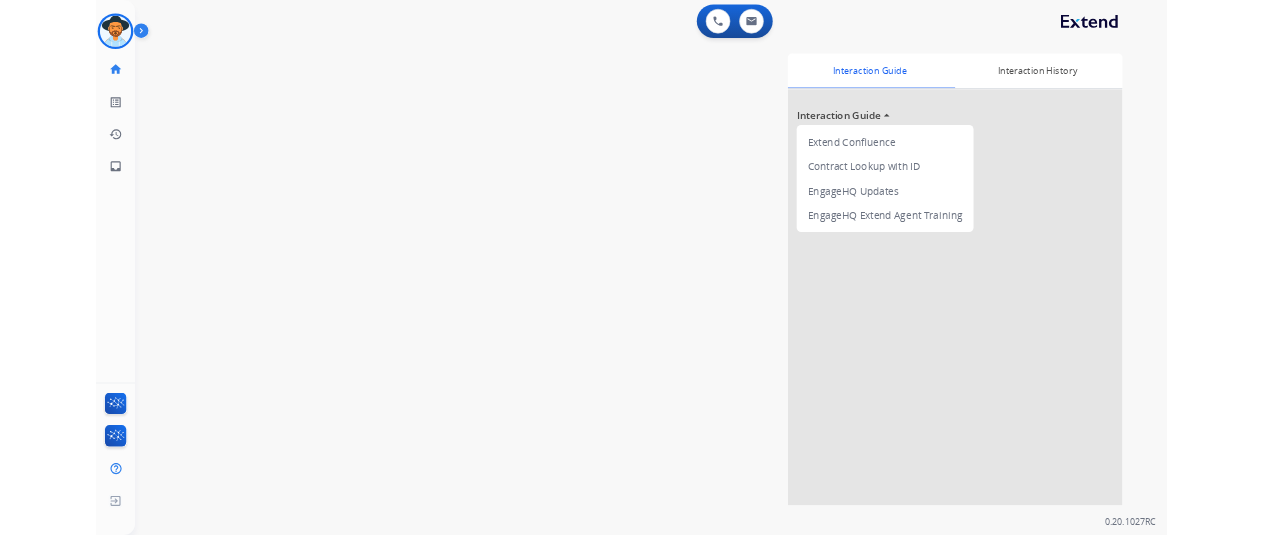 scroll, scrollTop: 0, scrollLeft: 0, axis: both 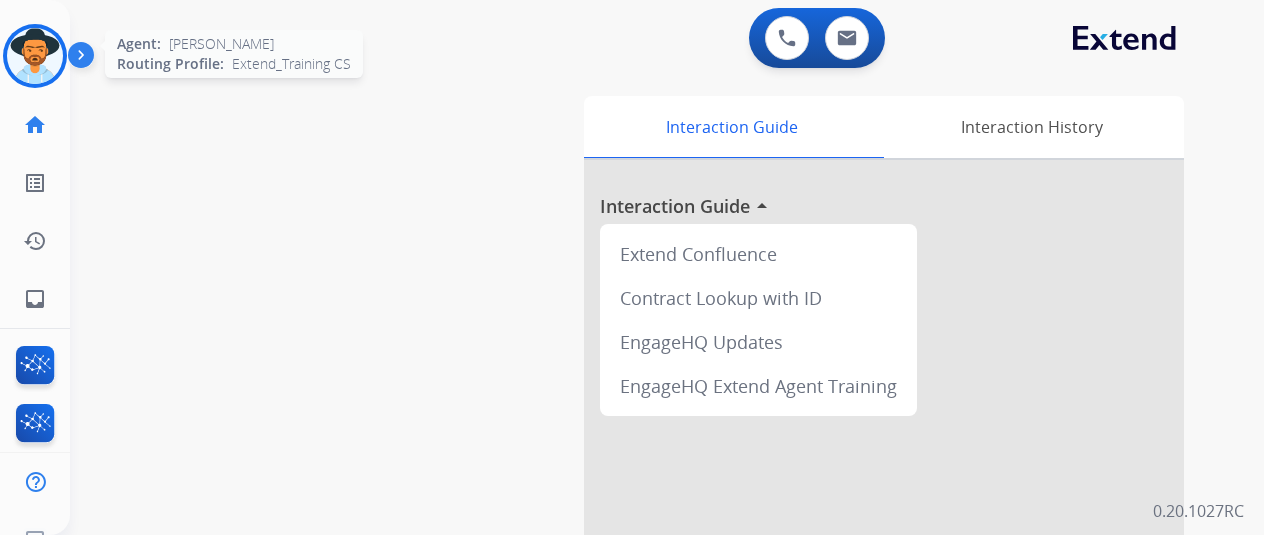 click at bounding box center [35, 56] 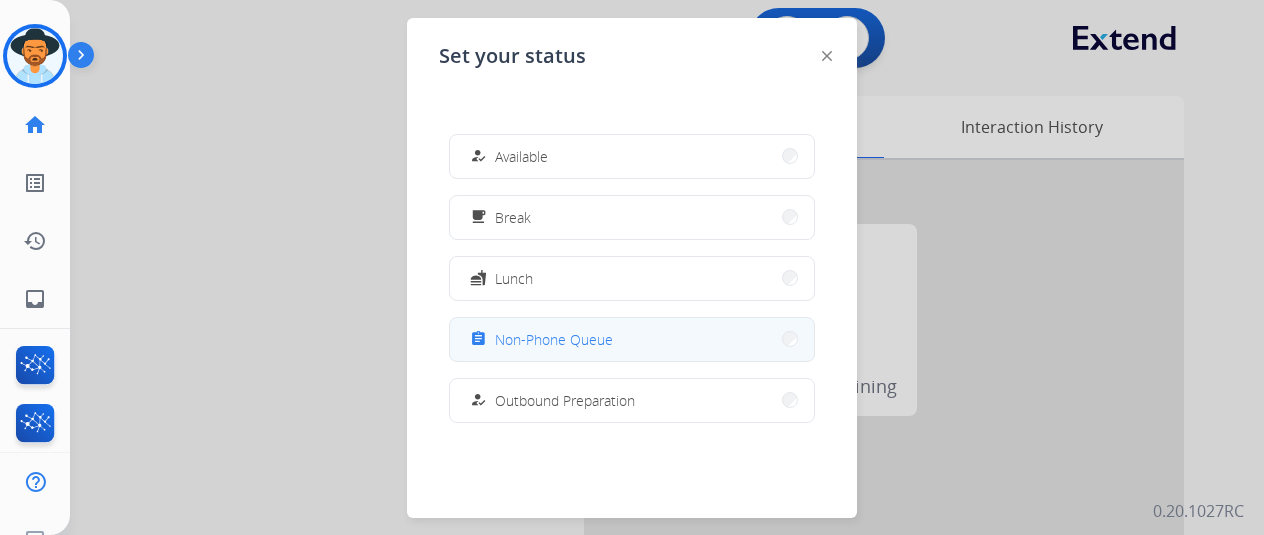 click on "Non-Phone Queue" at bounding box center [554, 339] 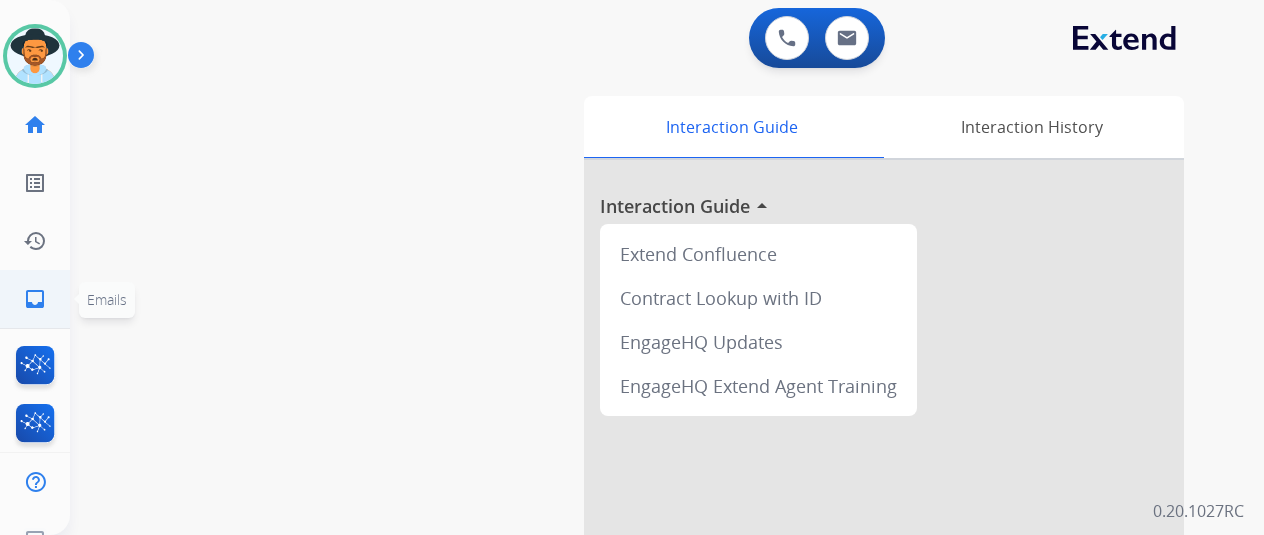 click on "inbox  Emails" 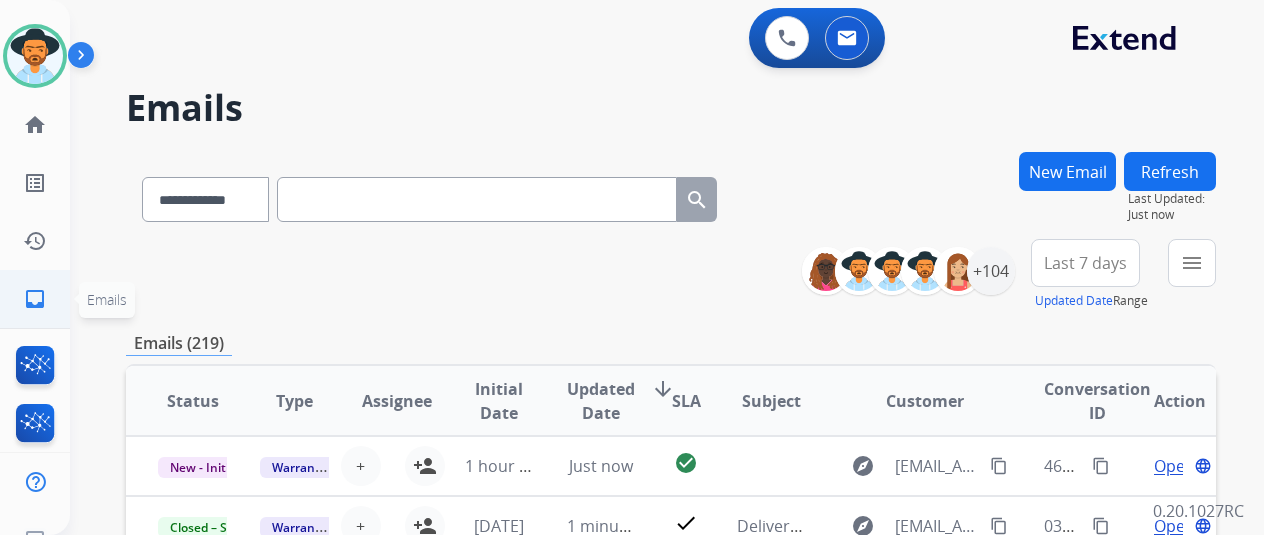 scroll, scrollTop: 24, scrollLeft: 0, axis: vertical 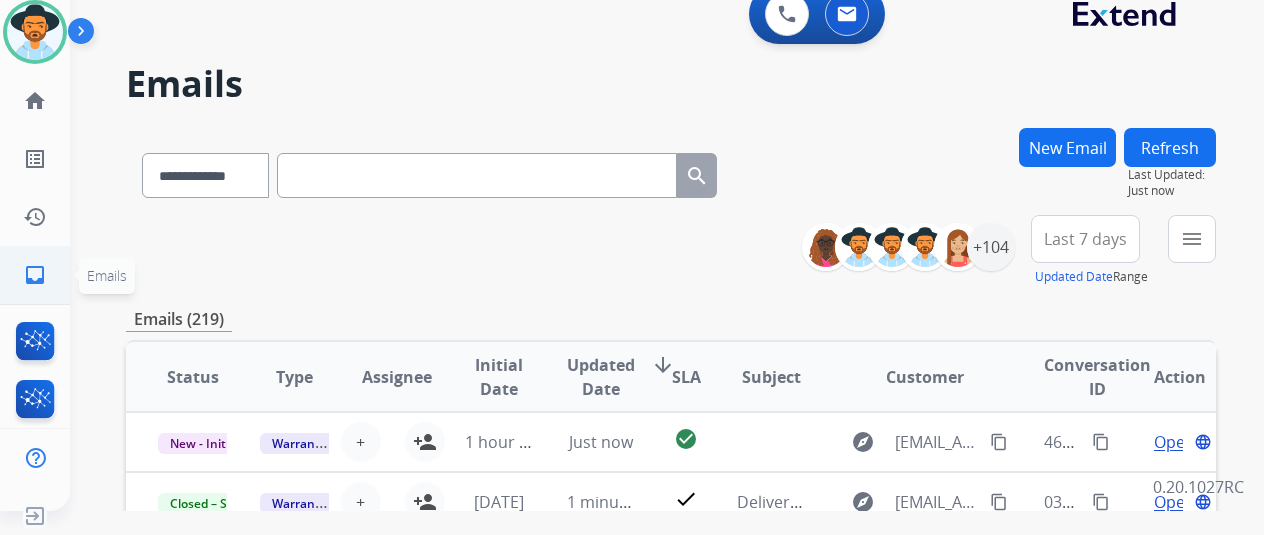 click on "inbox" 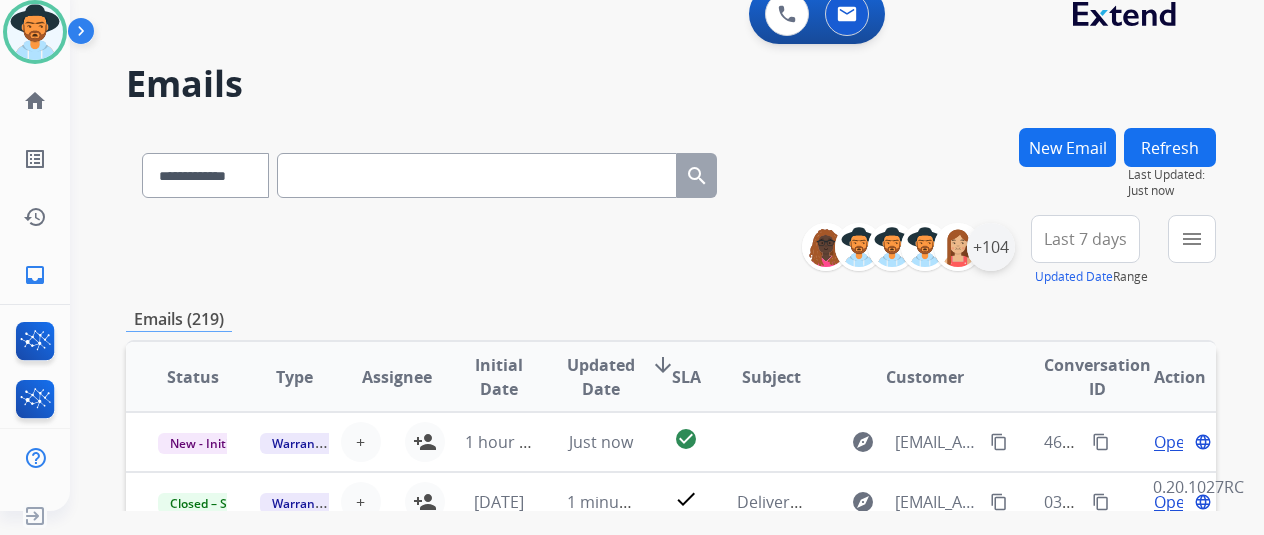 click on "+104" at bounding box center [991, 247] 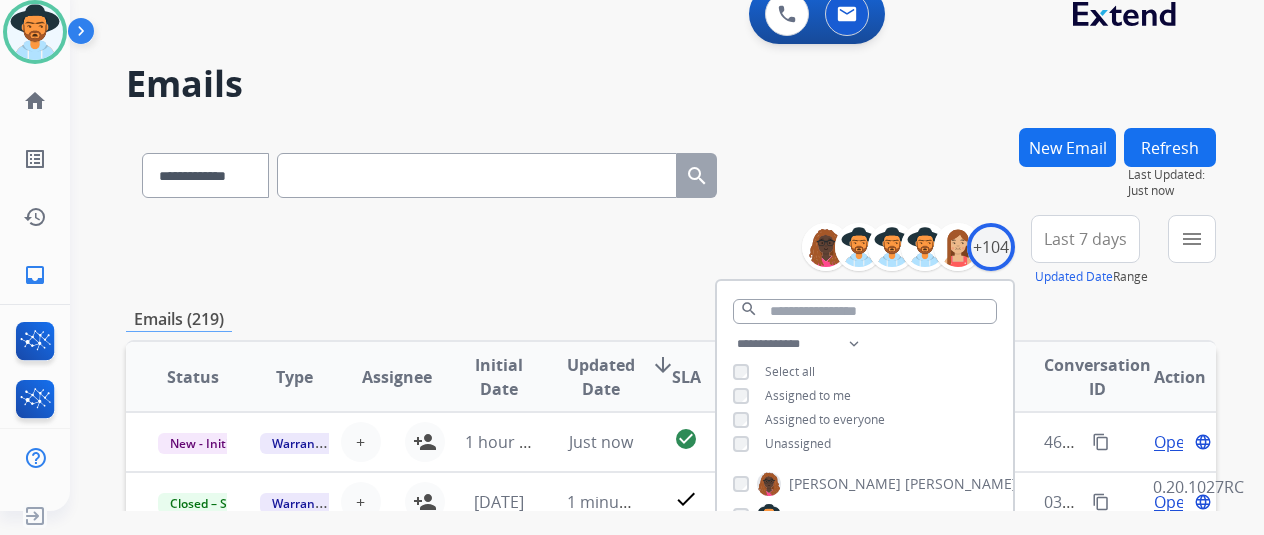click on "**********" at bounding box center (865, 479) 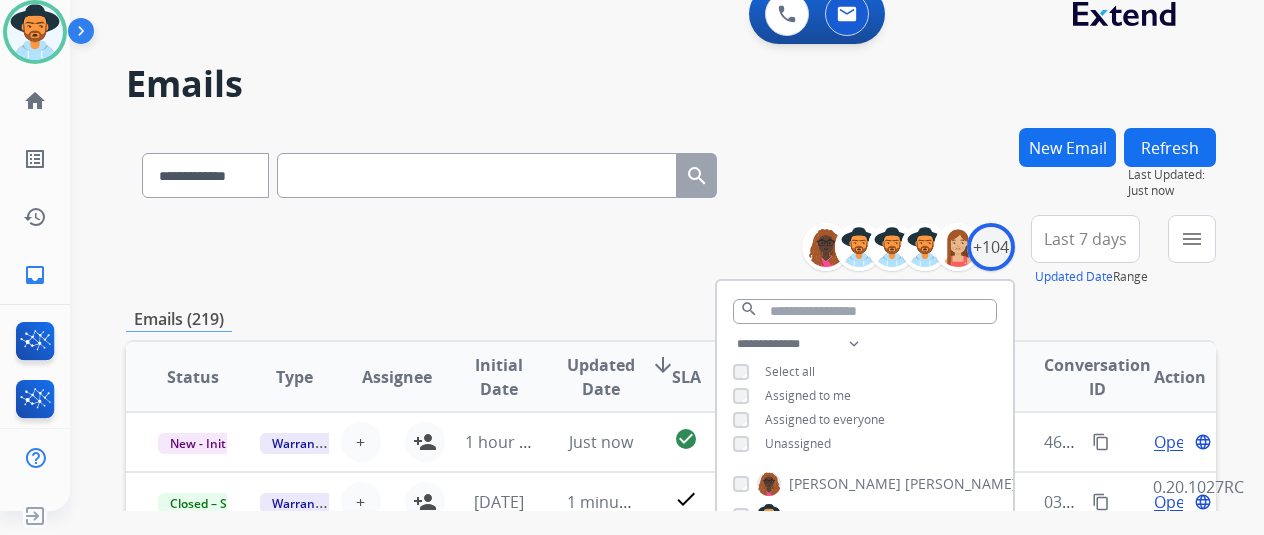 click on "Unassigned" at bounding box center [798, 443] 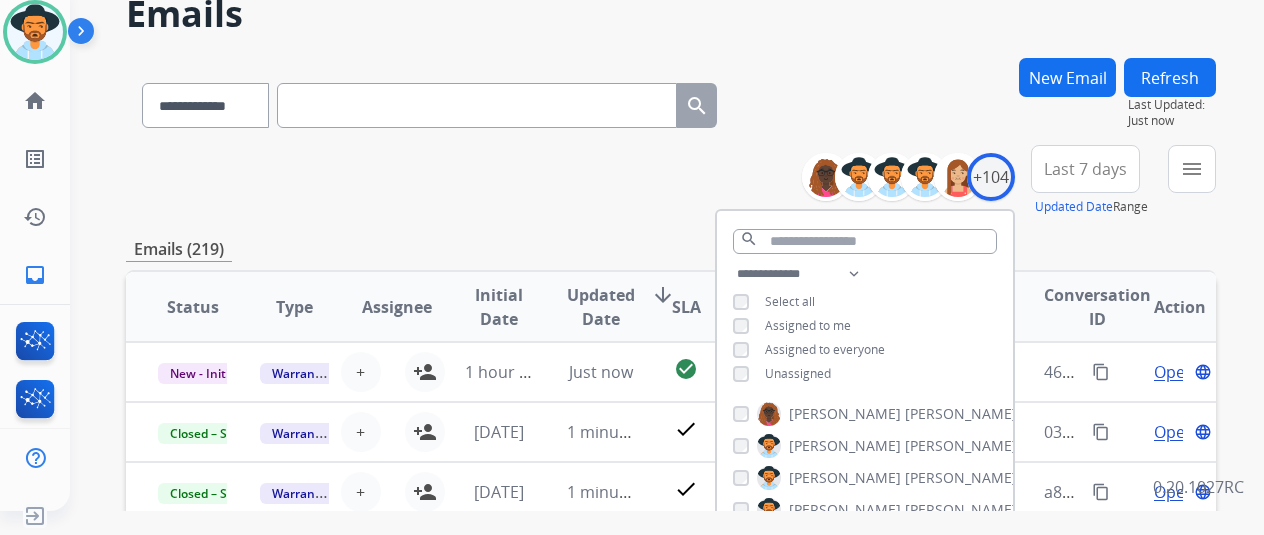 scroll, scrollTop: 100, scrollLeft: 0, axis: vertical 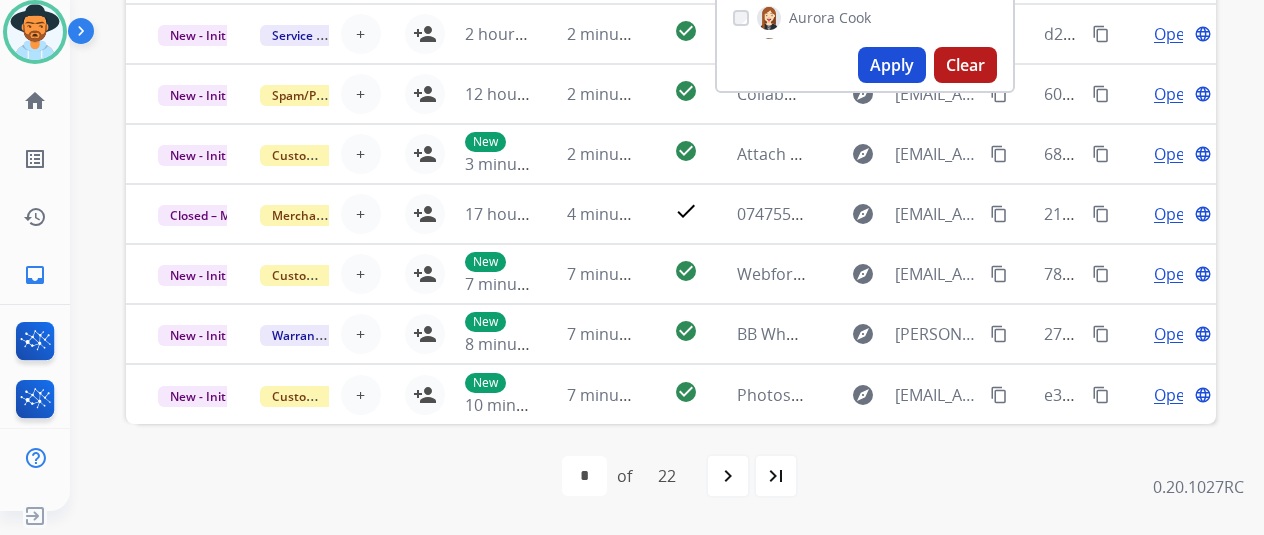 click on "Apply" at bounding box center (892, 65) 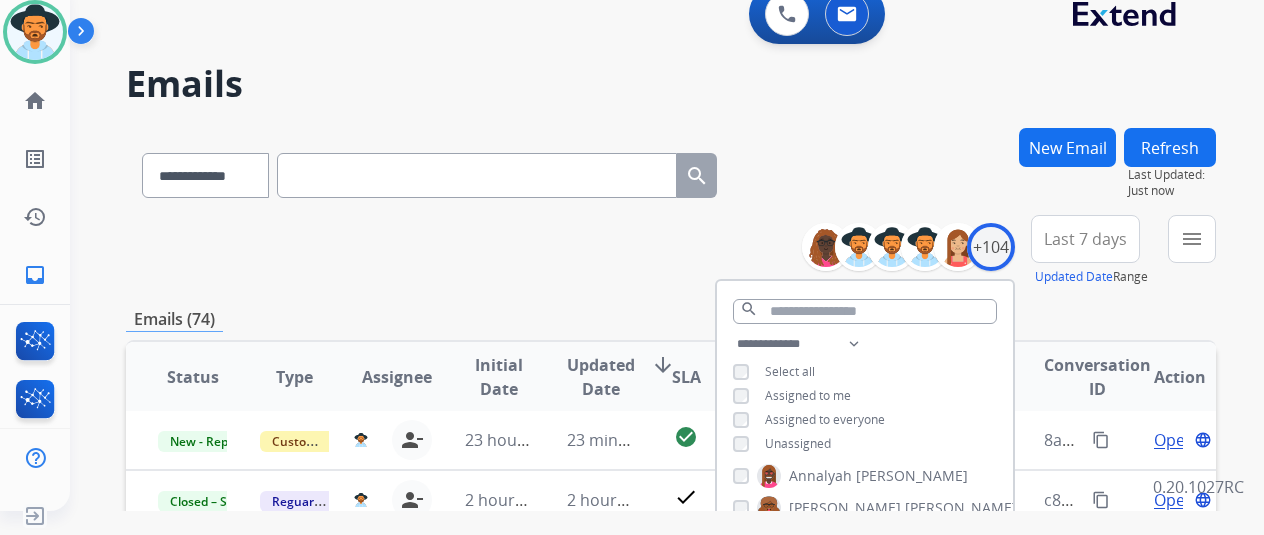 click on "**********" at bounding box center (671, 251) 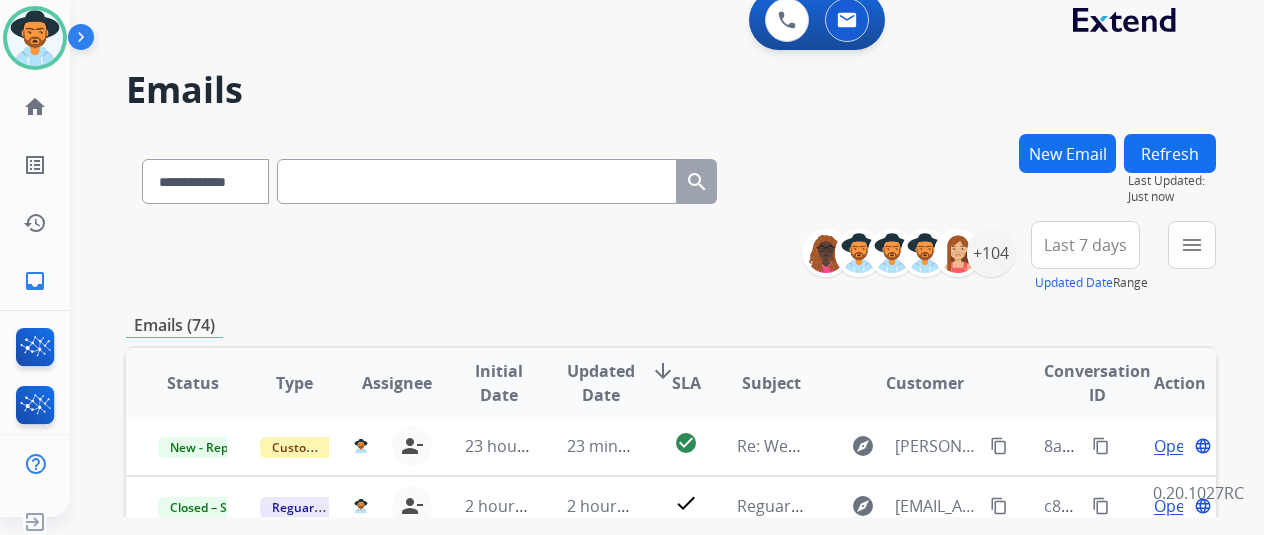 scroll, scrollTop: 24, scrollLeft: 0, axis: vertical 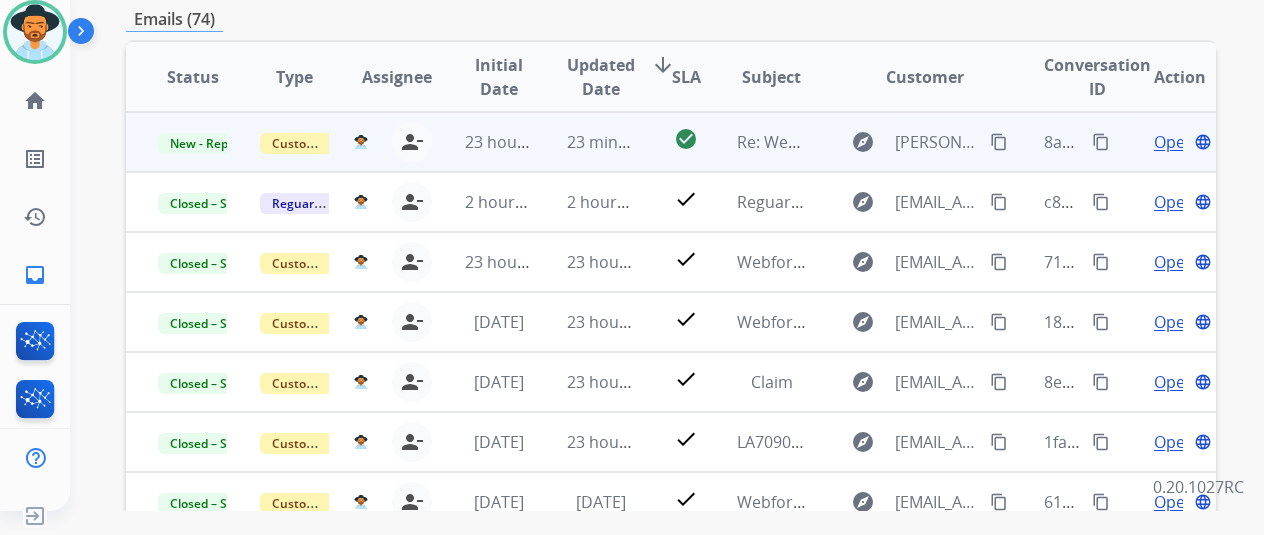 click on "Open" at bounding box center [1174, 142] 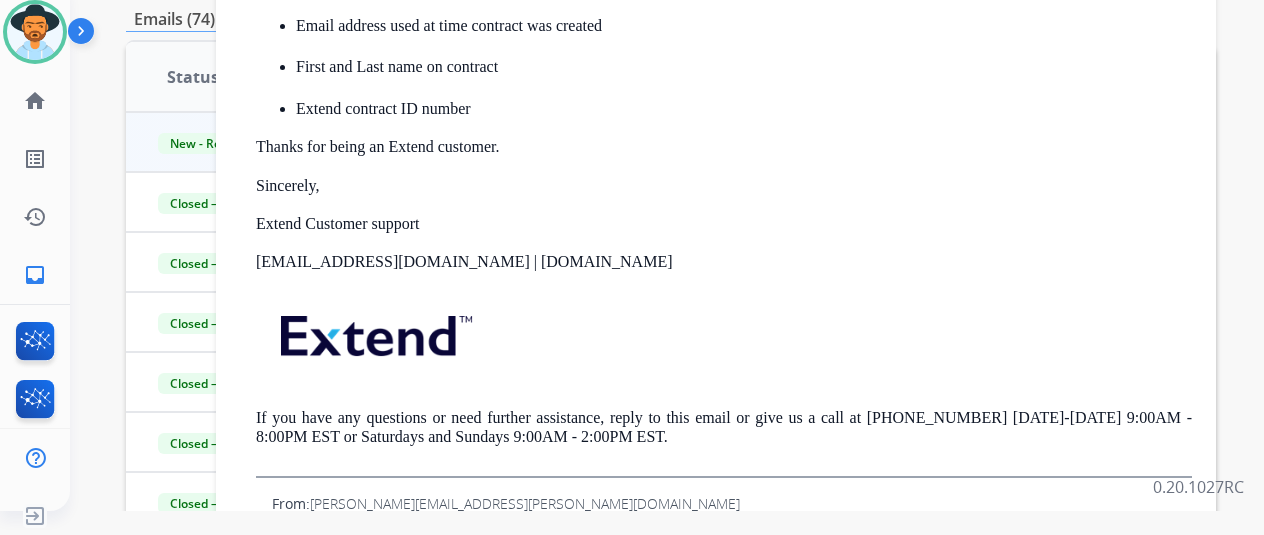 scroll, scrollTop: 1358, scrollLeft: 0, axis: vertical 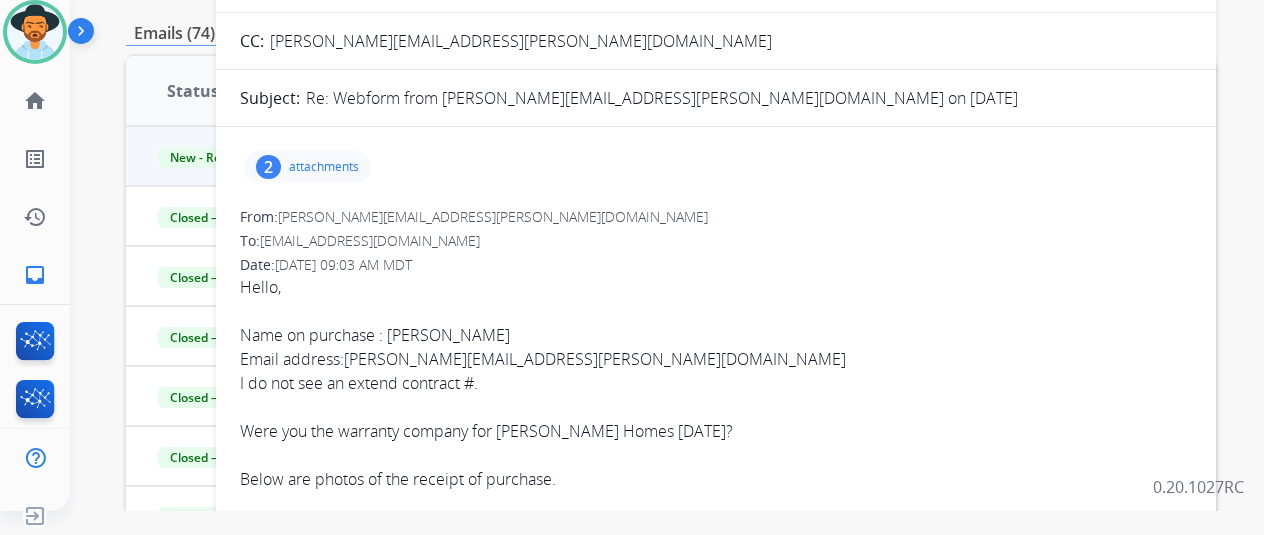 click on "2 attachments" at bounding box center [307, 167] 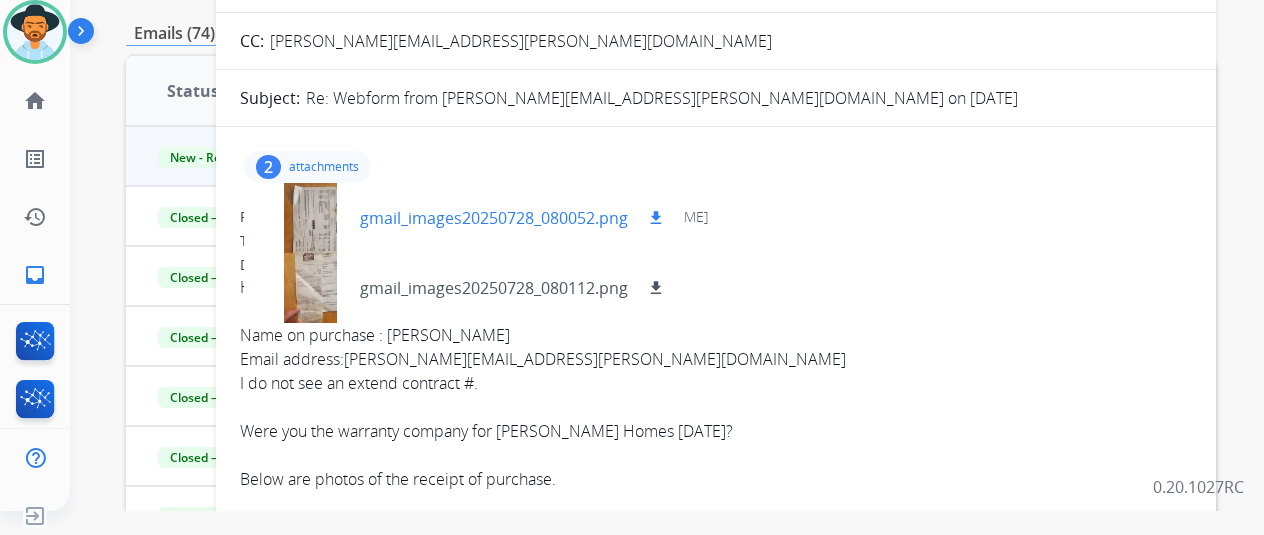 click on "gmail_images20250728_080052.png" at bounding box center (494, 218) 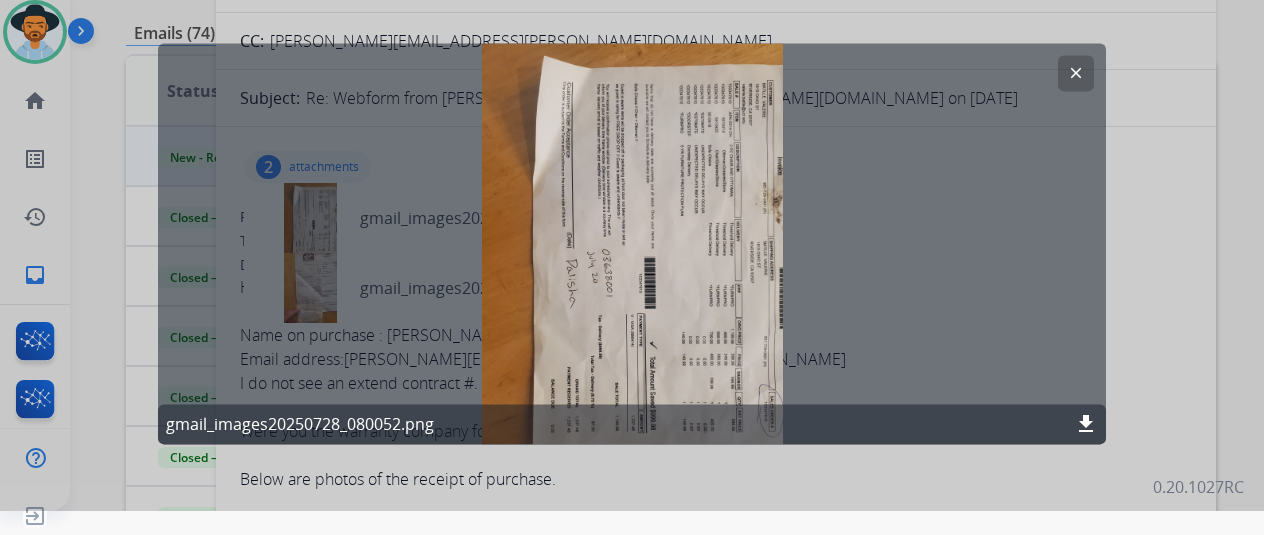 click on "clear" 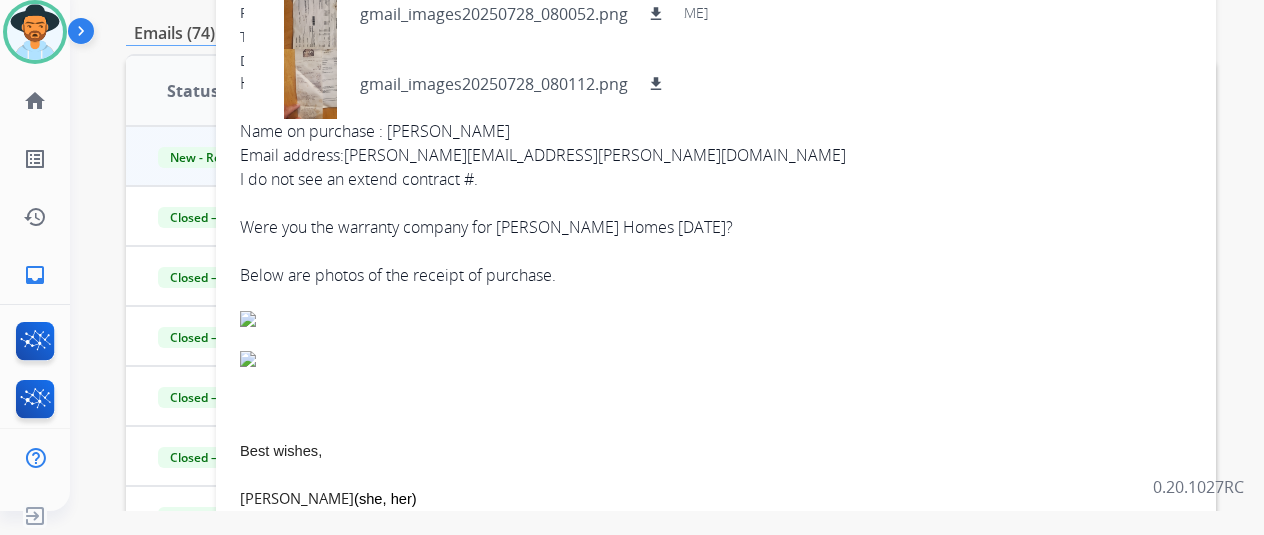 scroll, scrollTop: 100, scrollLeft: 0, axis: vertical 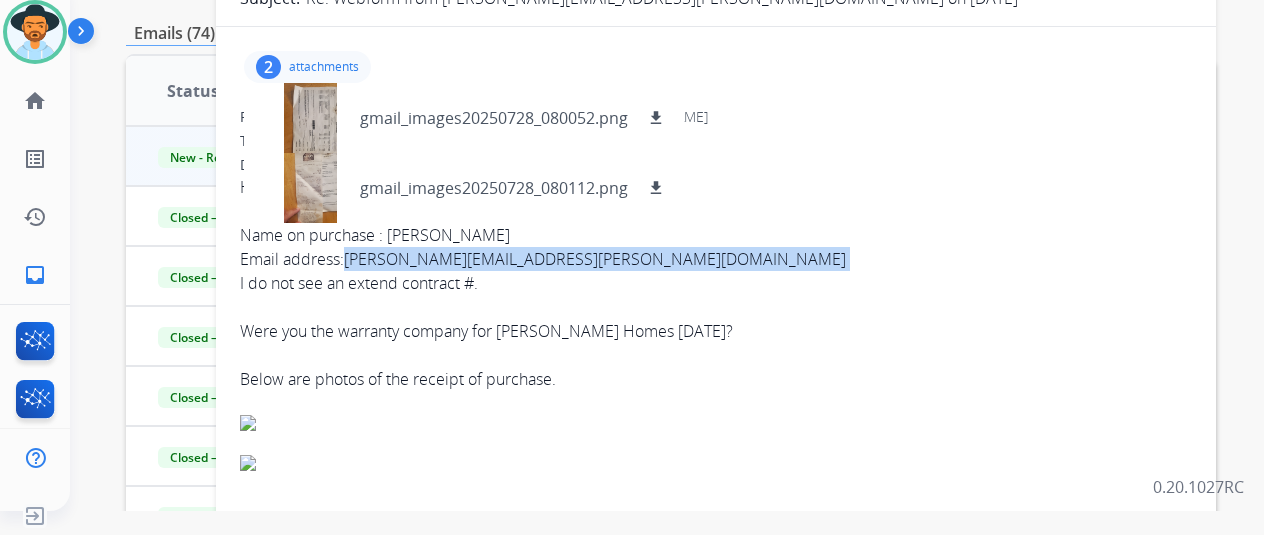 drag, startPoint x: 538, startPoint y: 257, endPoint x: 366, endPoint y: 247, distance: 172.29045 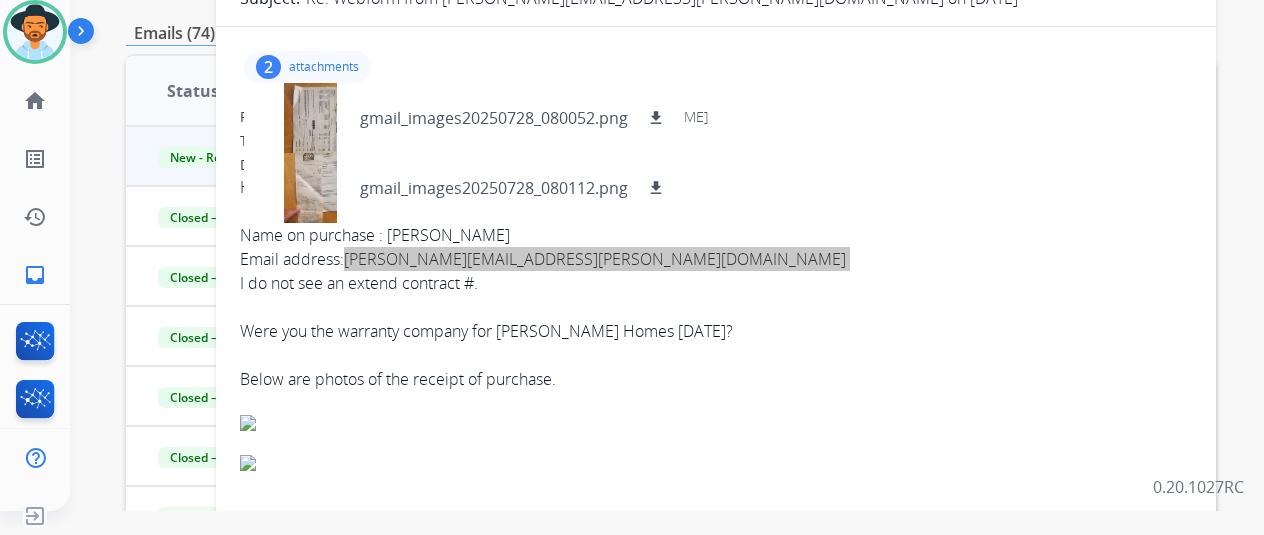 scroll, scrollTop: 0, scrollLeft: 0, axis: both 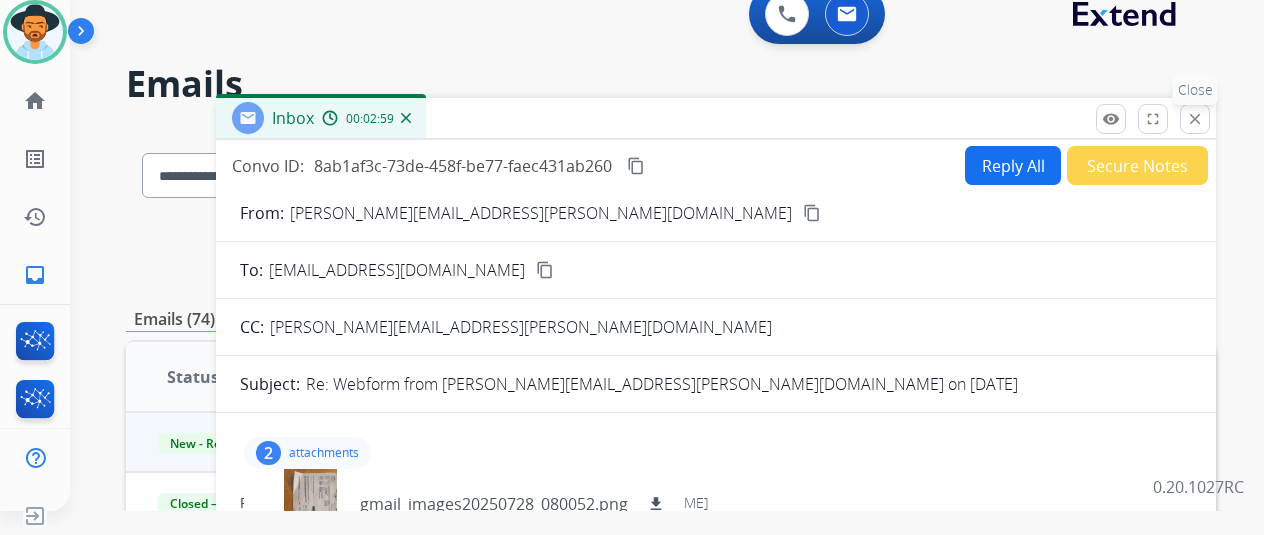 click on "close" at bounding box center (1195, 119) 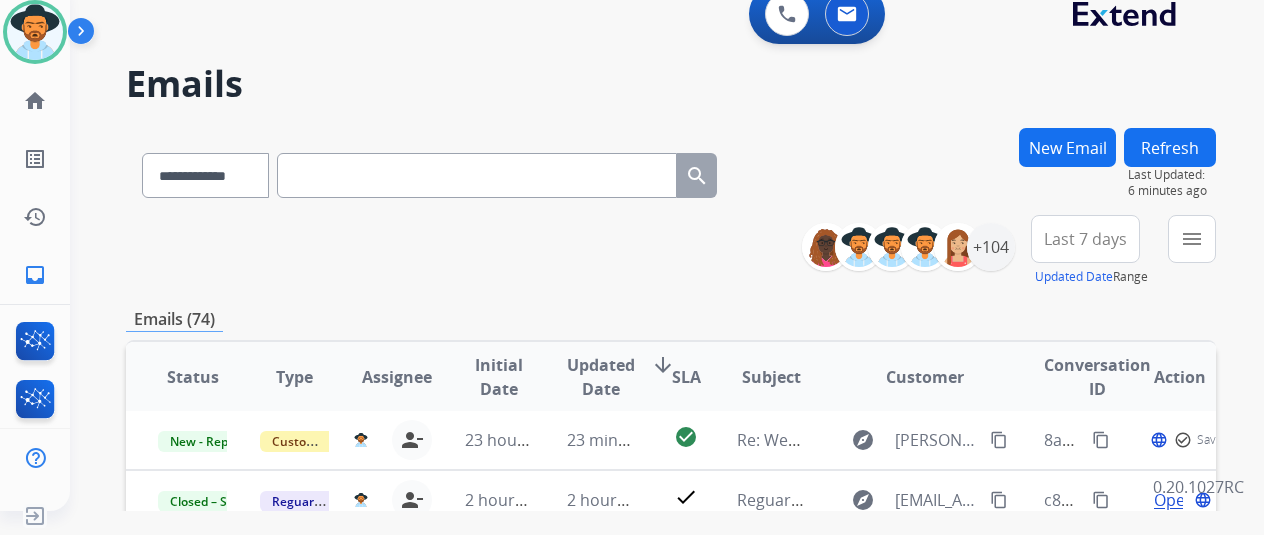scroll, scrollTop: 18, scrollLeft: 0, axis: vertical 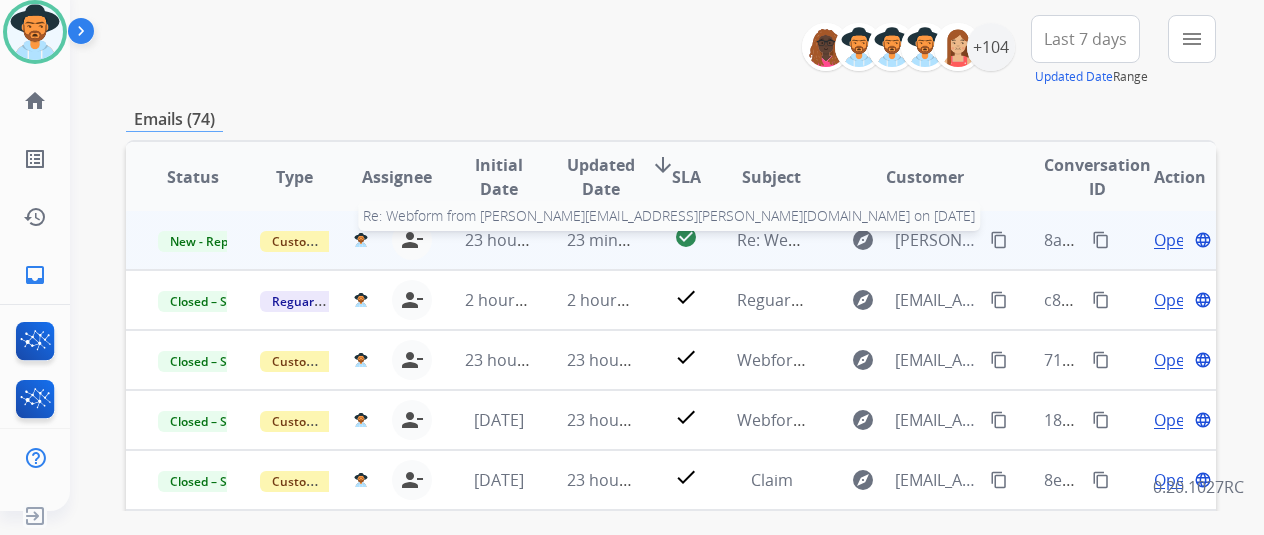 click on "Re: Webform from Valerie.batlle@ucr.edu on 07/27/2025" at bounding box center (1101, 240) 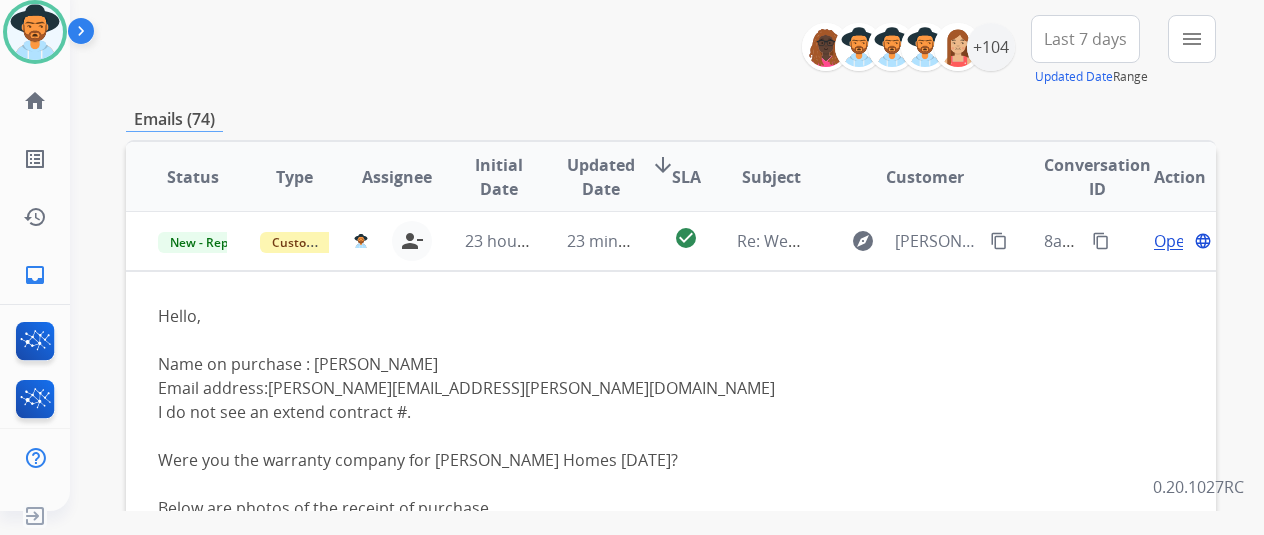 scroll, scrollTop: 0, scrollLeft: 0, axis: both 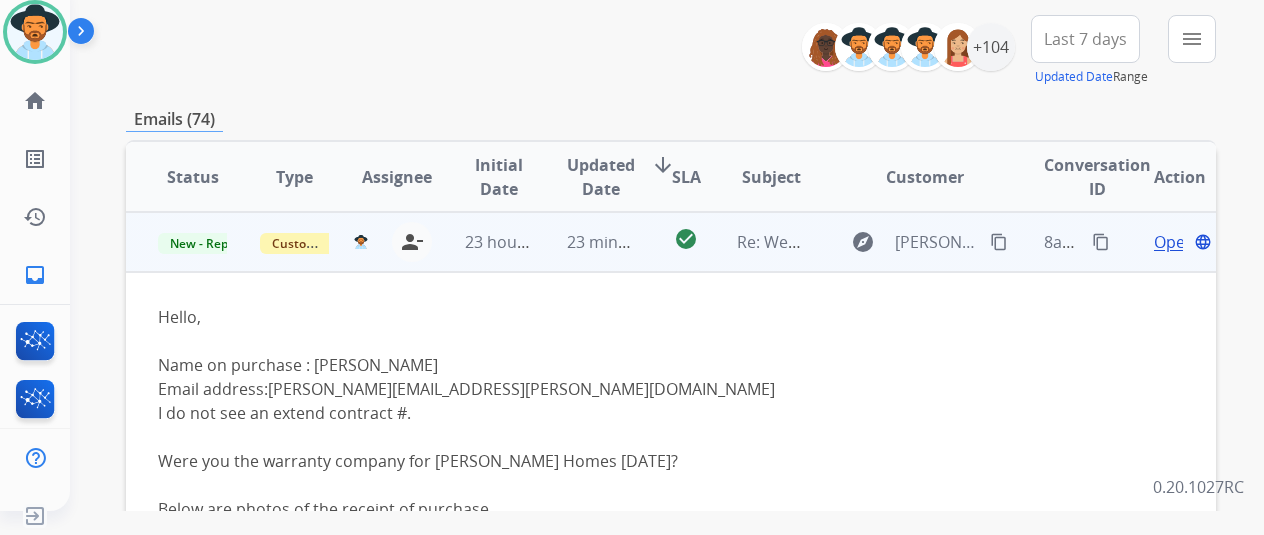 click on "Open" at bounding box center [1174, 242] 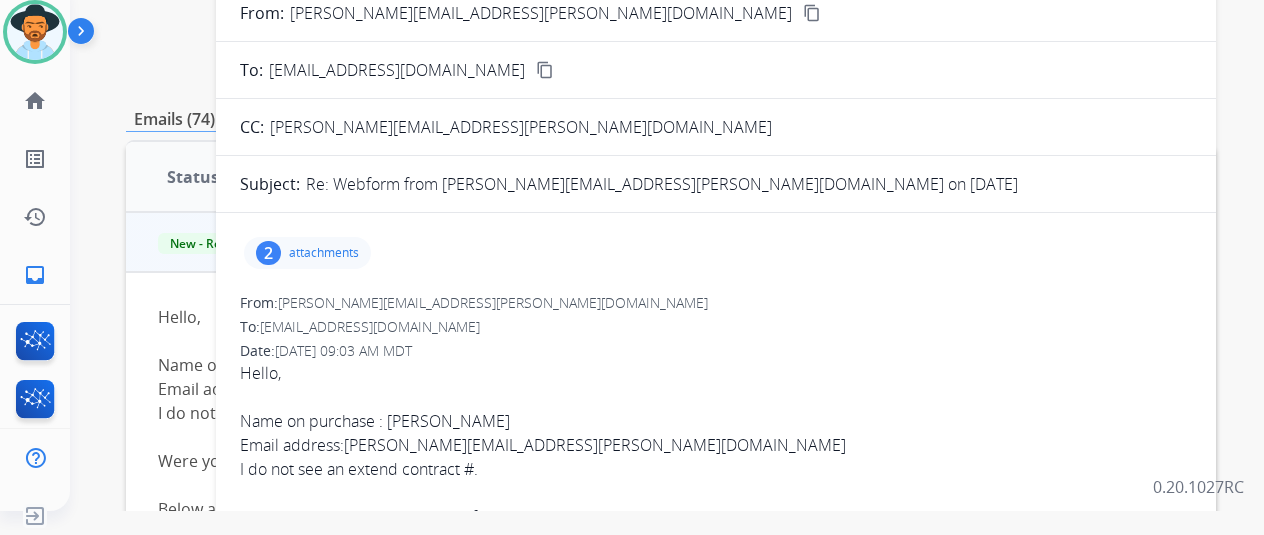 click on "2 attachments" at bounding box center [307, 253] 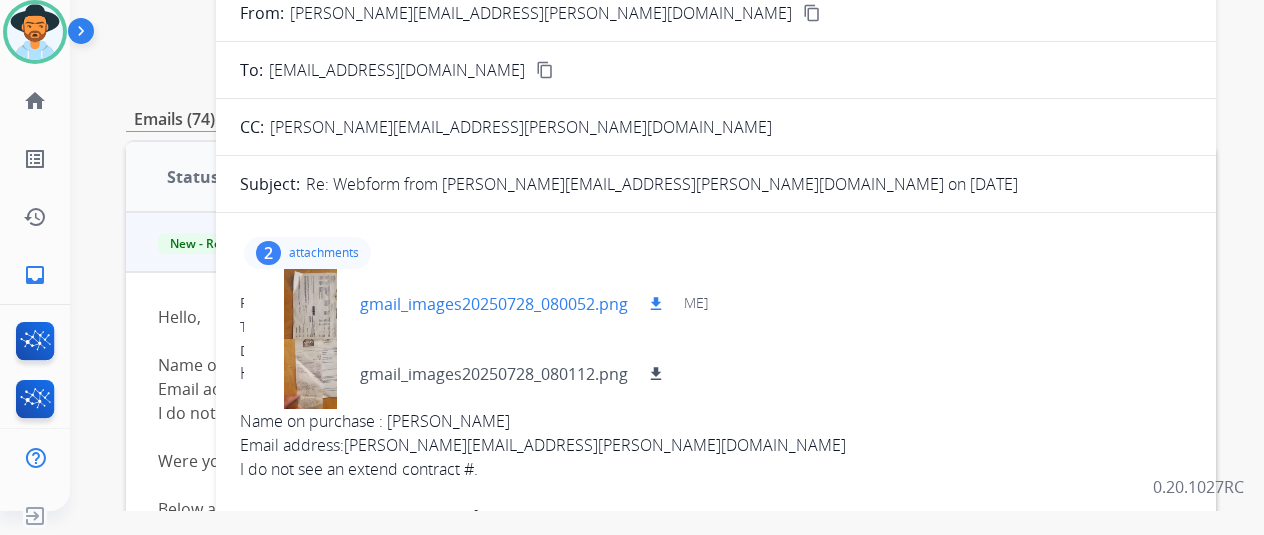click on "gmail_images20250728_080052.png" at bounding box center (494, 304) 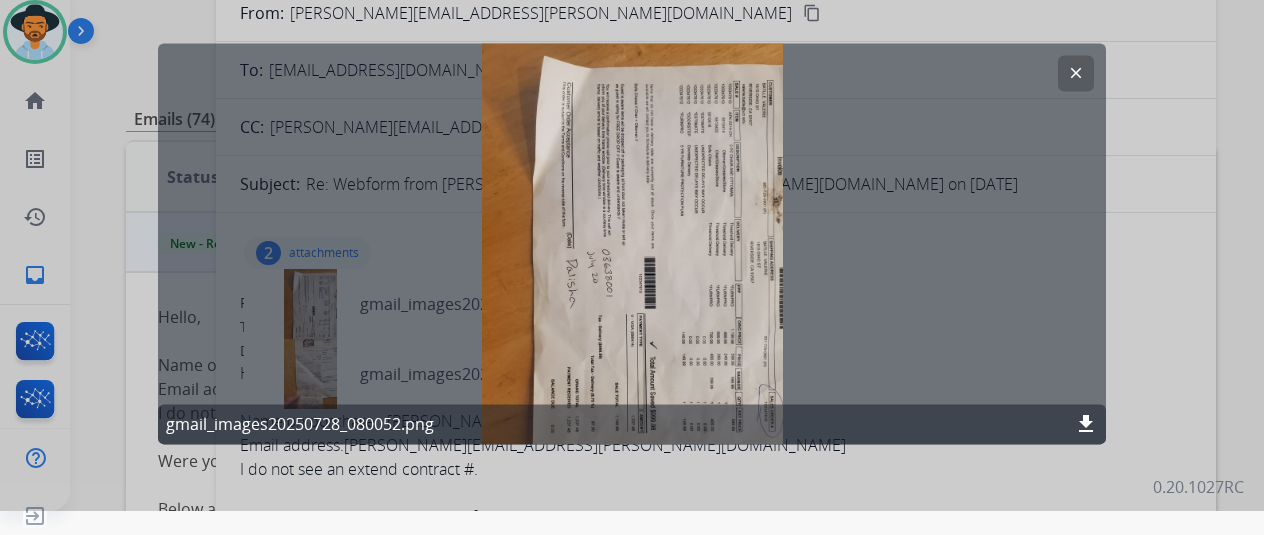 click on "clear" 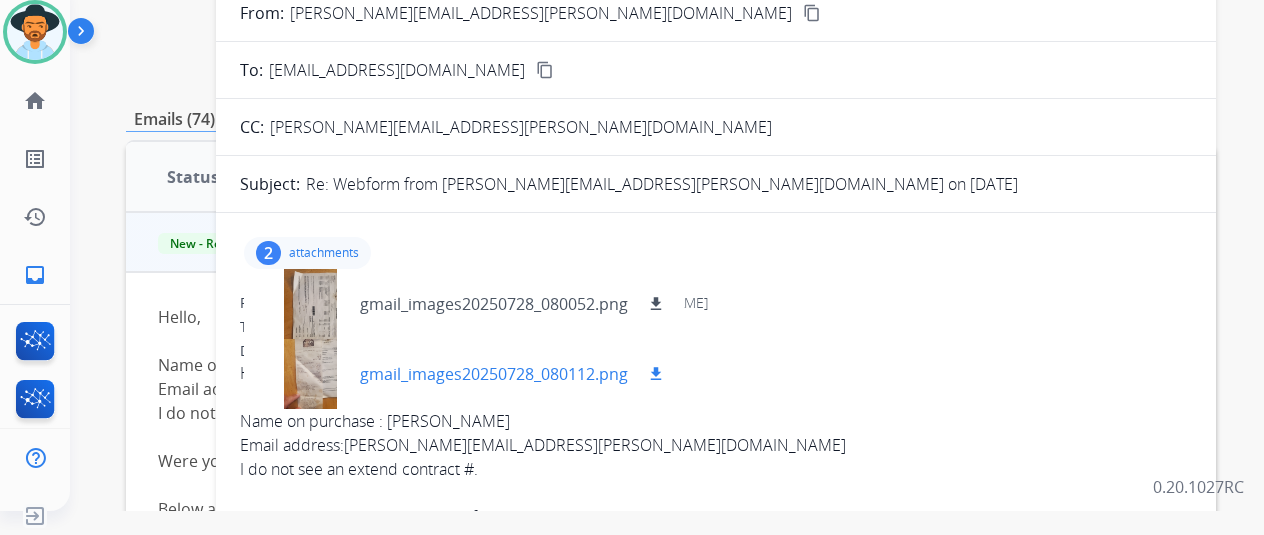 click on "gmail_images20250728_080112.png" at bounding box center [494, 374] 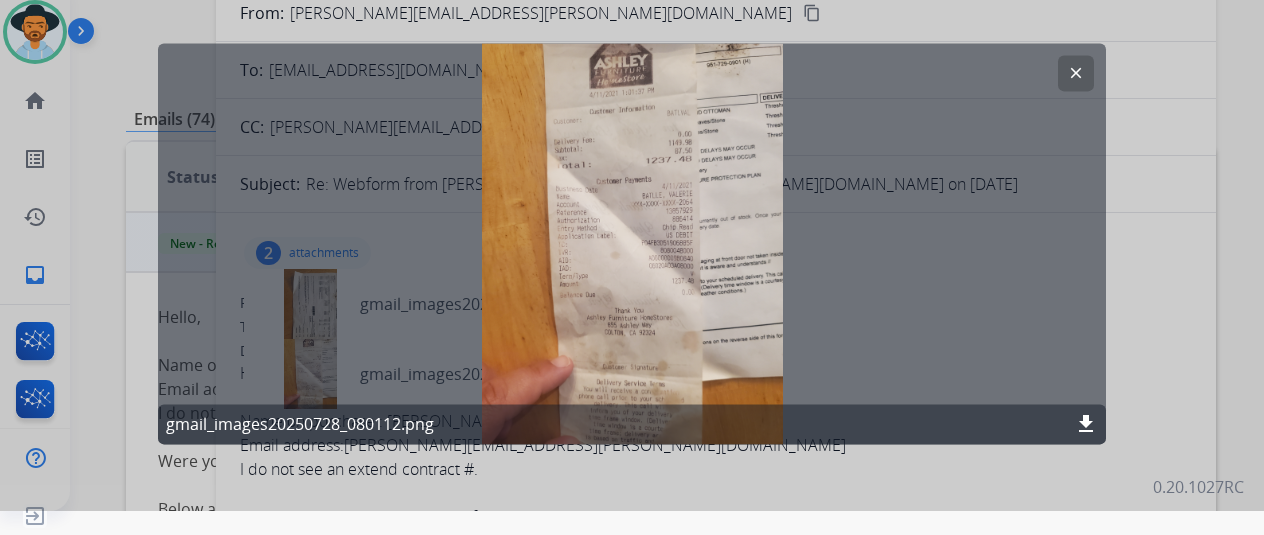 click on "clear" 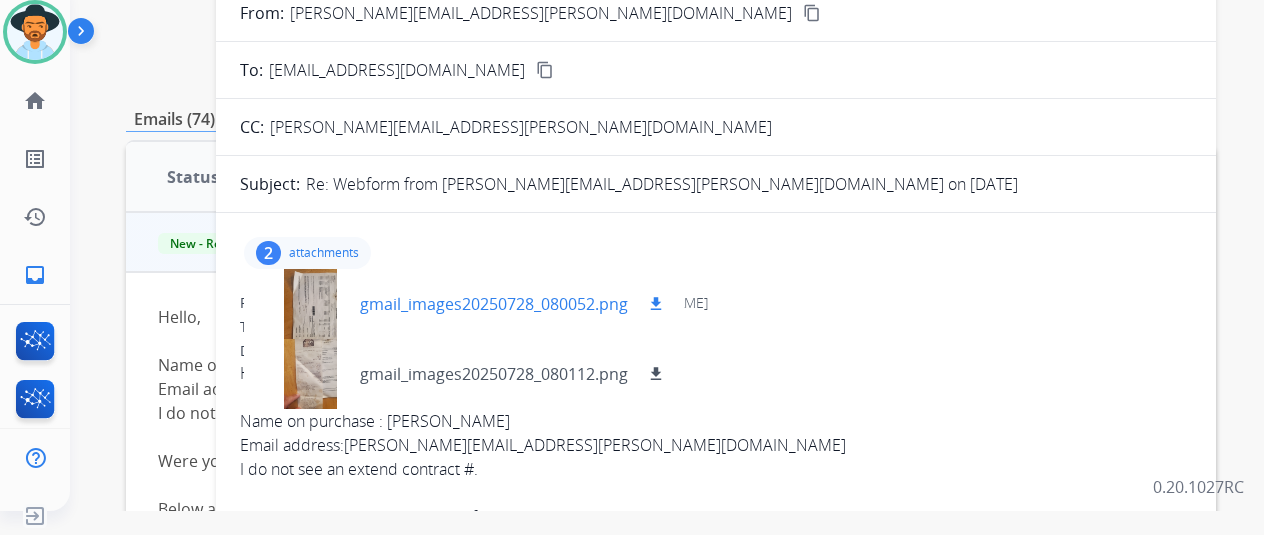 click at bounding box center [310, 304] 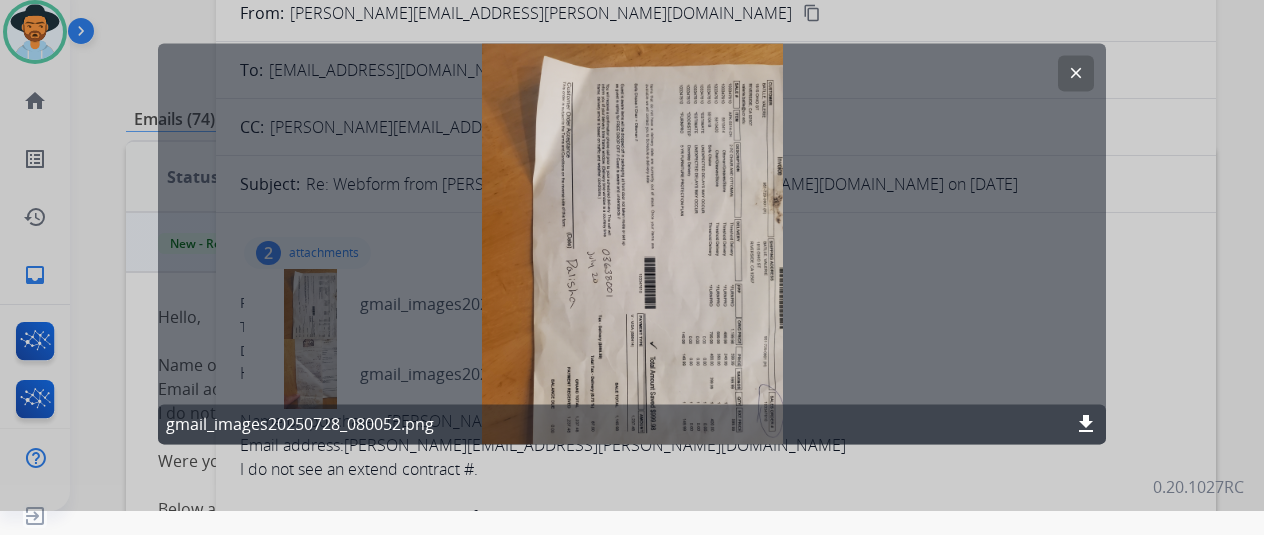 click on "clear" 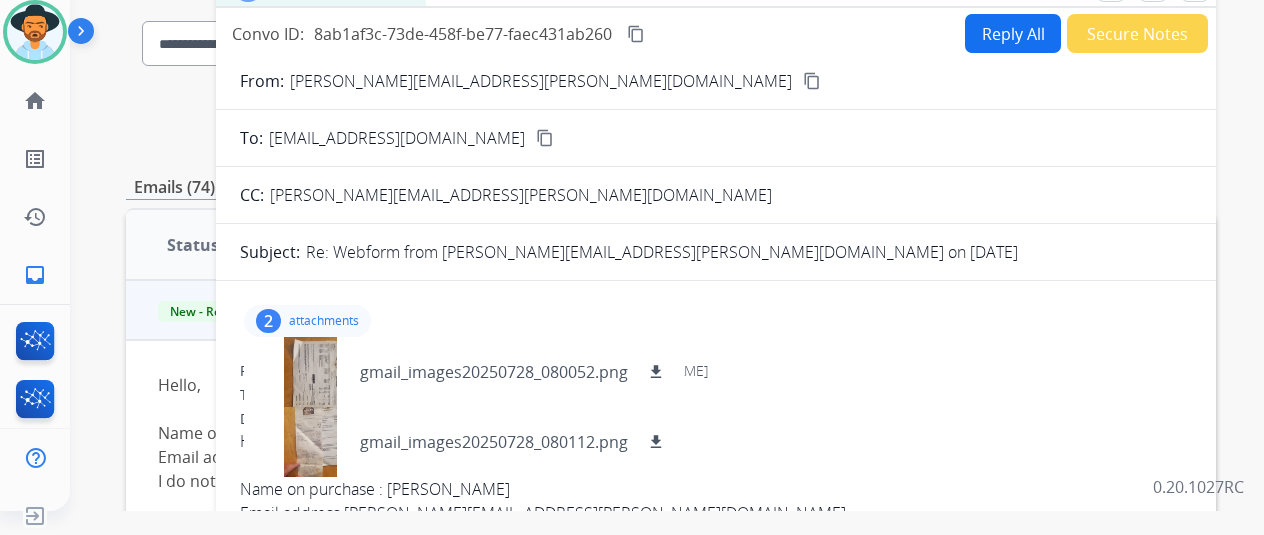 scroll, scrollTop: 100, scrollLeft: 0, axis: vertical 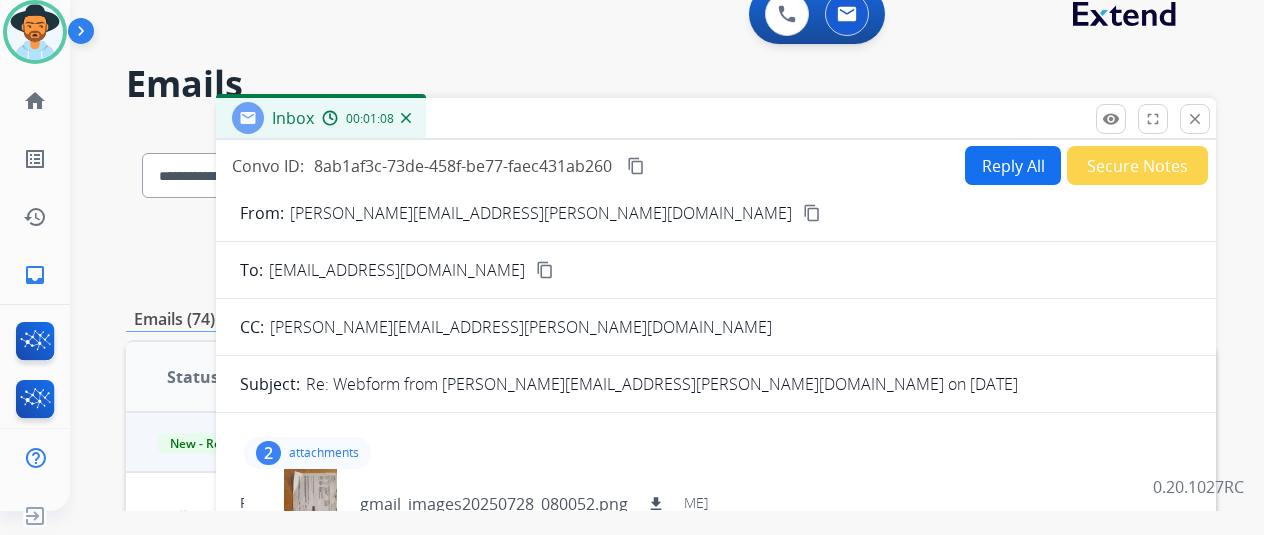 click on "Reply All" at bounding box center [1013, 165] 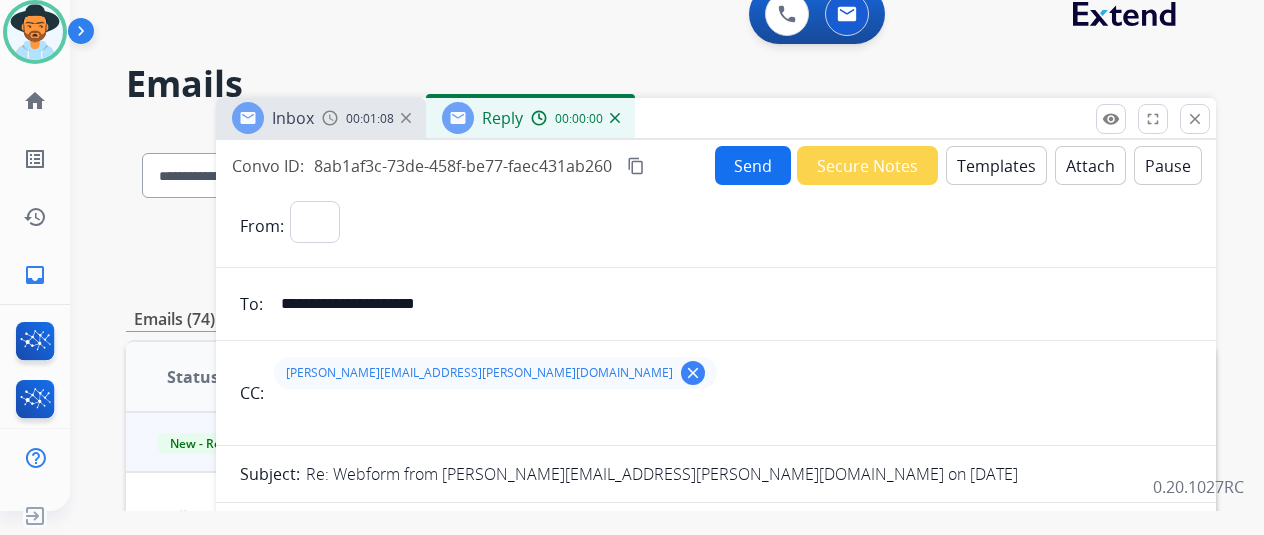 select on "**********" 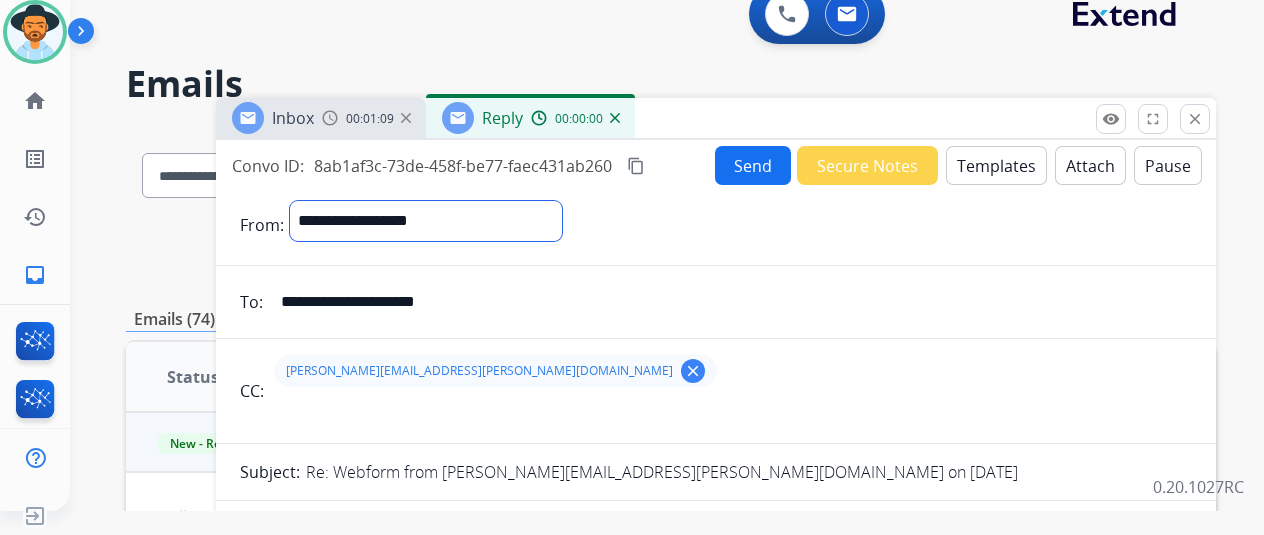 click on "**********" at bounding box center (426, 221) 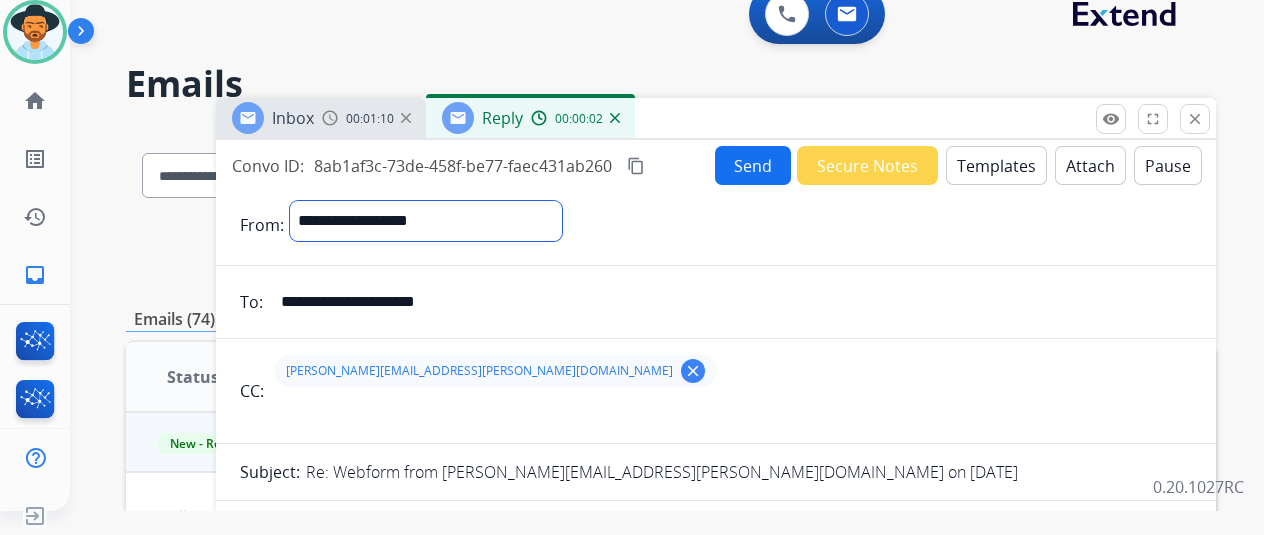 click on "**********" at bounding box center [426, 221] 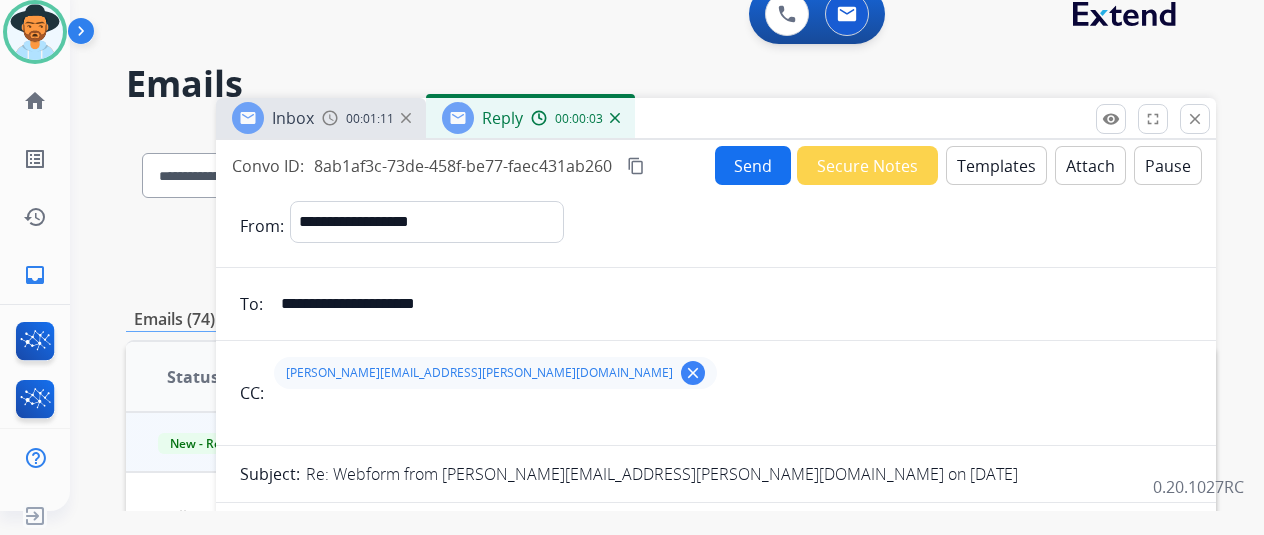 click on "00:00:03" at bounding box center (575, 118) 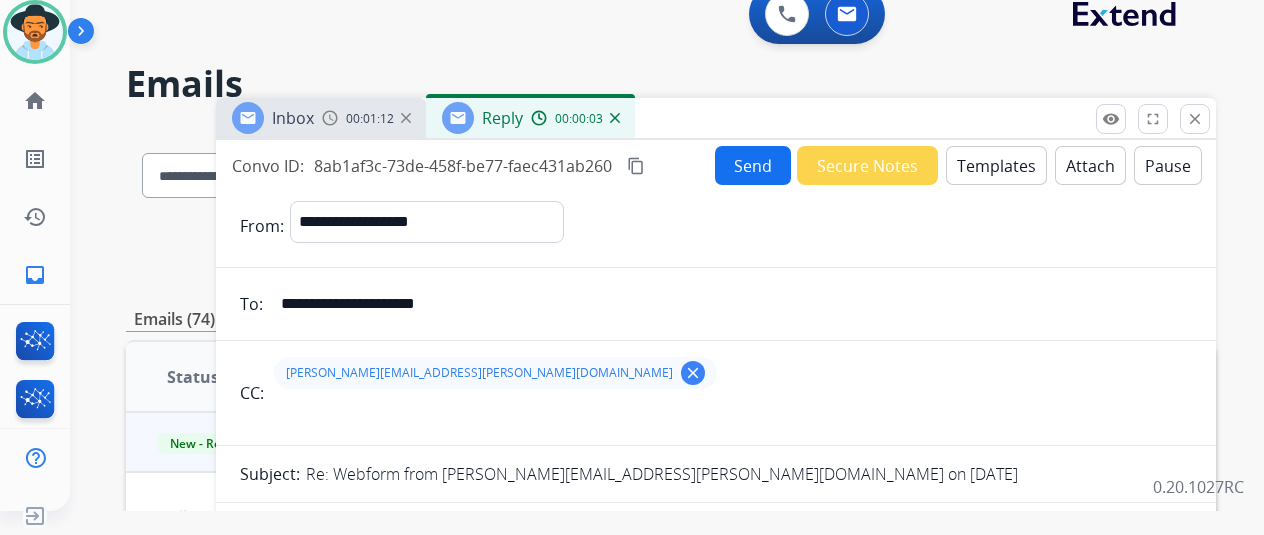 click at bounding box center (615, 118) 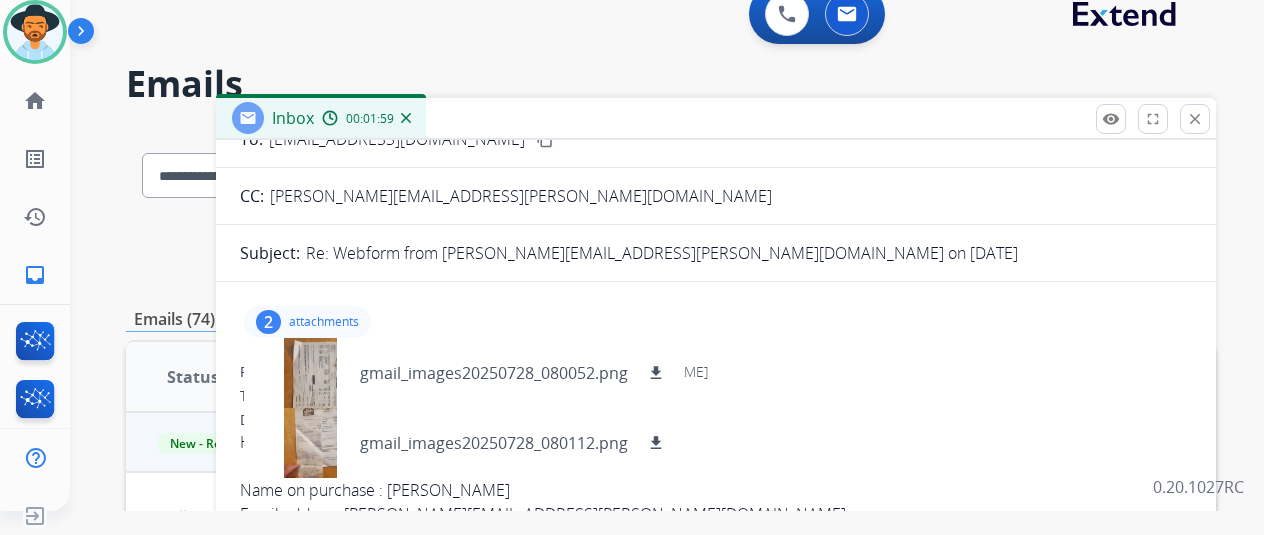 scroll, scrollTop: 100, scrollLeft: 0, axis: vertical 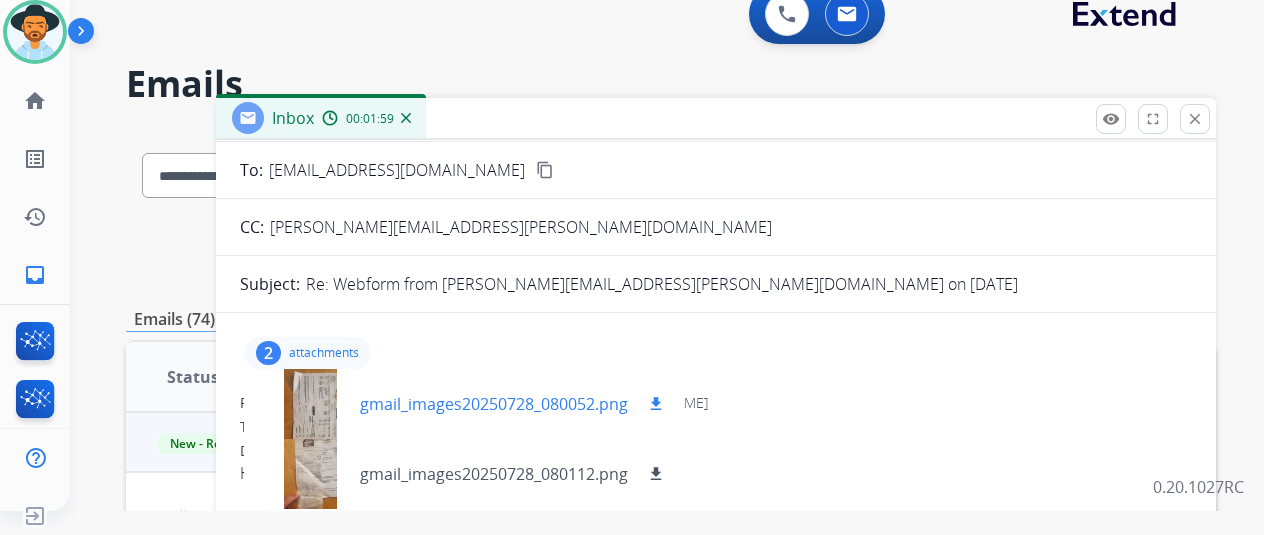 click on "gmail_images20250728_080052.png" at bounding box center [494, 404] 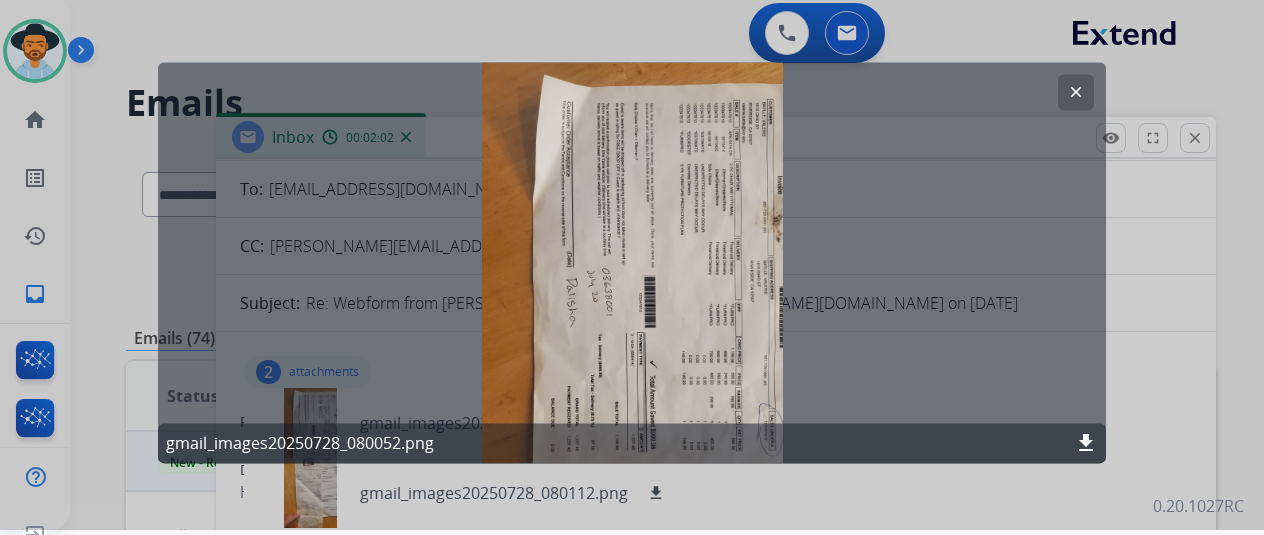 scroll, scrollTop: 0, scrollLeft: 0, axis: both 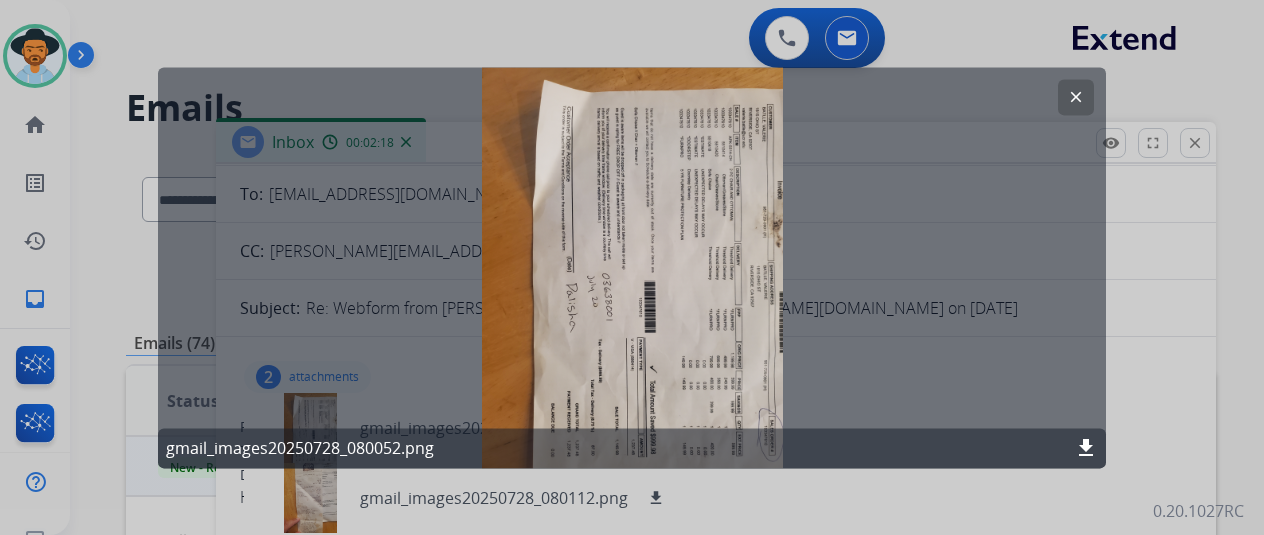 click on "clear gmail_images20250728_080052.png download" 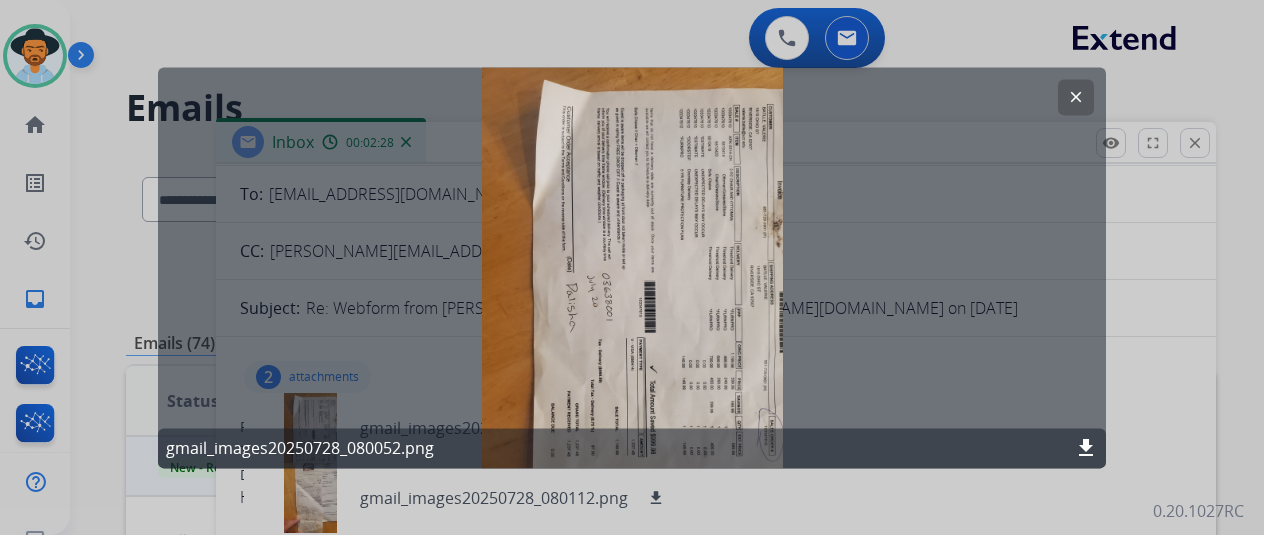 click on "clear" 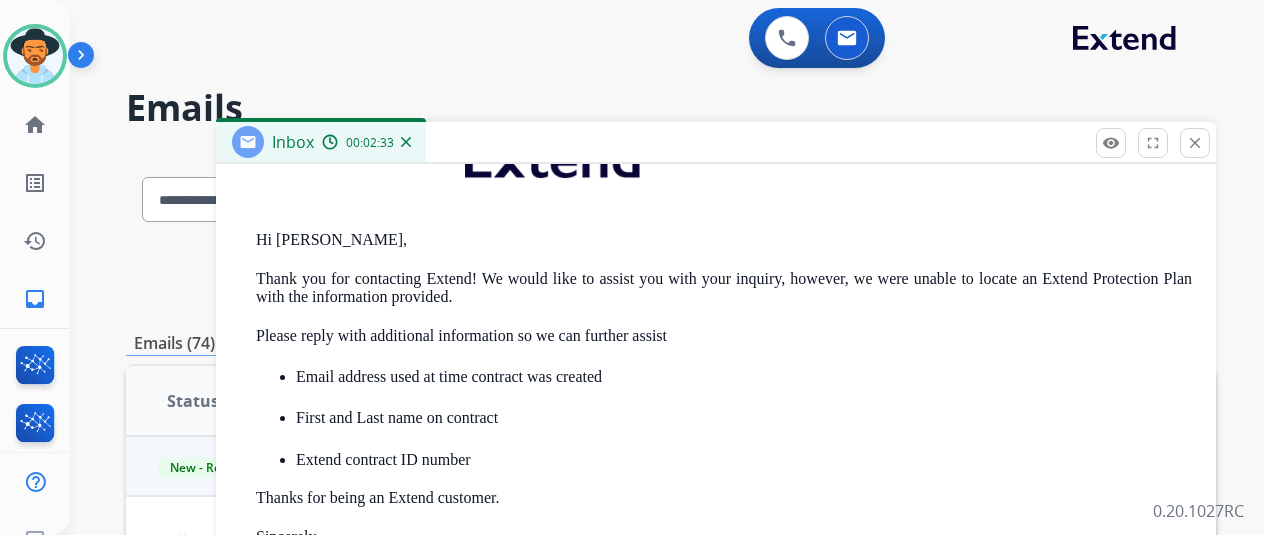 scroll, scrollTop: 1358, scrollLeft: 0, axis: vertical 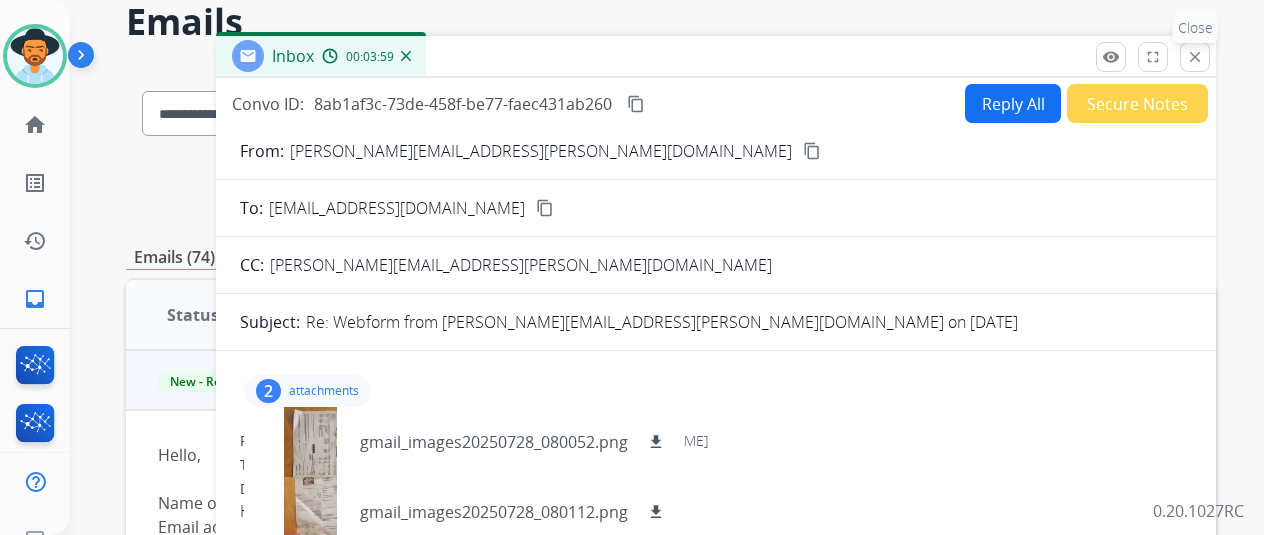click on "close Close" at bounding box center [1195, 57] 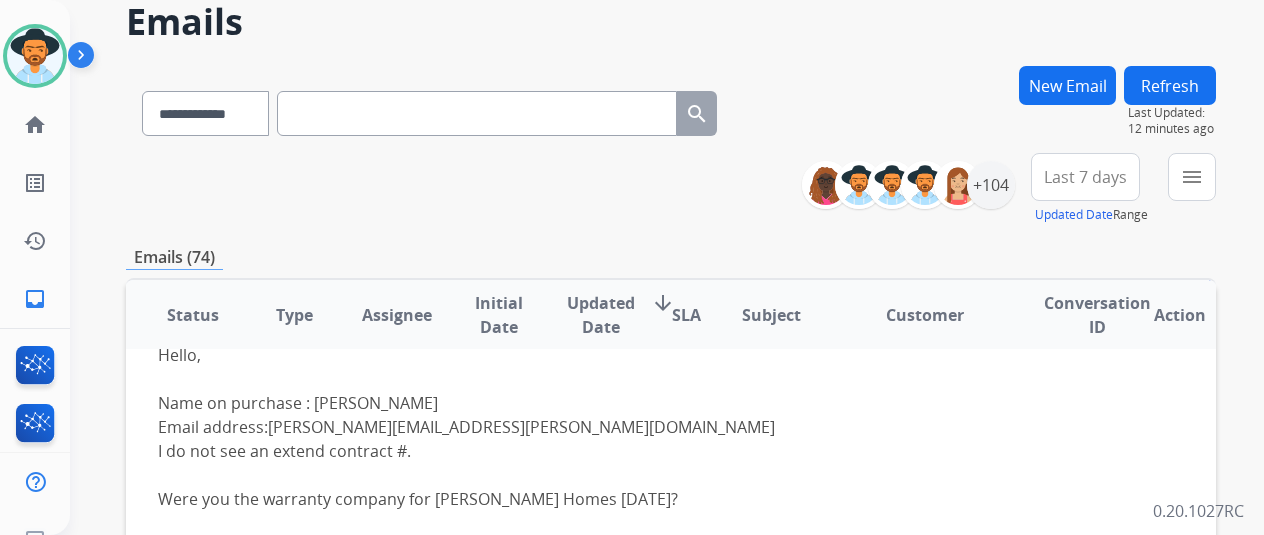 scroll, scrollTop: 0, scrollLeft: 0, axis: both 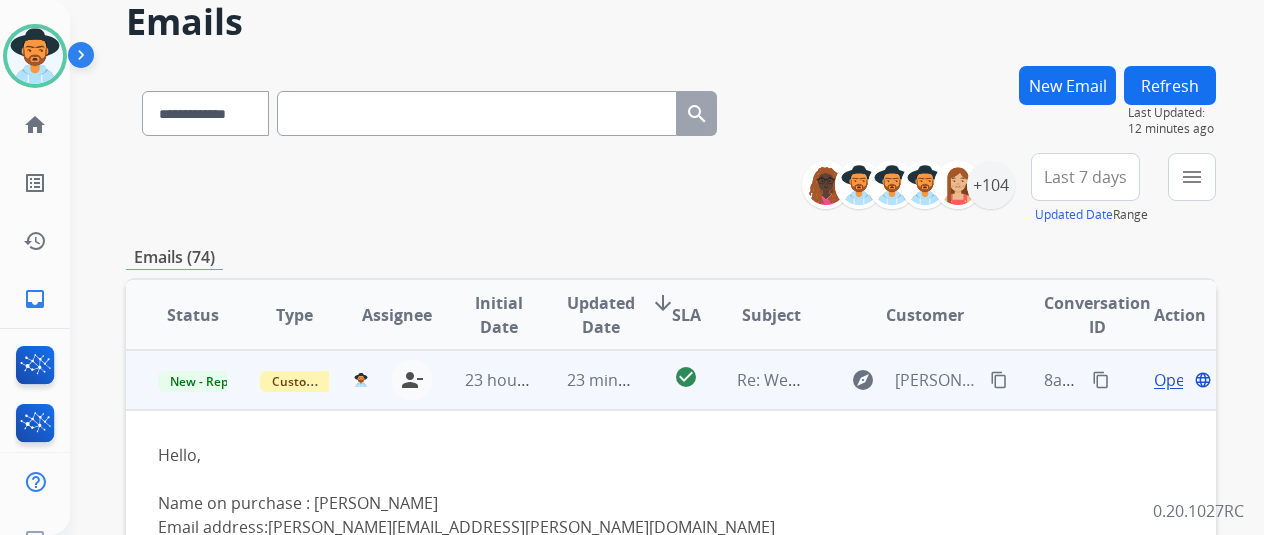 click on "Open" at bounding box center [1174, 380] 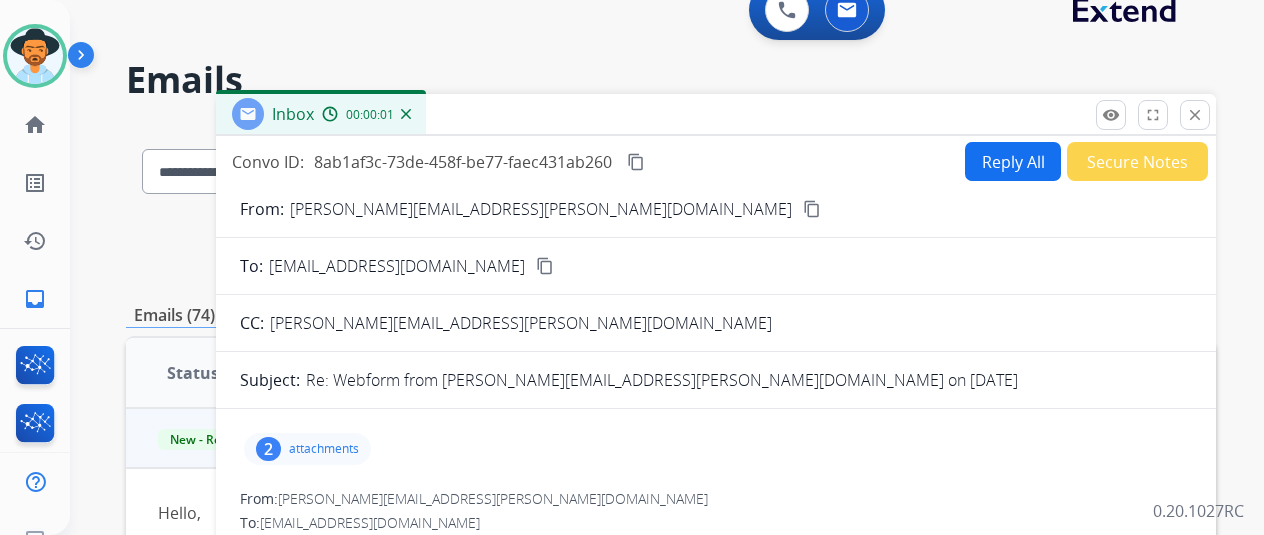 scroll, scrollTop: 0, scrollLeft: 0, axis: both 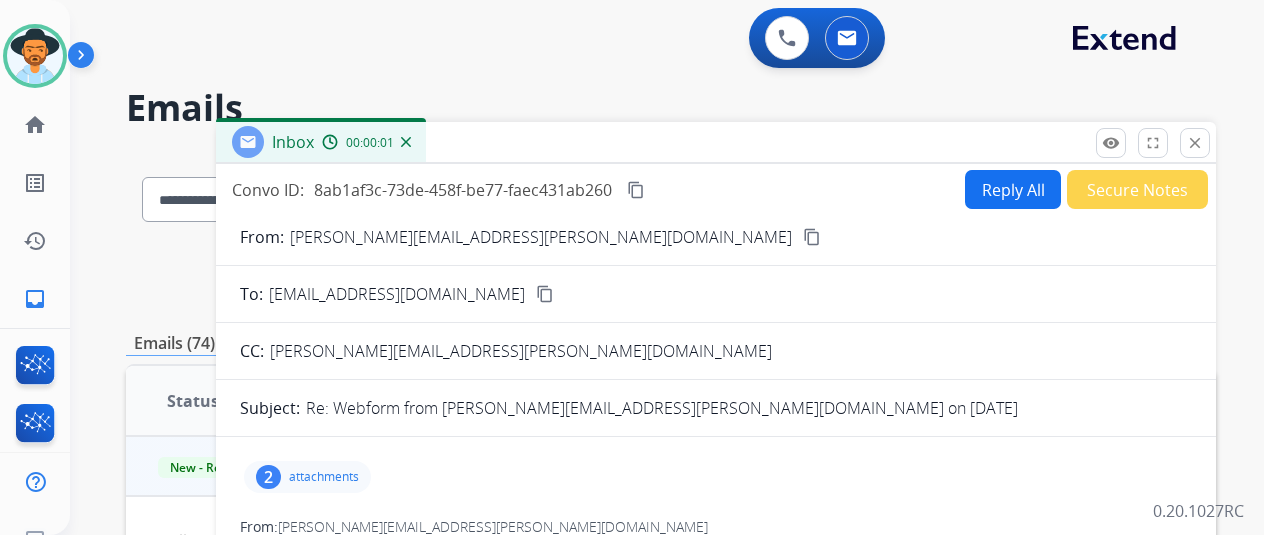 click on "Reply All" at bounding box center (1013, 189) 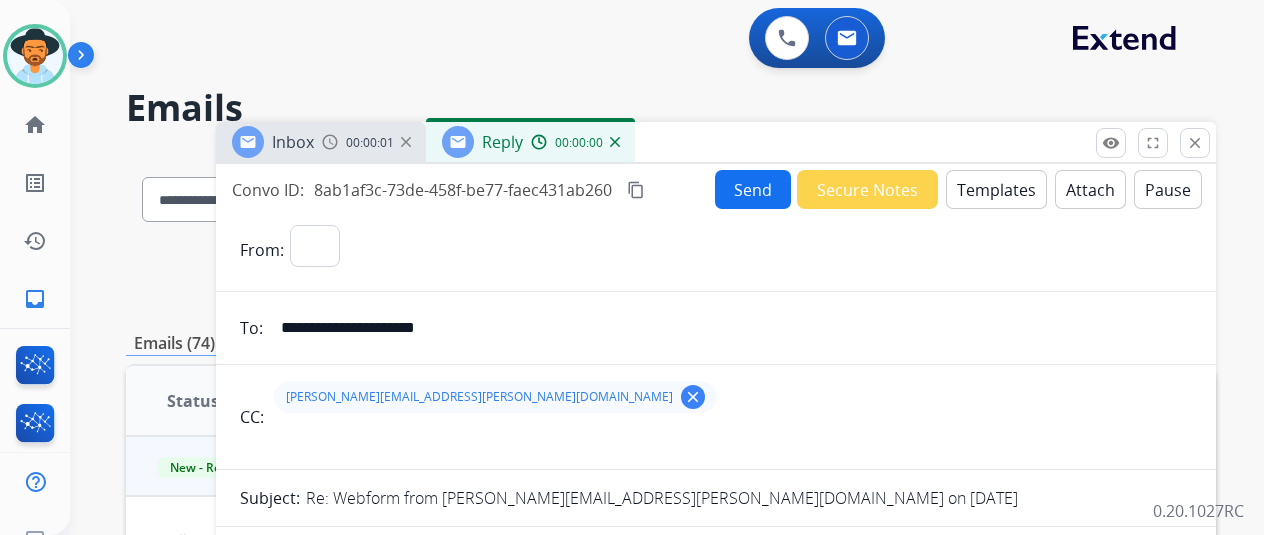 select on "**********" 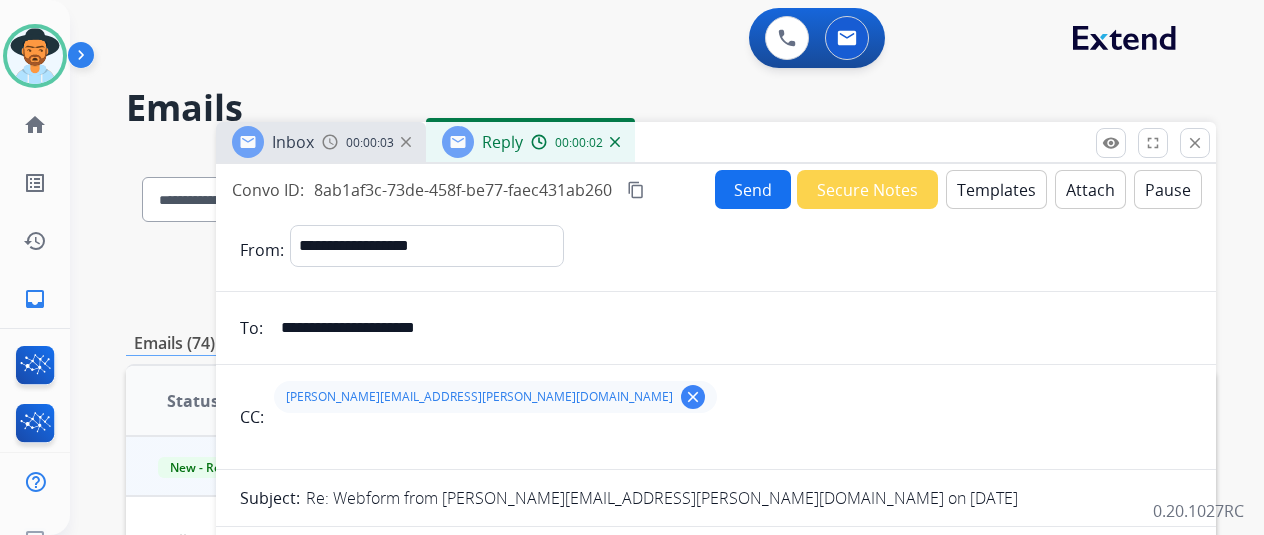 click on "**********" at bounding box center [730, 328] 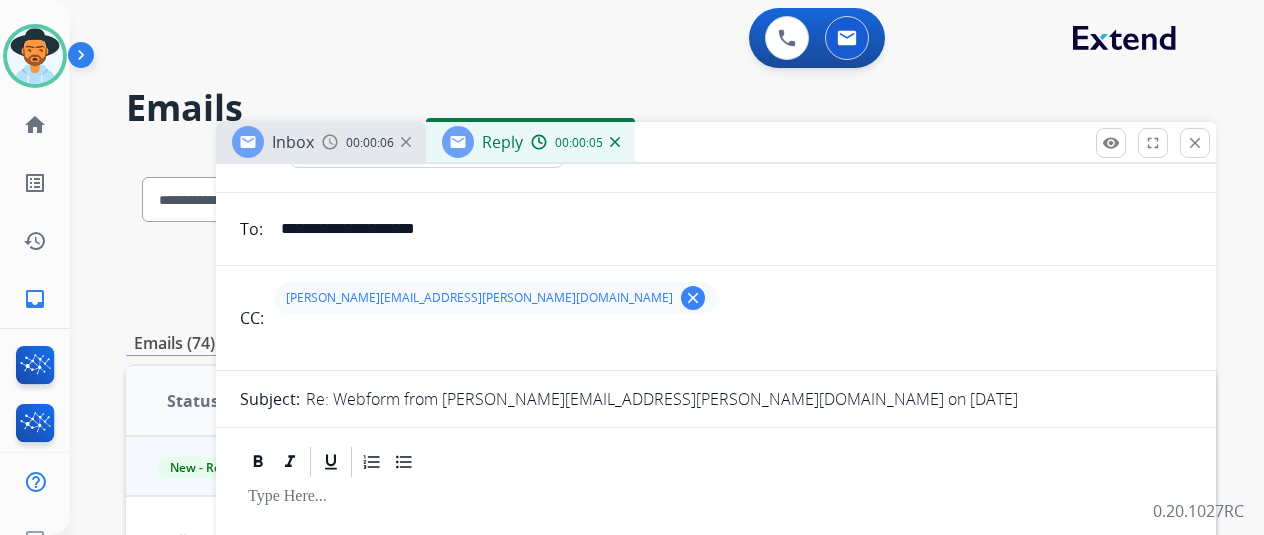 scroll, scrollTop: 0, scrollLeft: 0, axis: both 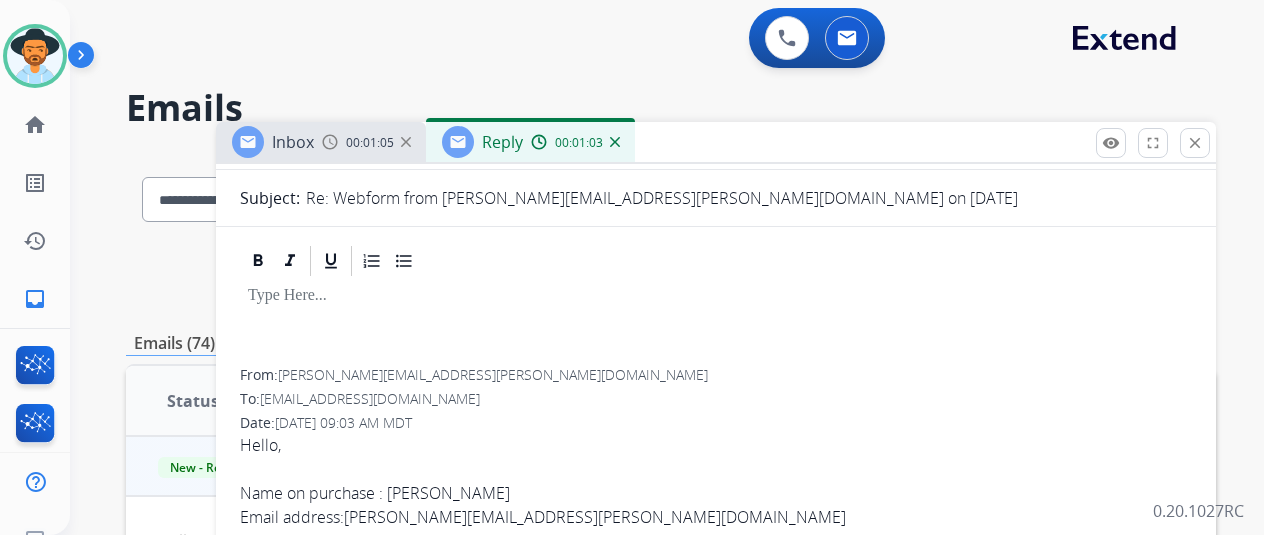 click on "Reply  00:01:03" at bounding box center [530, 142] 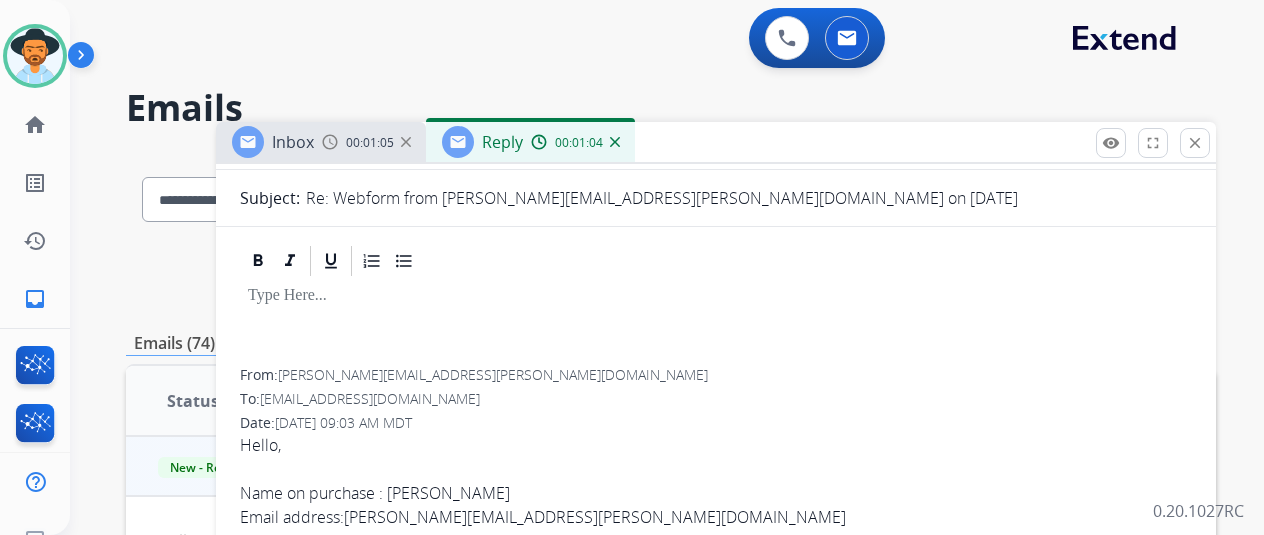 click at bounding box center (615, 142) 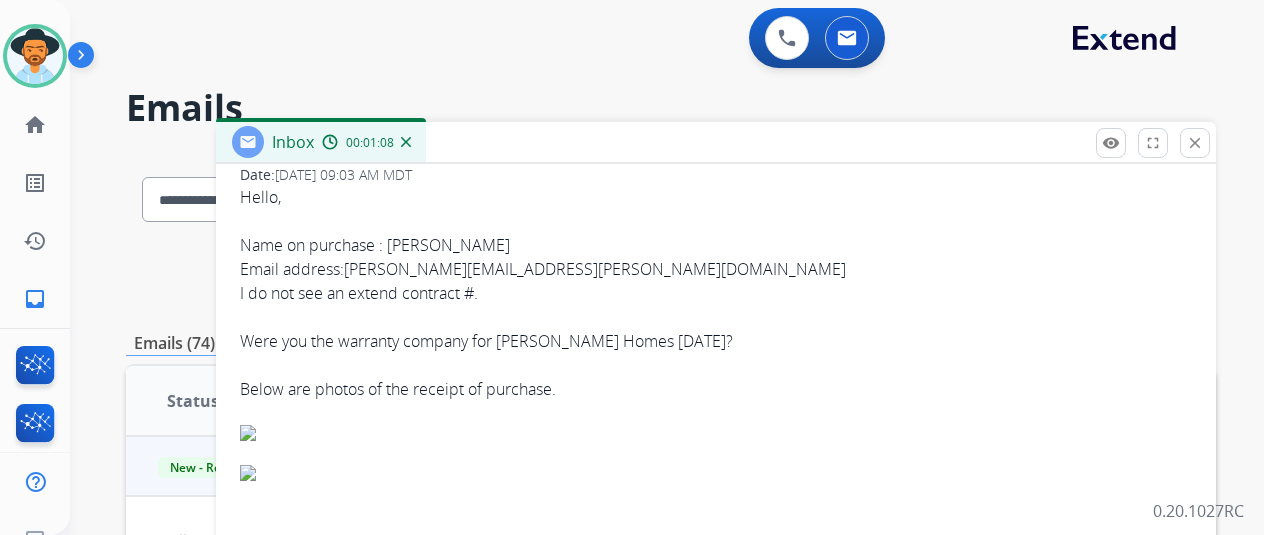 scroll, scrollTop: 700, scrollLeft: 0, axis: vertical 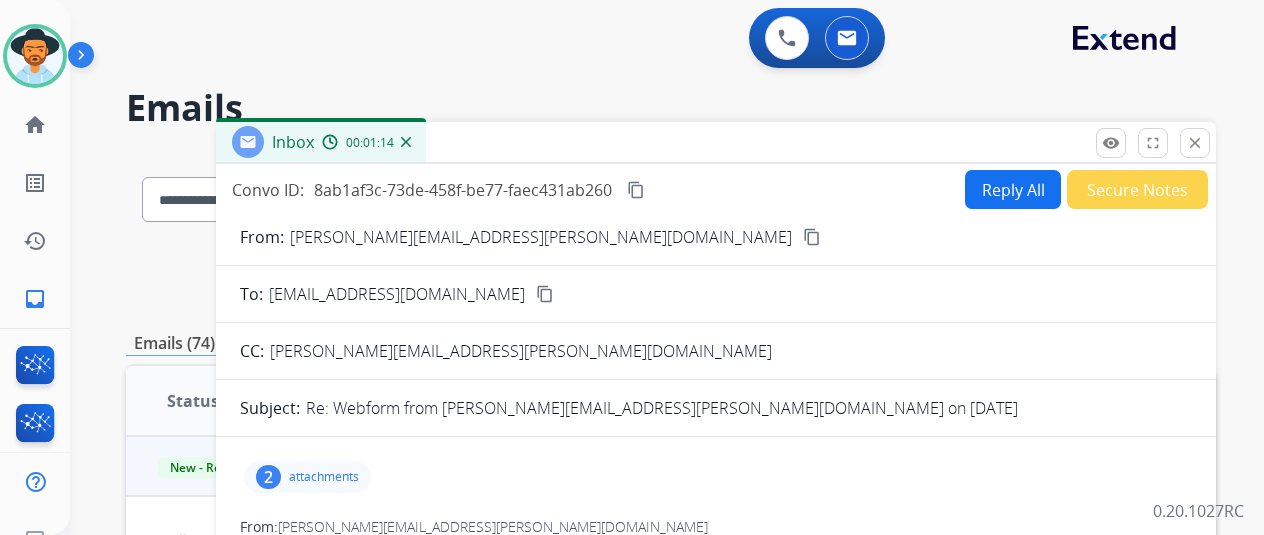 click on "Reply All" at bounding box center [1013, 189] 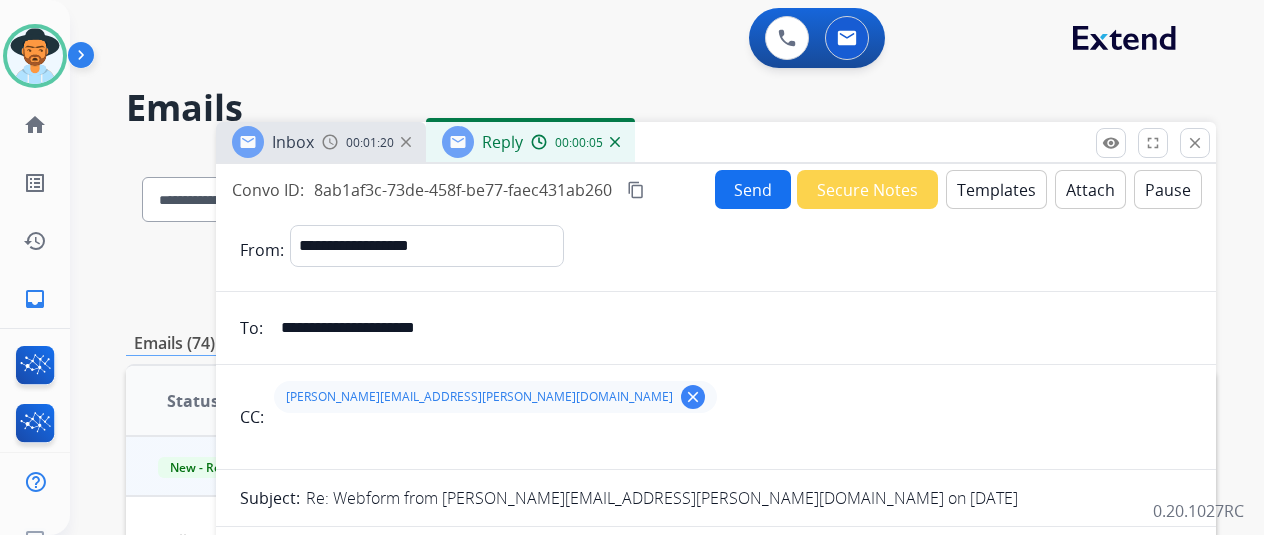 click on "**********" at bounding box center [730, 328] 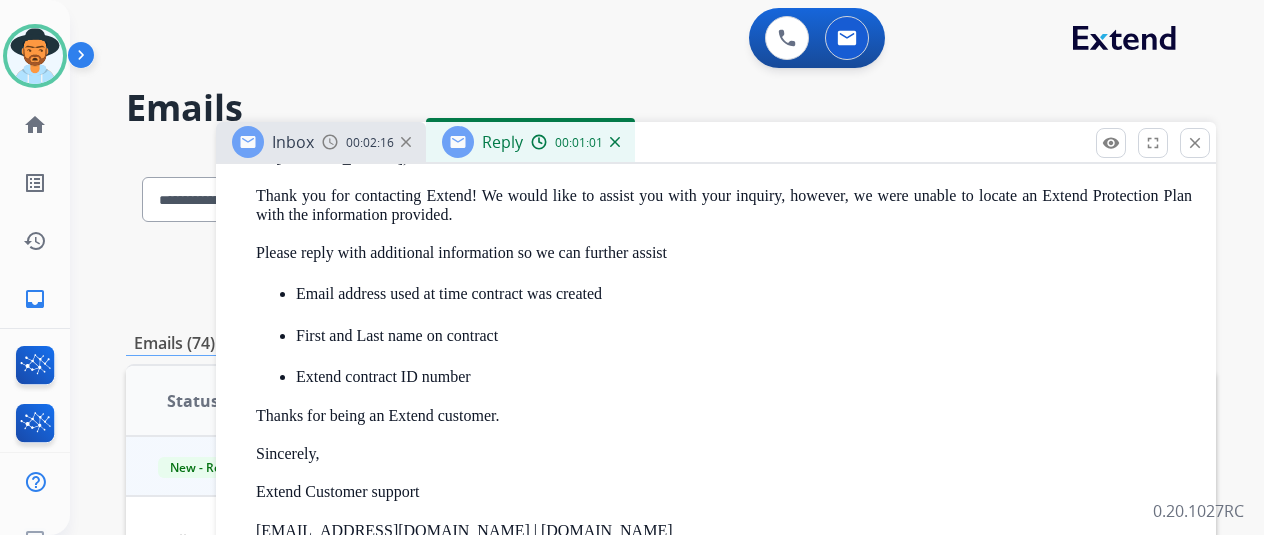 scroll, scrollTop: 1506, scrollLeft: 0, axis: vertical 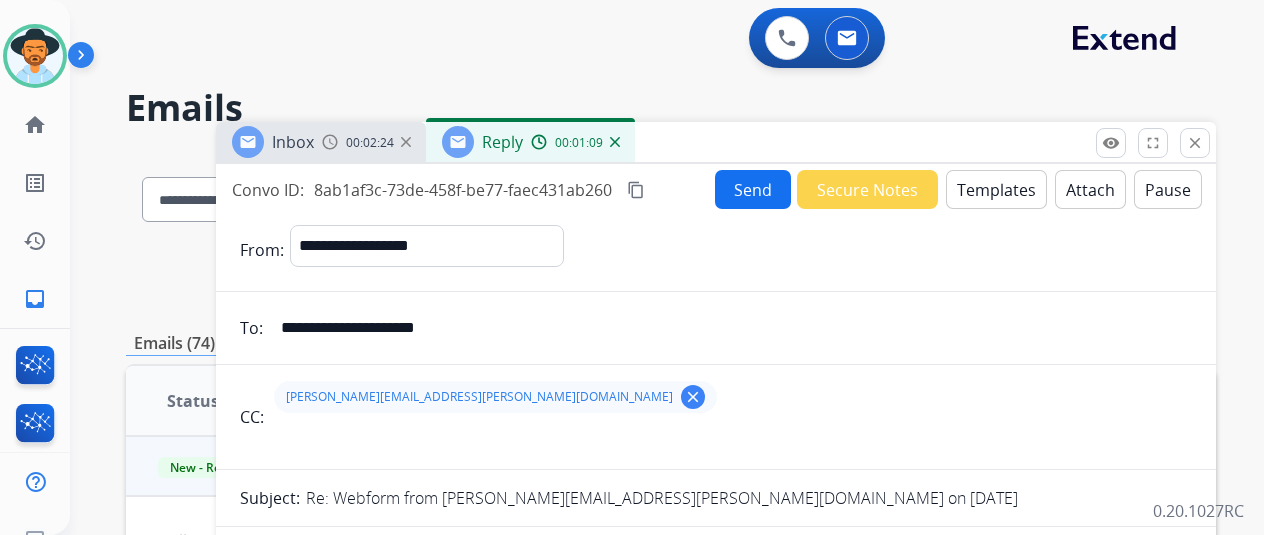 click at bounding box center (731, 441) 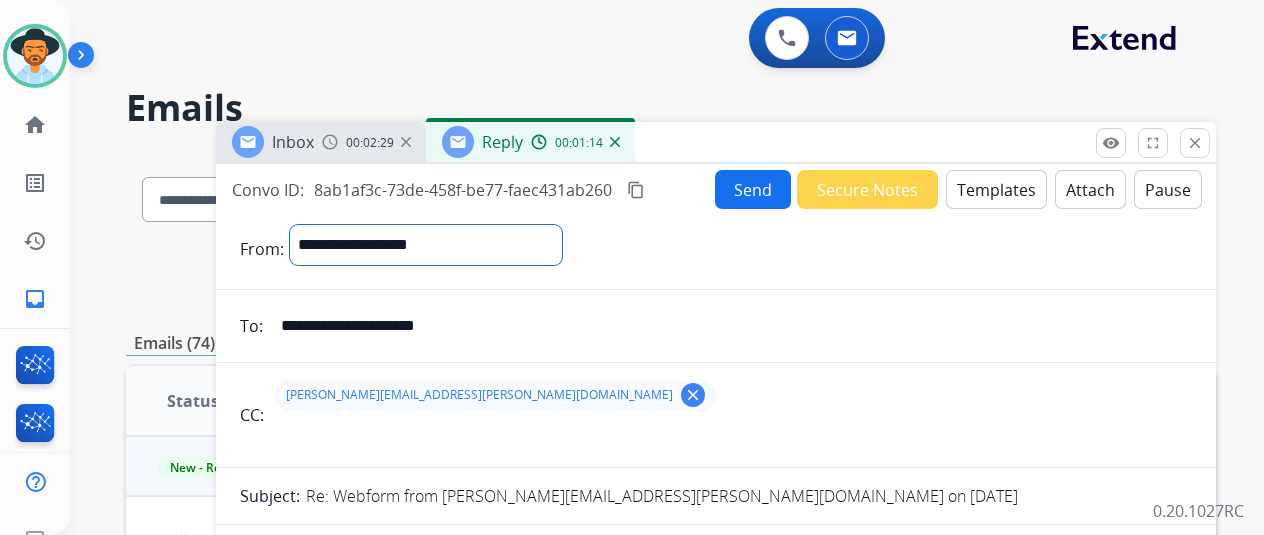 click on "**********" at bounding box center [426, 245] 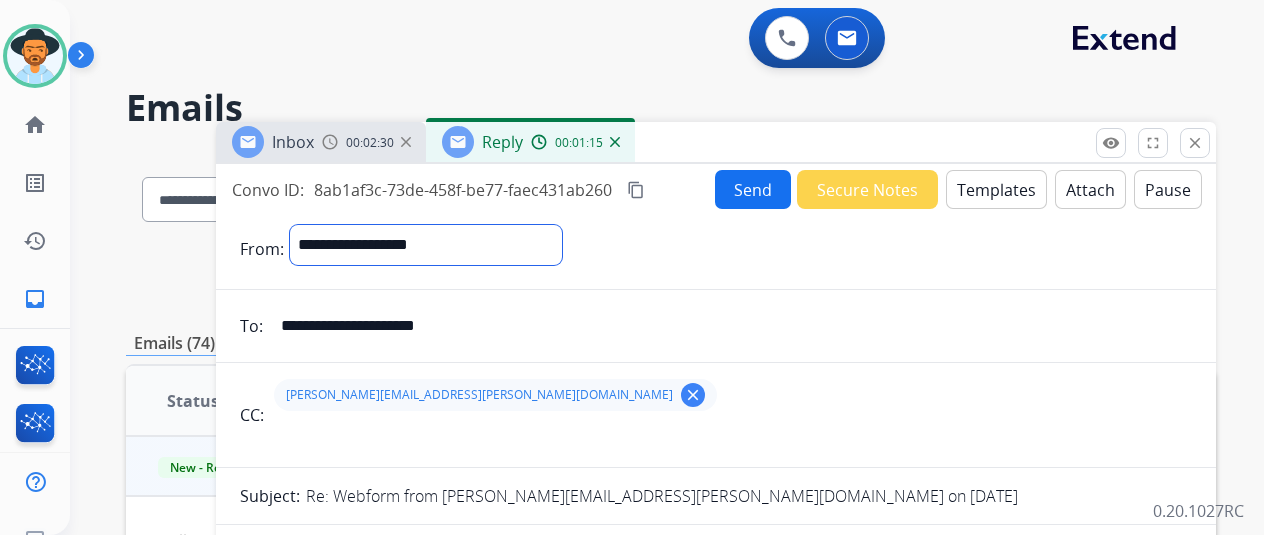 click on "**********" at bounding box center (426, 245) 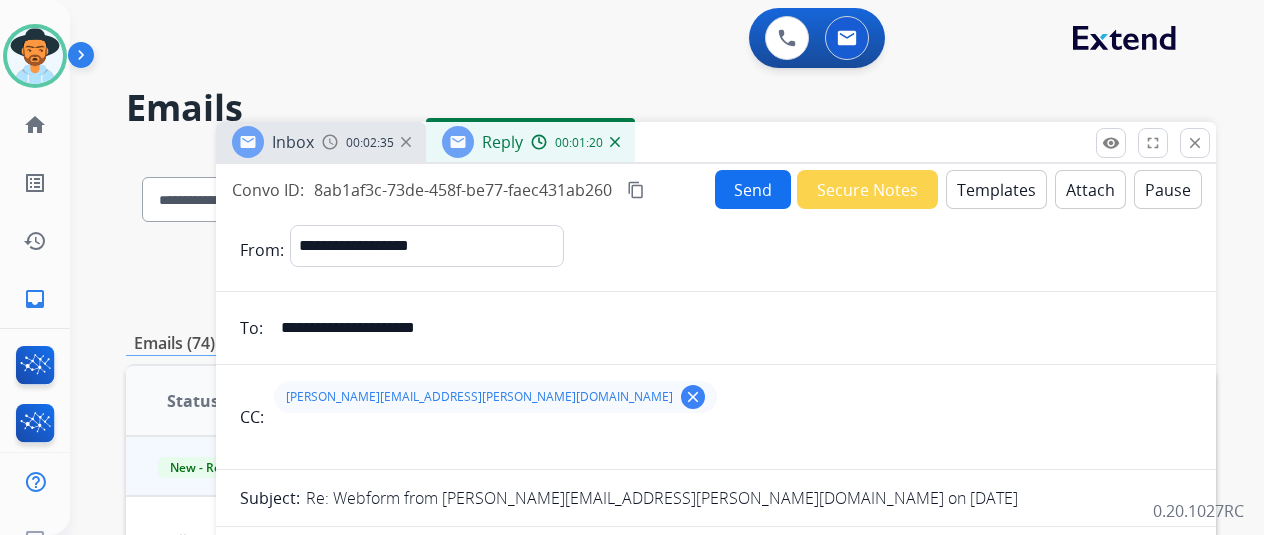 click at bounding box center (731, 441) 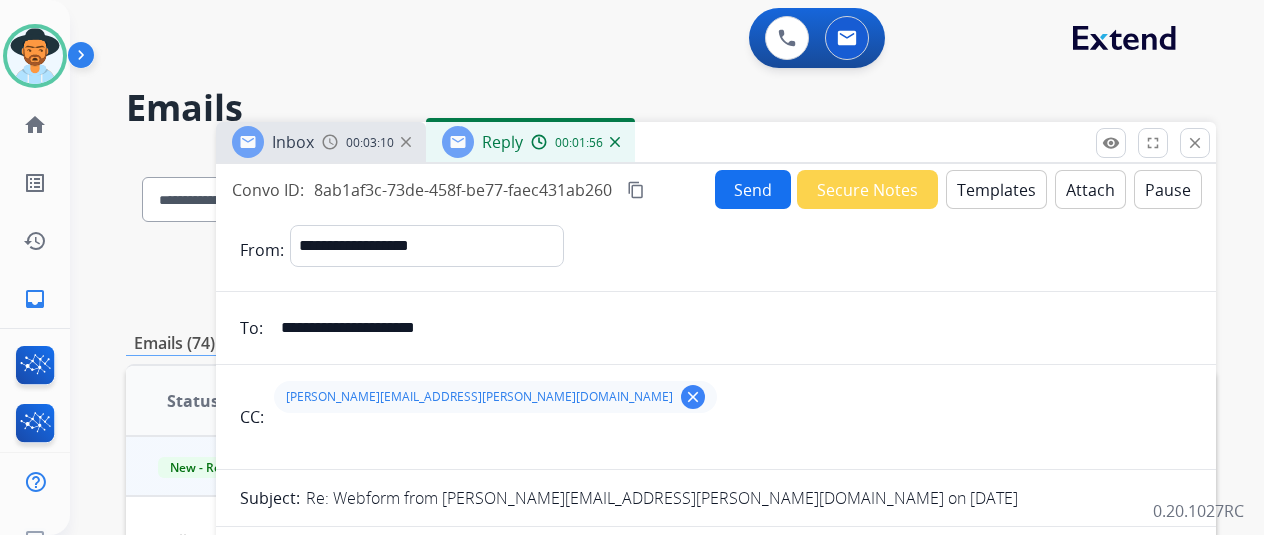 click on "00:01:56" at bounding box center (575, 142) 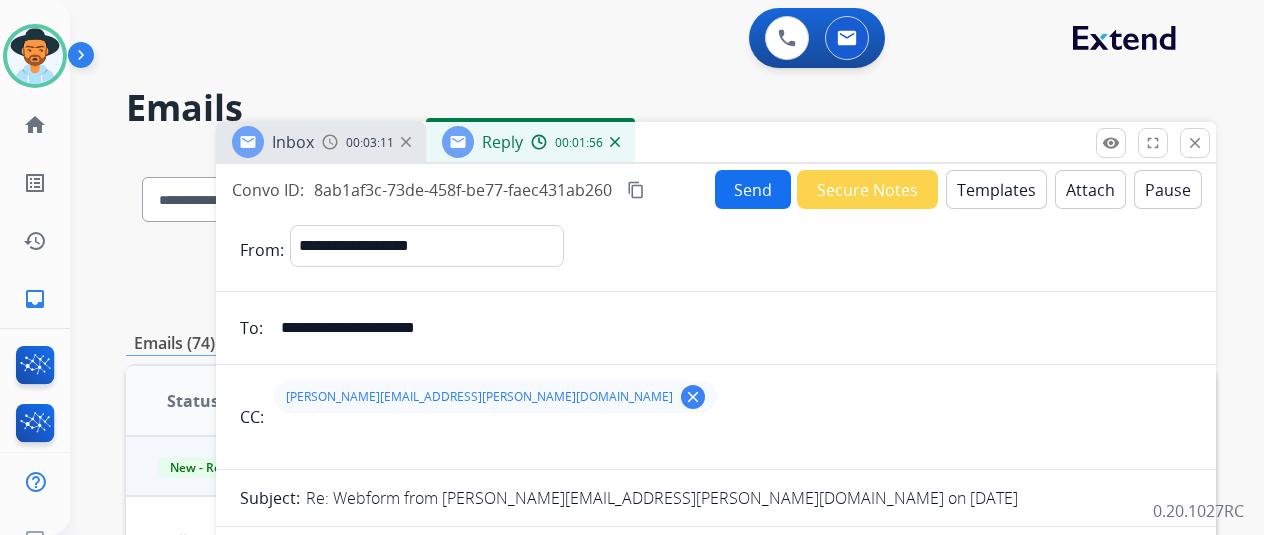 click on "00:01:56" at bounding box center (575, 142) 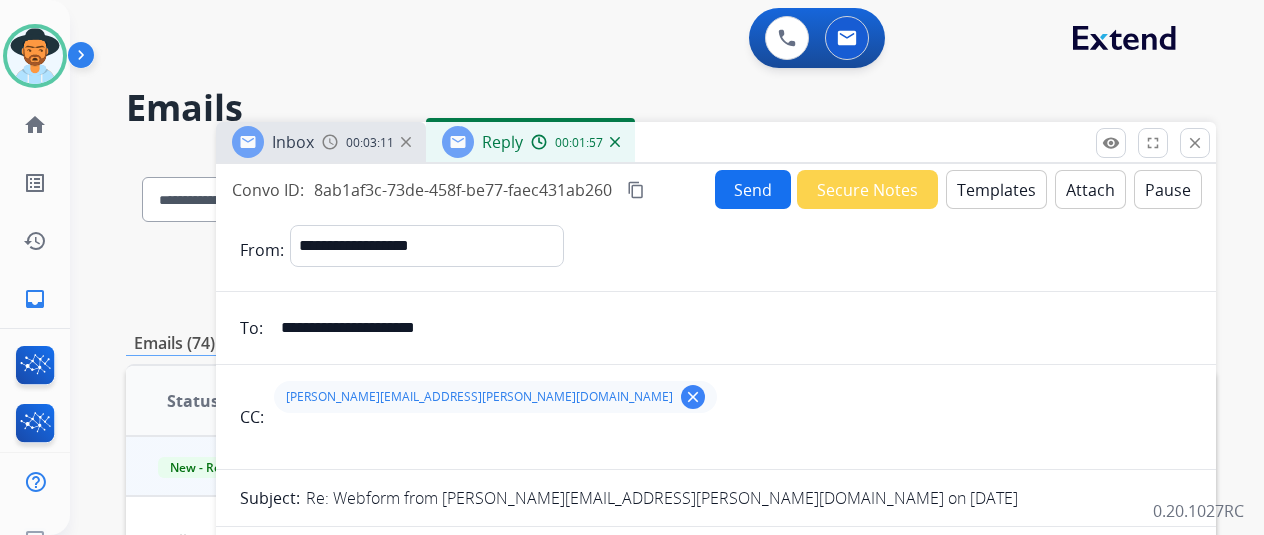 click at bounding box center [615, 142] 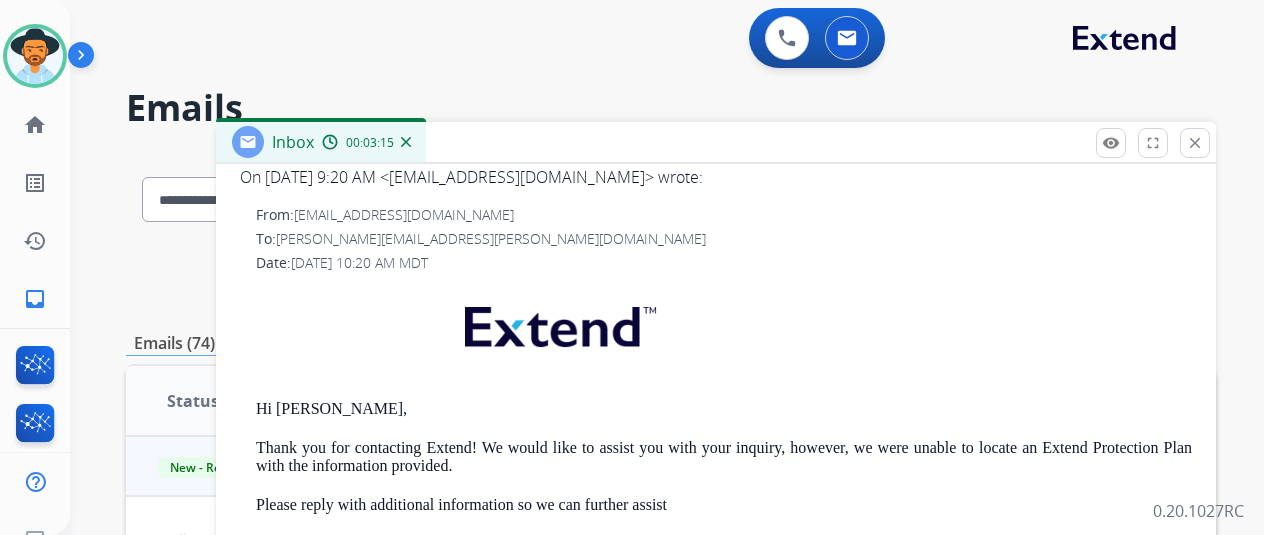 scroll, scrollTop: 1358, scrollLeft: 0, axis: vertical 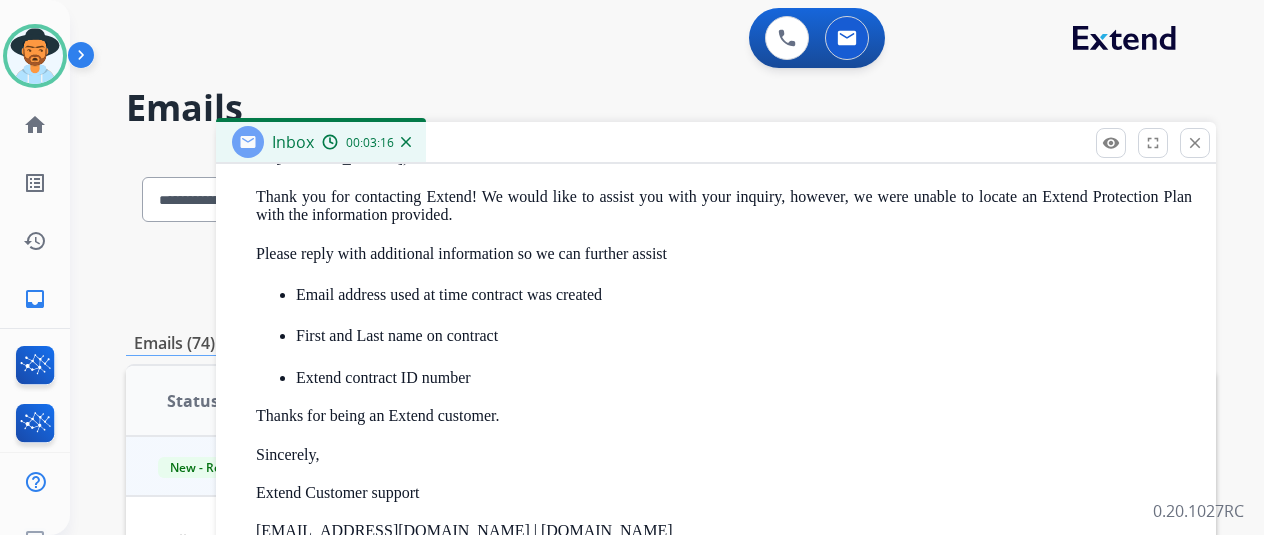 click on "Inbox  00:03:16" at bounding box center (716, 143) 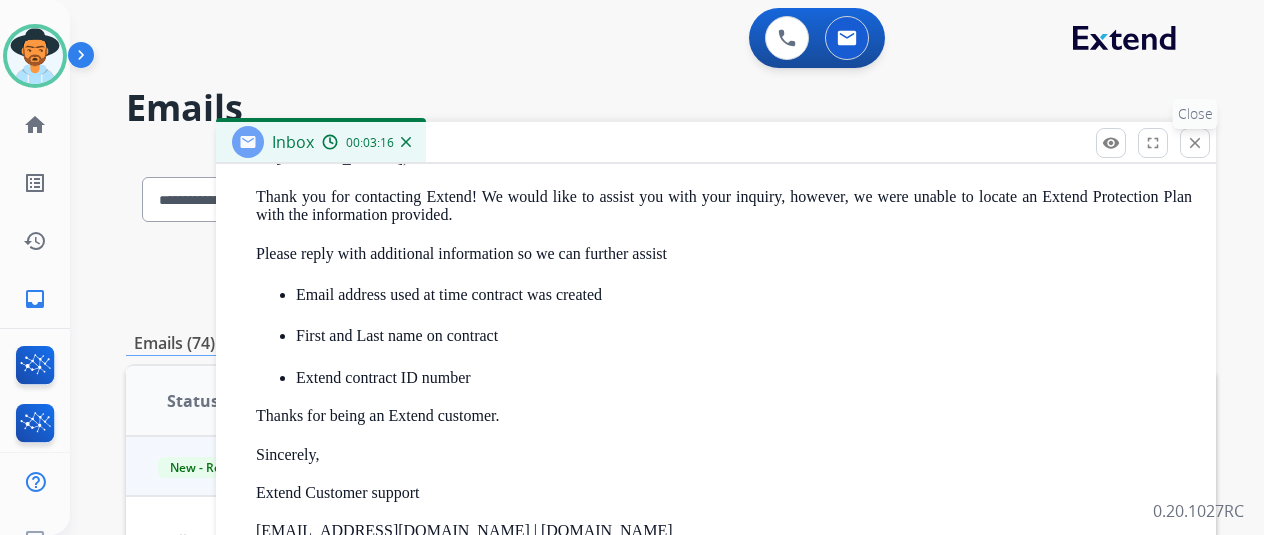 click on "close Close" at bounding box center [1195, 143] 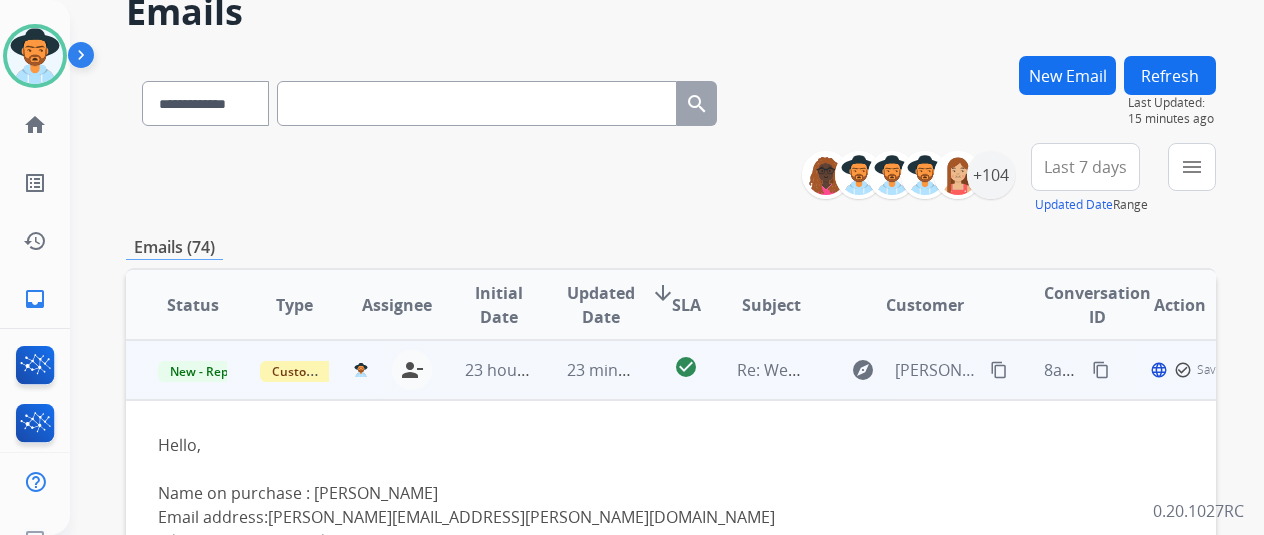 scroll, scrollTop: 300, scrollLeft: 0, axis: vertical 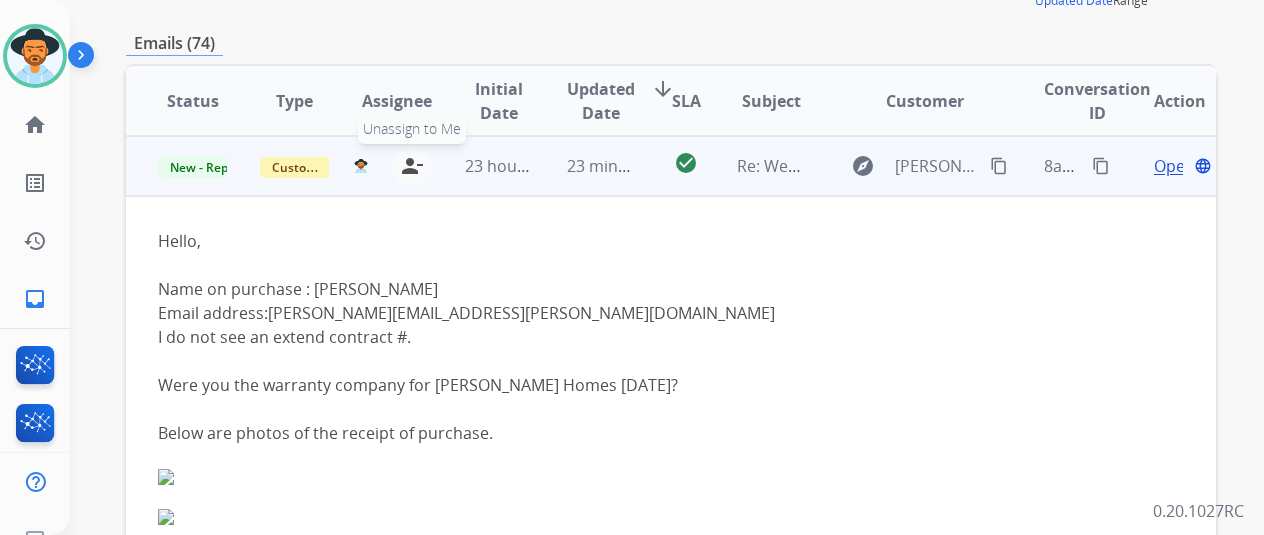 click on "person_remove" at bounding box center [412, 166] 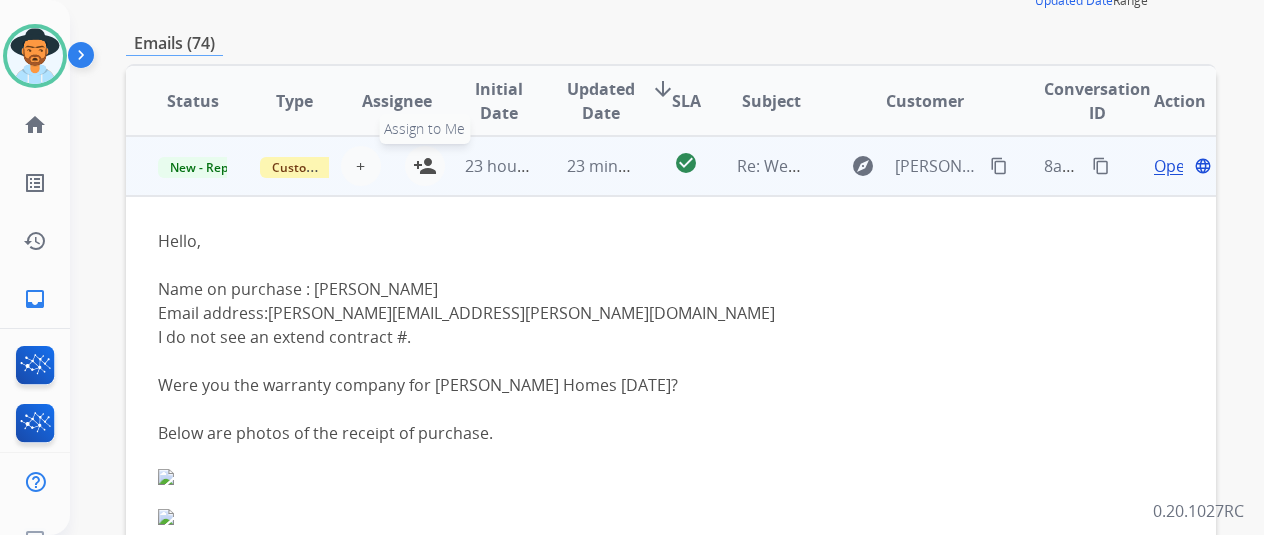 click on "person_add" at bounding box center (425, 166) 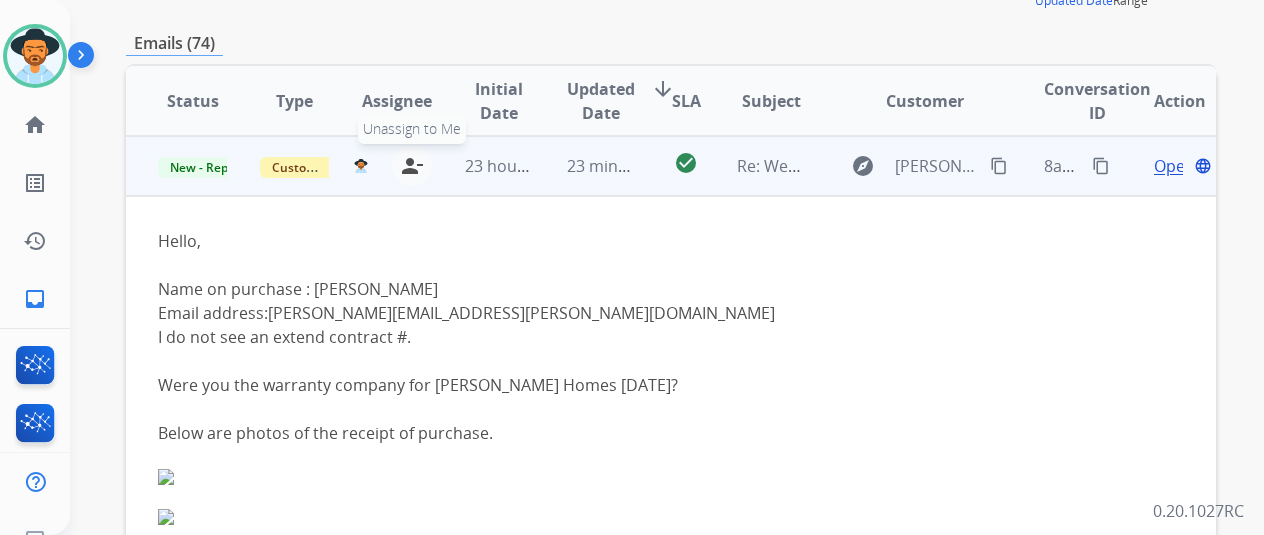 click on "person_remove" at bounding box center [412, 166] 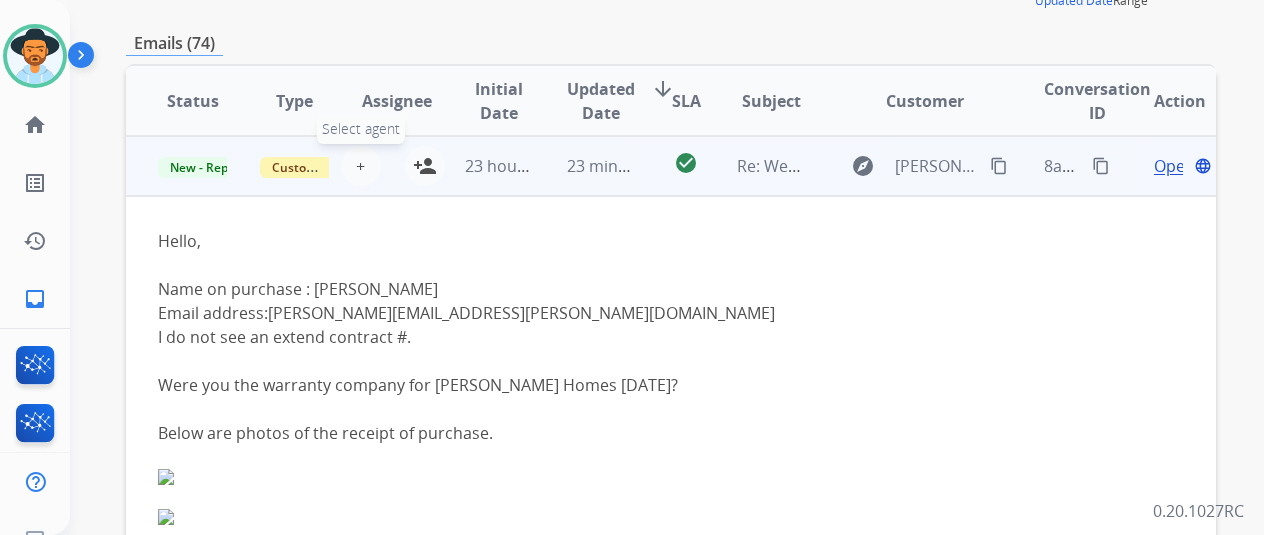 click on "+" at bounding box center (360, 166) 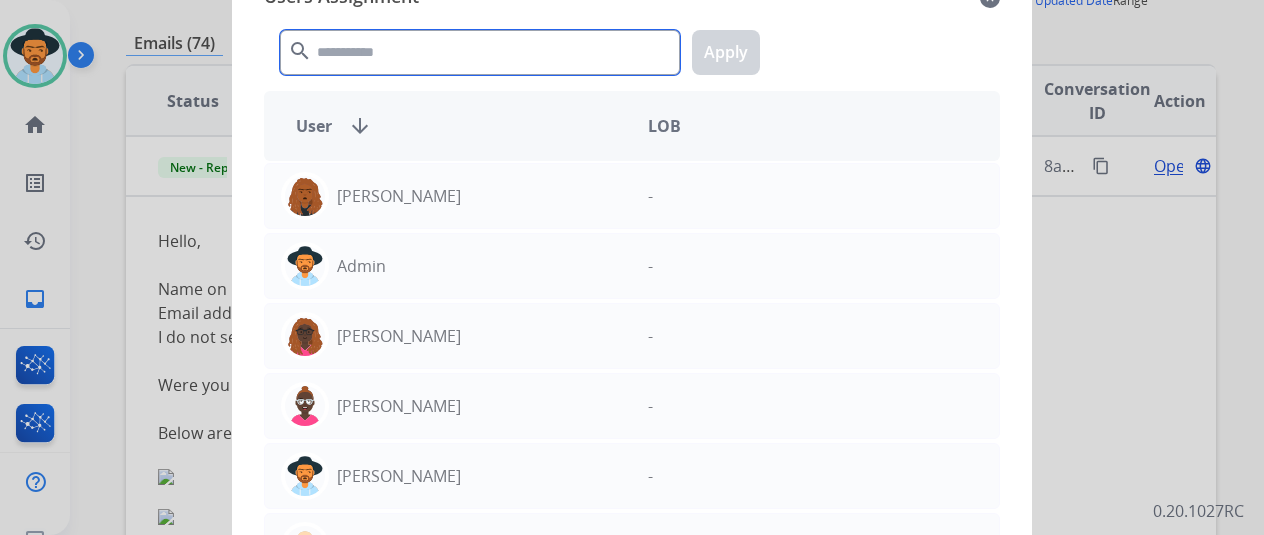 click 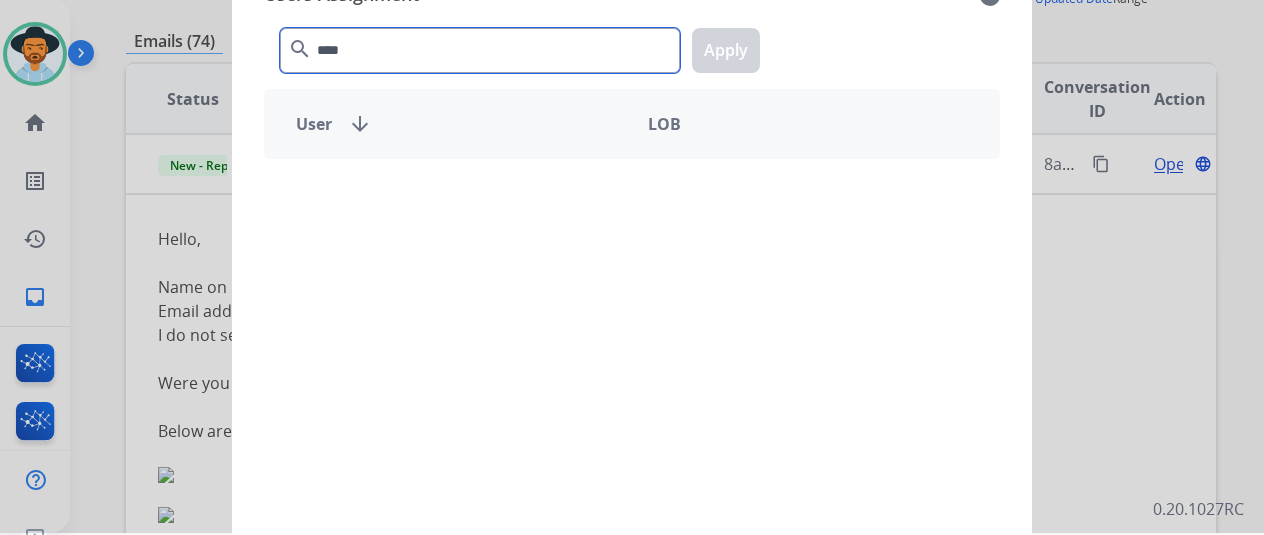 scroll, scrollTop: 0, scrollLeft: 0, axis: both 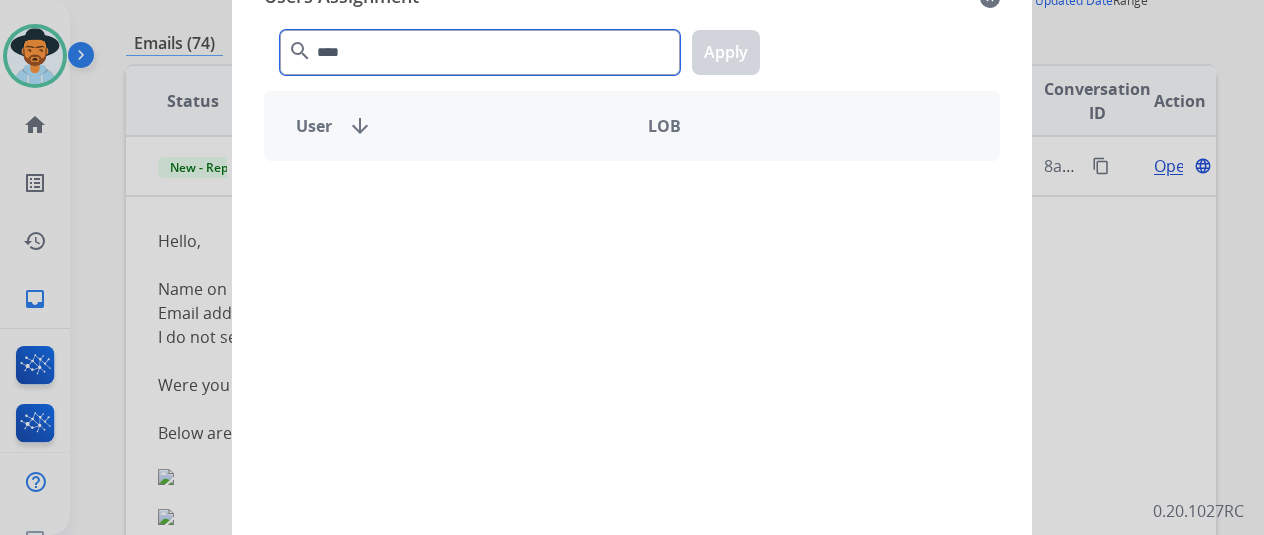 type on "****" 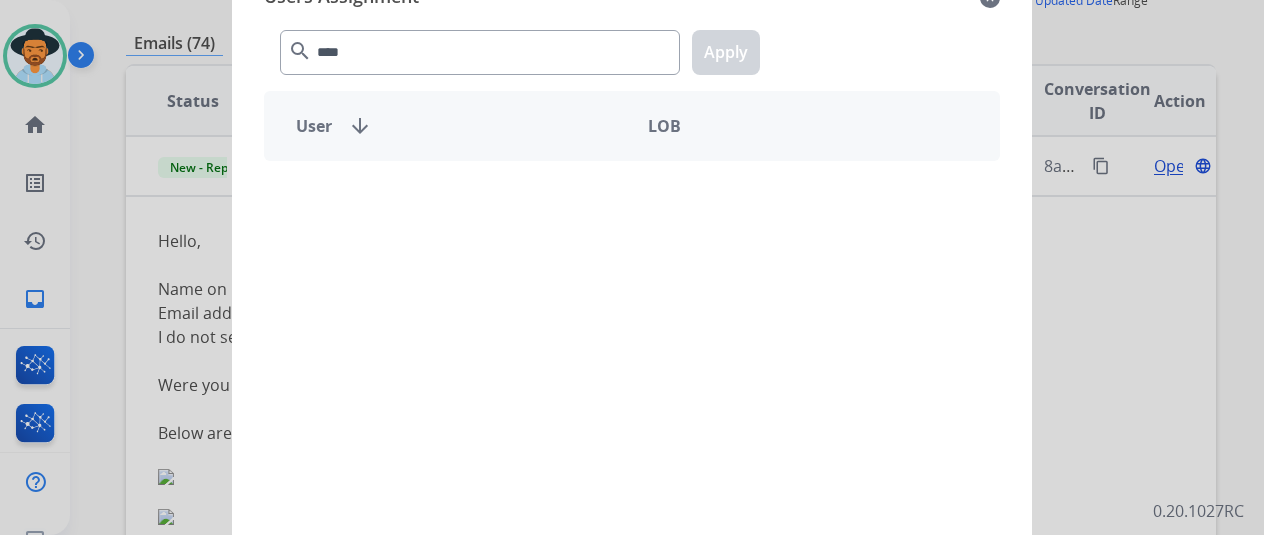 click on "close" 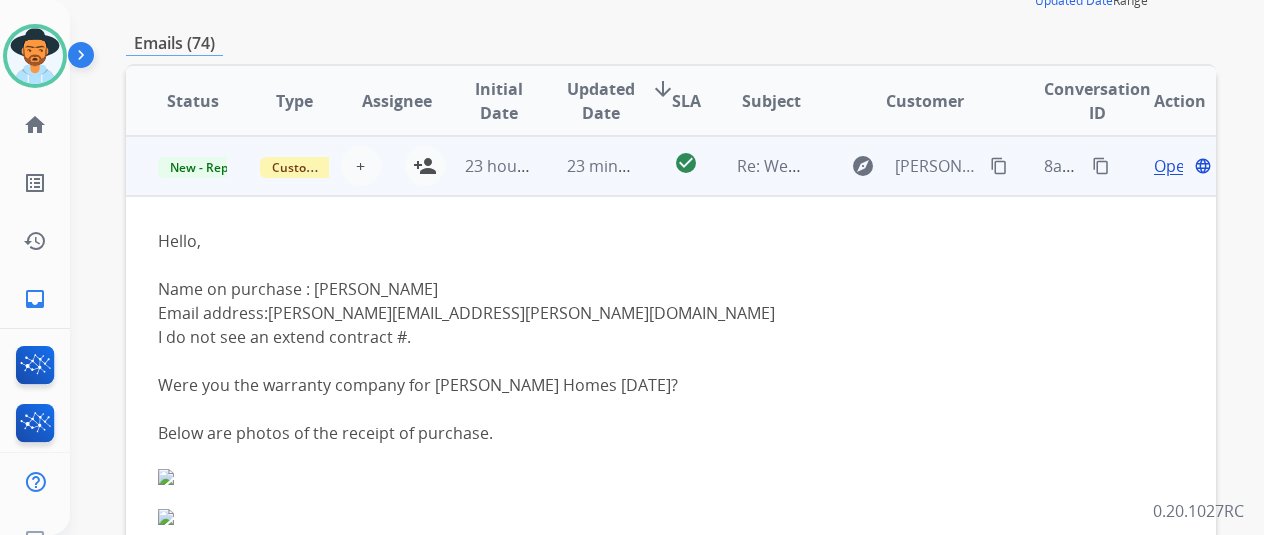 click on "23 hours ago" at bounding box center (484, 166) 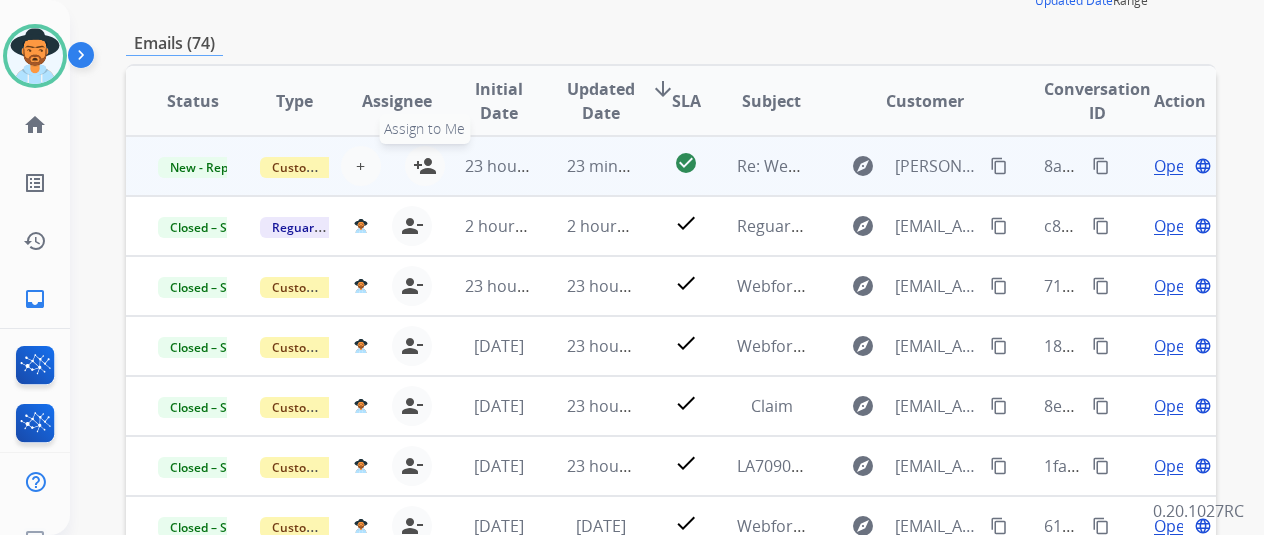 click on "person_add" at bounding box center (425, 166) 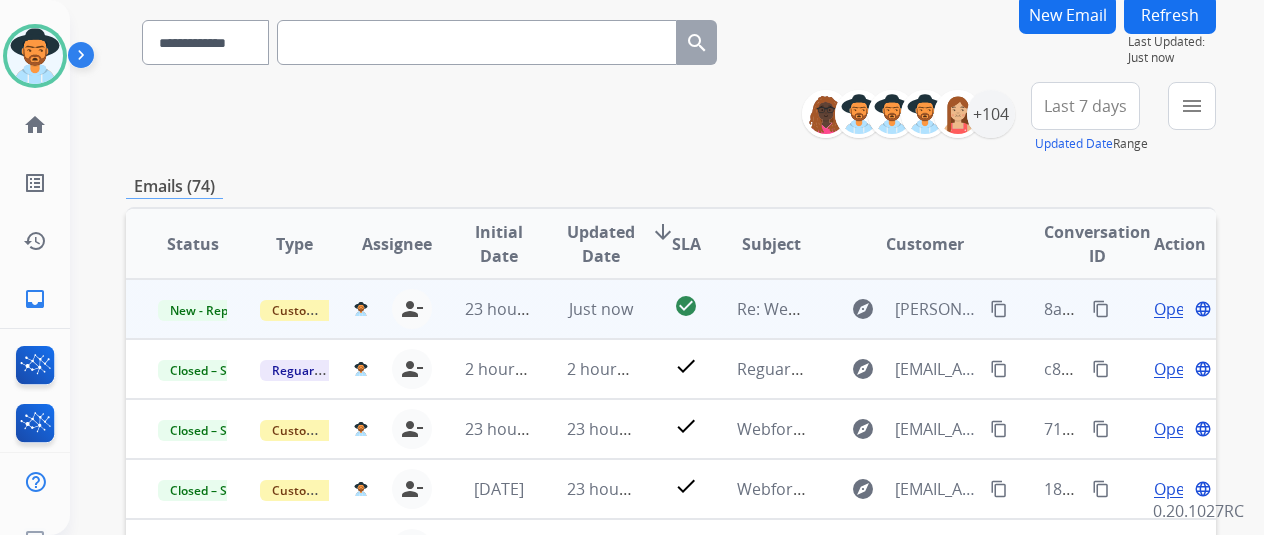 scroll, scrollTop: 200, scrollLeft: 0, axis: vertical 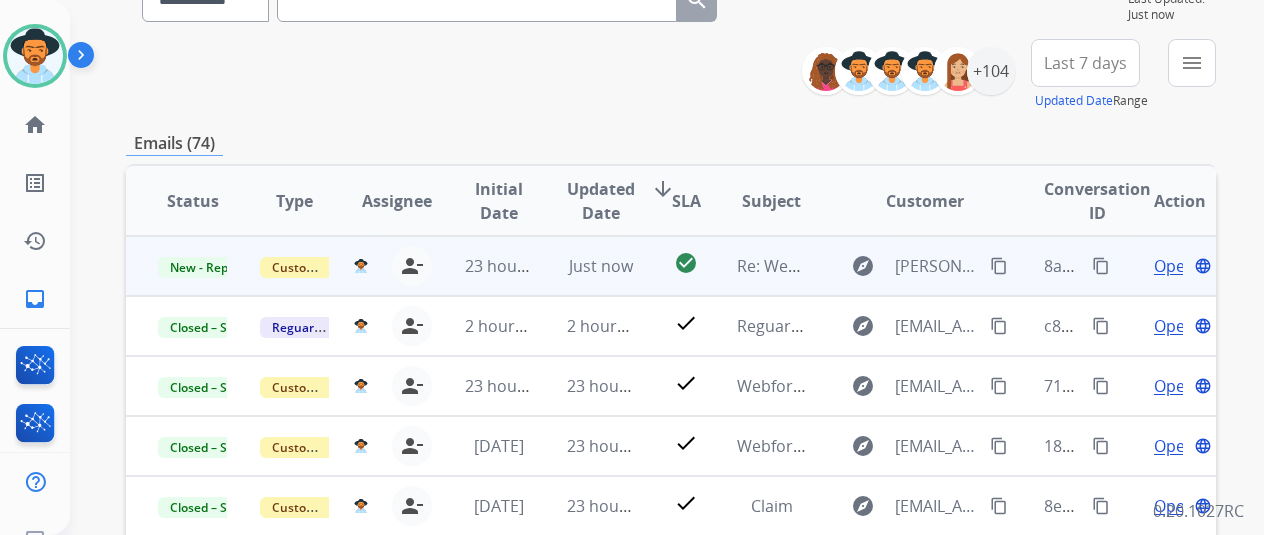 click on "Open" at bounding box center [1174, 266] 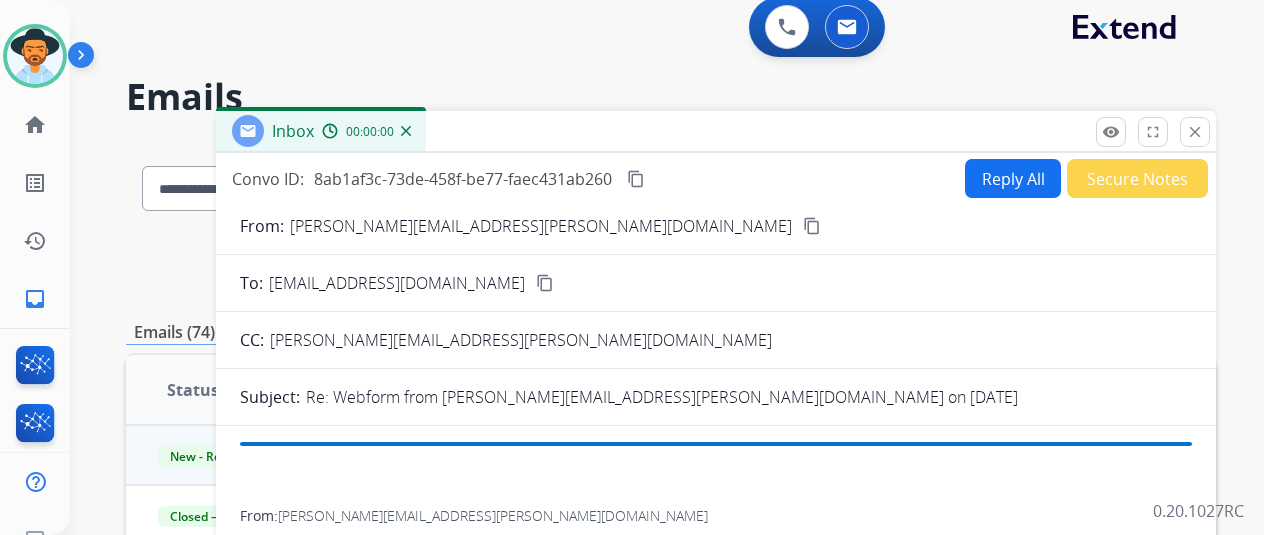 scroll, scrollTop: 0, scrollLeft: 0, axis: both 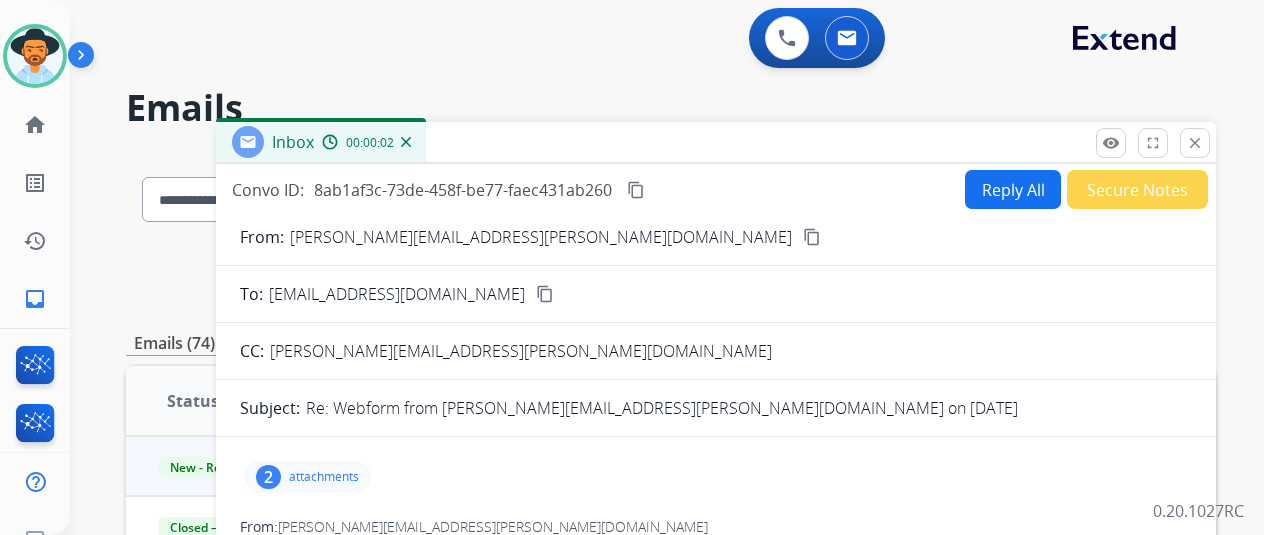 click on "Secure Notes" at bounding box center [1137, 189] 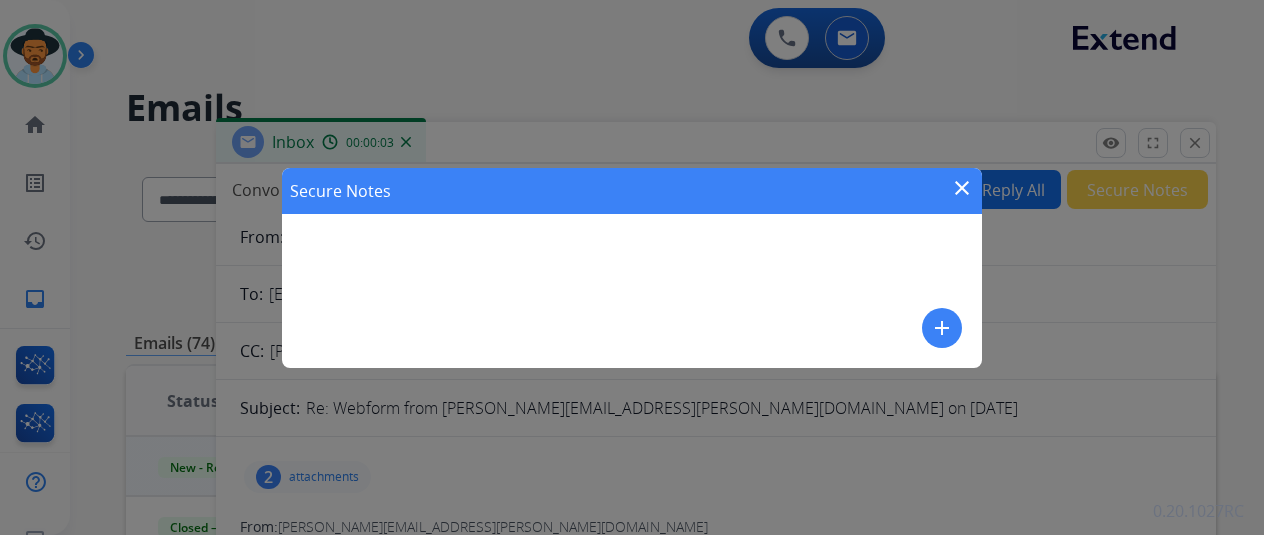 click on "add" at bounding box center [942, 328] 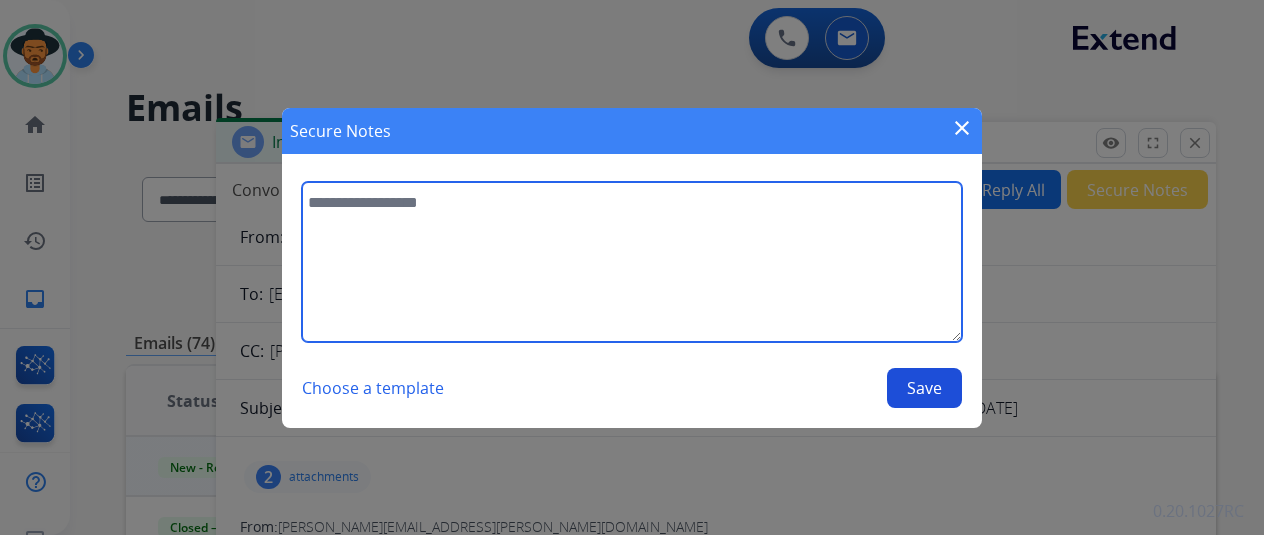 click at bounding box center (632, 262) 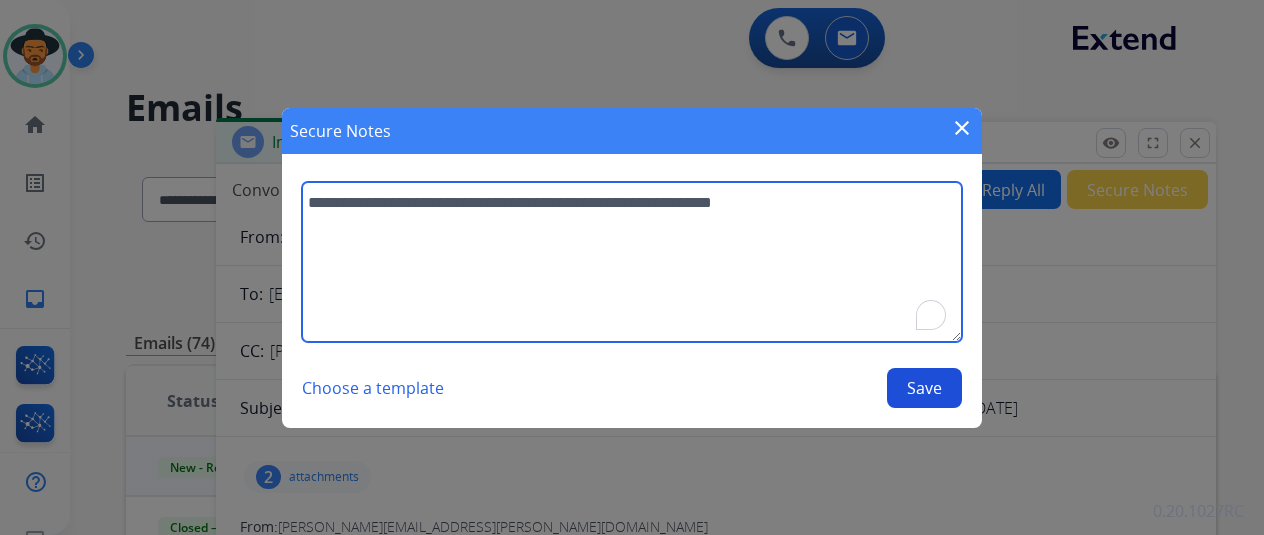 type on "**********" 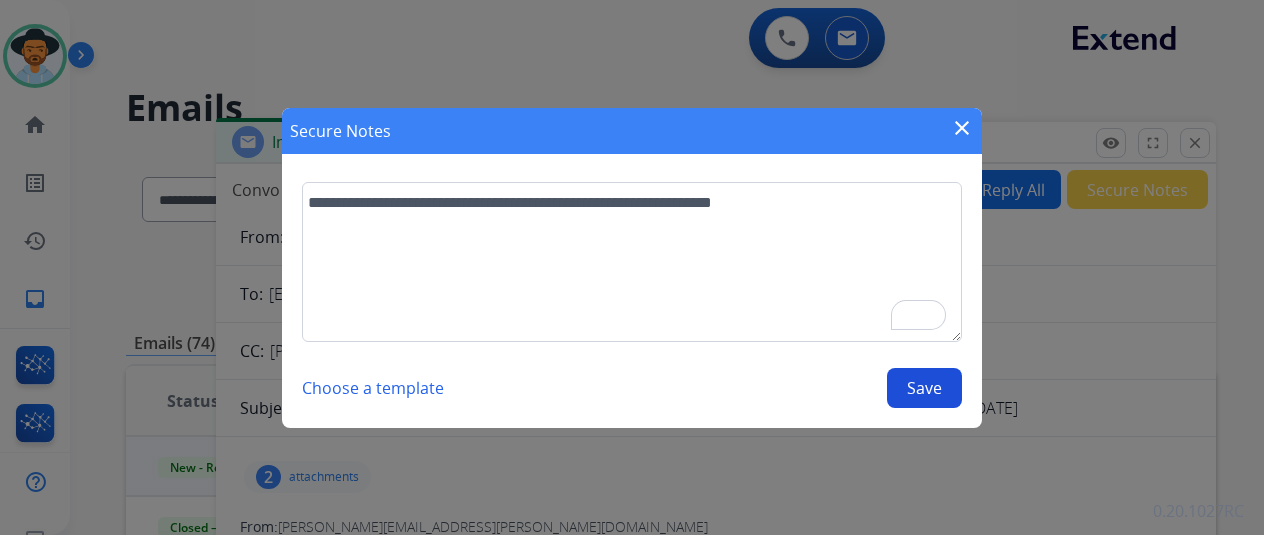 click on "Save" at bounding box center [924, 388] 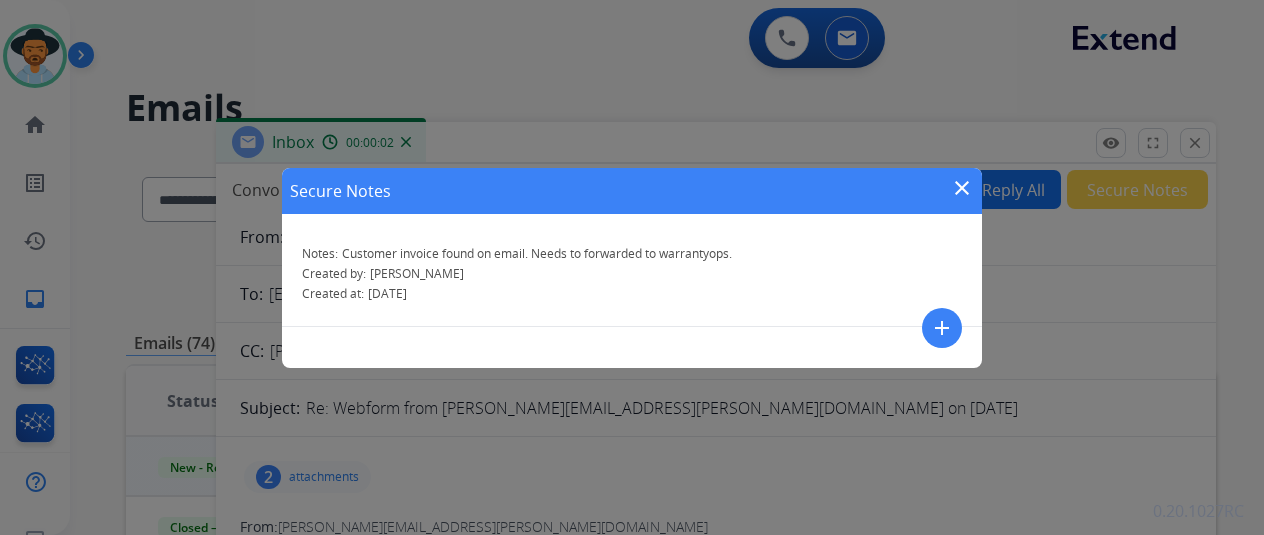 click on "close" at bounding box center (962, 188) 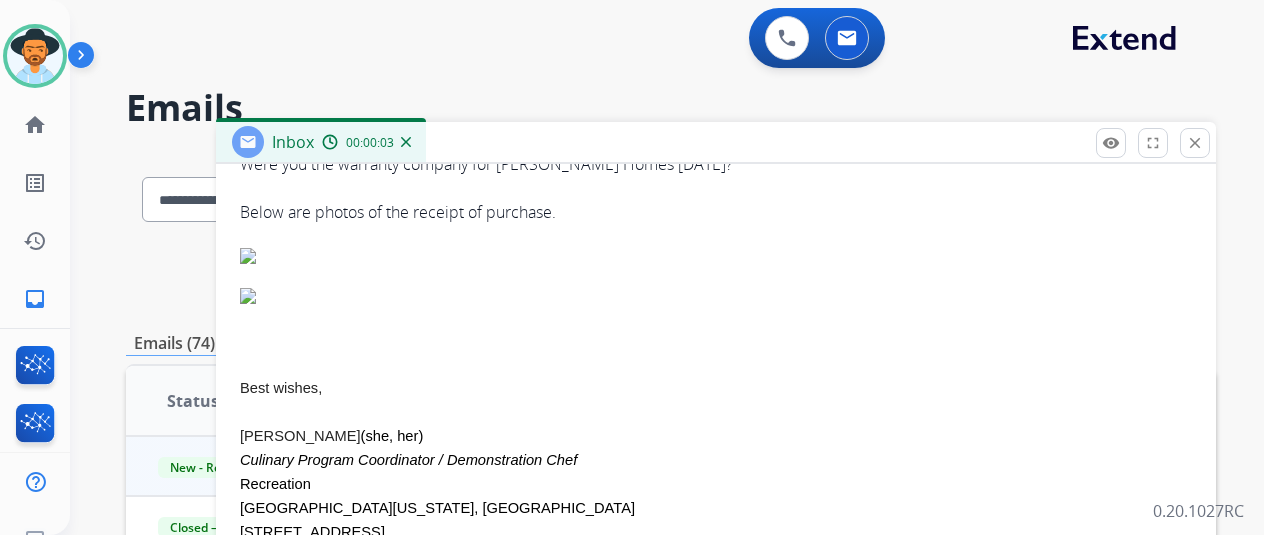 scroll, scrollTop: 700, scrollLeft: 0, axis: vertical 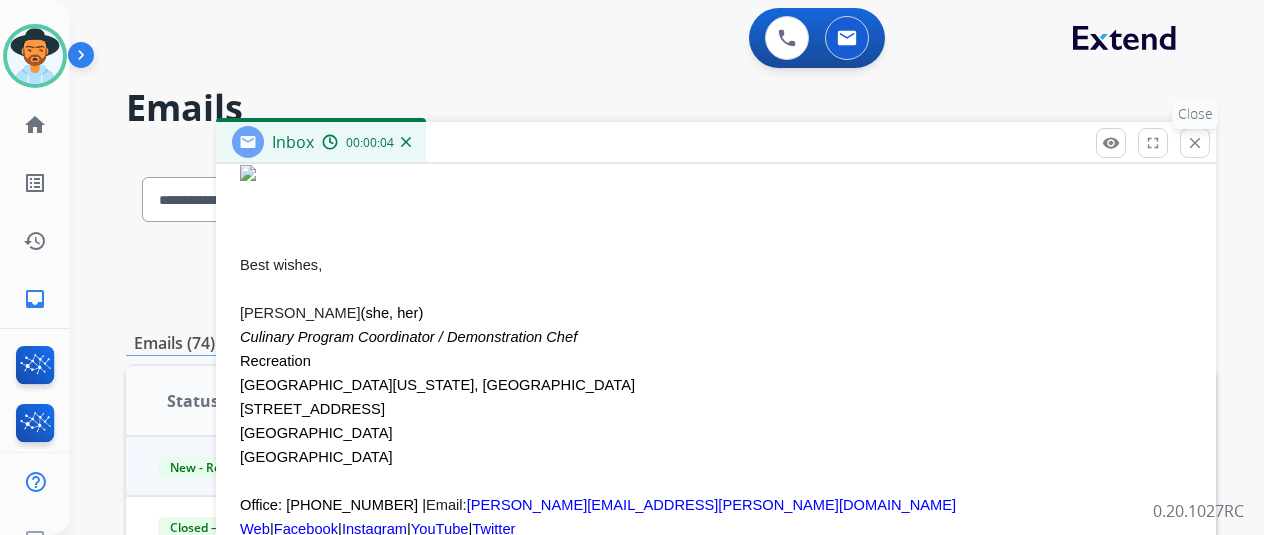 click on "close" at bounding box center [1195, 143] 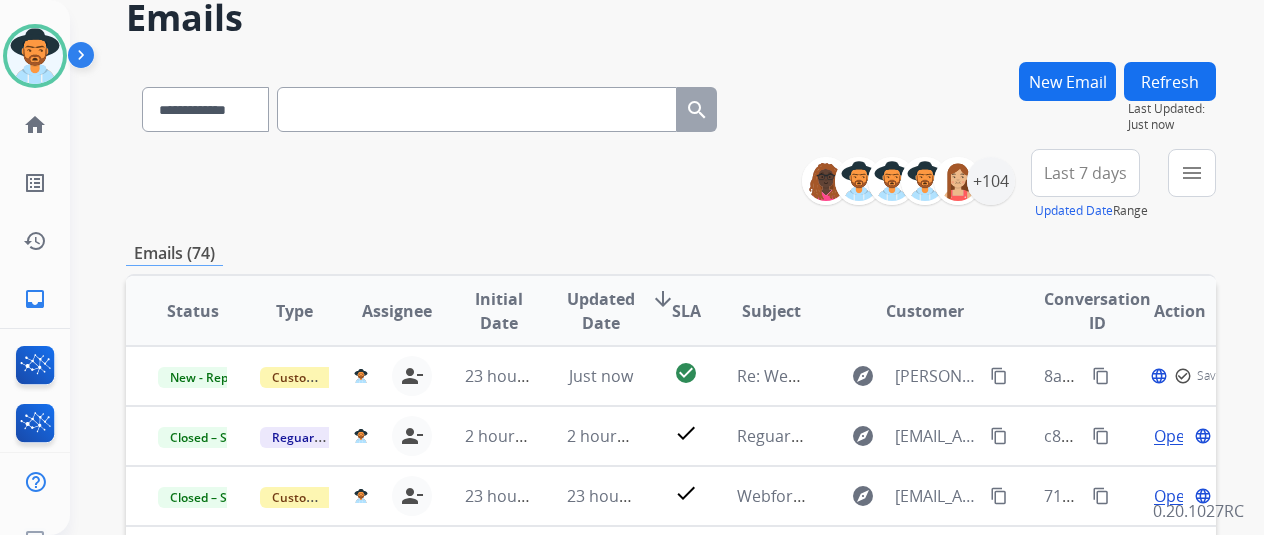 scroll, scrollTop: 0, scrollLeft: 0, axis: both 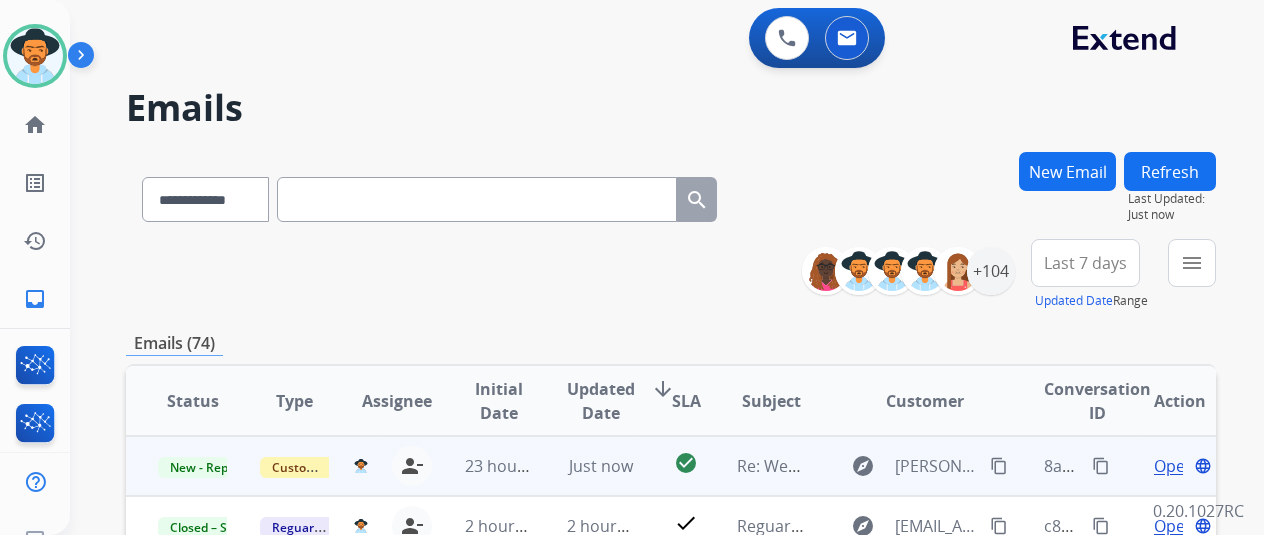 click on "Open" at bounding box center [1174, 466] 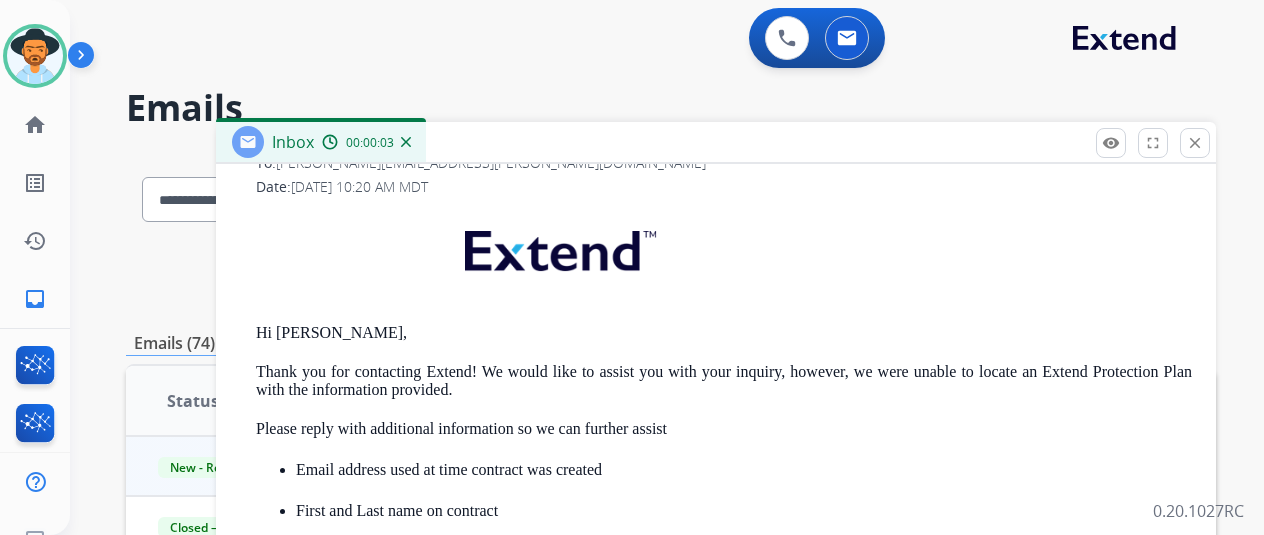 scroll, scrollTop: 1300, scrollLeft: 0, axis: vertical 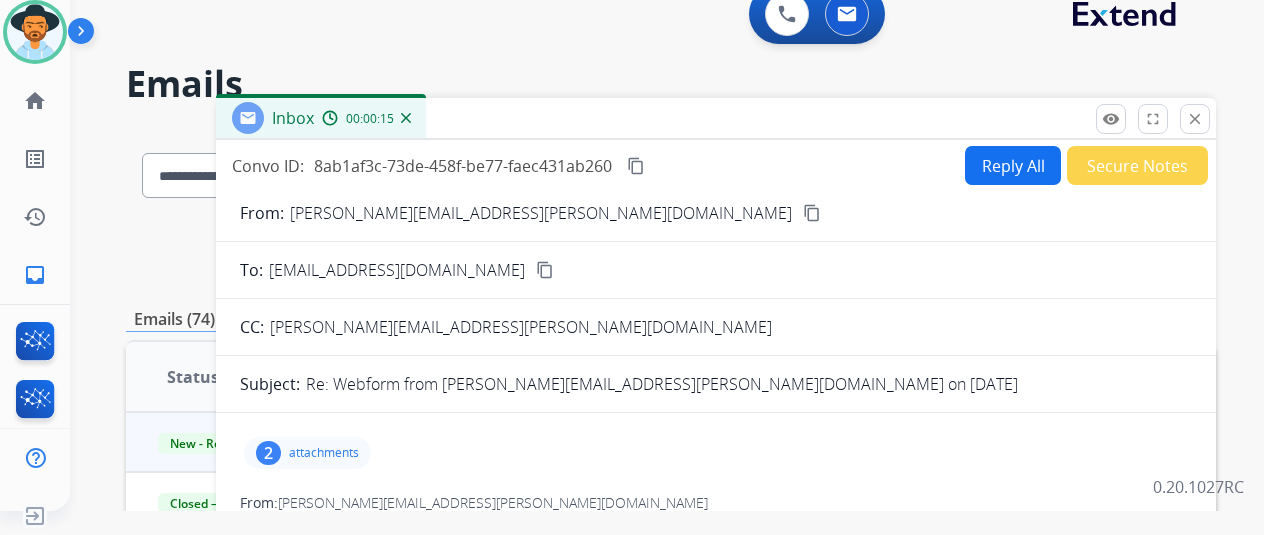 click on "Reply All" at bounding box center (1013, 165) 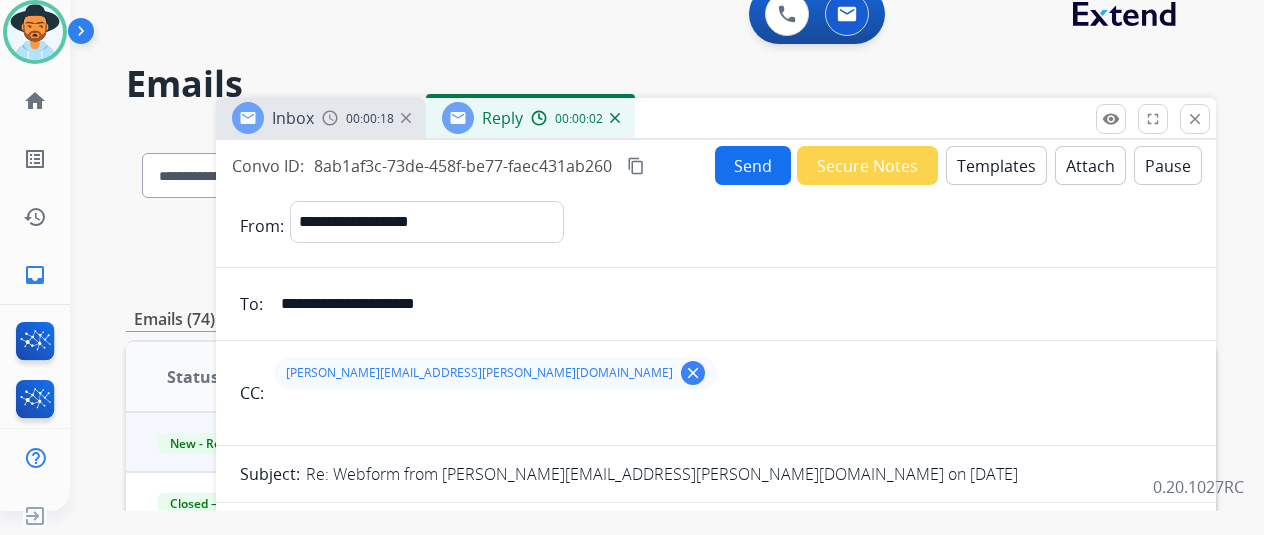 click on "**********" at bounding box center (730, 304) 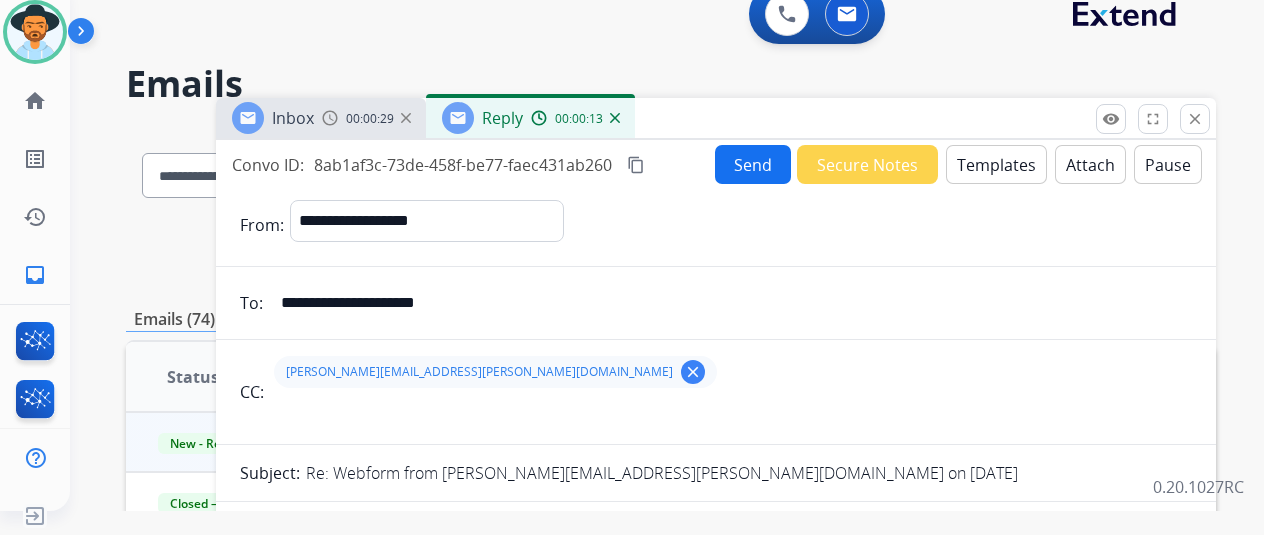 scroll, scrollTop: 0, scrollLeft: 0, axis: both 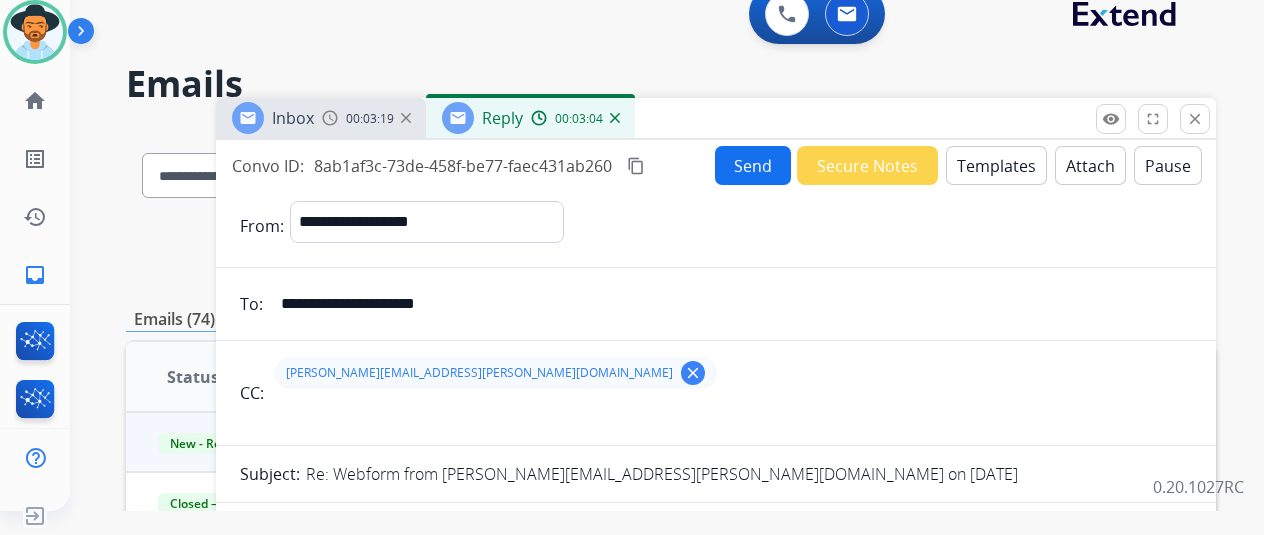 click at bounding box center [615, 118] 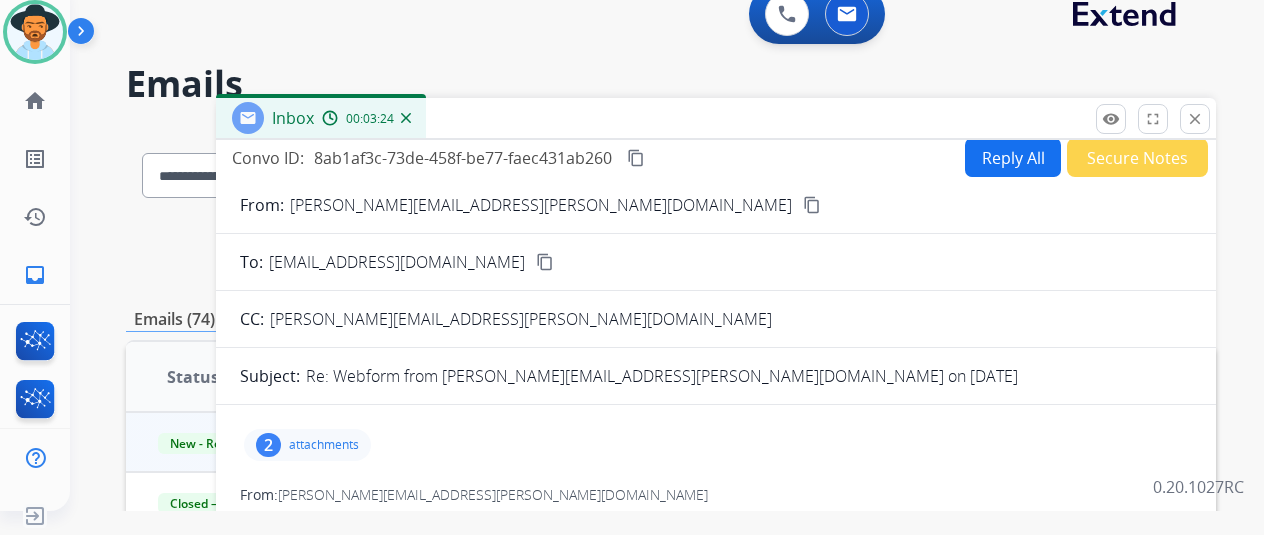 scroll, scrollTop: 0, scrollLeft: 0, axis: both 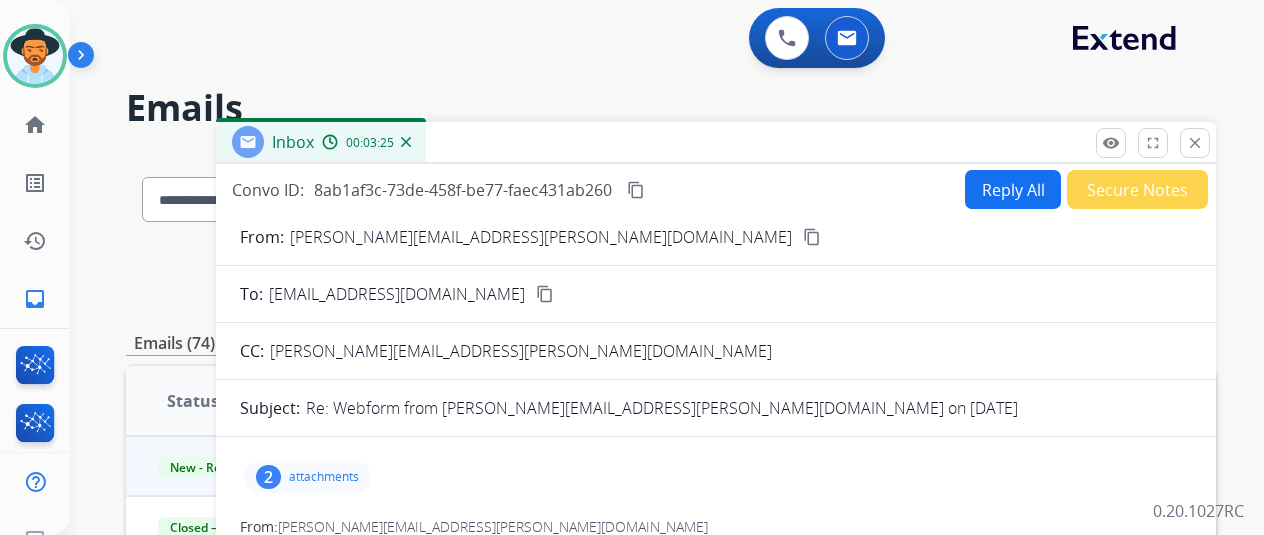 click on "Reply All" at bounding box center (1013, 189) 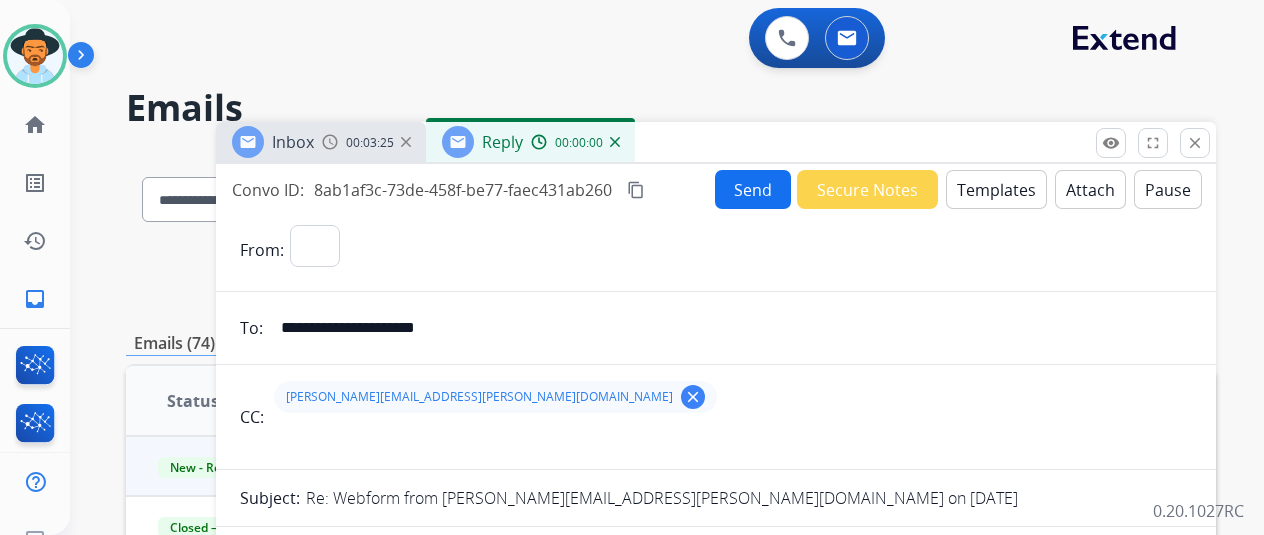 select on "**********" 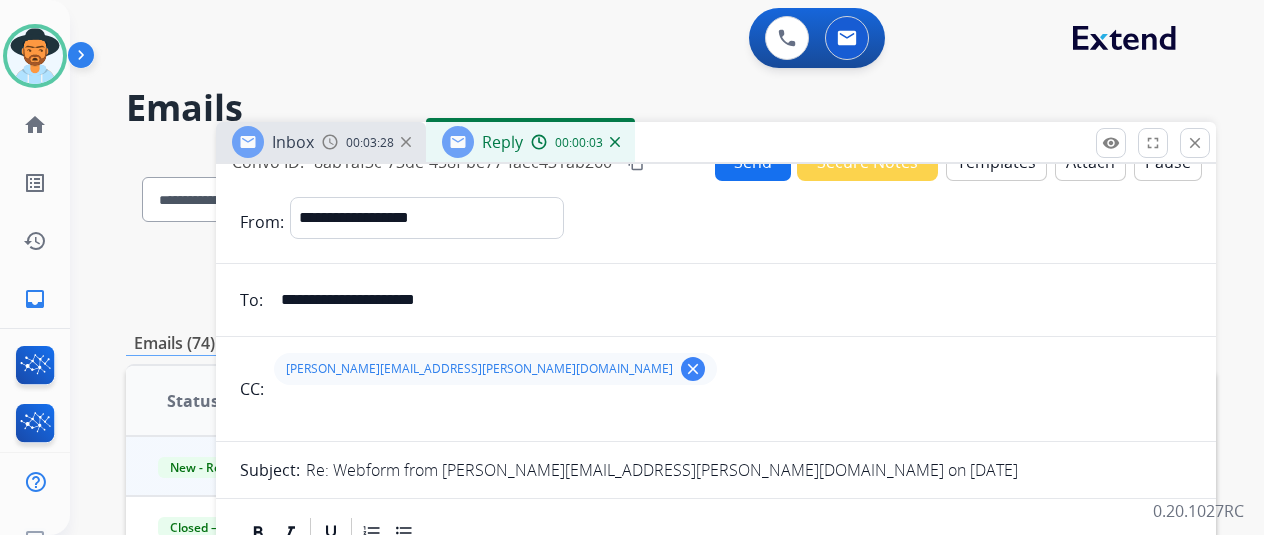 scroll, scrollTop: 0, scrollLeft: 0, axis: both 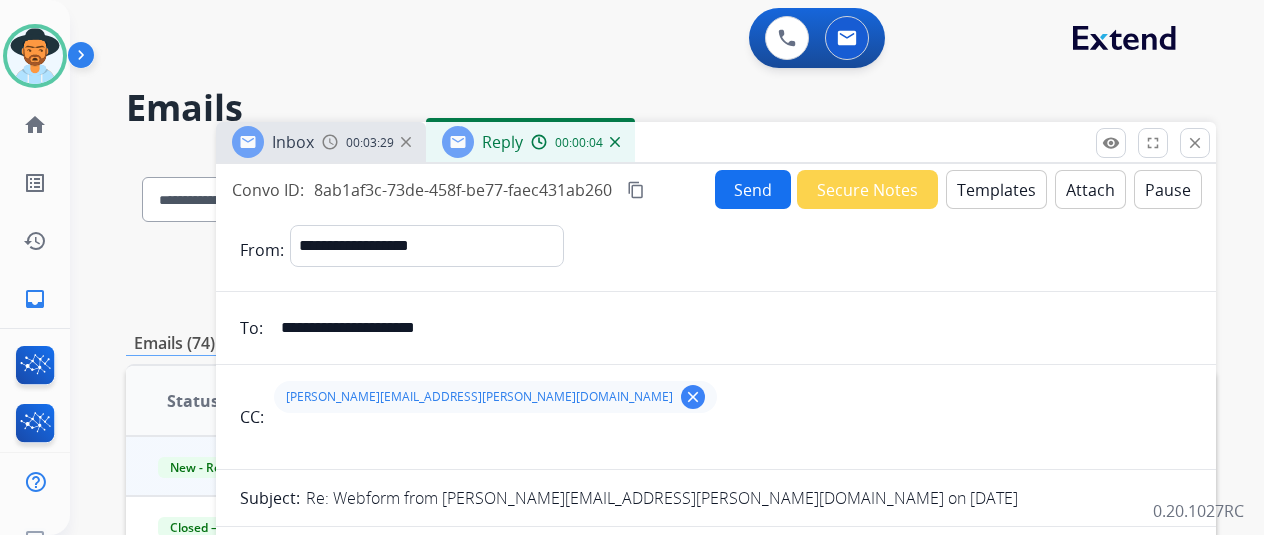 click on "Templates" at bounding box center (996, 189) 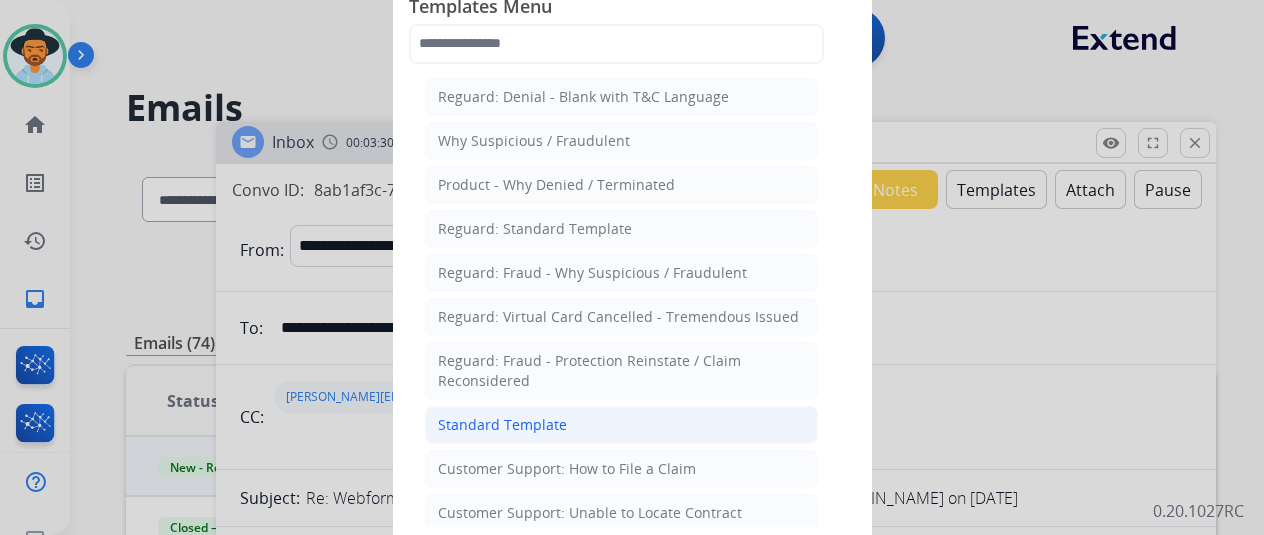 click on "Standard Template" 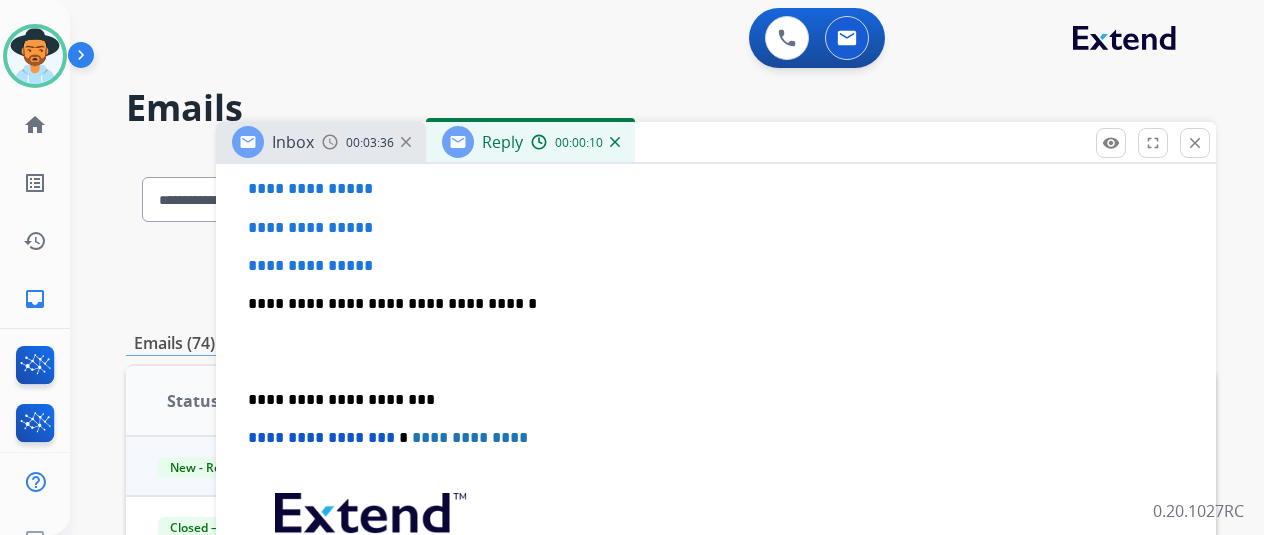 scroll, scrollTop: 500, scrollLeft: 0, axis: vertical 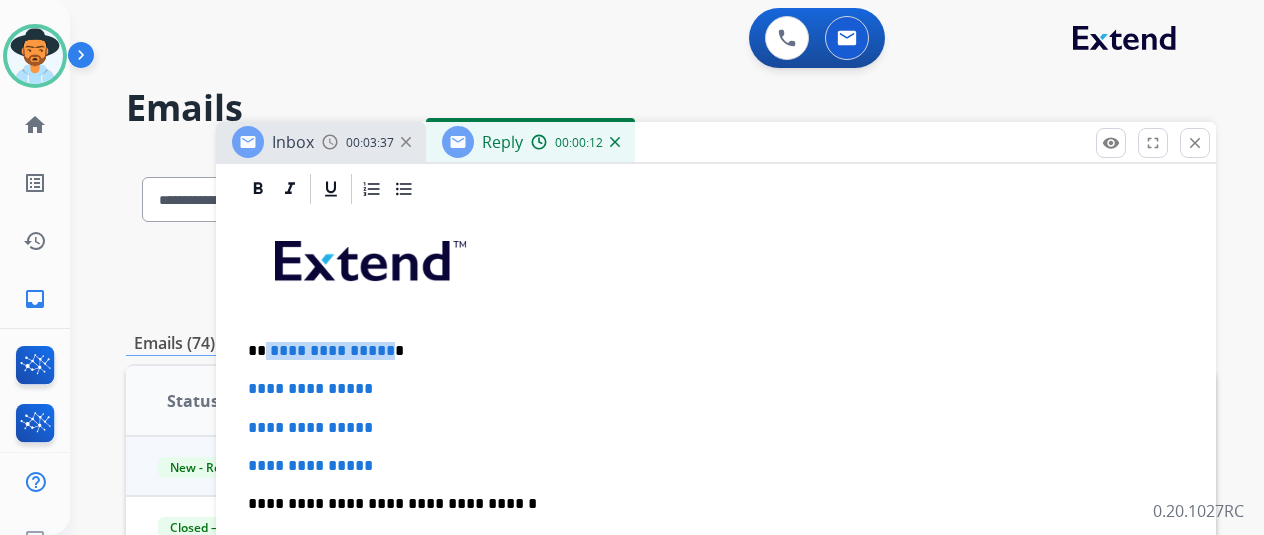 drag, startPoint x: 398, startPoint y: 348, endPoint x: 281, endPoint y: 347, distance: 117.00427 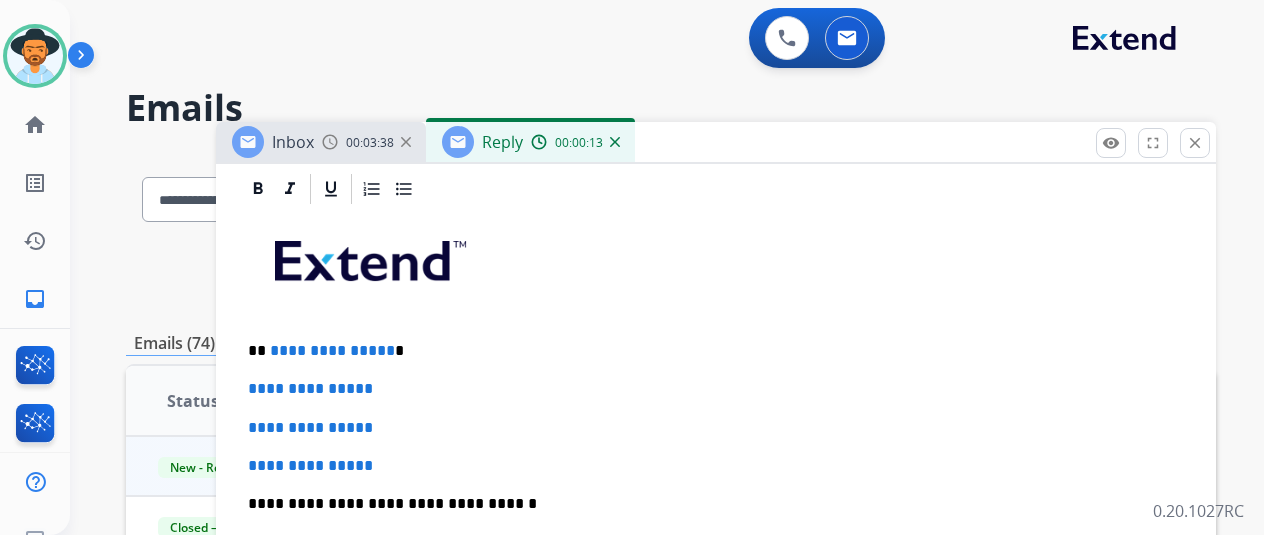 type 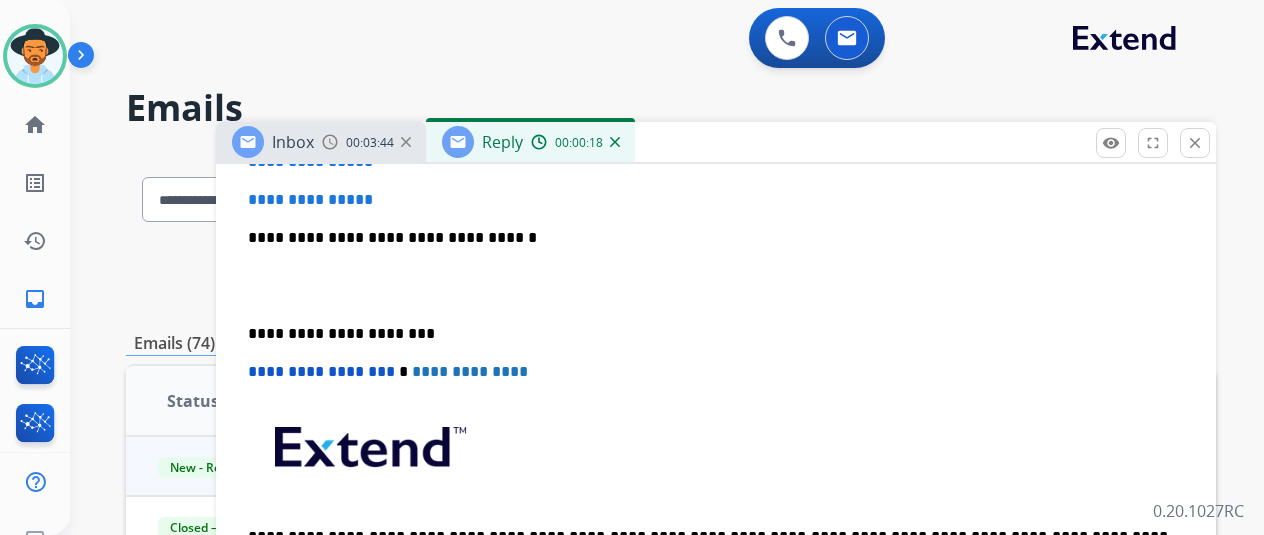 scroll, scrollTop: 600, scrollLeft: 0, axis: vertical 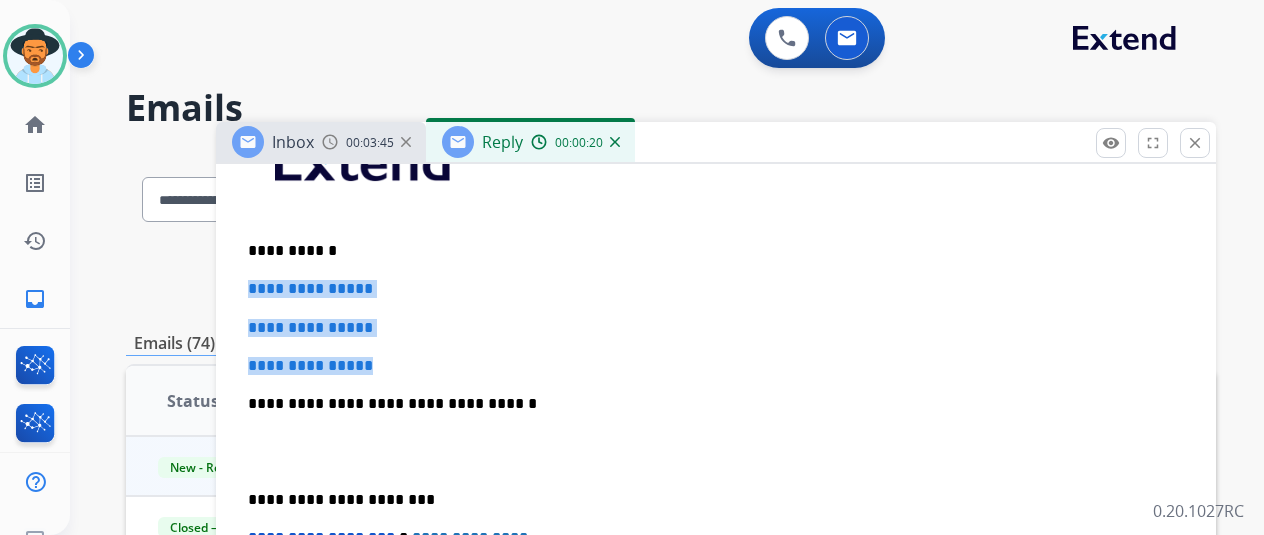 drag, startPoint x: 432, startPoint y: 363, endPoint x: 292, endPoint y: 310, distance: 149.69637 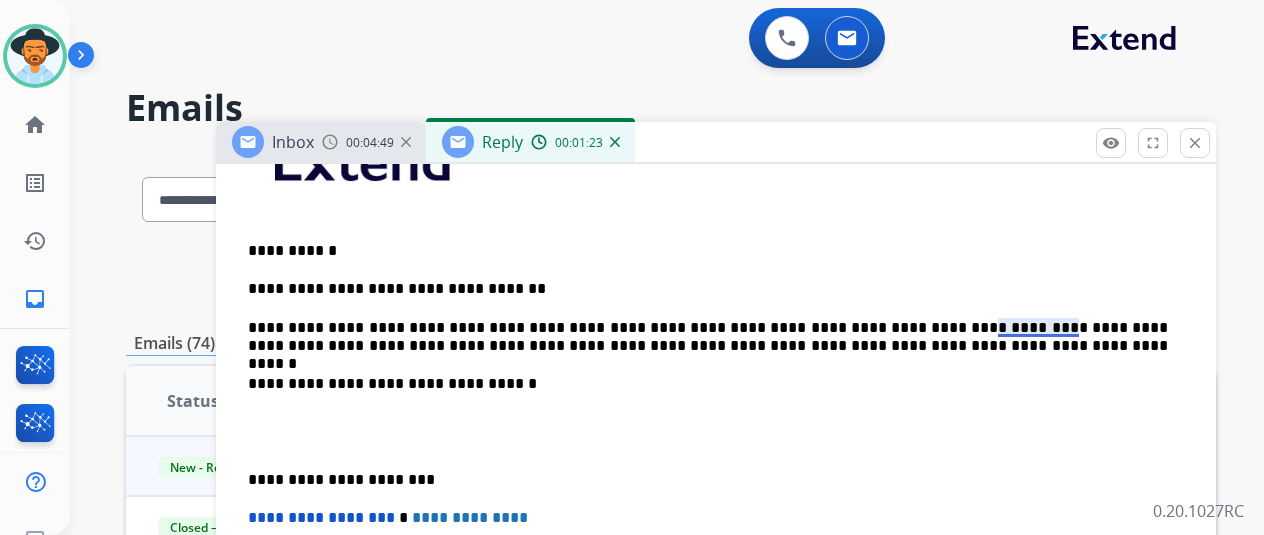 click on "**********" at bounding box center (708, 337) 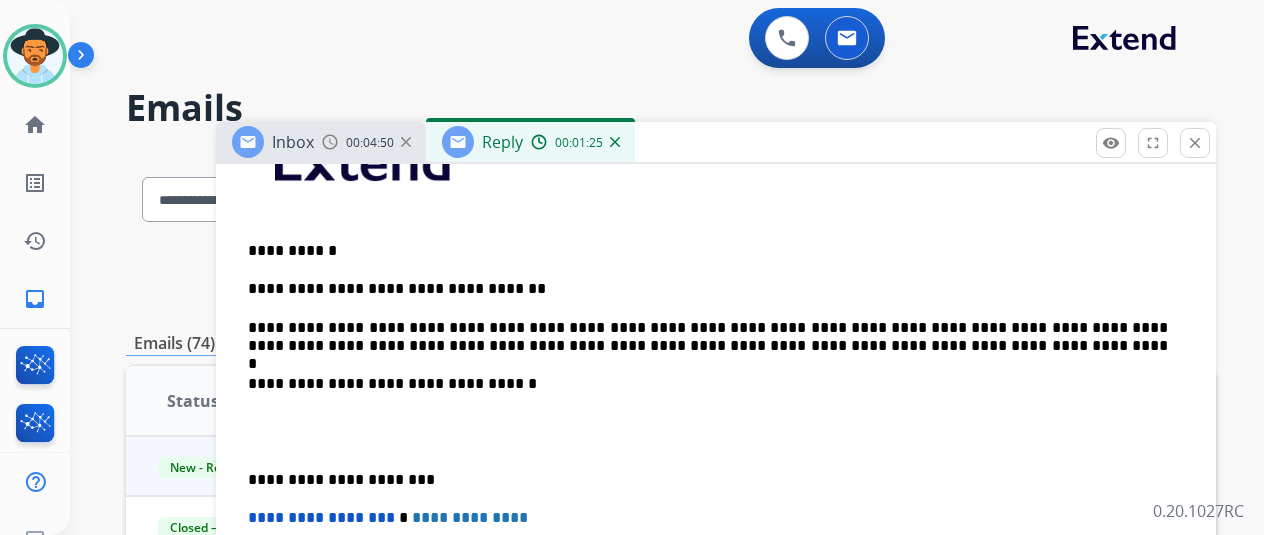 click on "**********" at bounding box center [708, 337] 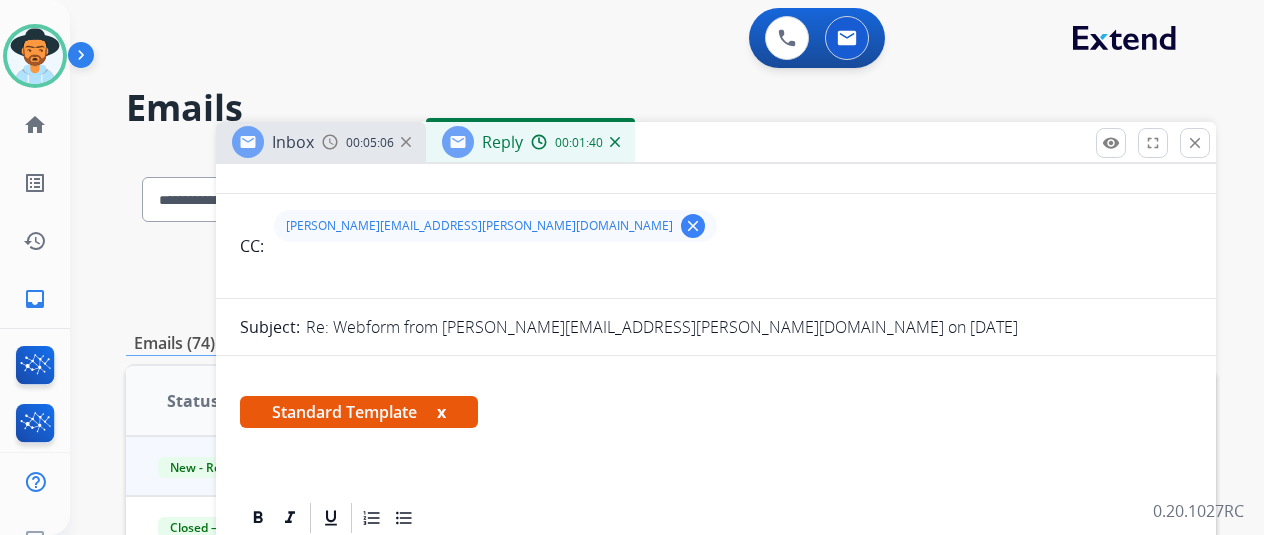 scroll, scrollTop: 0, scrollLeft: 0, axis: both 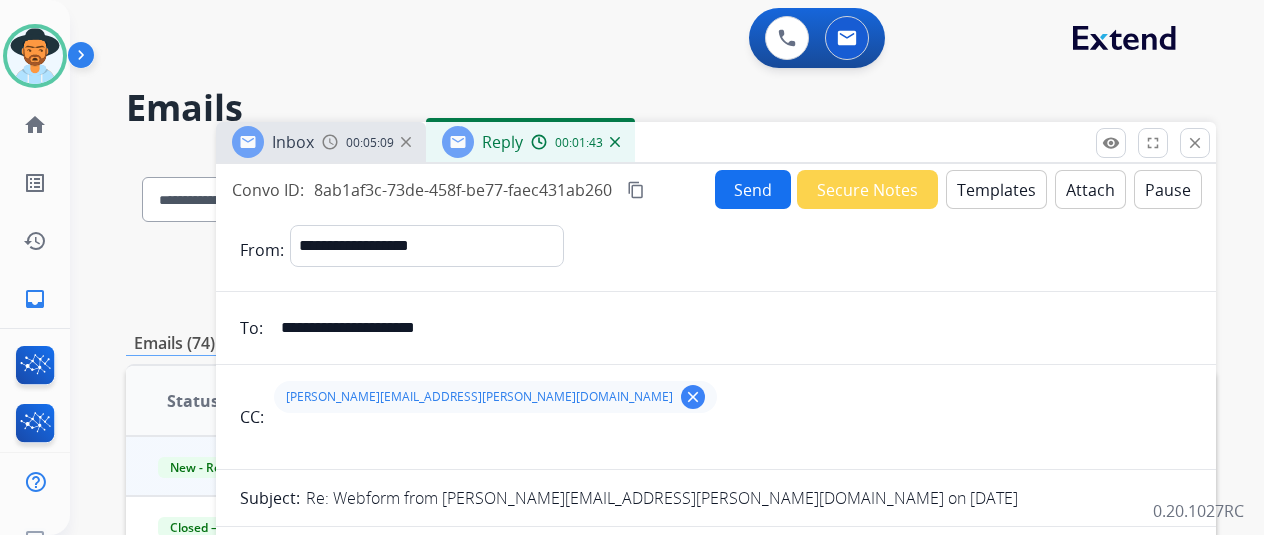 click on "Convo ID:  8ab1af3c-73de-458f-be77-faec431ab260  content_copy Send  Secure Notes  Templates Attach  Pause" at bounding box center (716, 189) 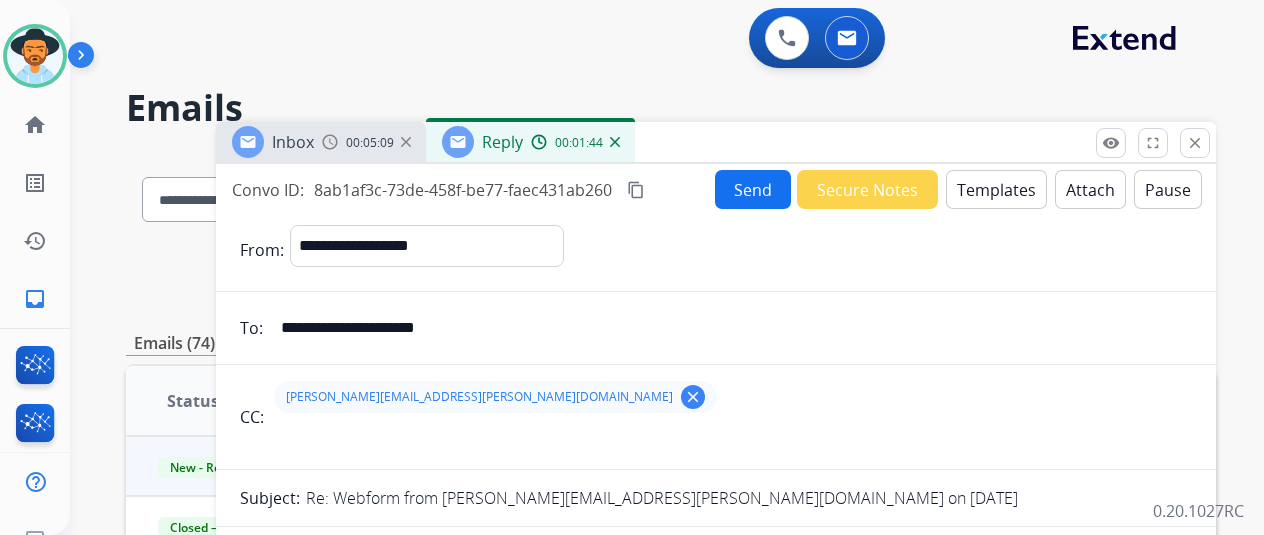 click on "Send" at bounding box center [753, 189] 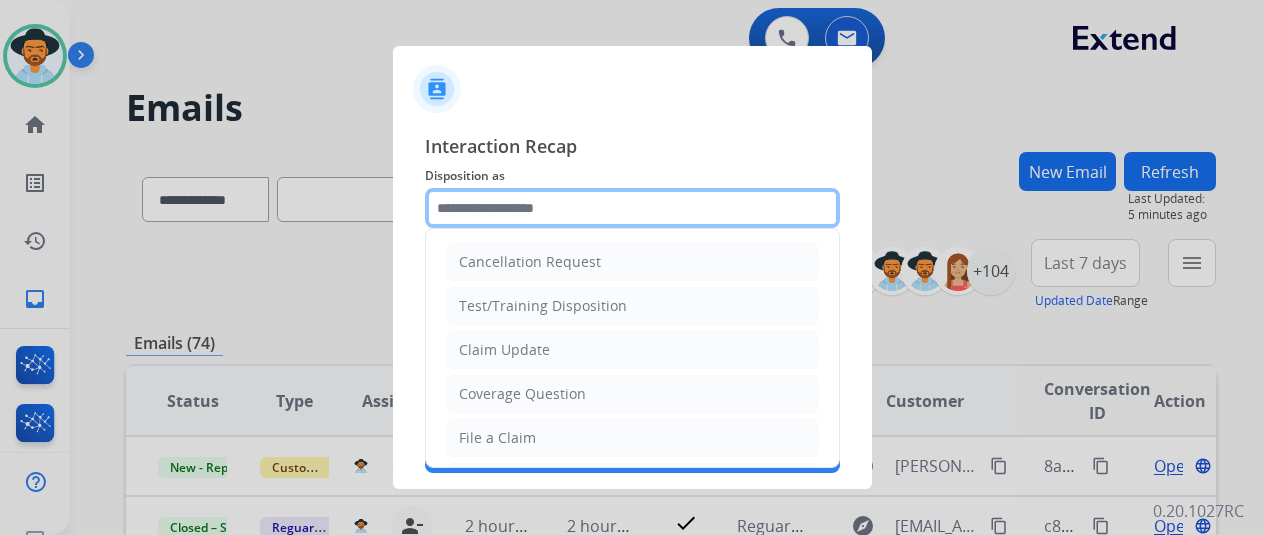click 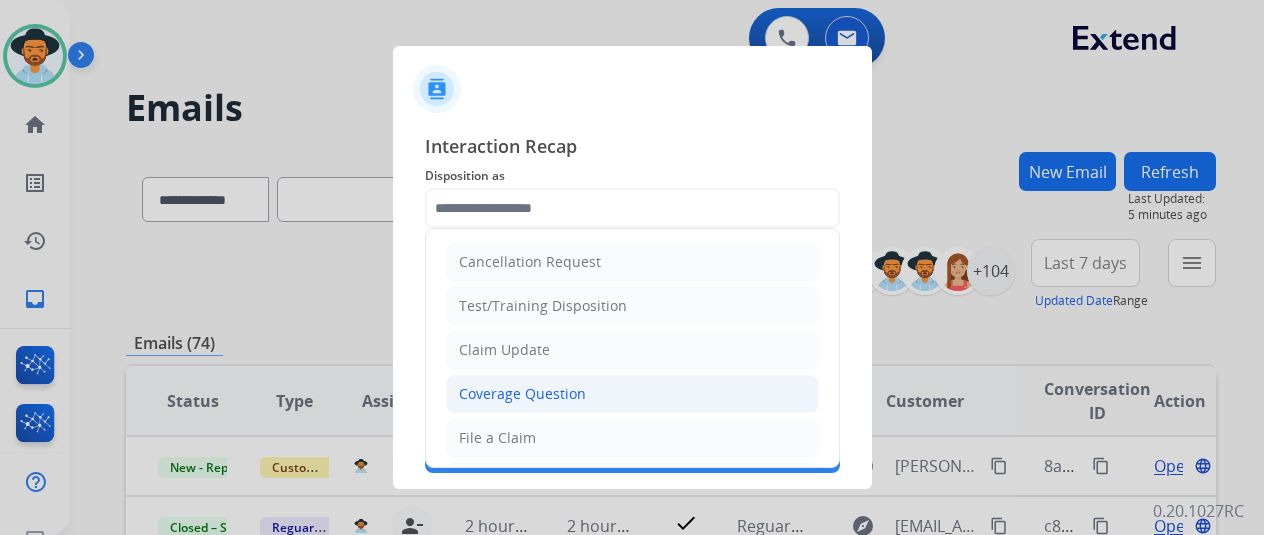 click on "Coverage Question" 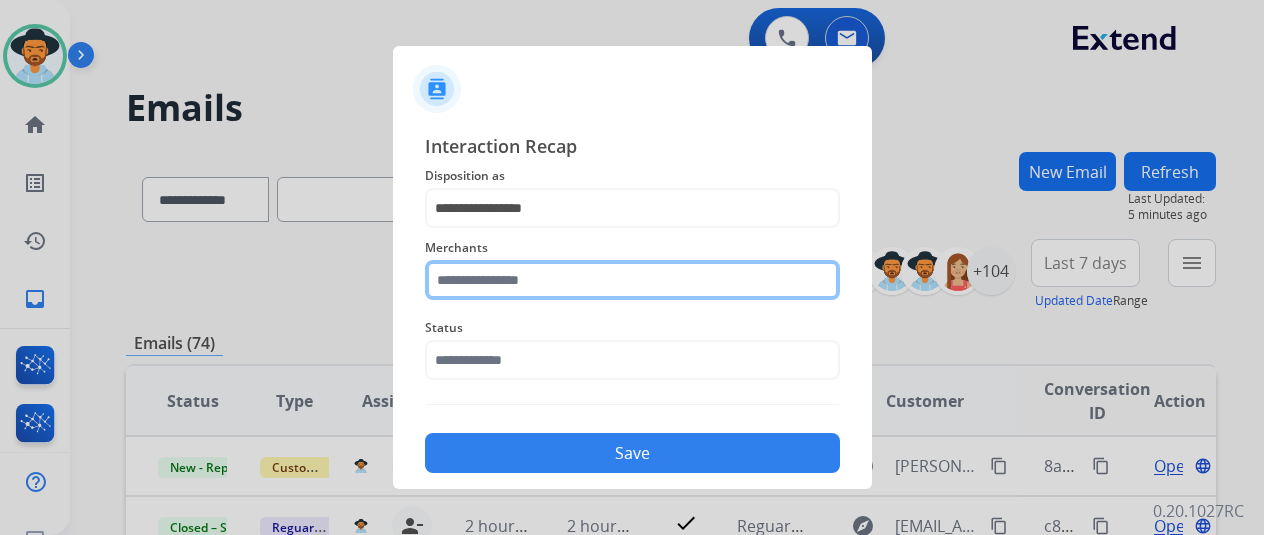click 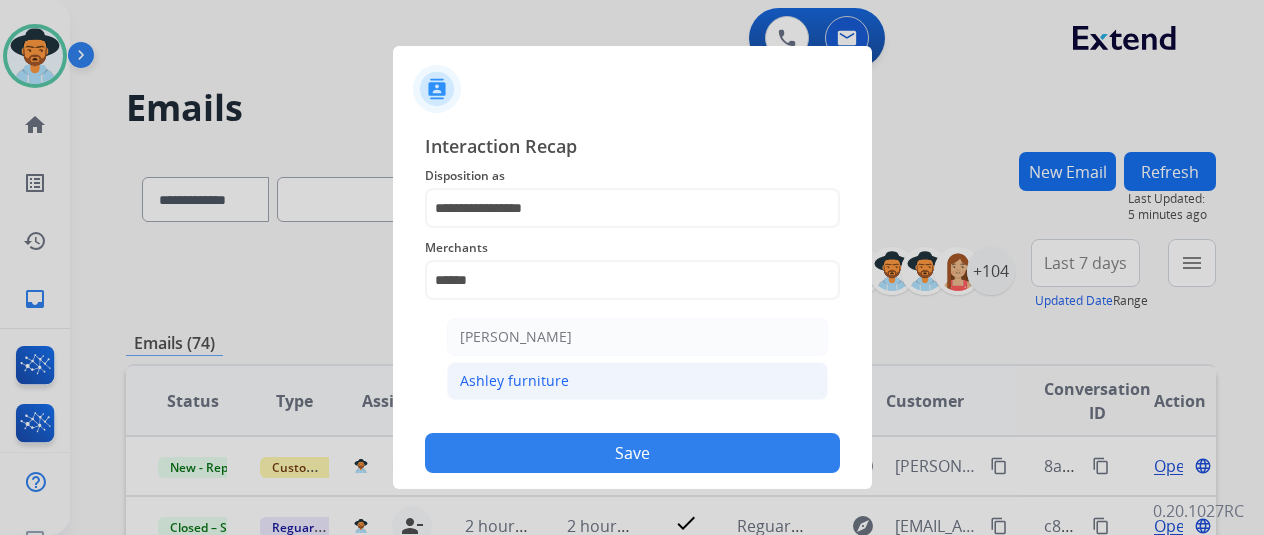 click on "Ashley furniture" 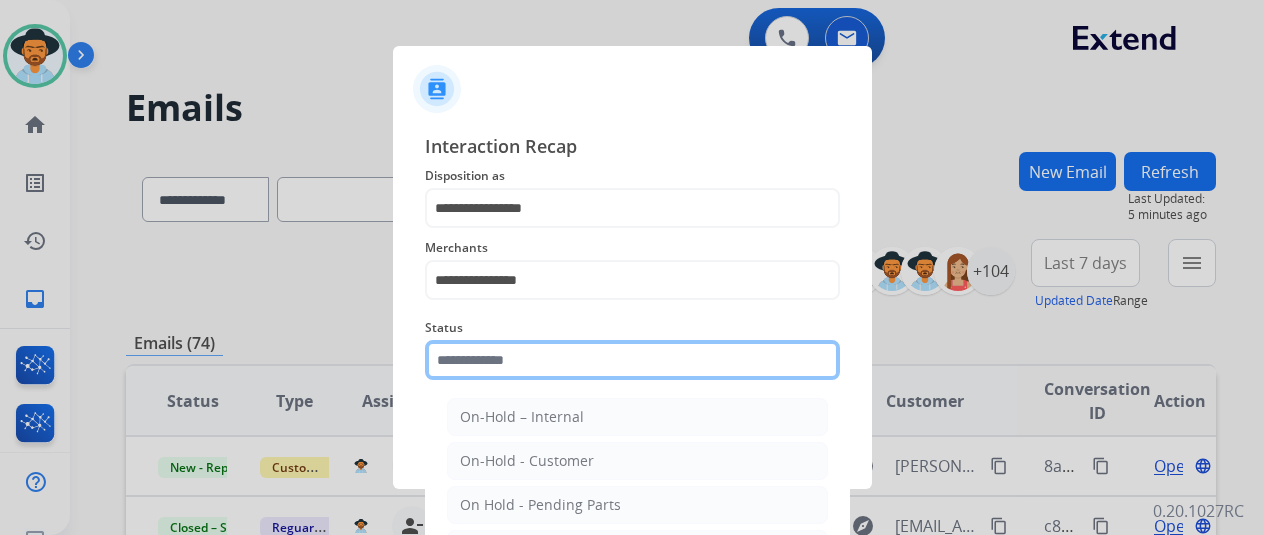 drag, startPoint x: 508, startPoint y: 361, endPoint x: 551, endPoint y: 394, distance: 54.20332 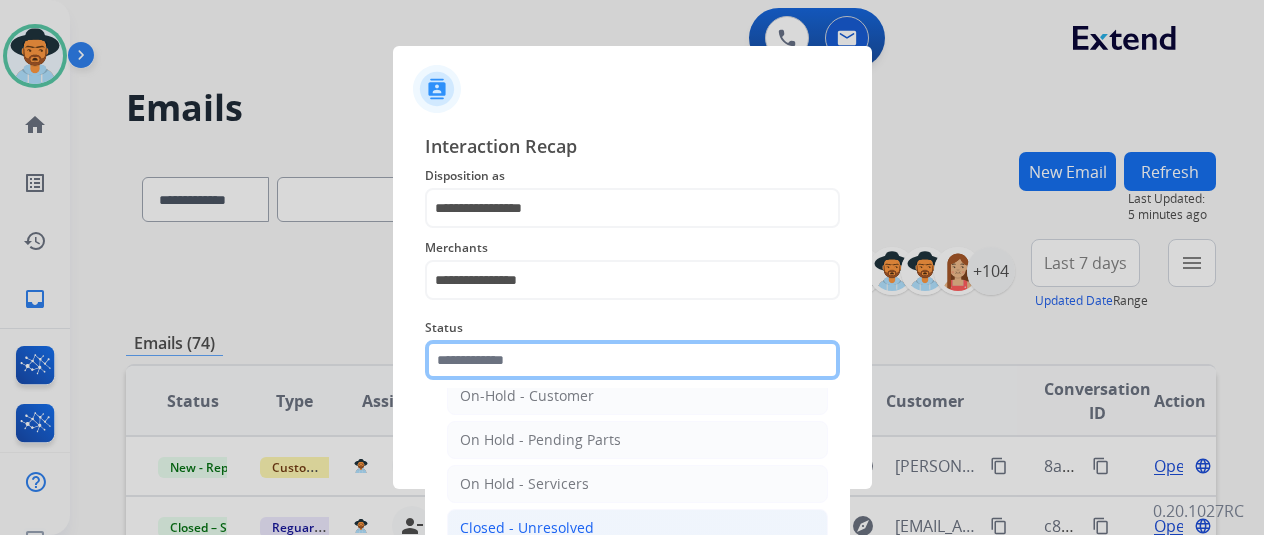 scroll, scrollTop: 114, scrollLeft: 0, axis: vertical 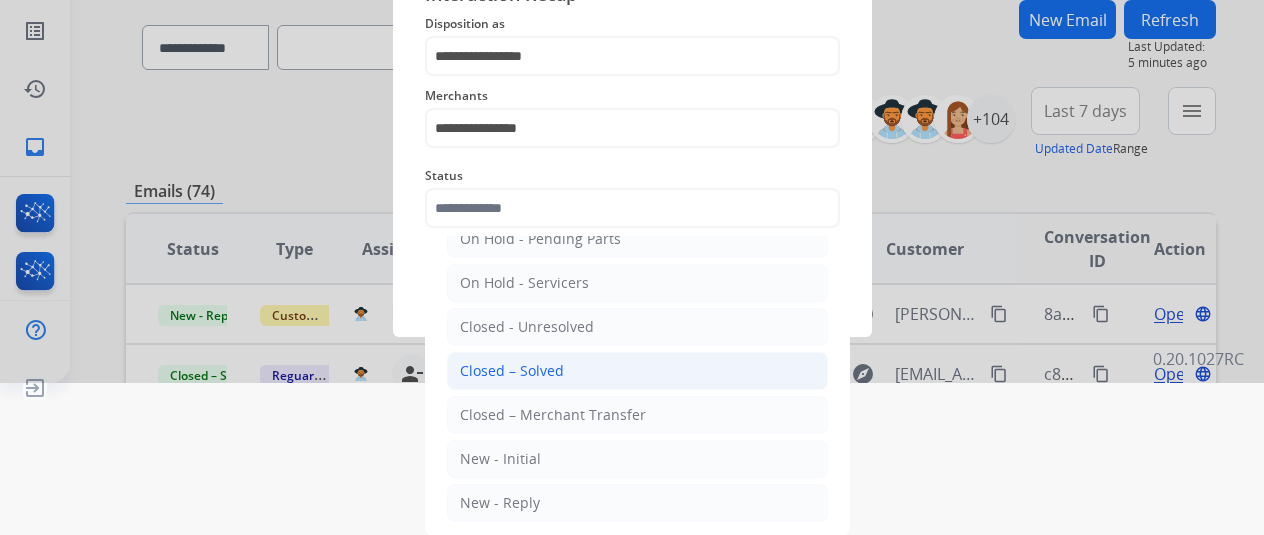 click on "Closed – Solved" 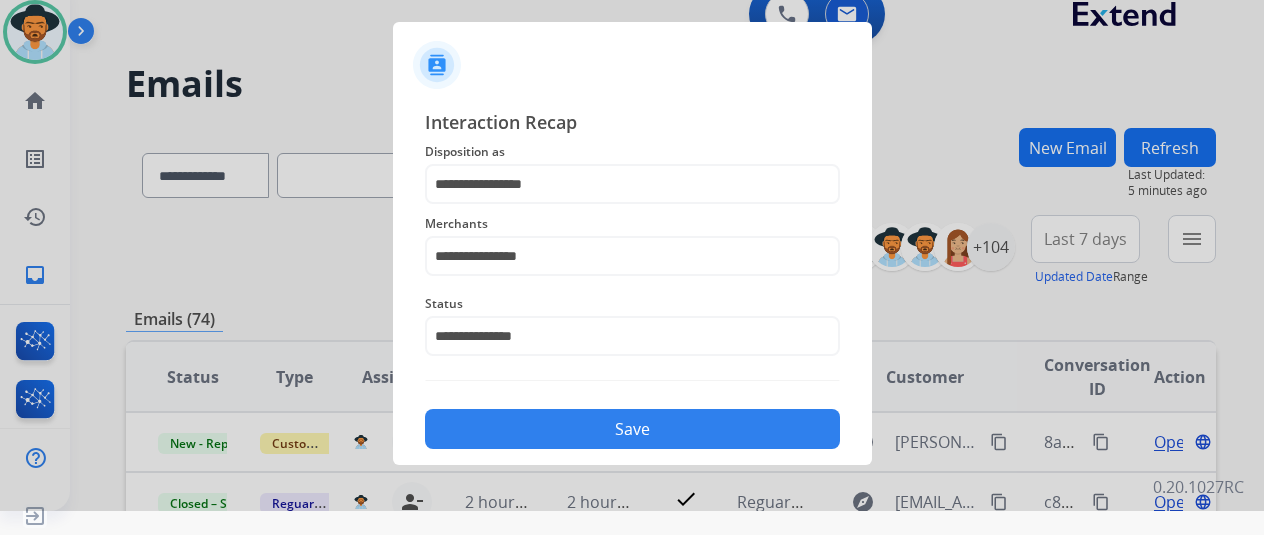 scroll, scrollTop: 24, scrollLeft: 0, axis: vertical 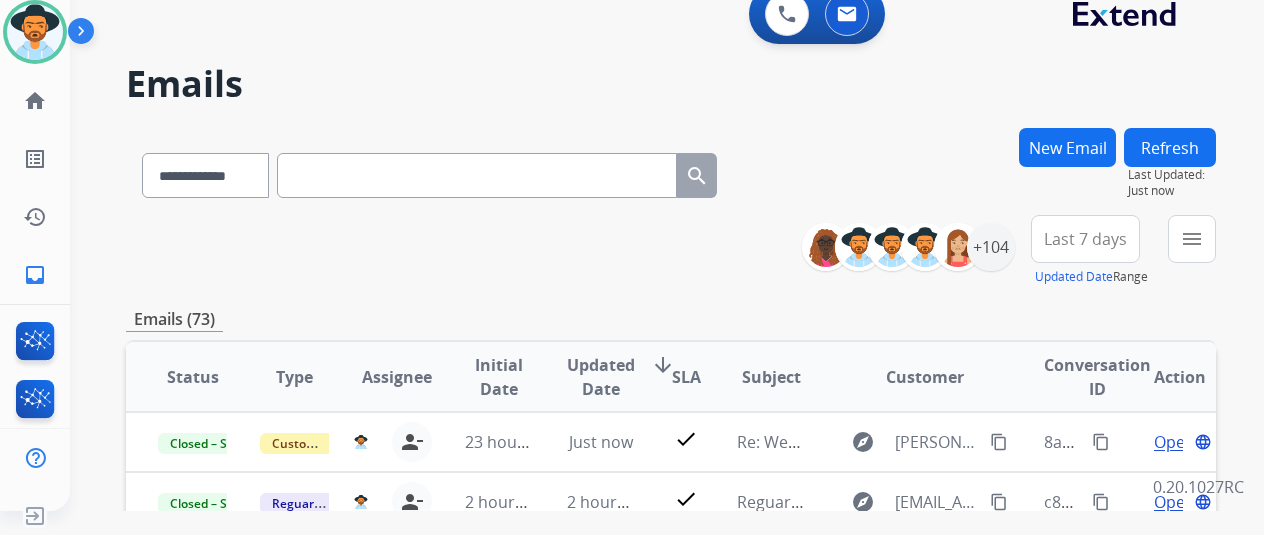 click on "Refresh" at bounding box center (1170, 147) 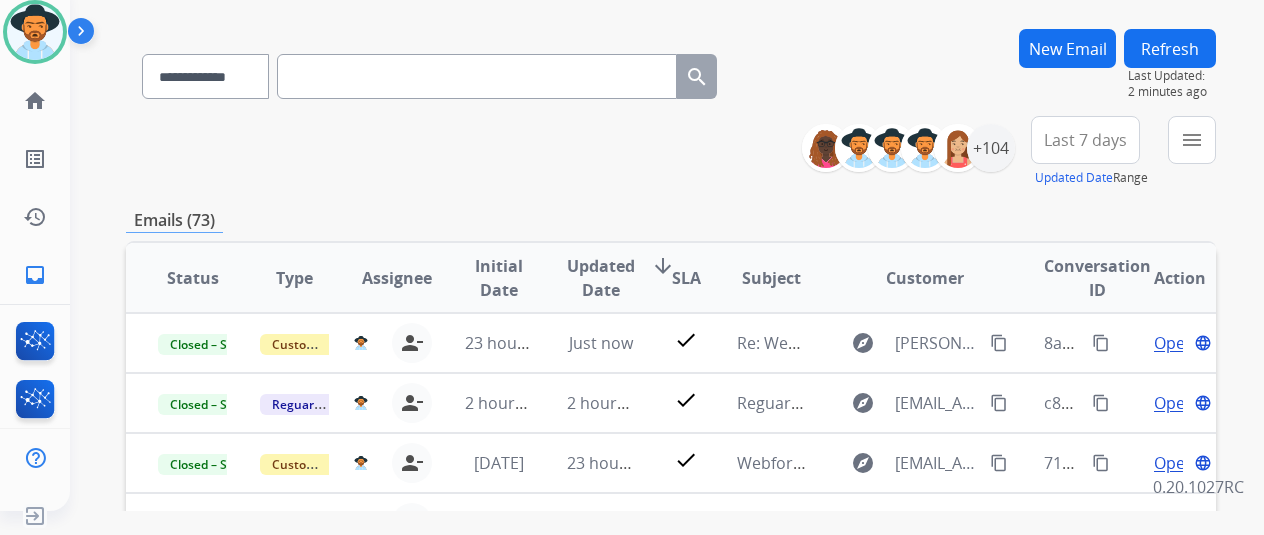 scroll, scrollTop: 0, scrollLeft: 0, axis: both 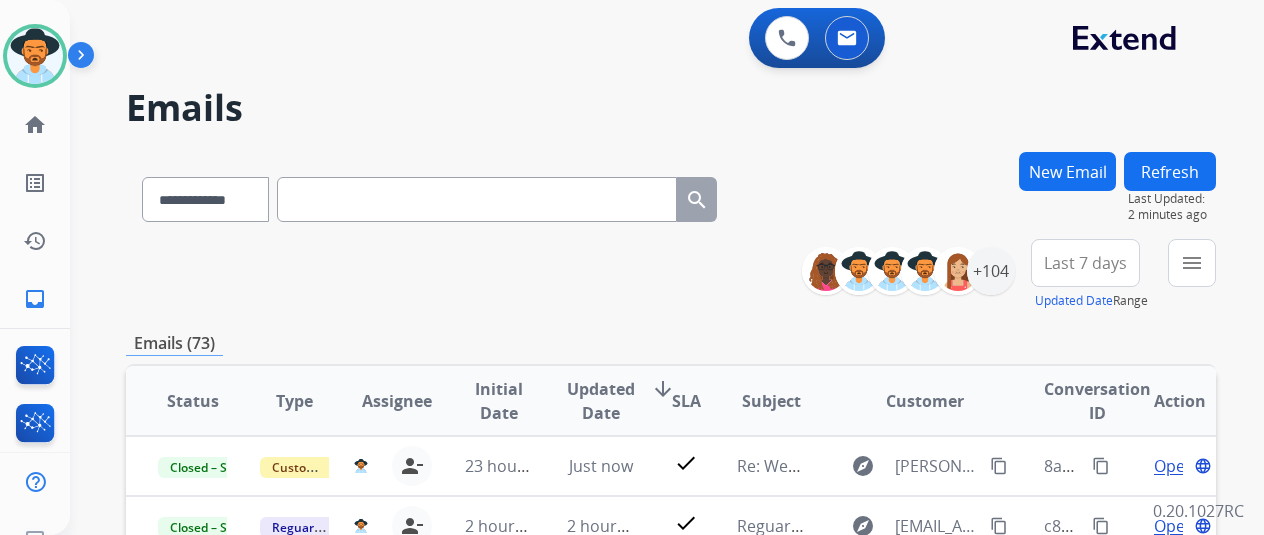 click on "**********" at bounding box center [429, 195] 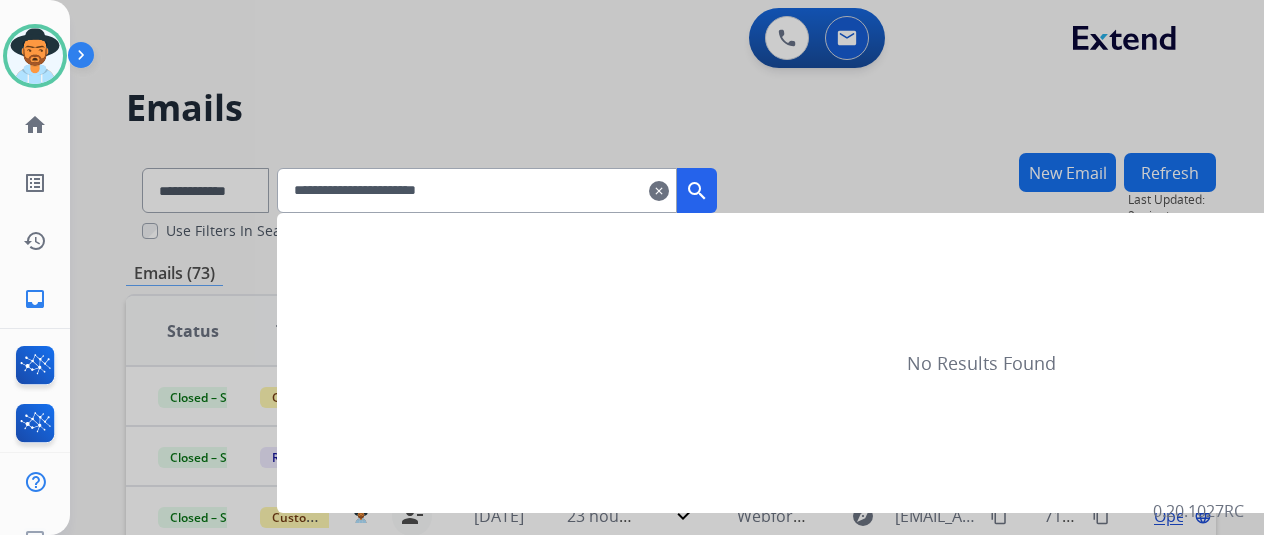 type on "**********" 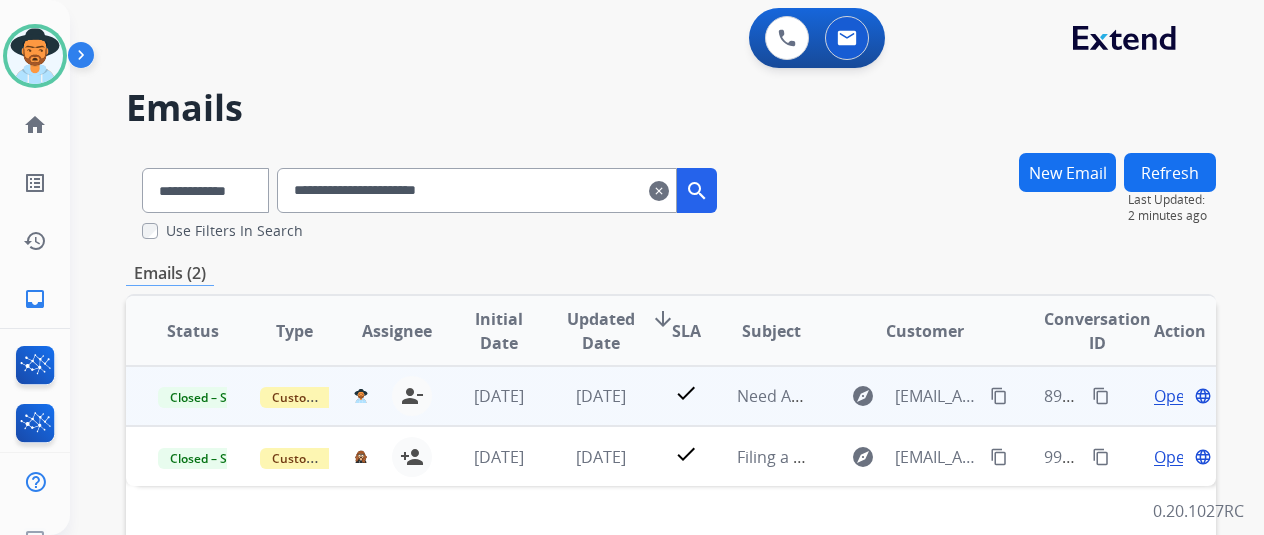 click on "Open" at bounding box center (1174, 396) 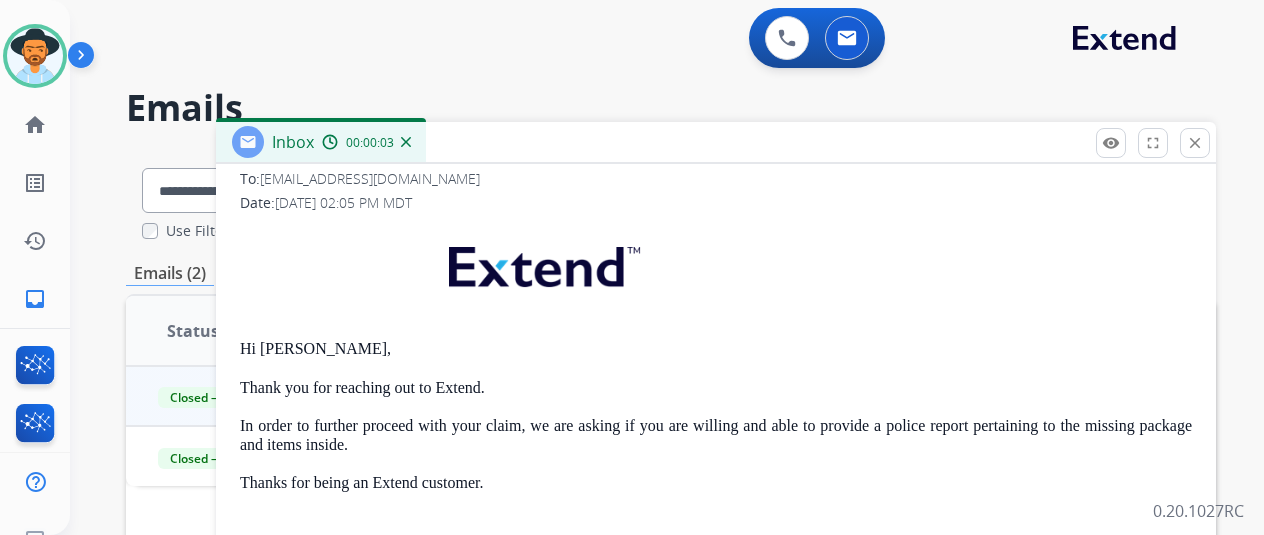 scroll, scrollTop: 324, scrollLeft: 0, axis: vertical 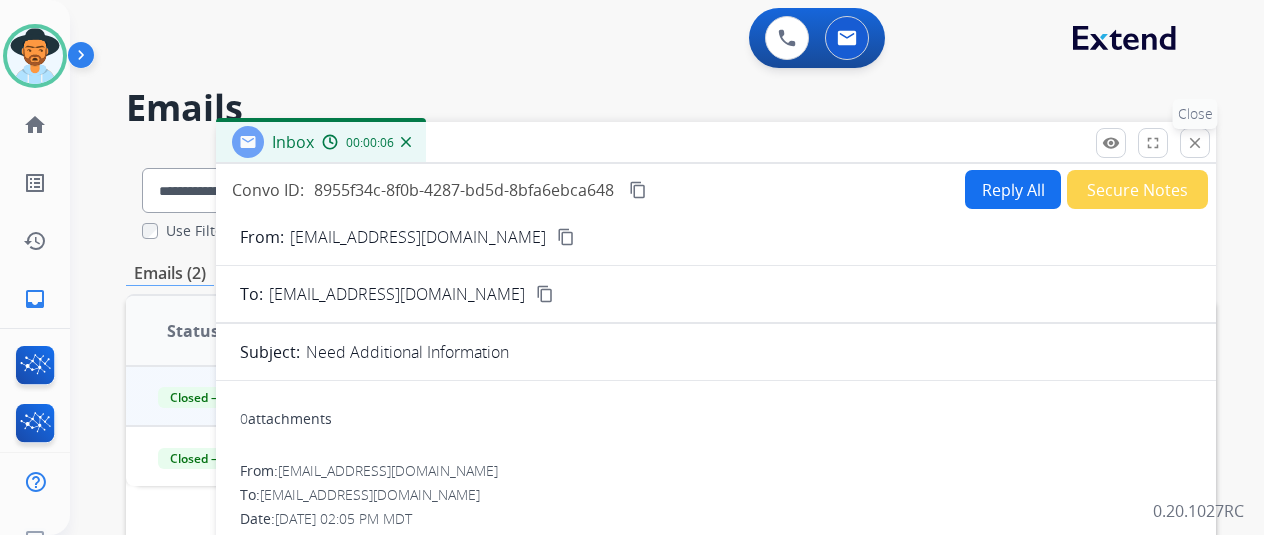 click on "close Close" at bounding box center (1195, 143) 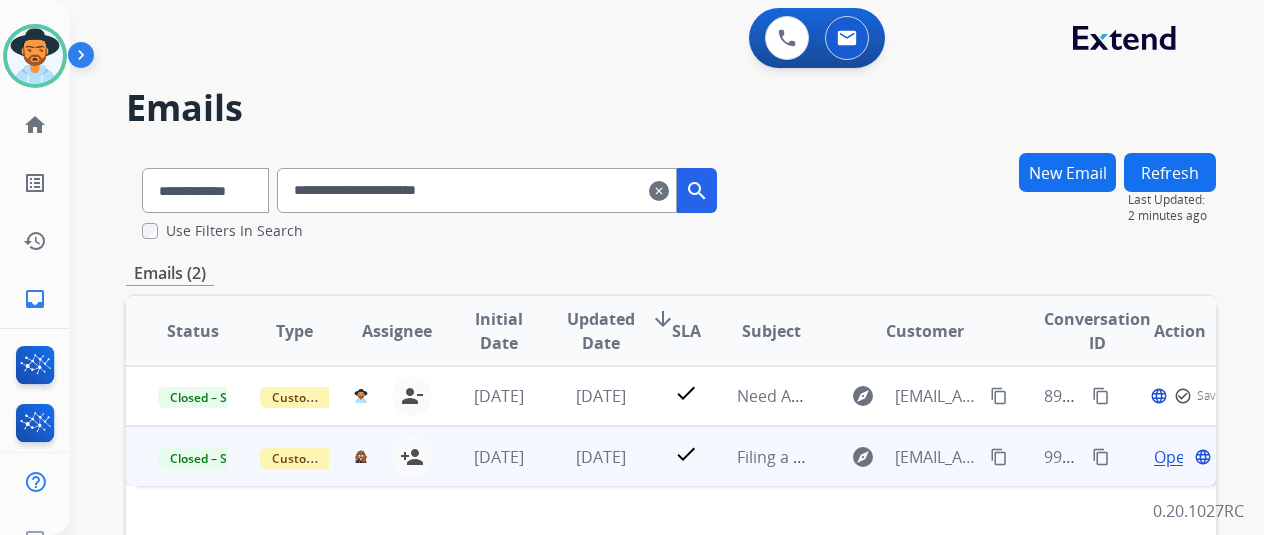 click on "Open" at bounding box center (1174, 457) 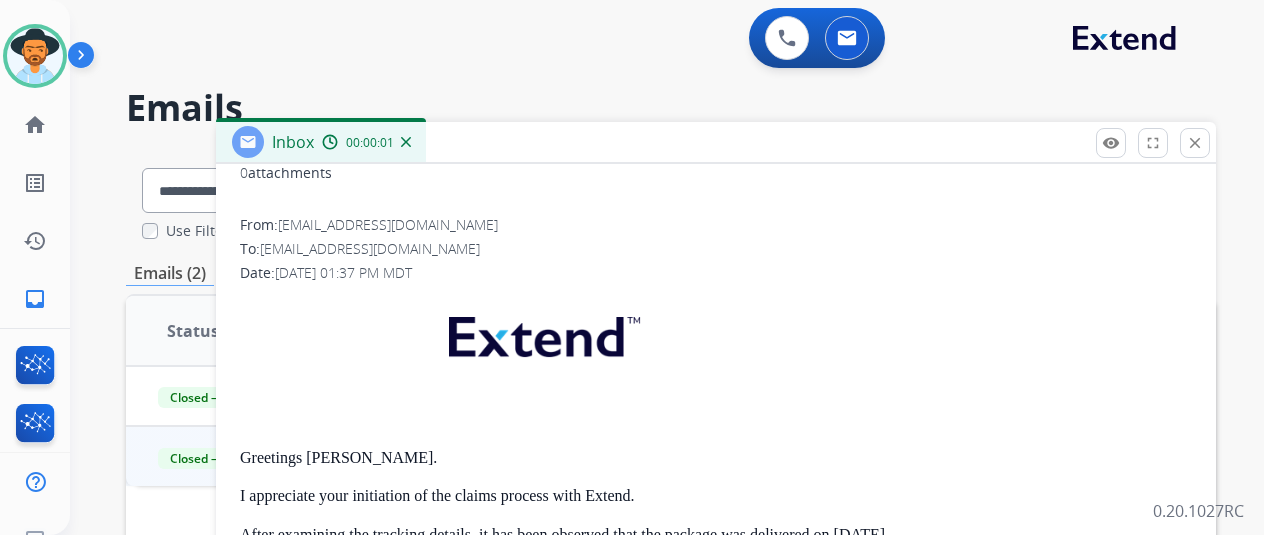 scroll, scrollTop: 382, scrollLeft: 0, axis: vertical 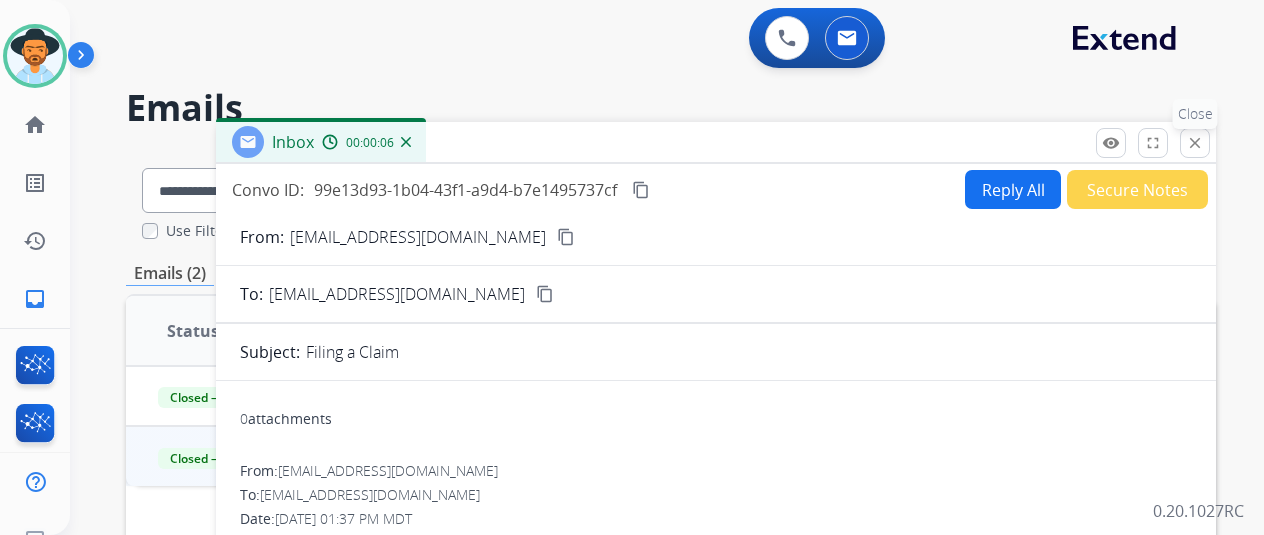 click on "close" at bounding box center [1195, 143] 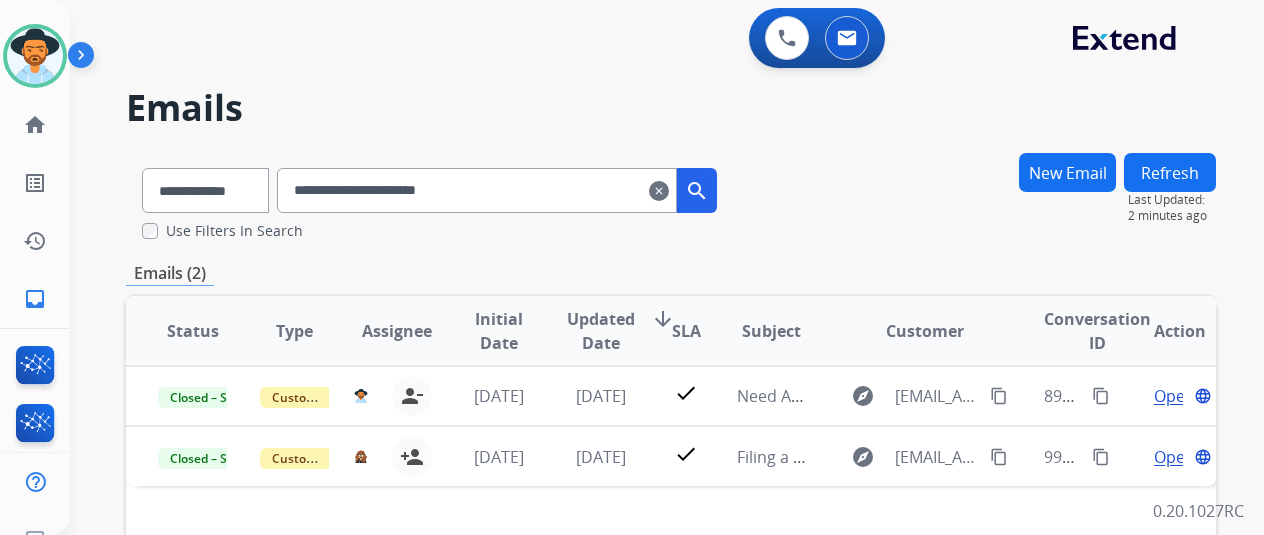 click on "New Email" at bounding box center [1067, 172] 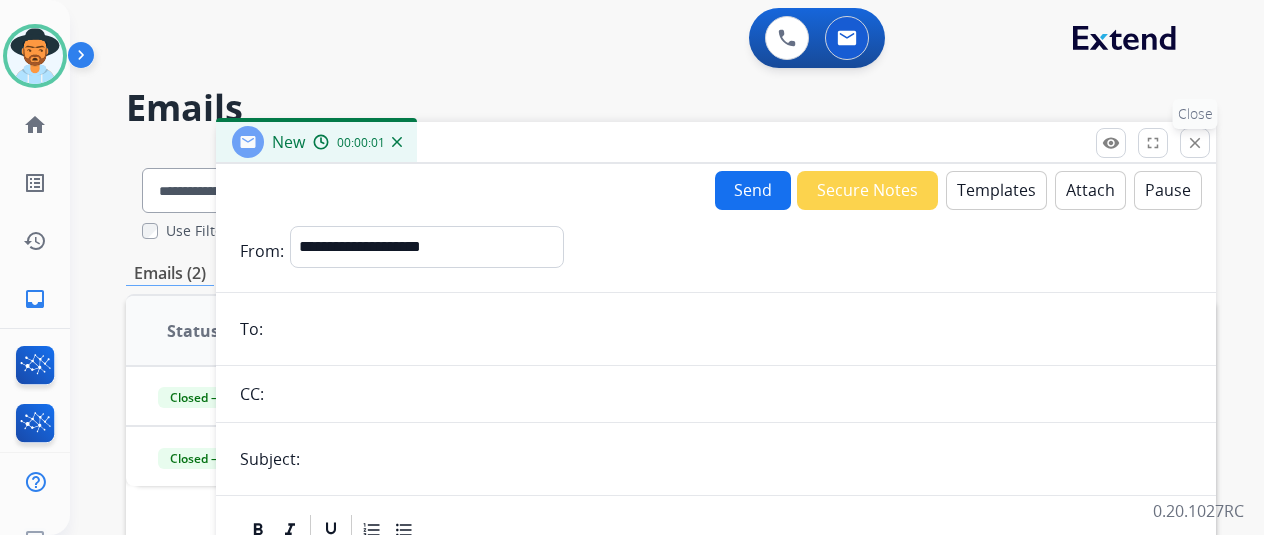 click on "close" at bounding box center [1195, 143] 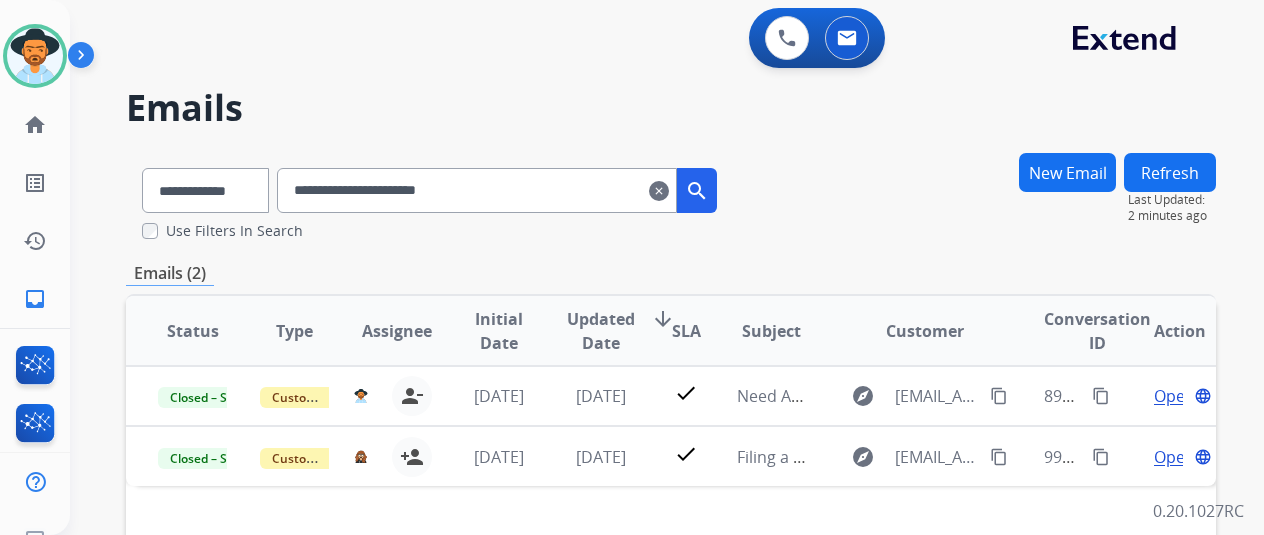 click on "New Email" at bounding box center [1067, 172] 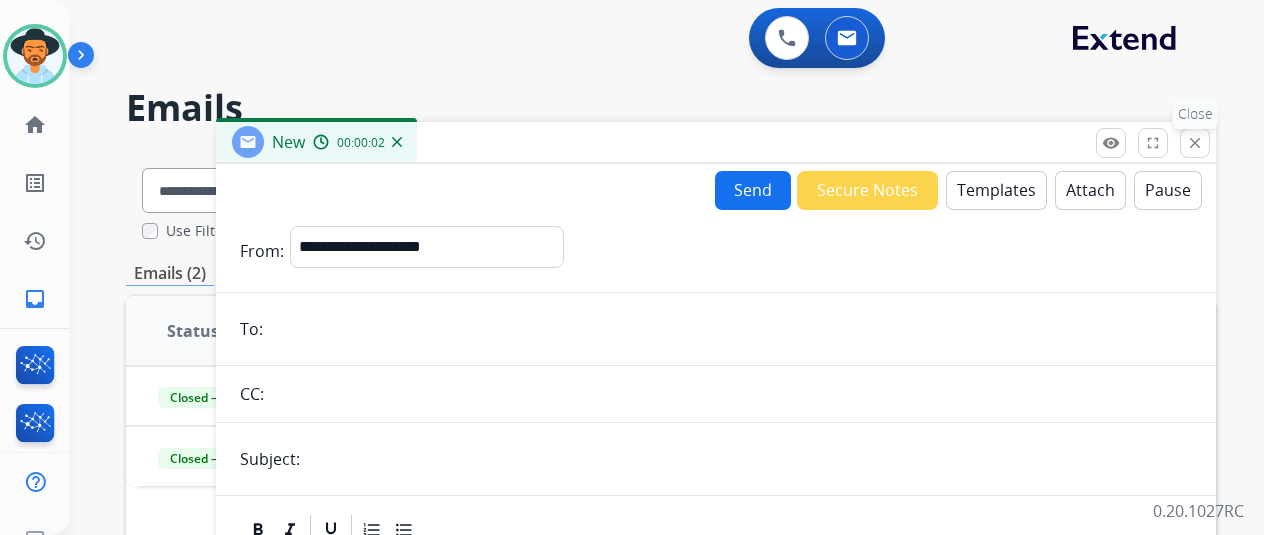 click on "close" at bounding box center (1195, 143) 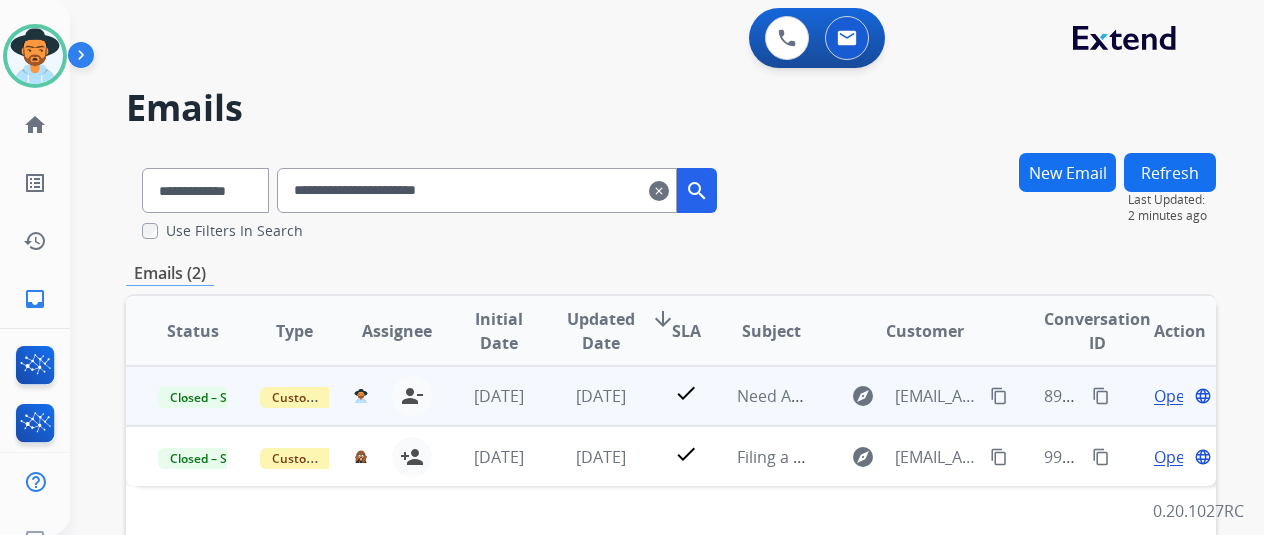 click on "Open language" at bounding box center (1165, 396) 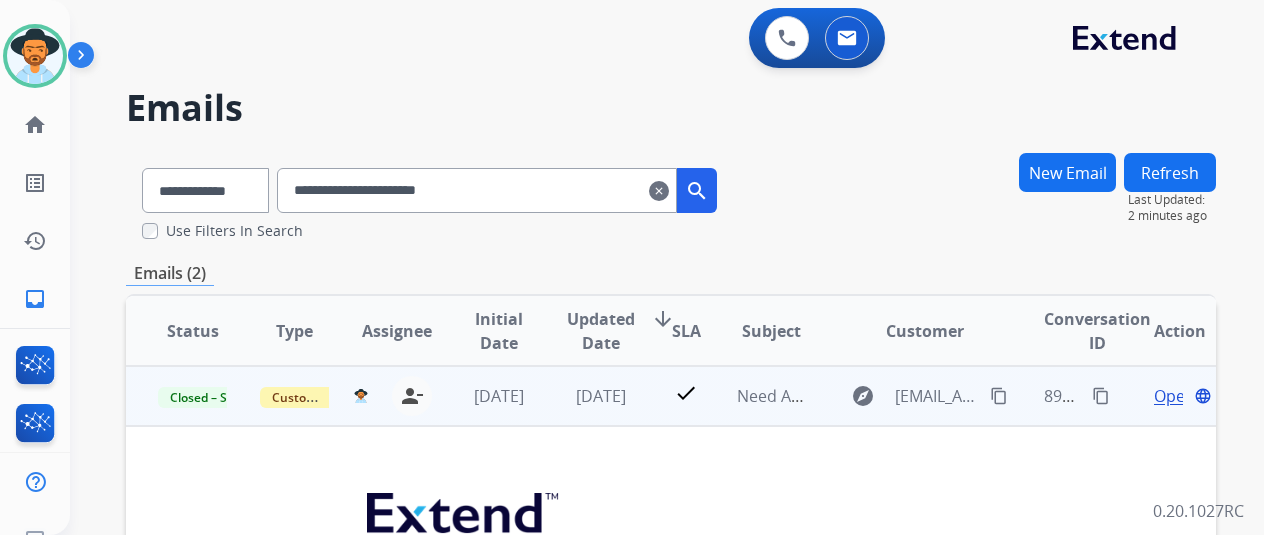 scroll, scrollTop: 200, scrollLeft: 0, axis: vertical 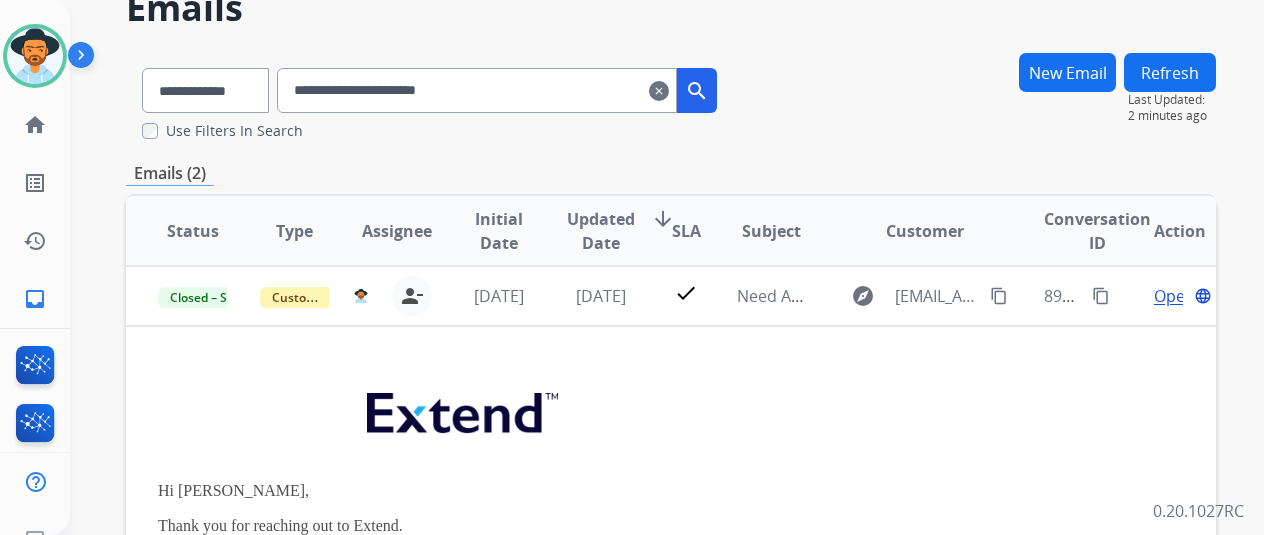click on "New Email" at bounding box center [1067, 72] 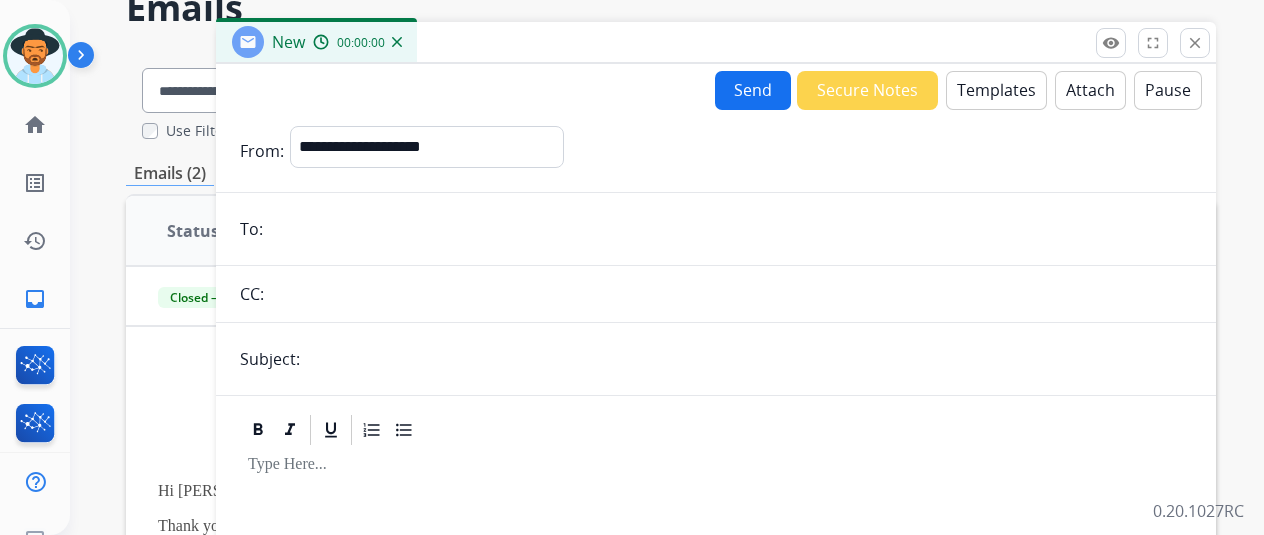 click on "Templates" at bounding box center (996, 90) 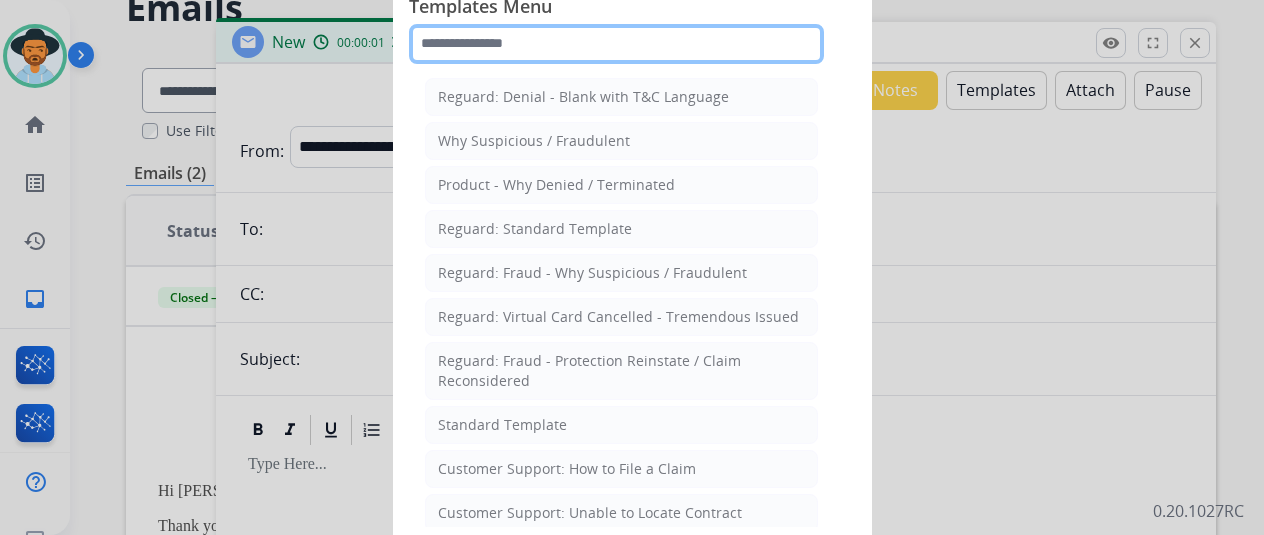 click 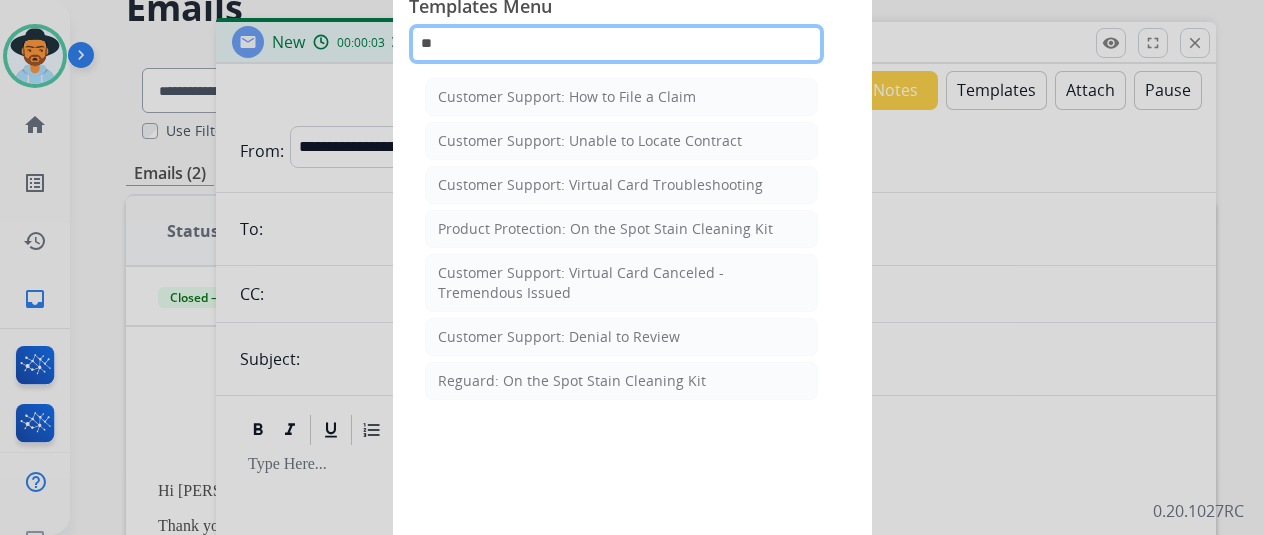 type on "*" 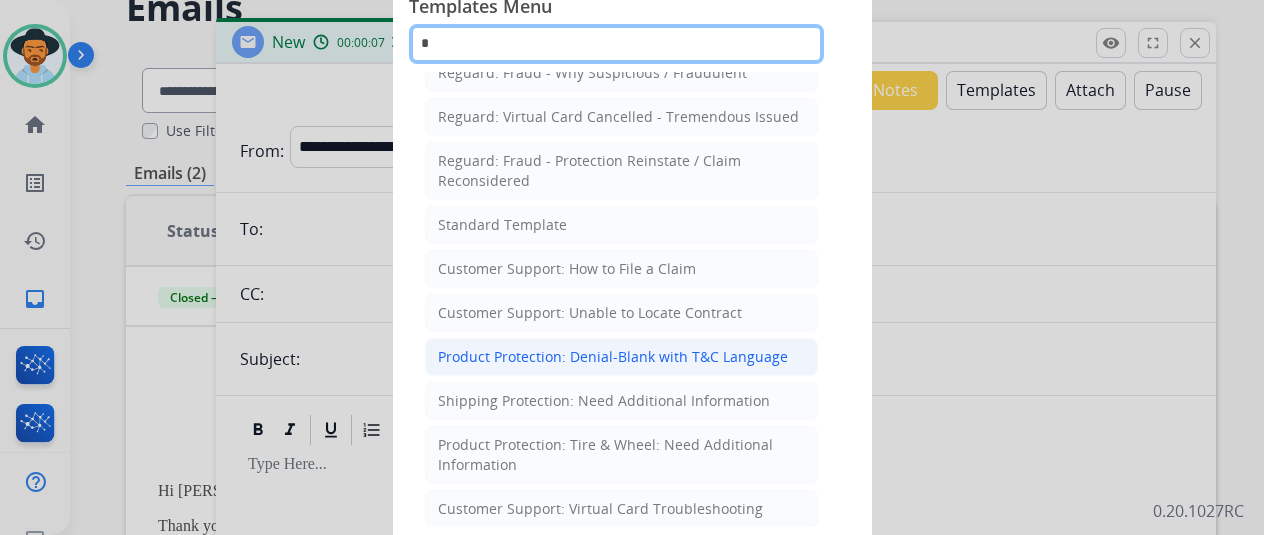 scroll, scrollTop: 26, scrollLeft: 0, axis: vertical 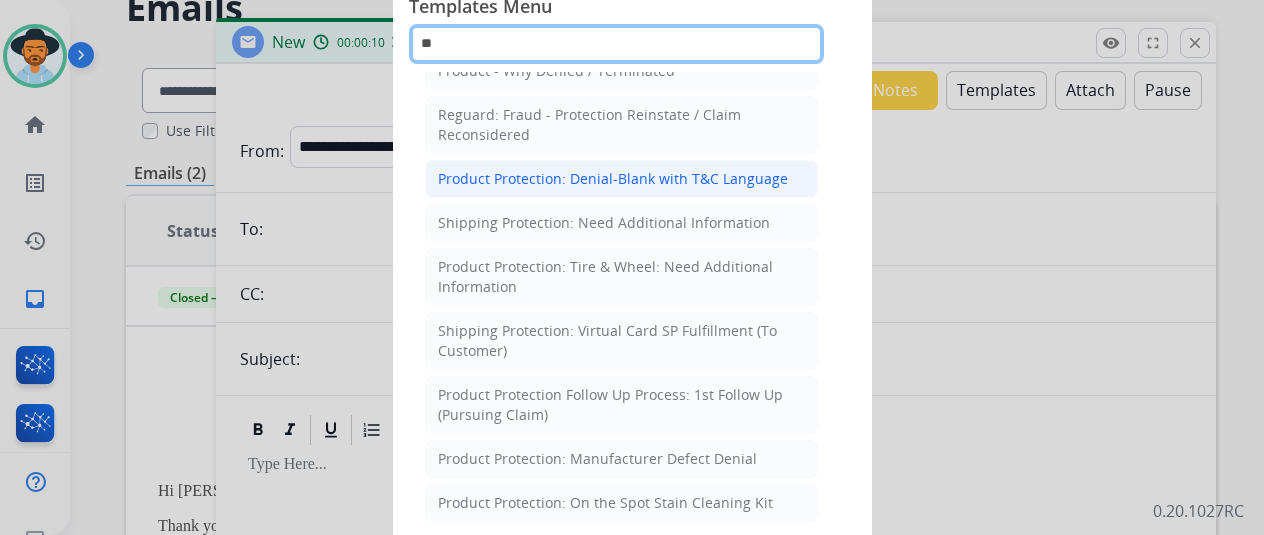 type on "*" 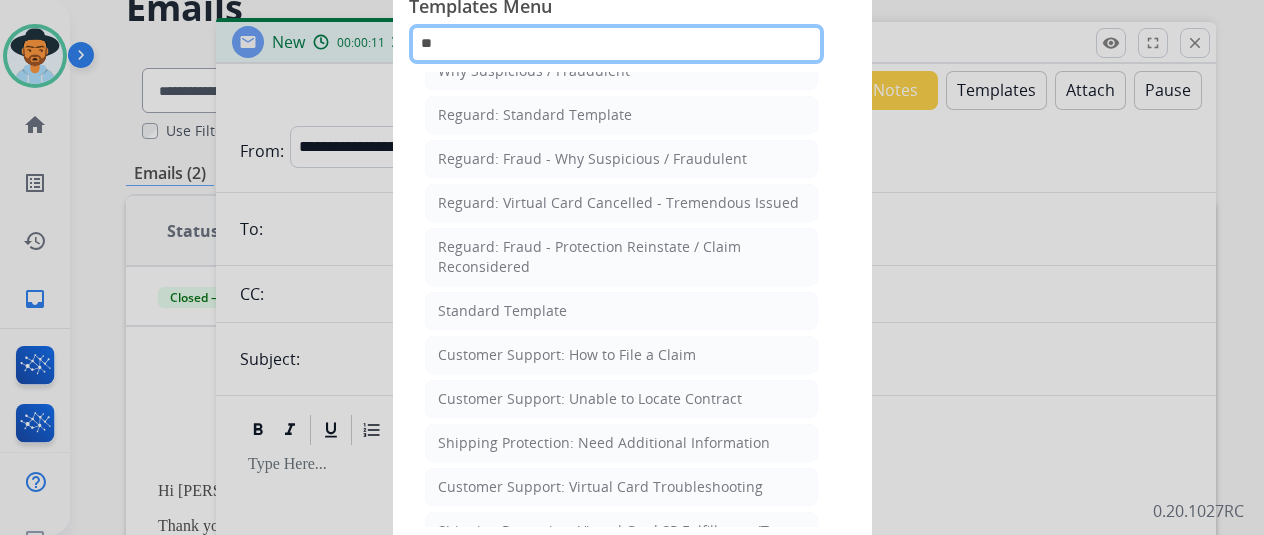 scroll, scrollTop: 0, scrollLeft: 0, axis: both 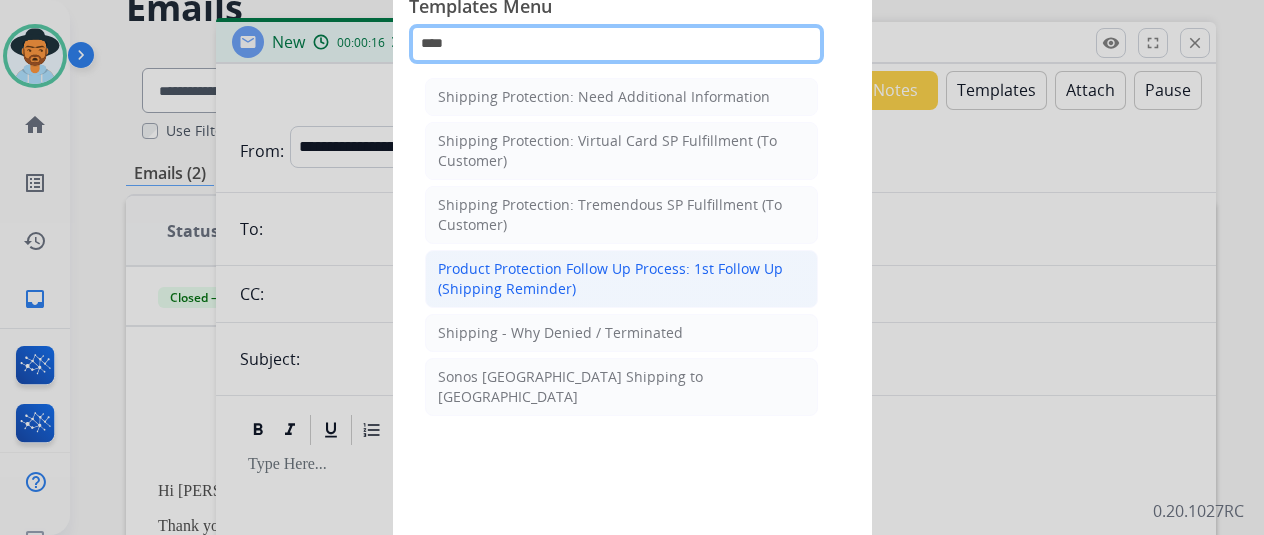 type on "****" 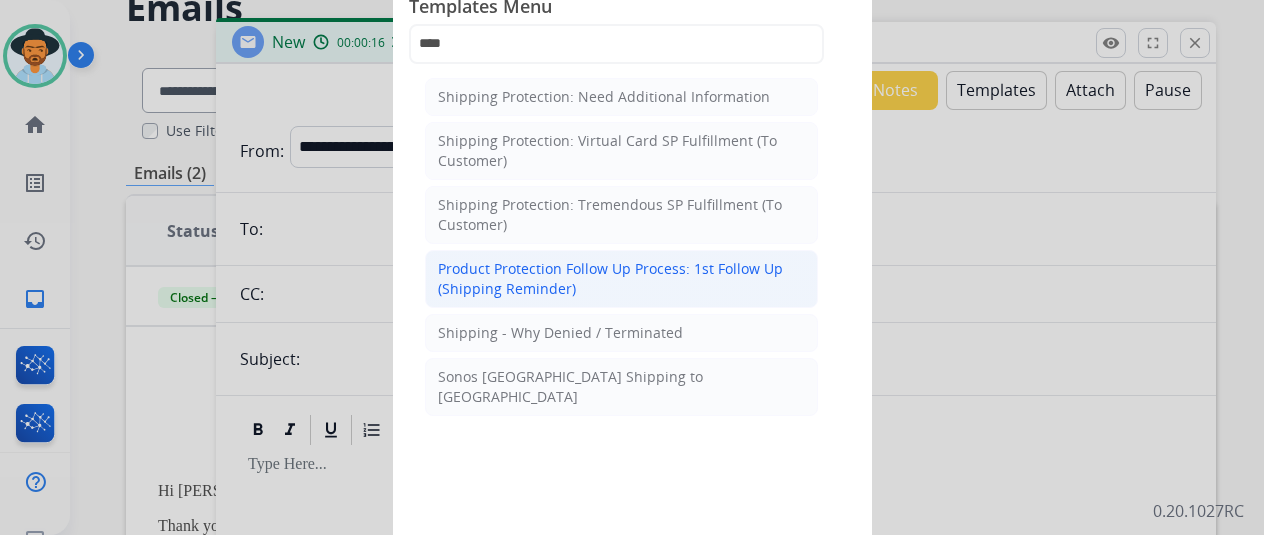 click on "Product Protection Follow Up Process: 1st Follow Up (Shipping Reminder)" 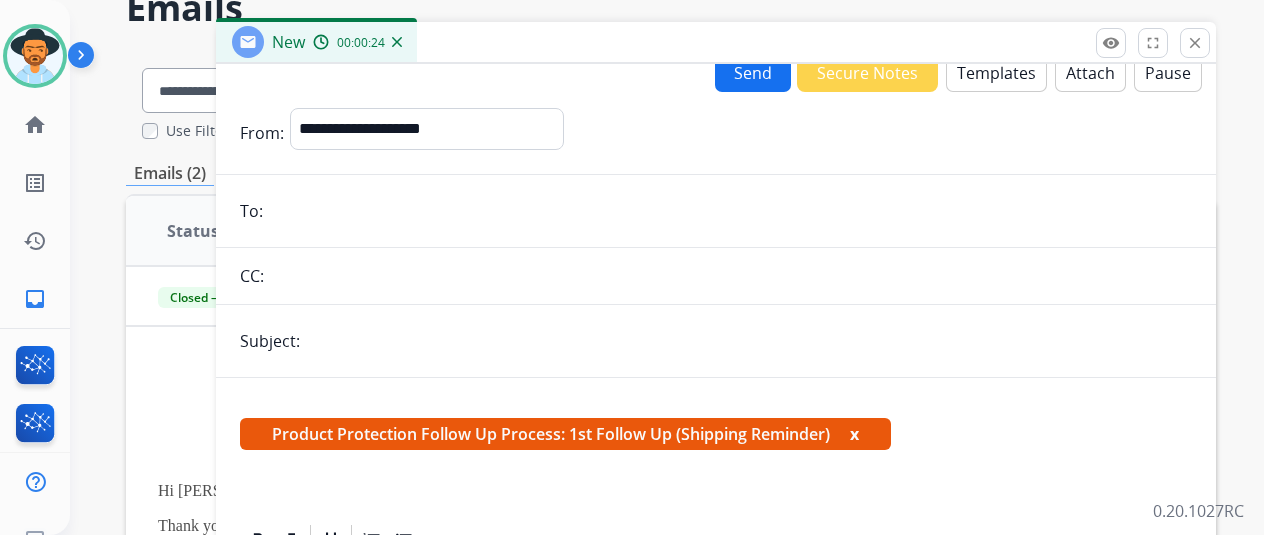 scroll, scrollTop: 0, scrollLeft: 0, axis: both 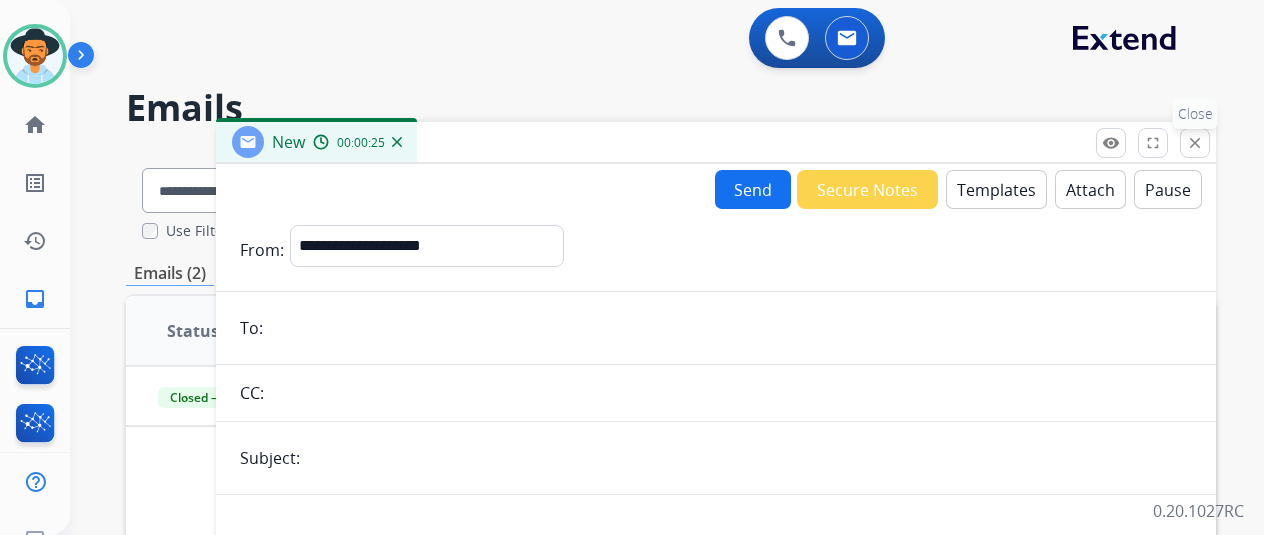 click on "close Close" at bounding box center (1195, 143) 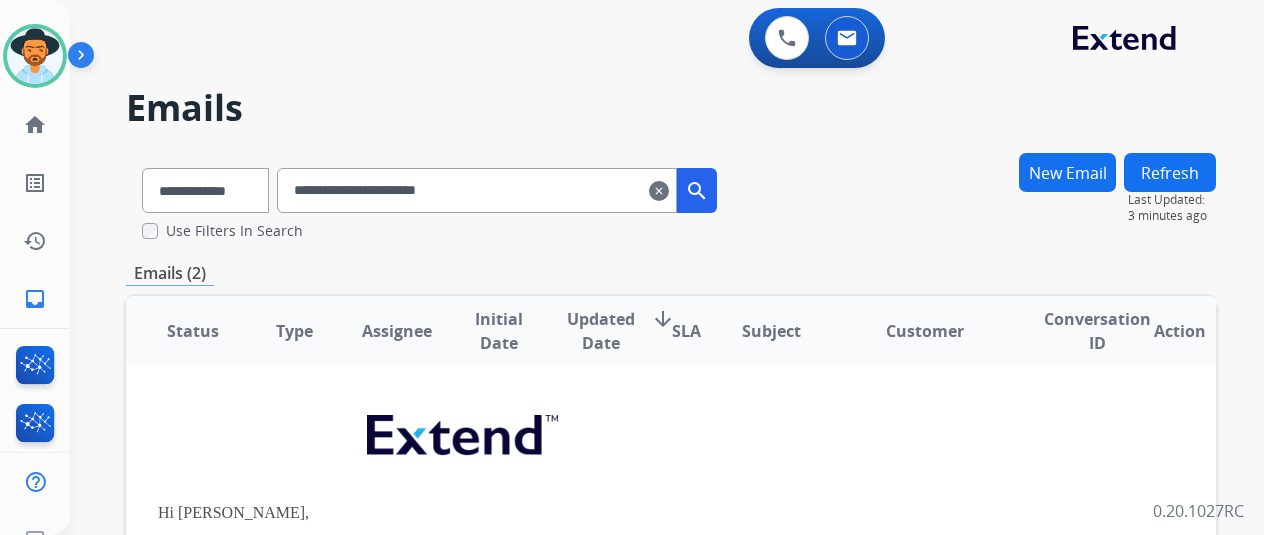 scroll, scrollTop: 176, scrollLeft: 0, axis: vertical 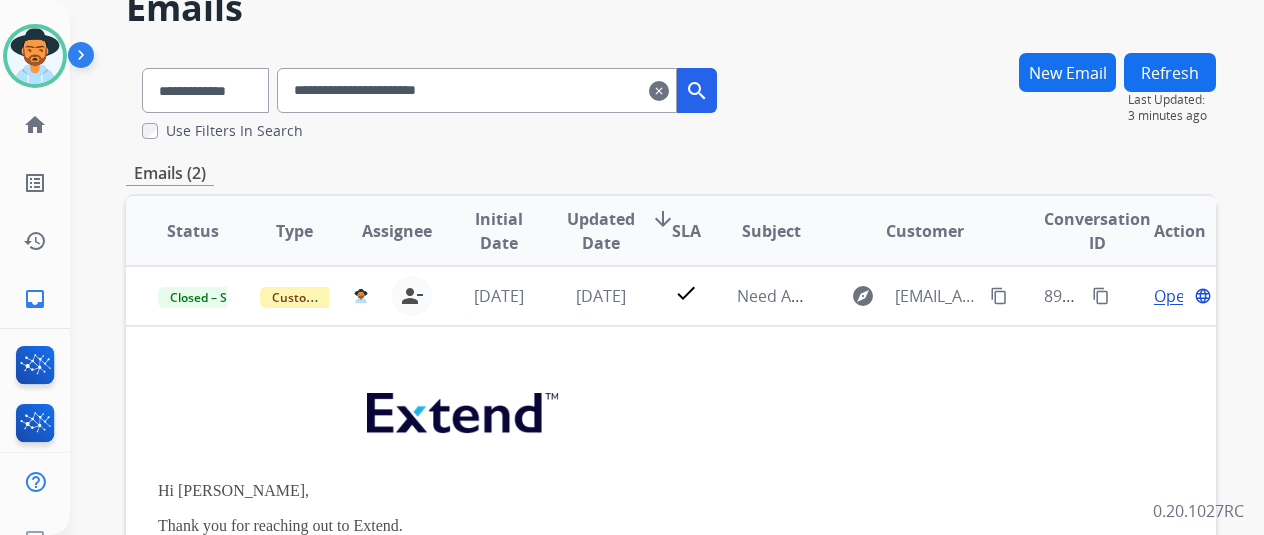 click on "New Email" at bounding box center (1067, 72) 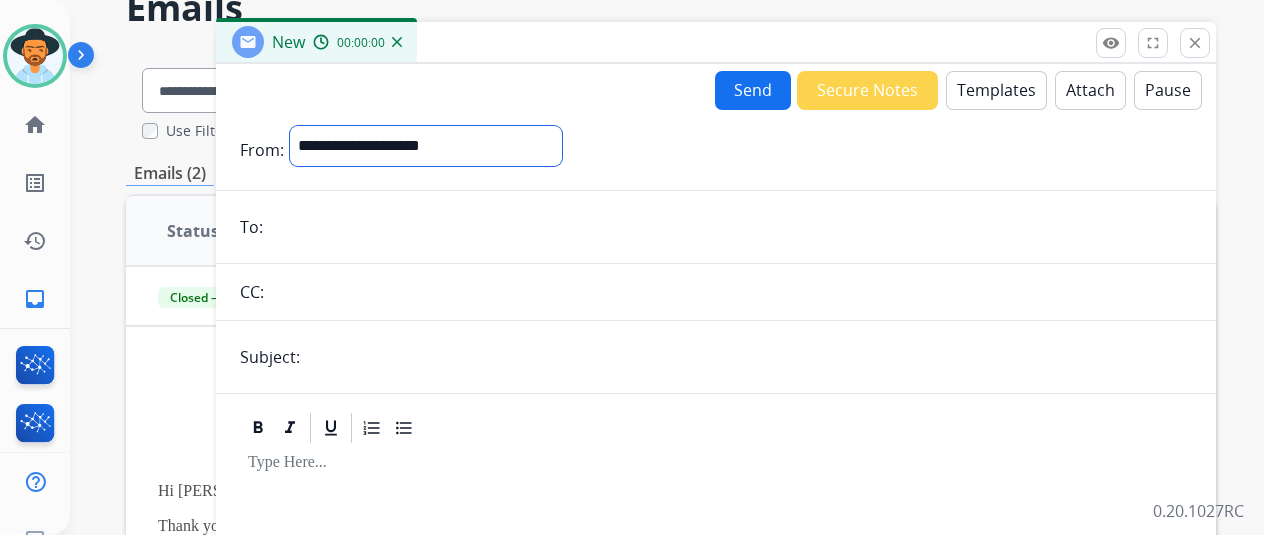 click on "**********" at bounding box center [426, 146] 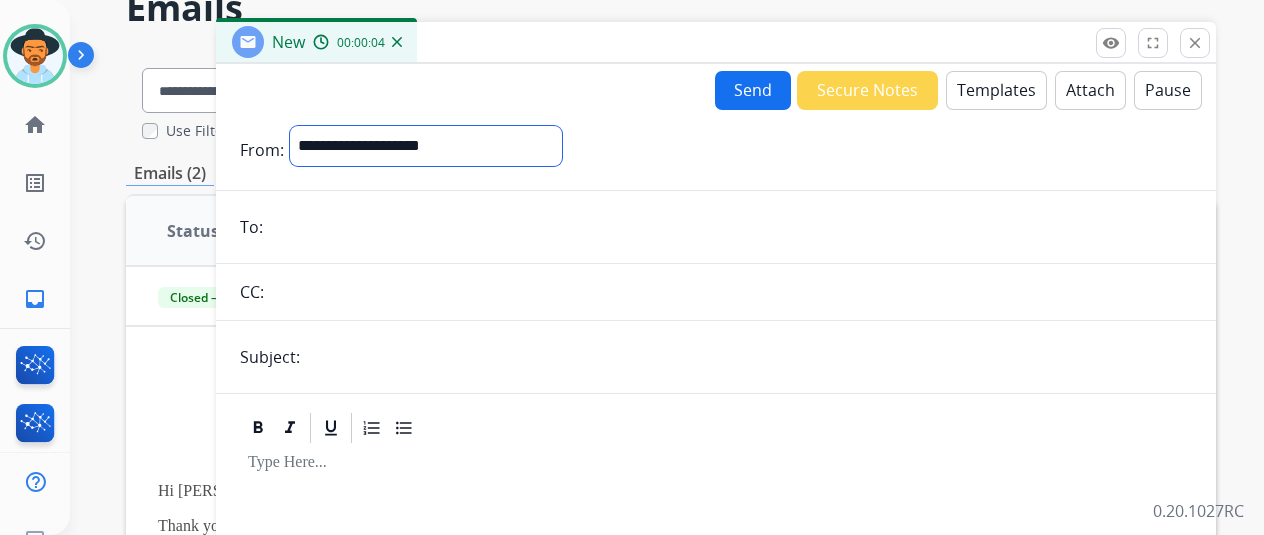 select on "**********" 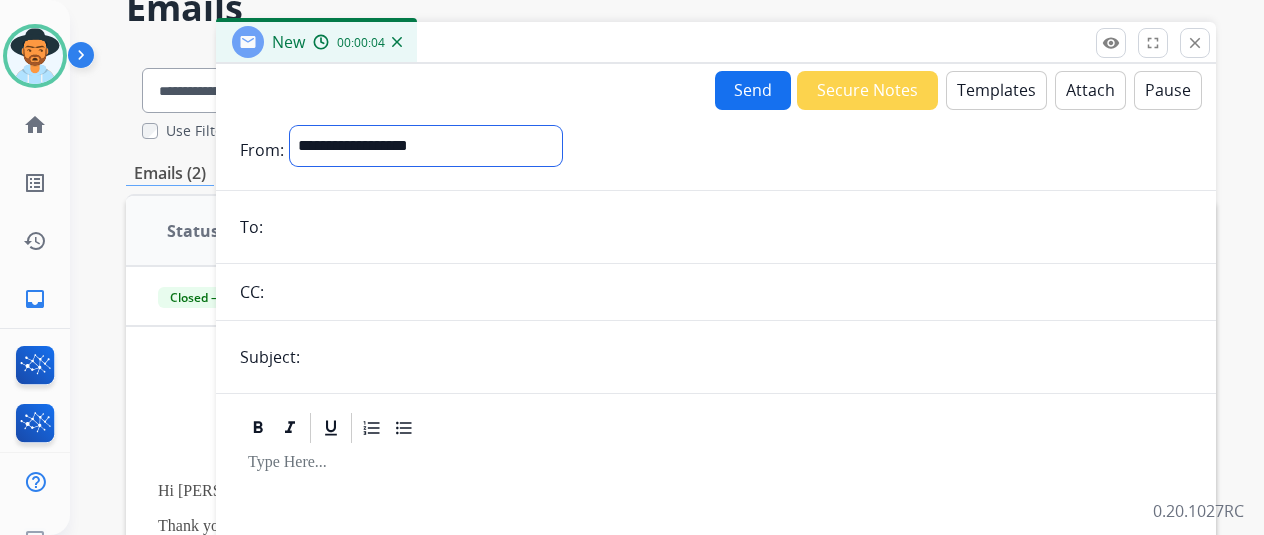 click on "**********" at bounding box center (426, 146) 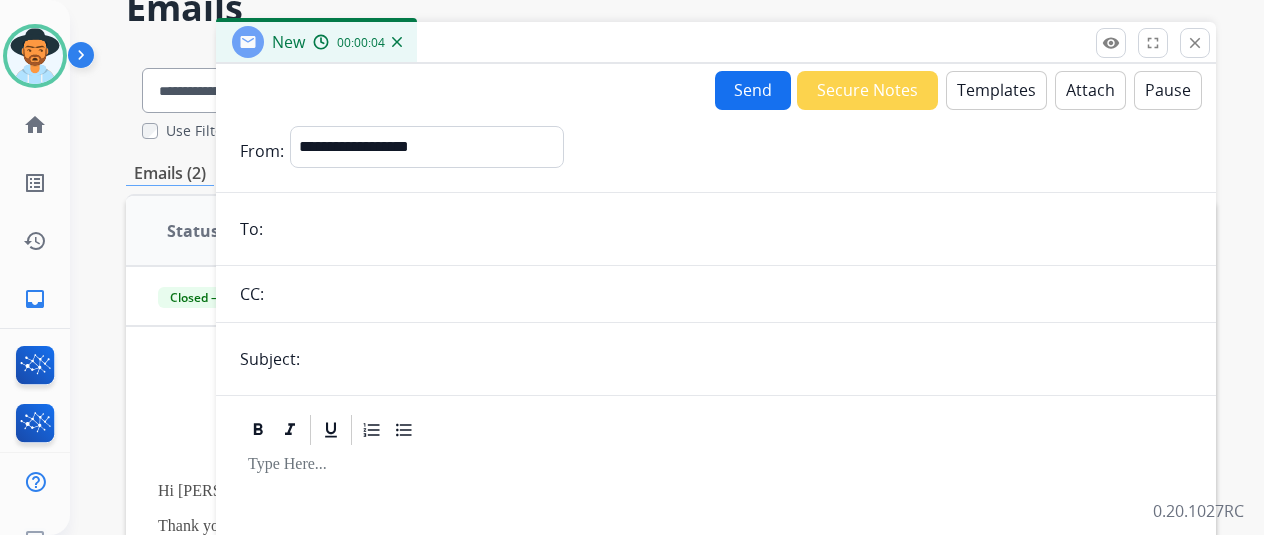 click on "**********" at bounding box center [716, 428] 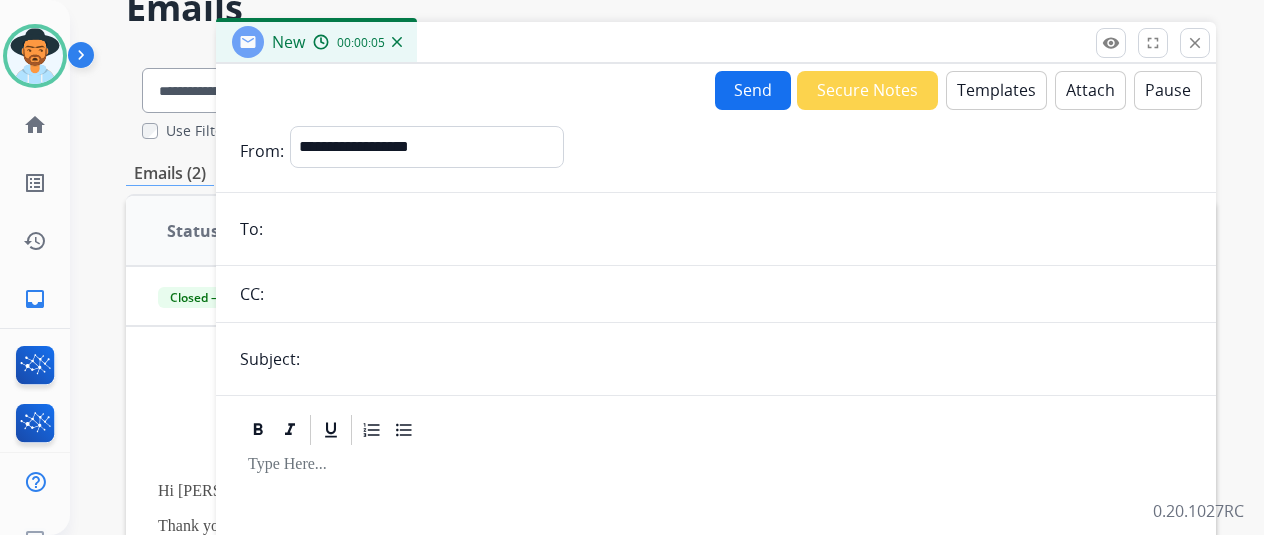click at bounding box center (730, 229) 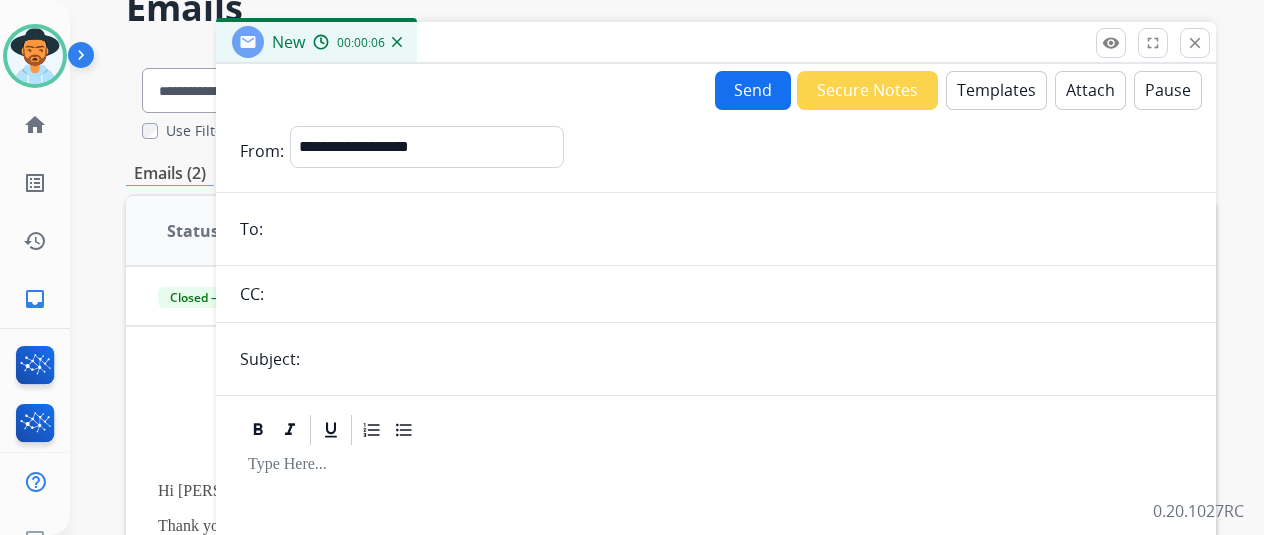 paste on "**********" 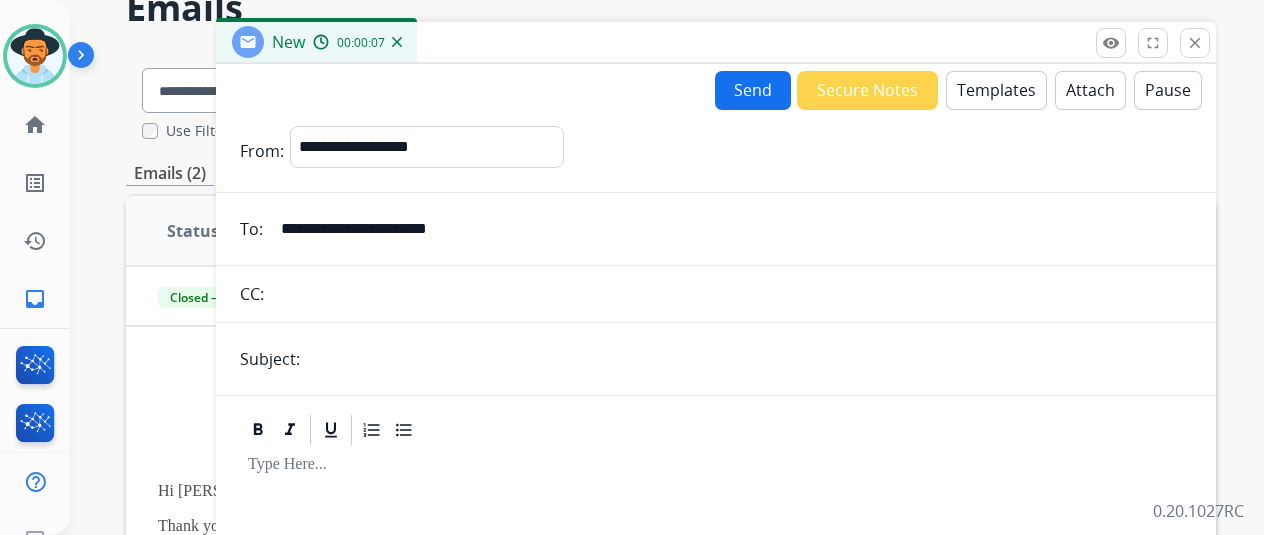 type on "**********" 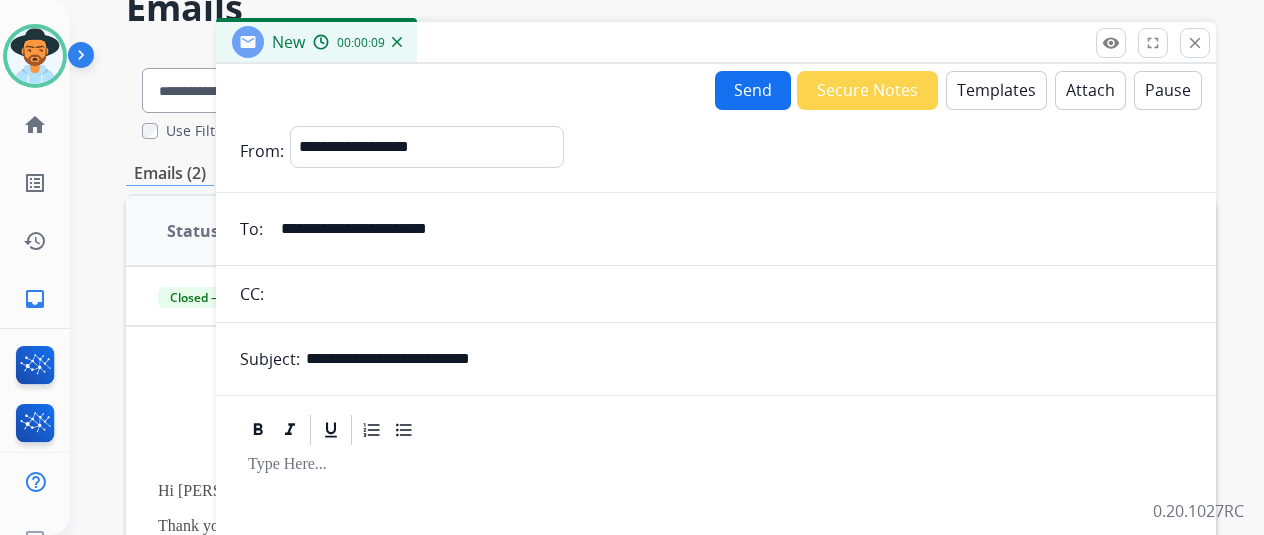 click on "**********" at bounding box center [749, 359] 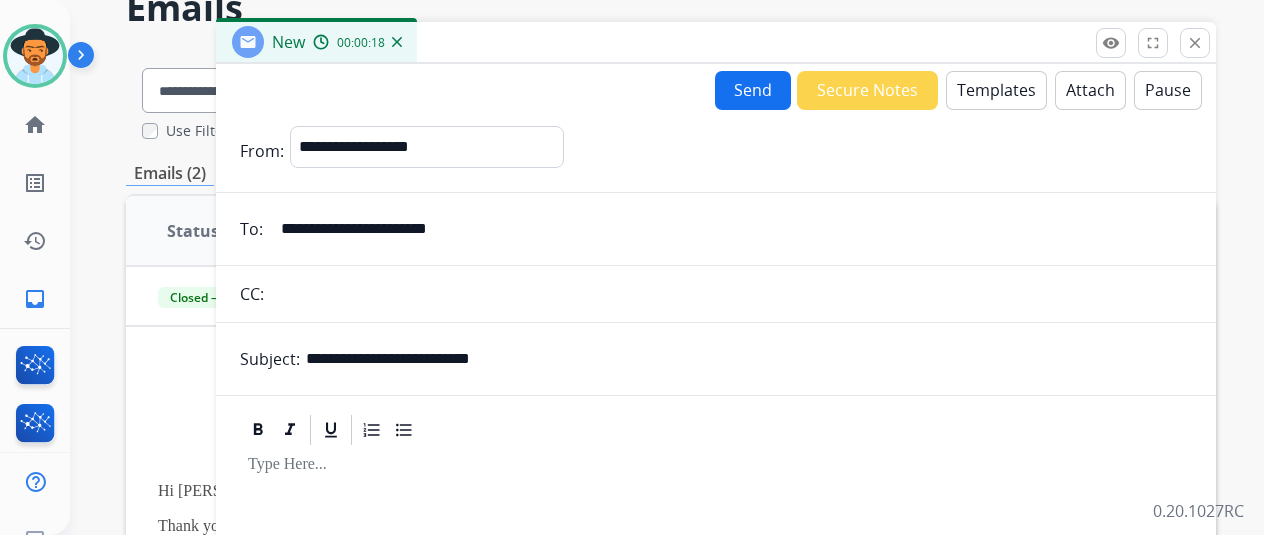 click on "**********" at bounding box center (749, 359) 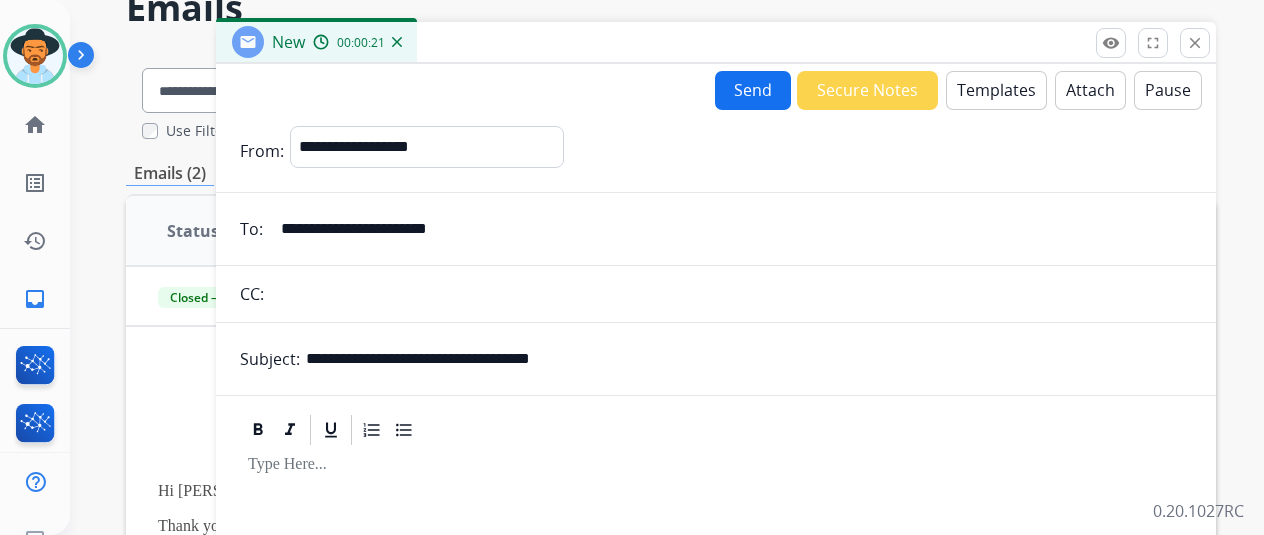 type on "**********" 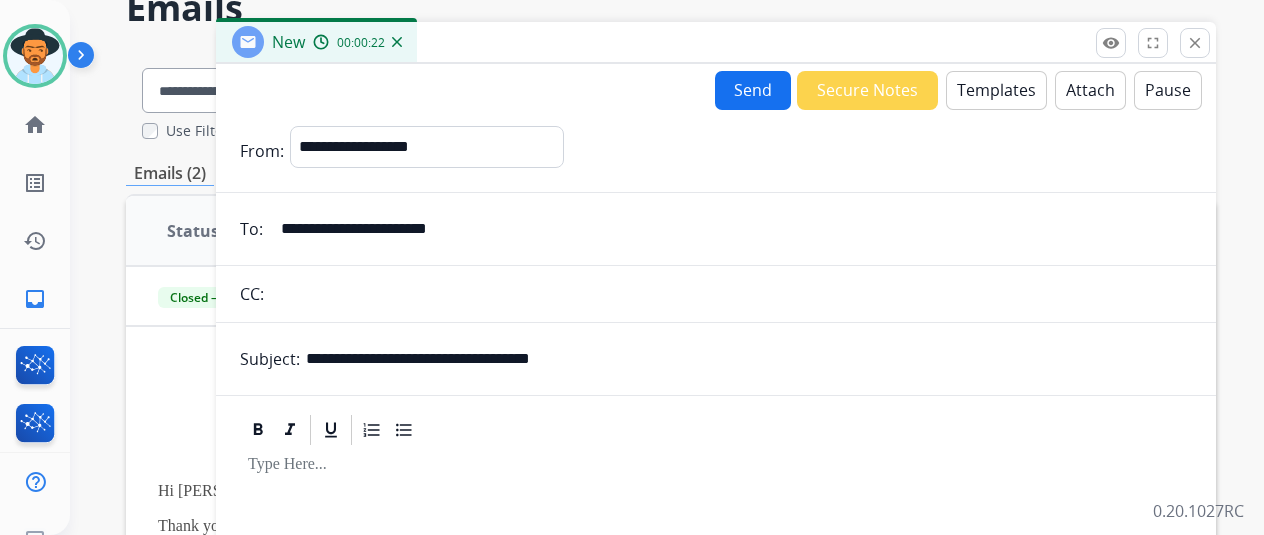 click on "Templates" at bounding box center (996, 90) 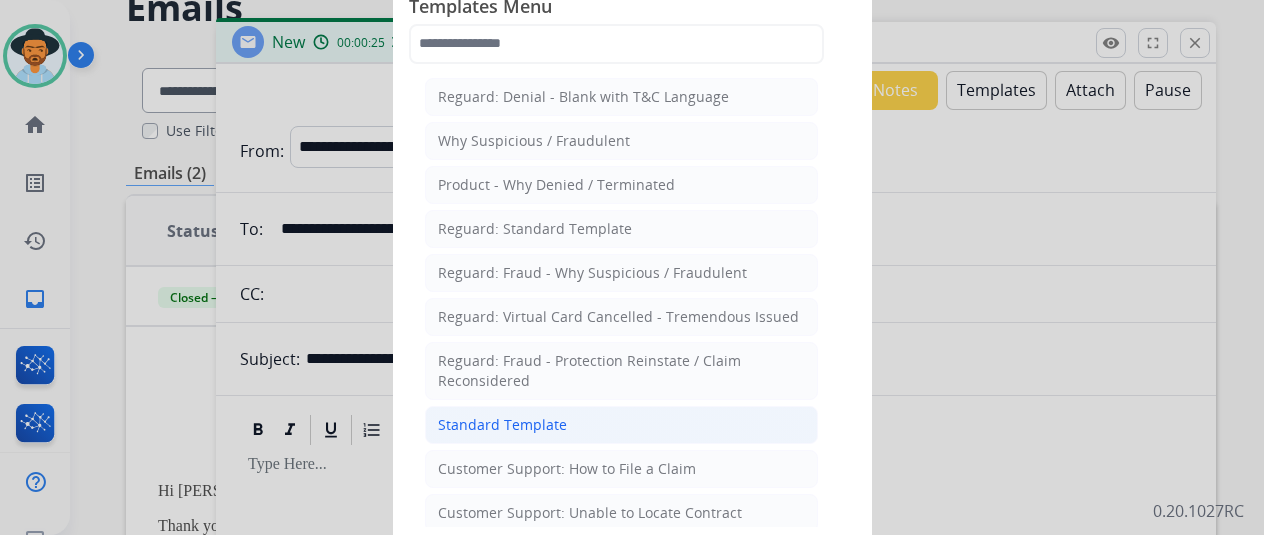 click on "Standard Template" 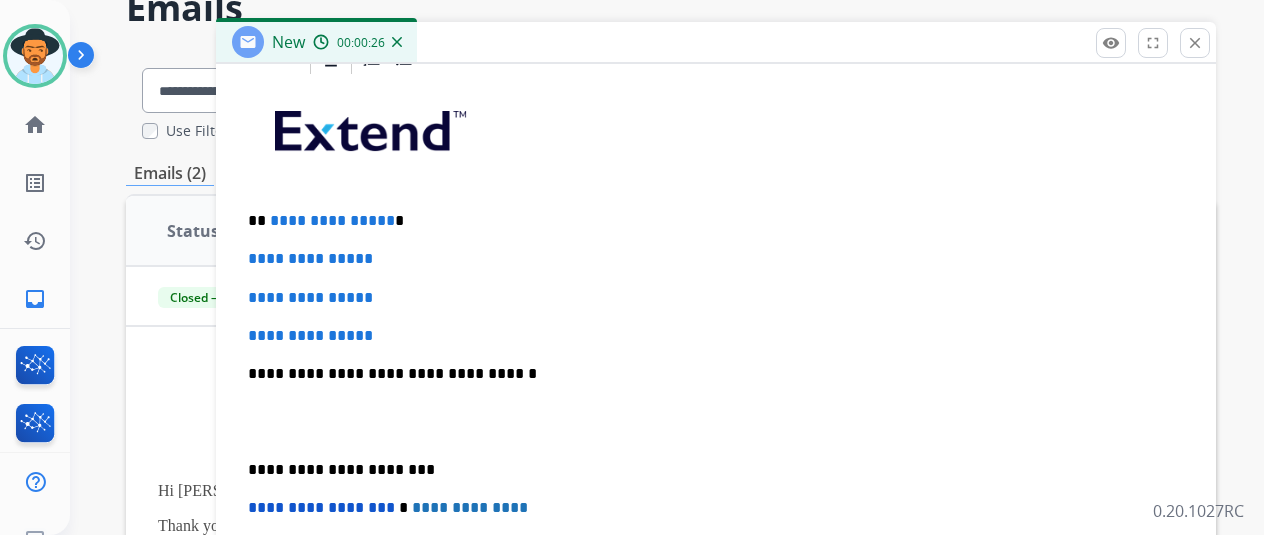 scroll, scrollTop: 516, scrollLeft: 0, axis: vertical 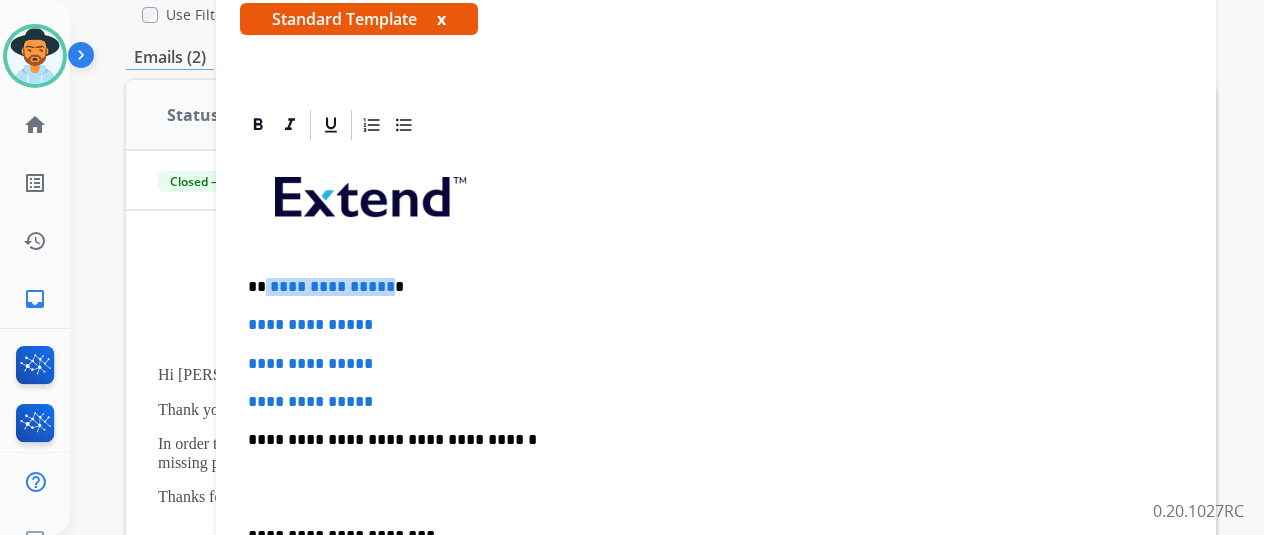 drag, startPoint x: 396, startPoint y: 287, endPoint x: 280, endPoint y: 282, distance: 116.10771 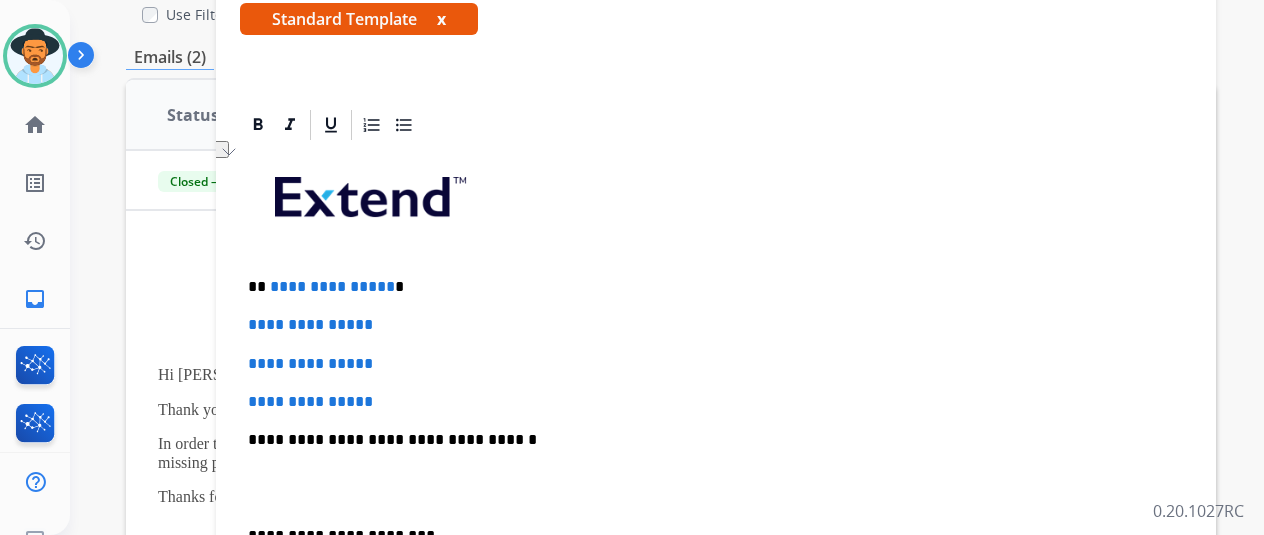type 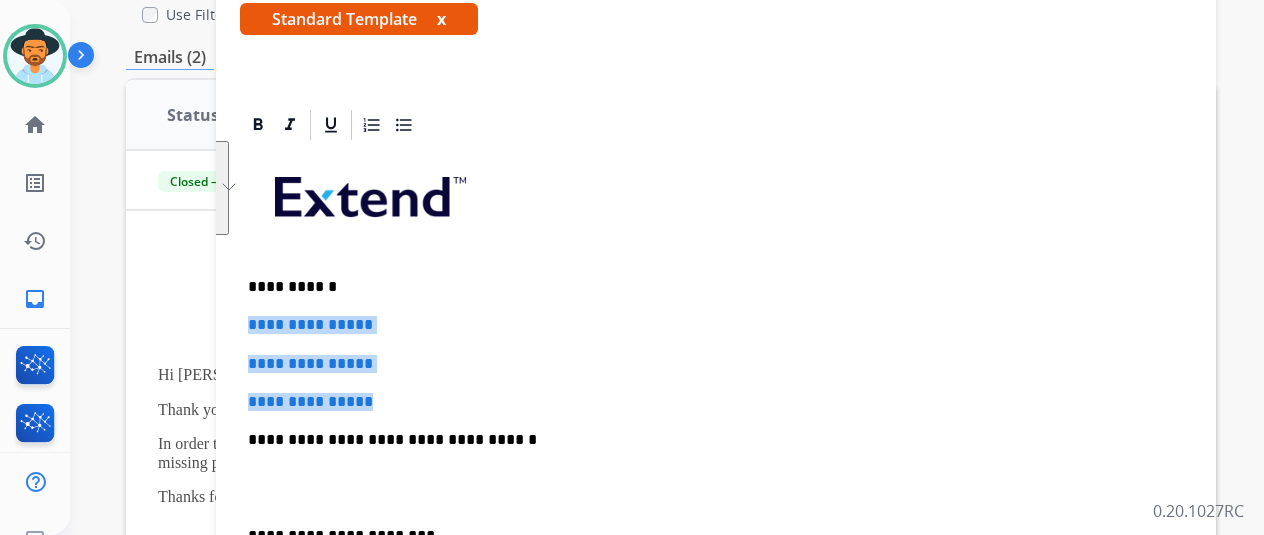 drag, startPoint x: 443, startPoint y: 390, endPoint x: 266, endPoint y: 319, distance: 190.7092 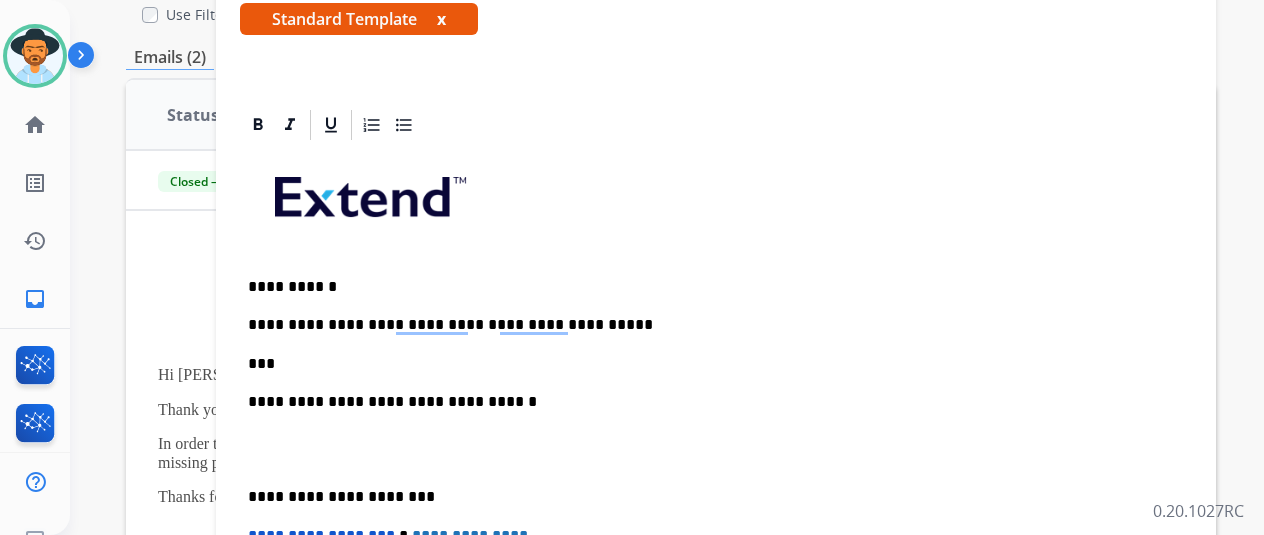 click on "**********" at bounding box center (708, 325) 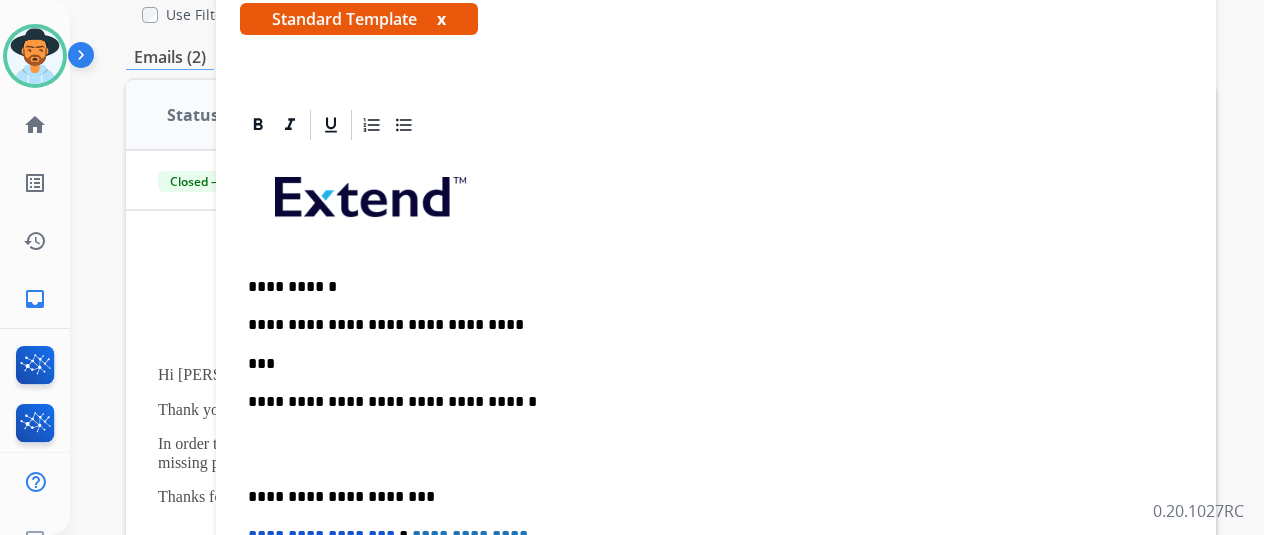click on "**********" at bounding box center [716, 468] 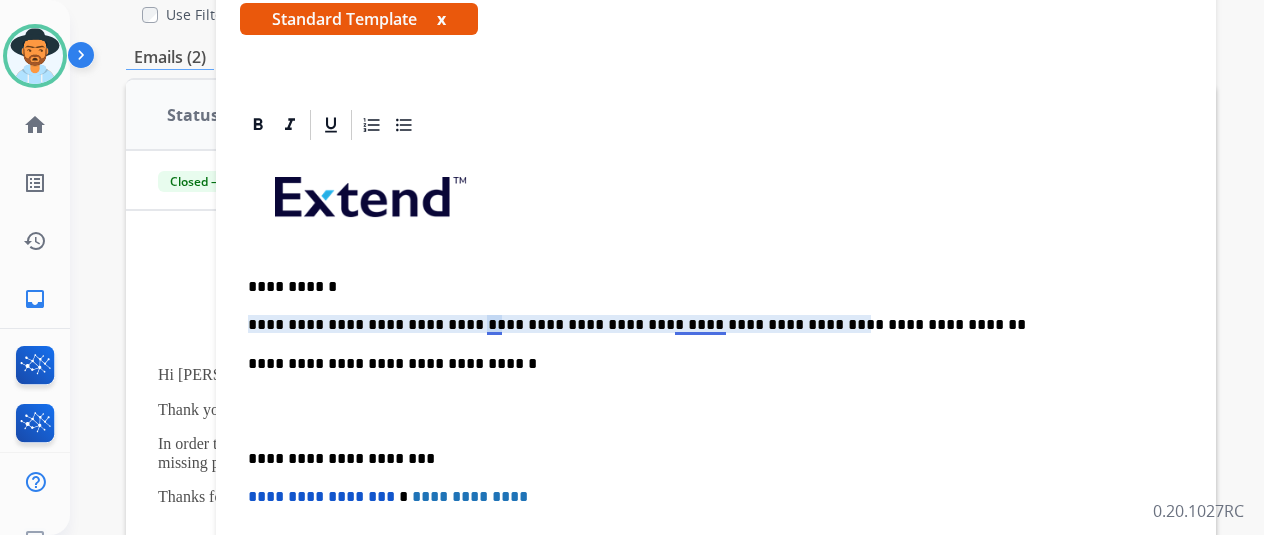 click on "**********" at bounding box center [708, 325] 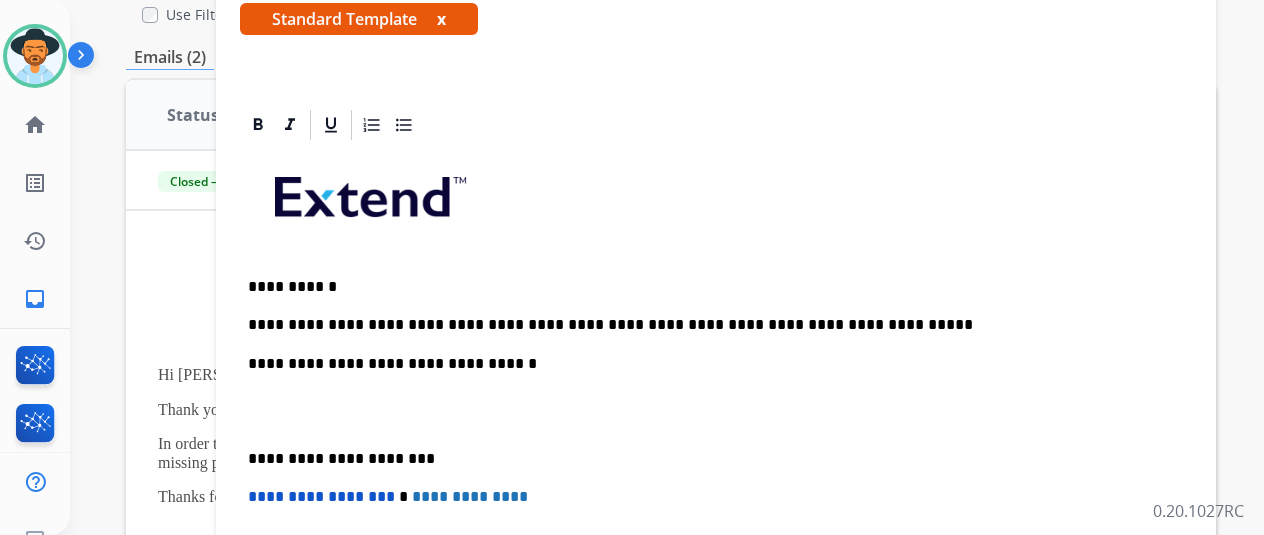 click on "**********" at bounding box center [708, 325] 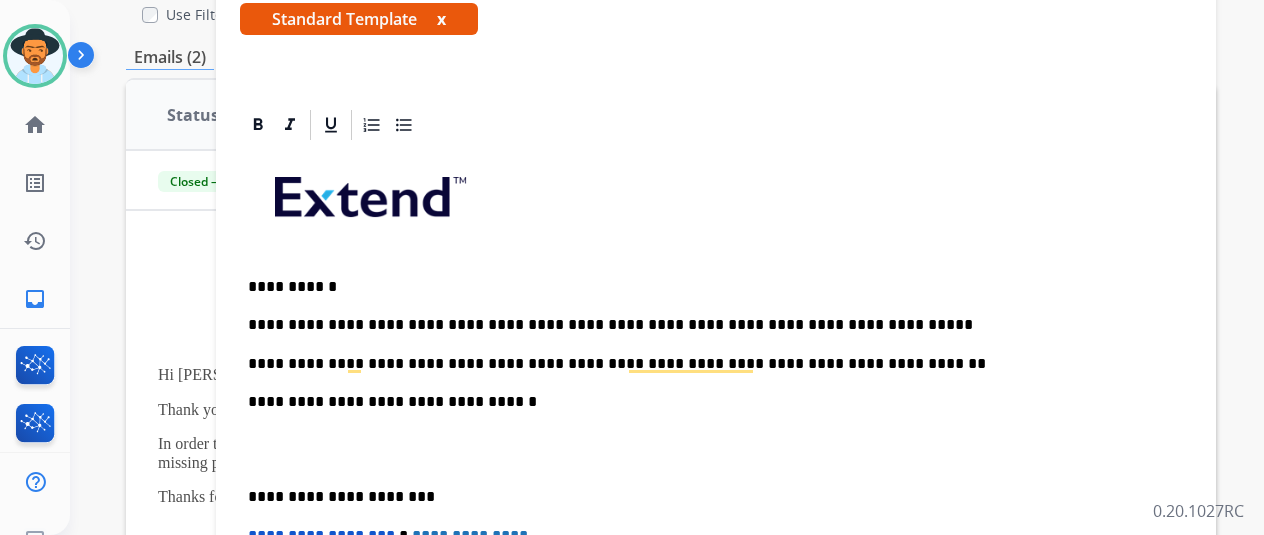click on "**********" at bounding box center (716, 468) 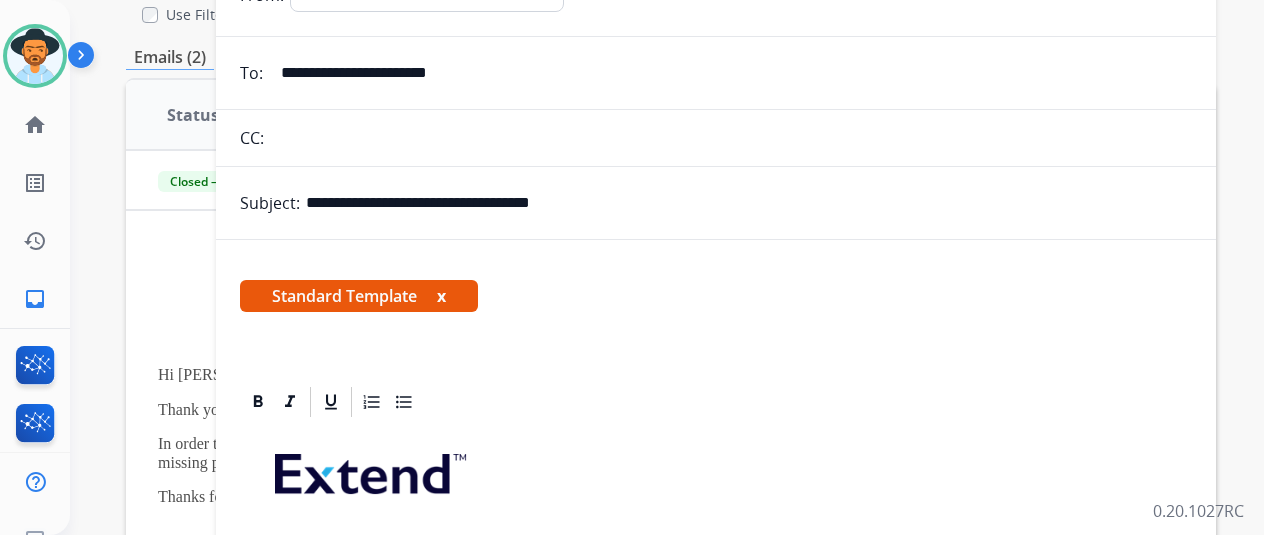 scroll, scrollTop: 0, scrollLeft: 0, axis: both 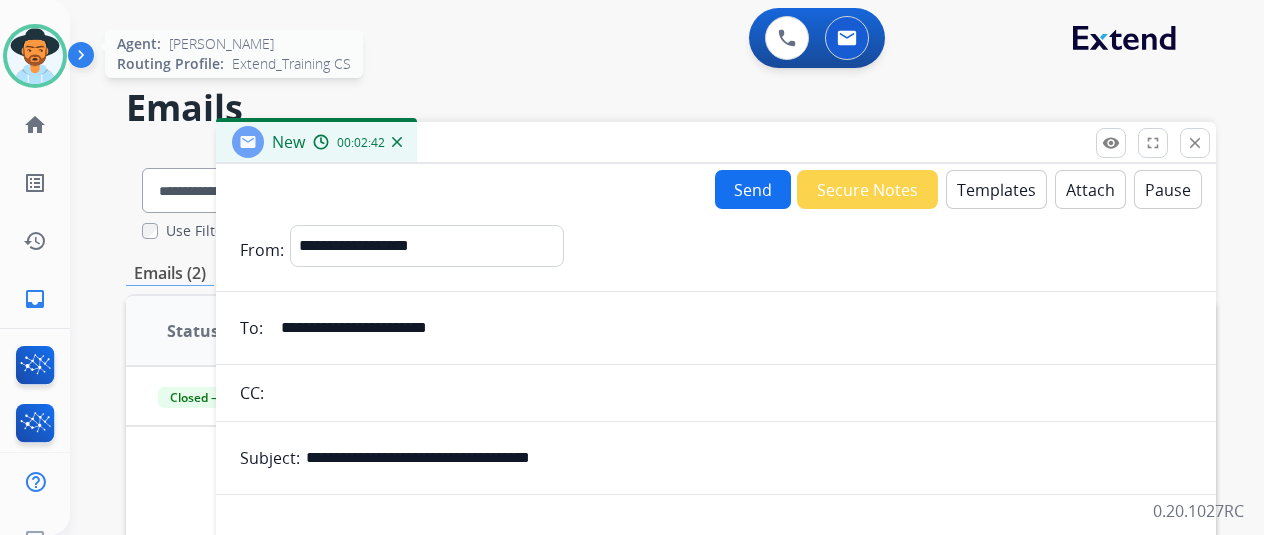 click at bounding box center [35, 56] 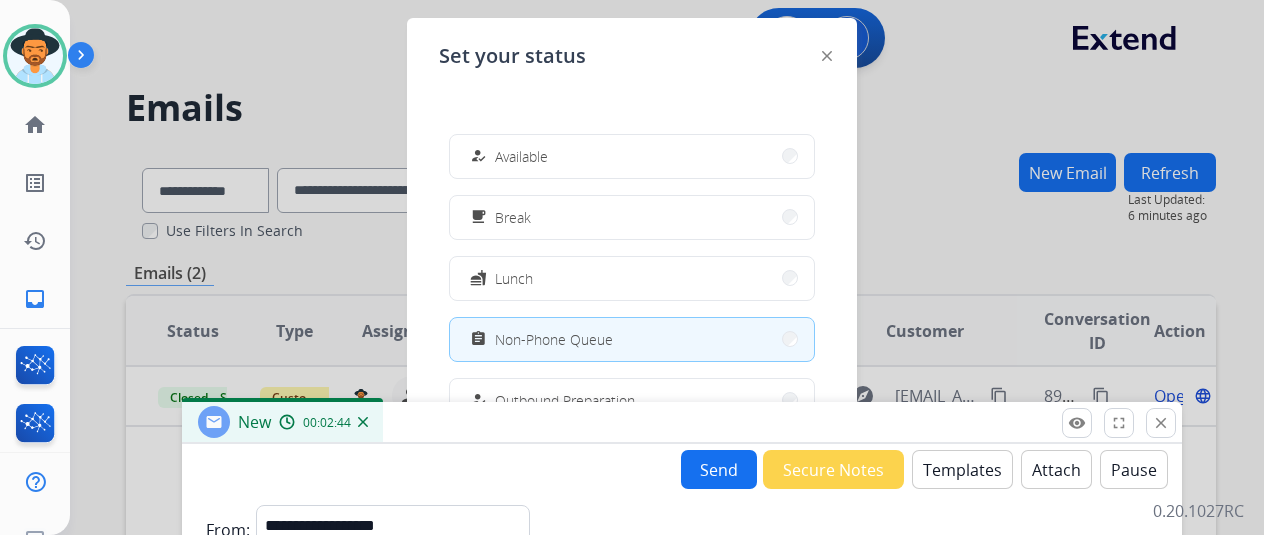 drag, startPoint x: 1054, startPoint y: 138, endPoint x: 1016, endPoint y: 421, distance: 285.53983 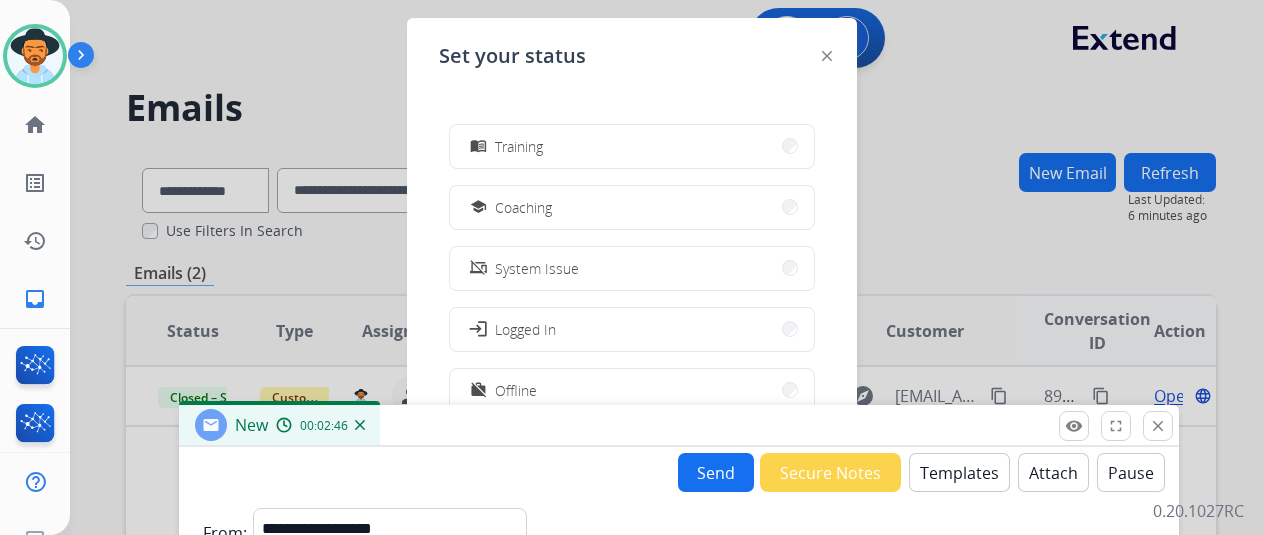 scroll, scrollTop: 276, scrollLeft: 0, axis: vertical 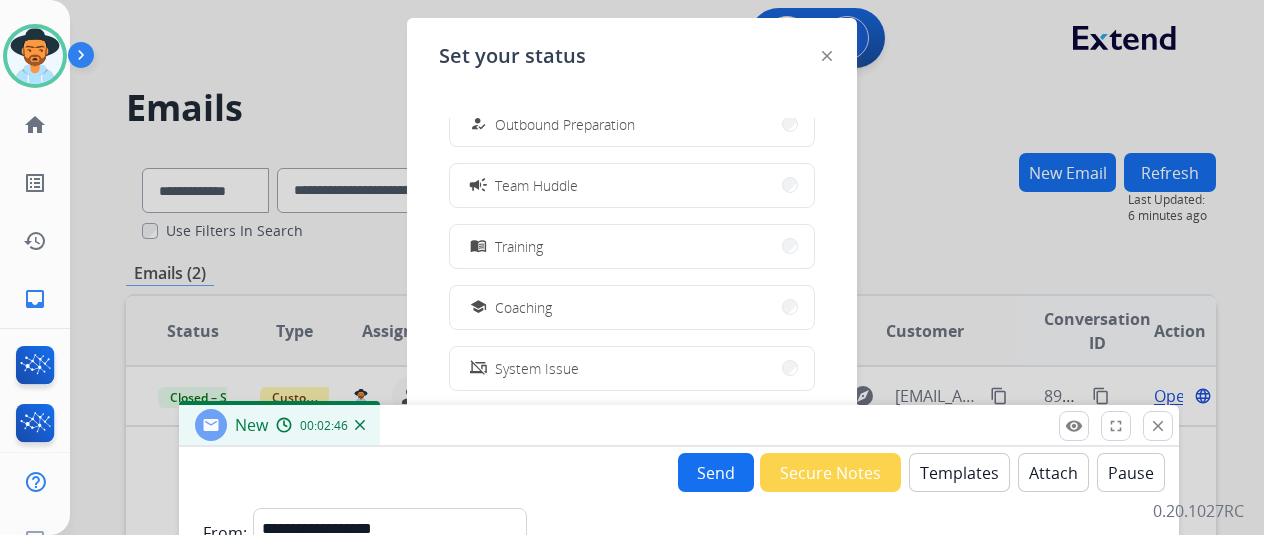 click on "campaign Team Huddle" at bounding box center [632, 185] 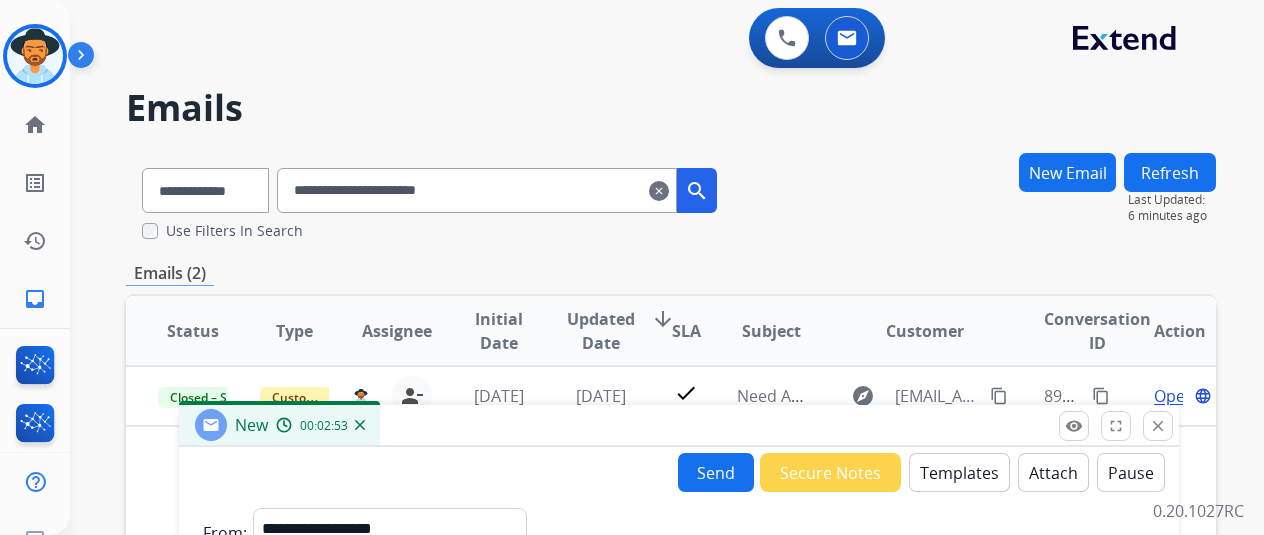 scroll, scrollTop: 24, scrollLeft: 0, axis: vertical 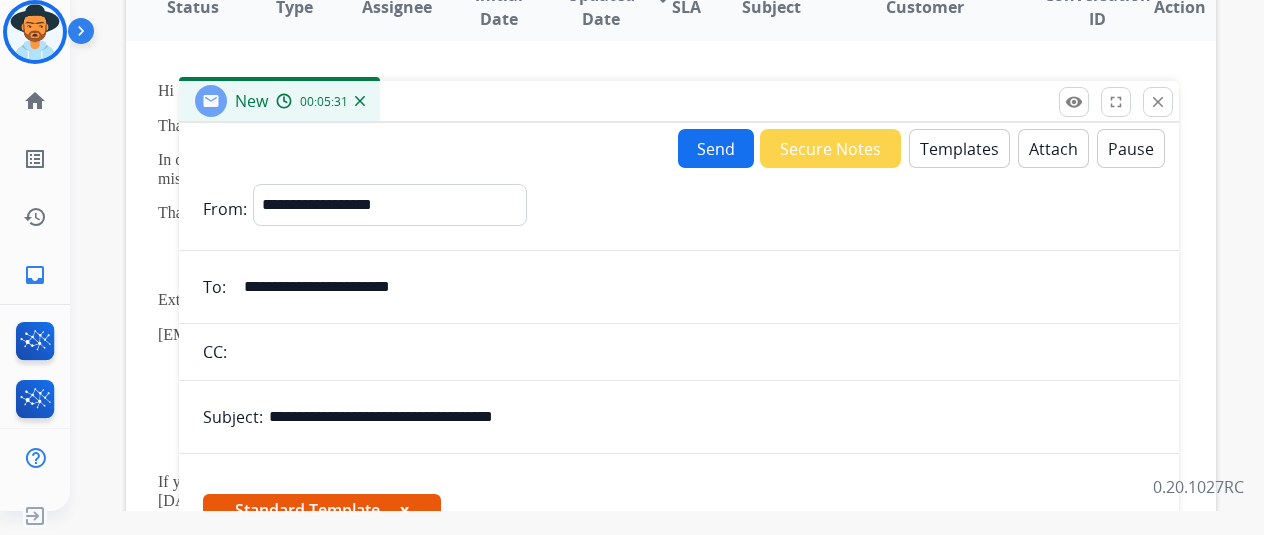 click on "Send" at bounding box center [716, 148] 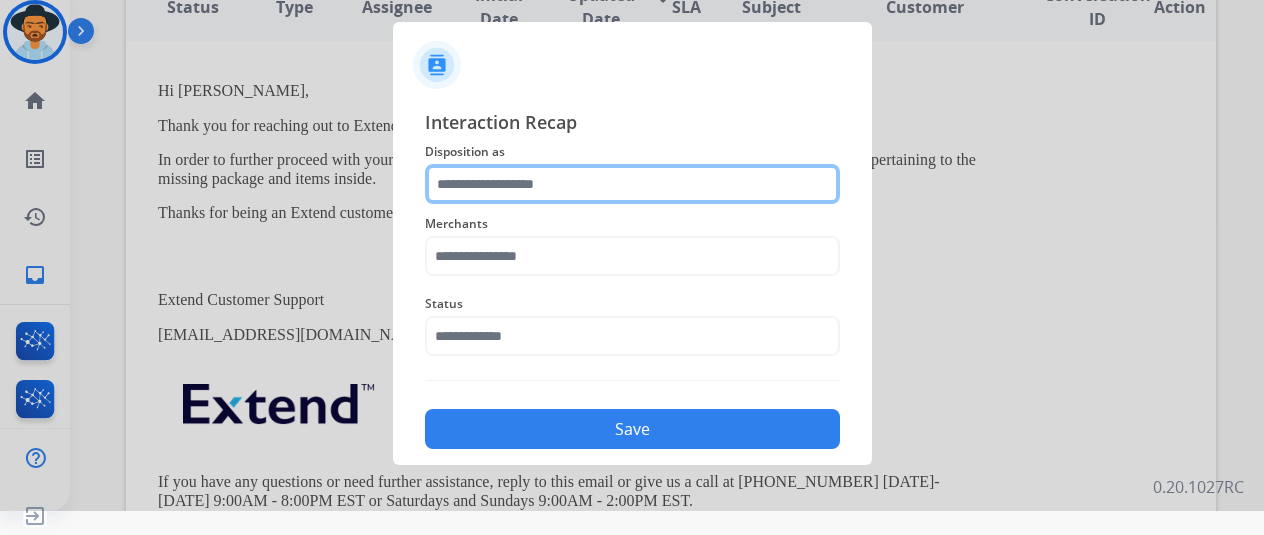 click 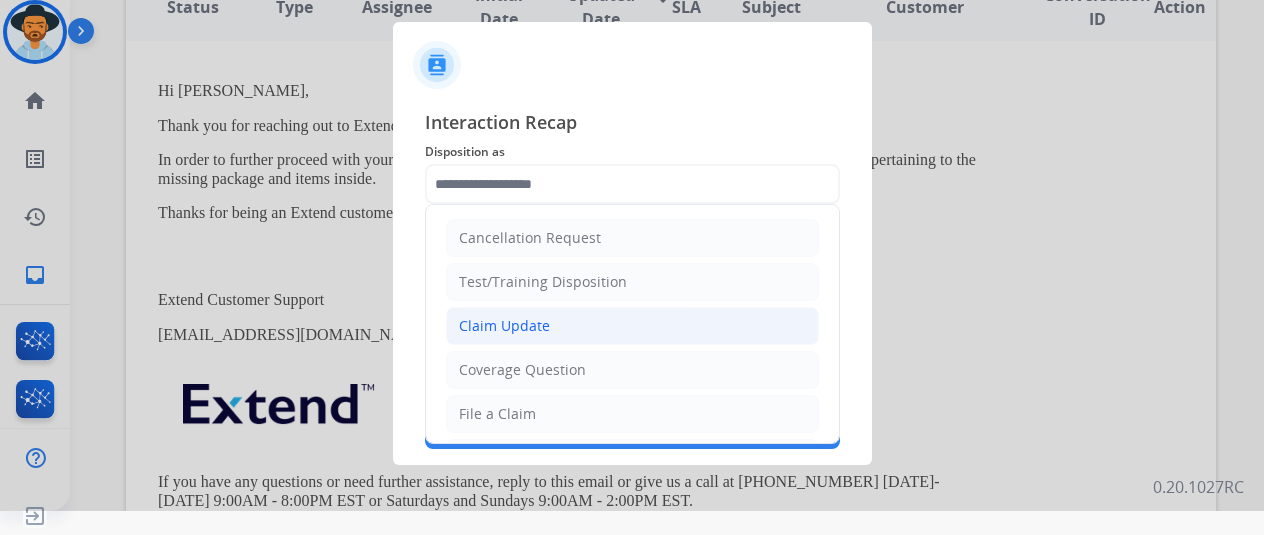 drag, startPoint x: 545, startPoint y: 237, endPoint x: 547, endPoint y: 321, distance: 84.0238 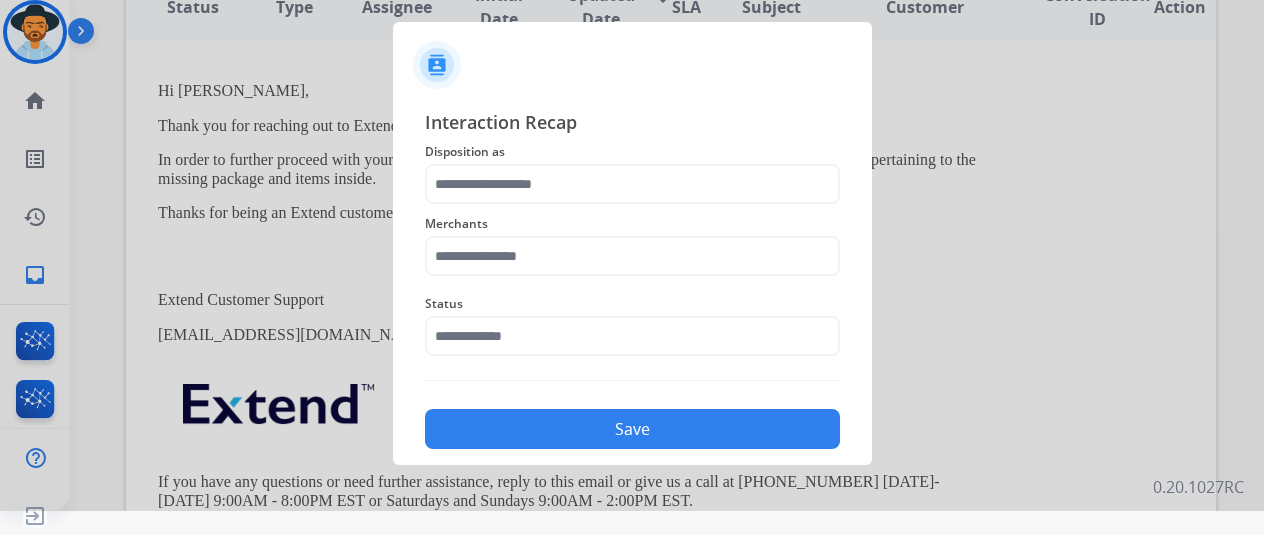 click on "Disposition as" 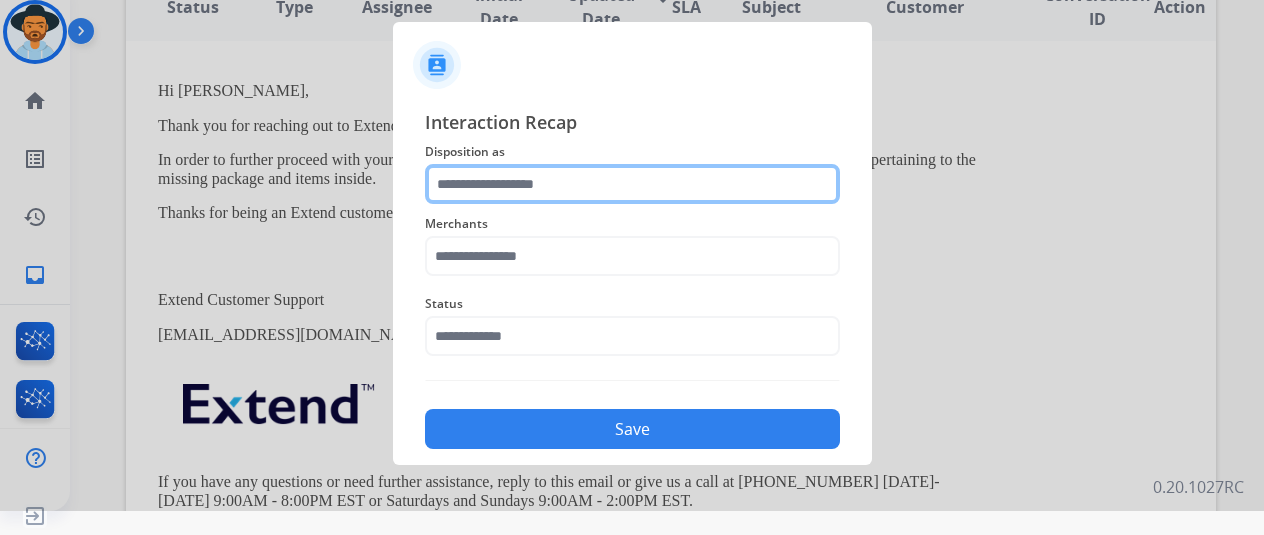 click 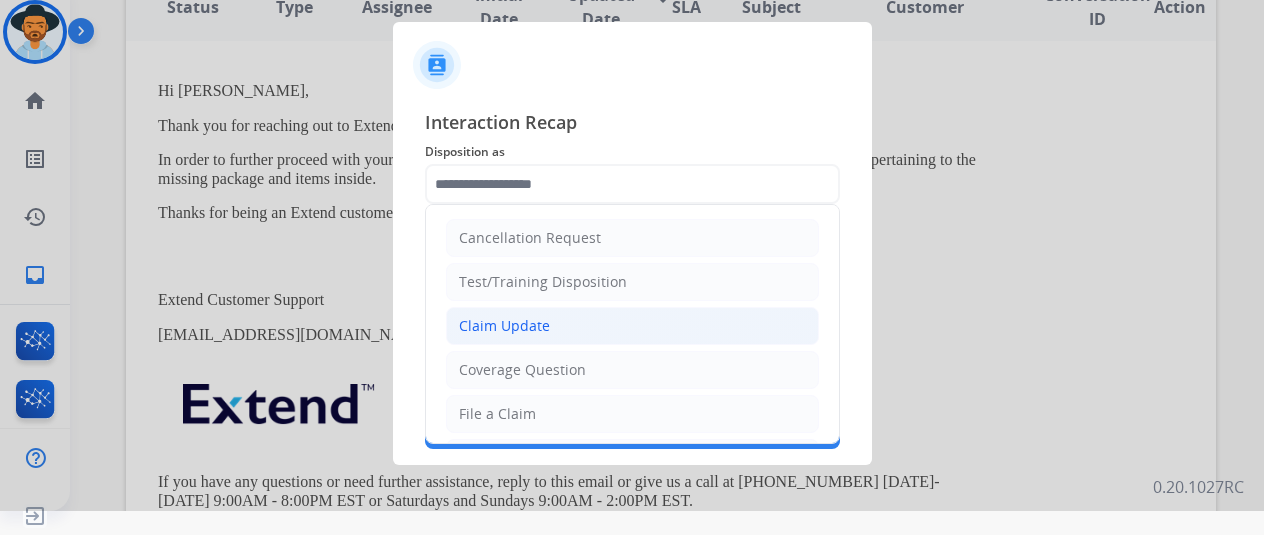 click on "Claim Update" 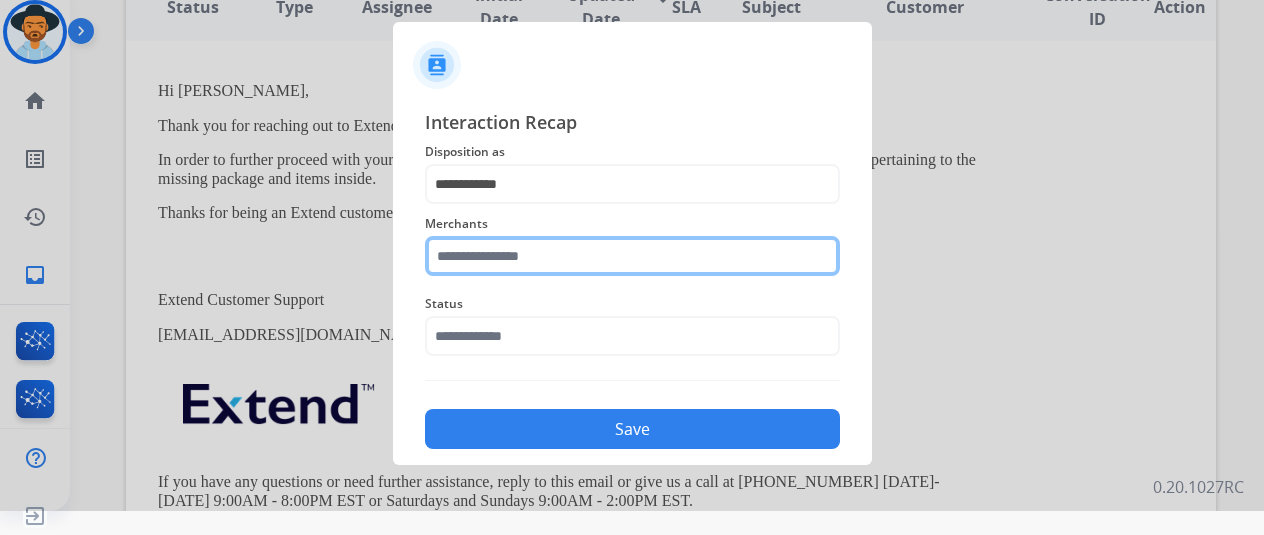 click 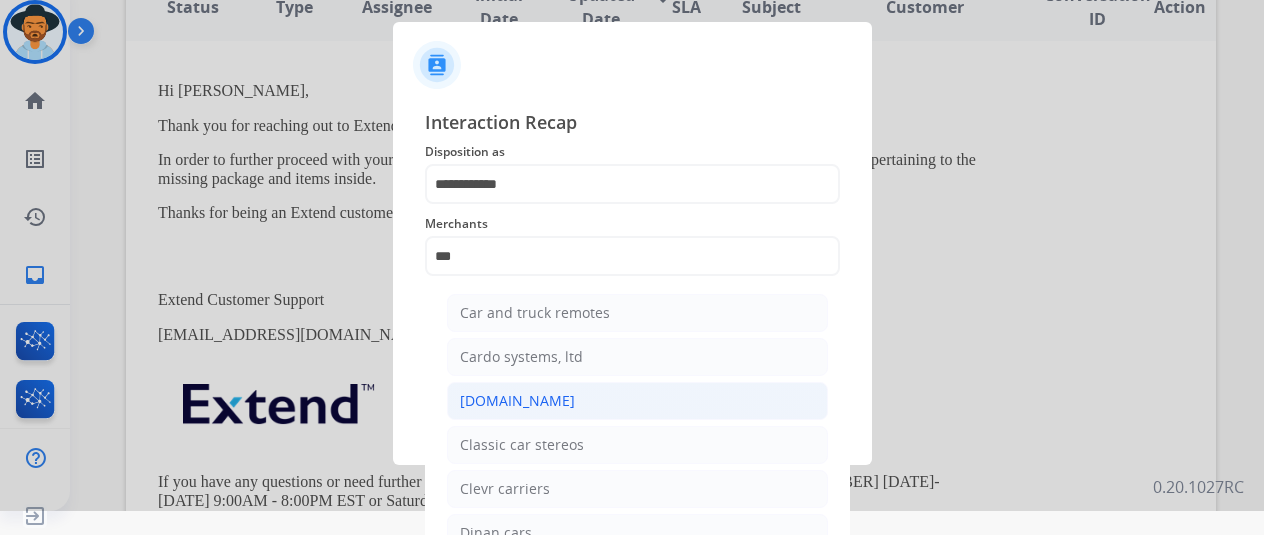 click on "[DOMAIN_NAME]" 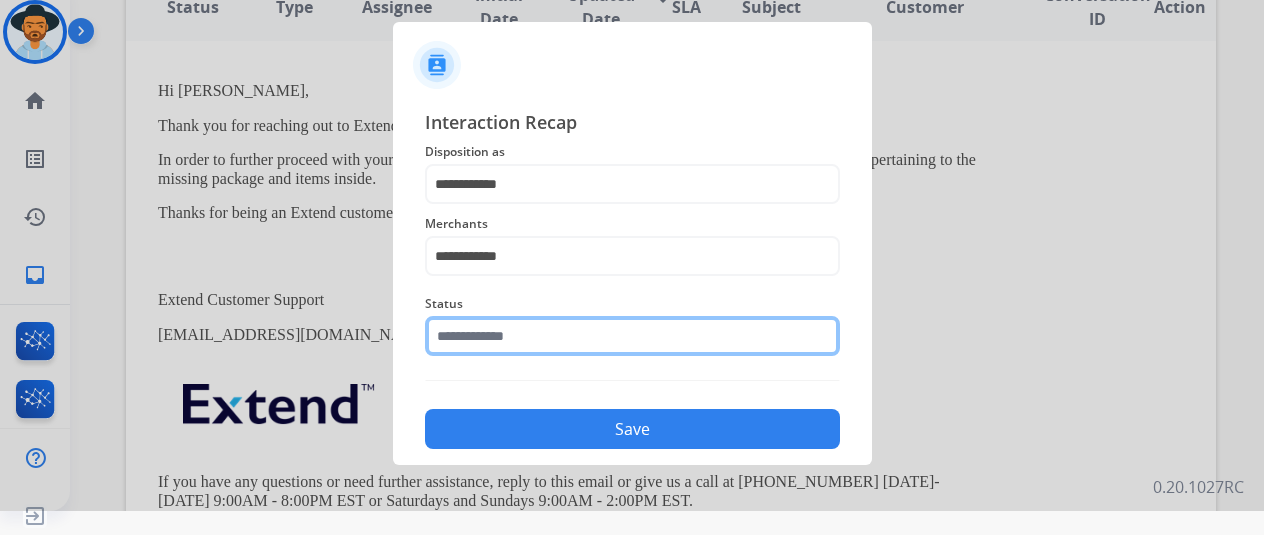 click 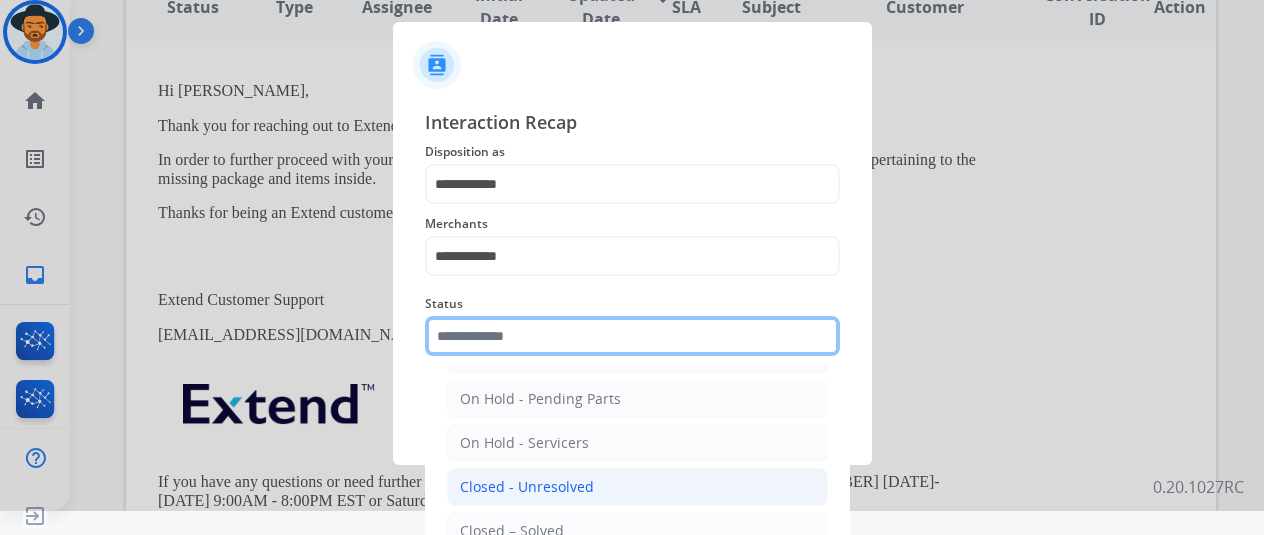 scroll, scrollTop: 114, scrollLeft: 0, axis: vertical 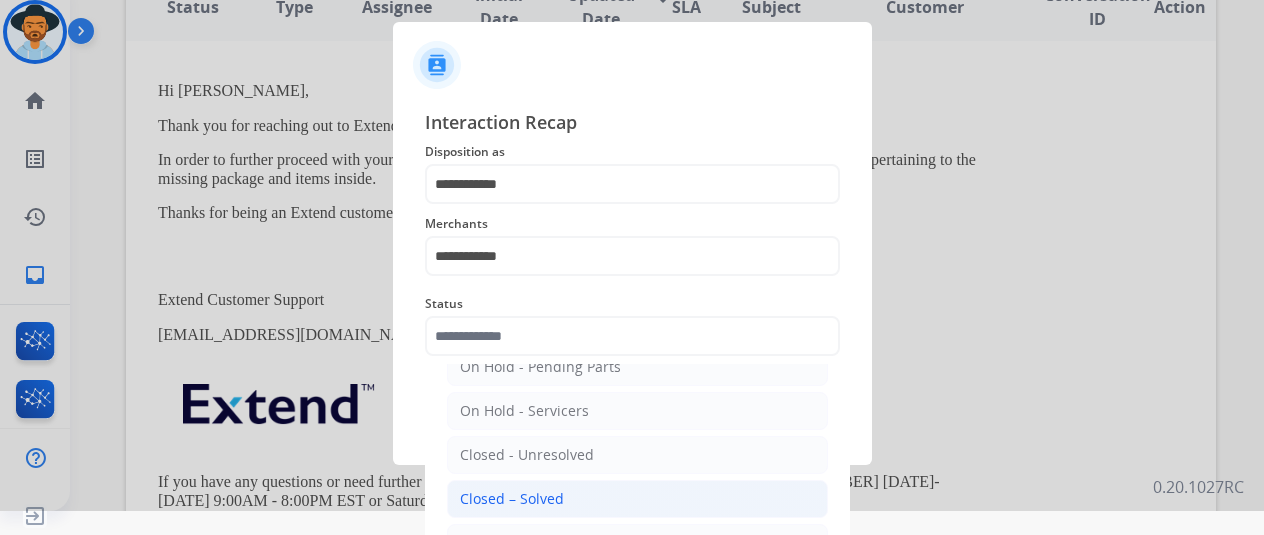 click on "Closed – Solved" 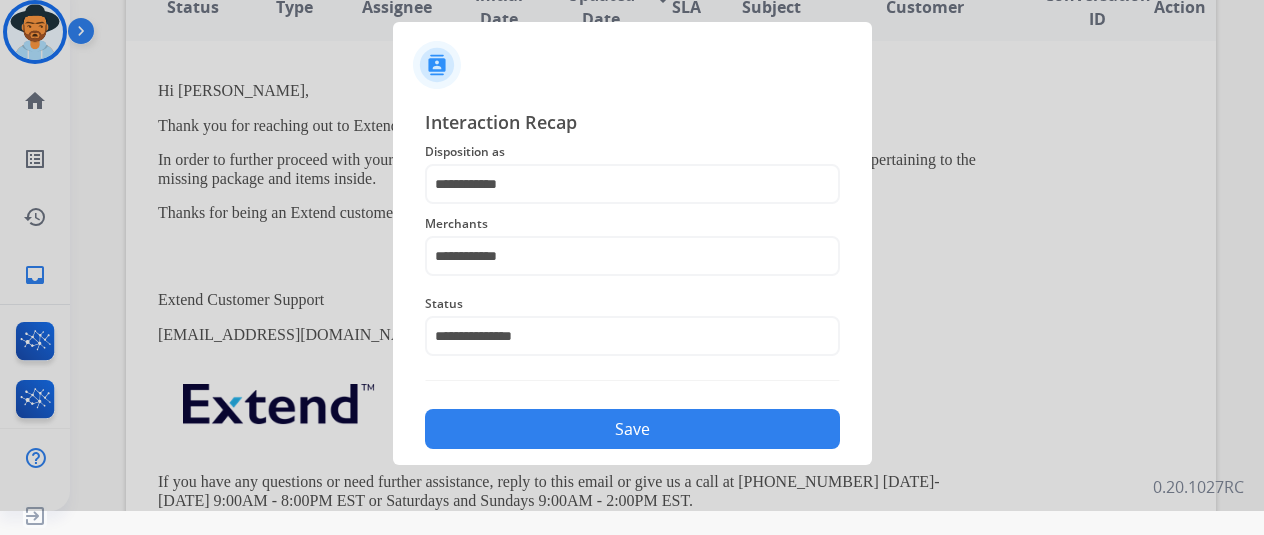 click on "Save" 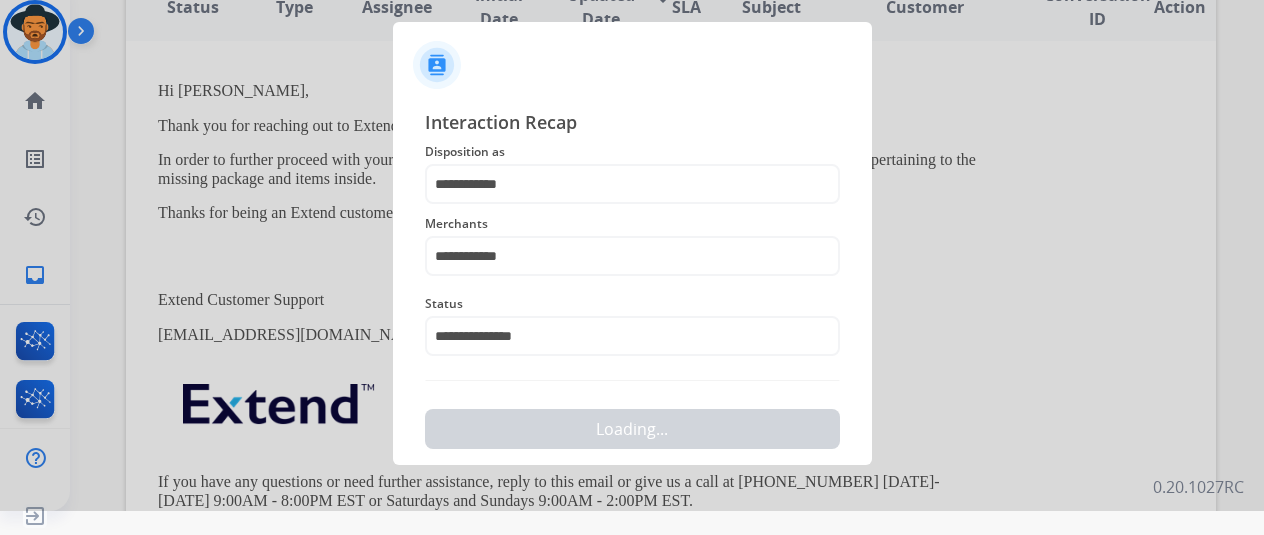 scroll, scrollTop: 0, scrollLeft: 0, axis: both 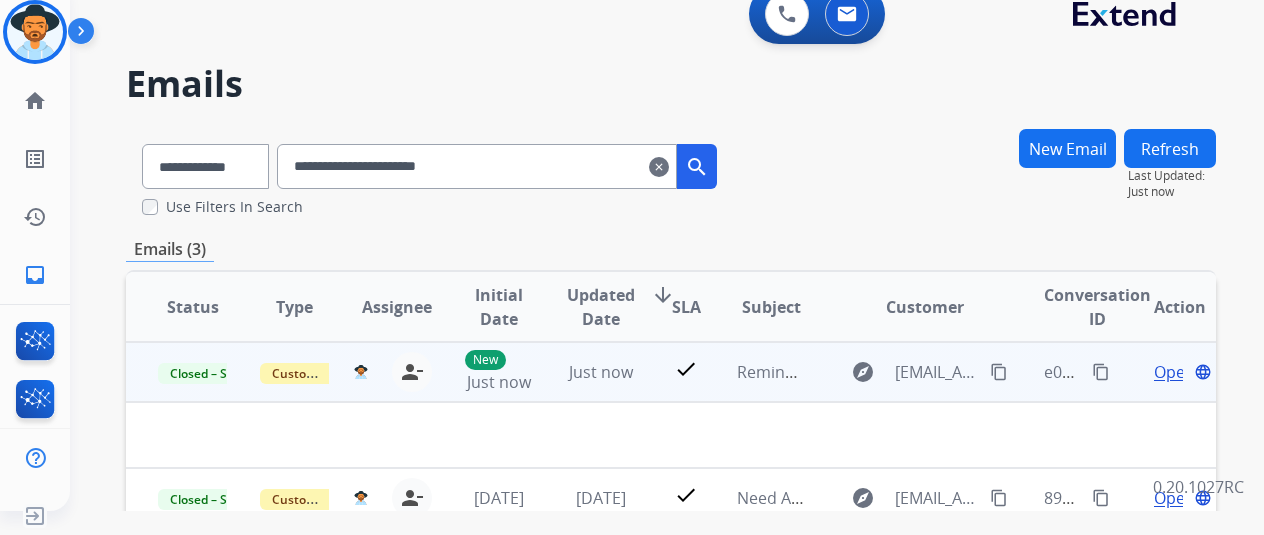 click on "content_copy" at bounding box center (1101, 372) 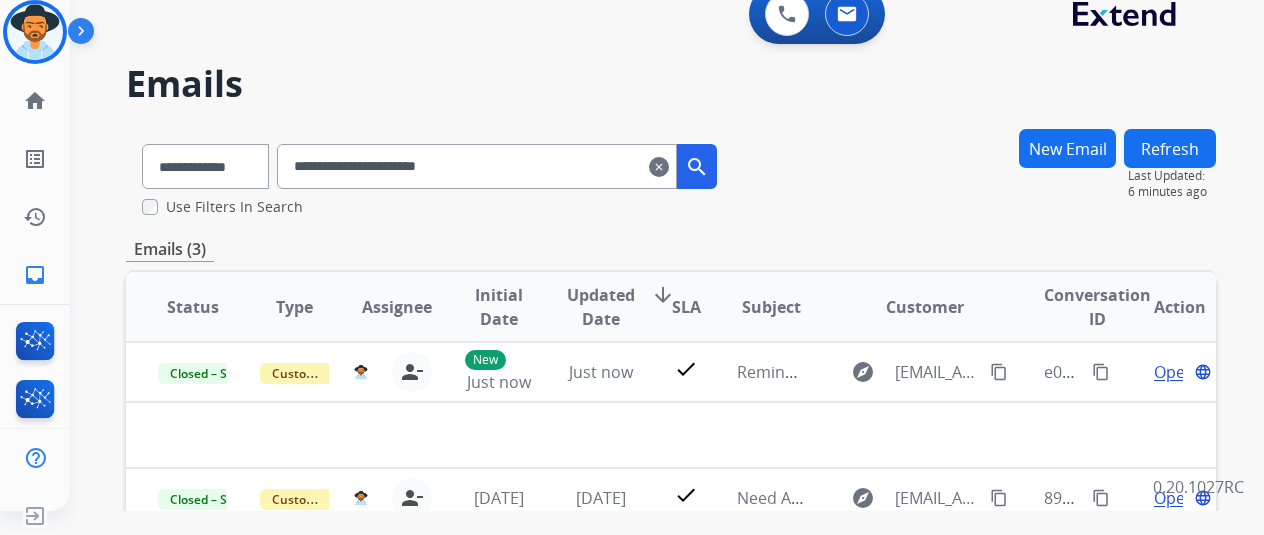click on "Refresh" at bounding box center (1170, 148) 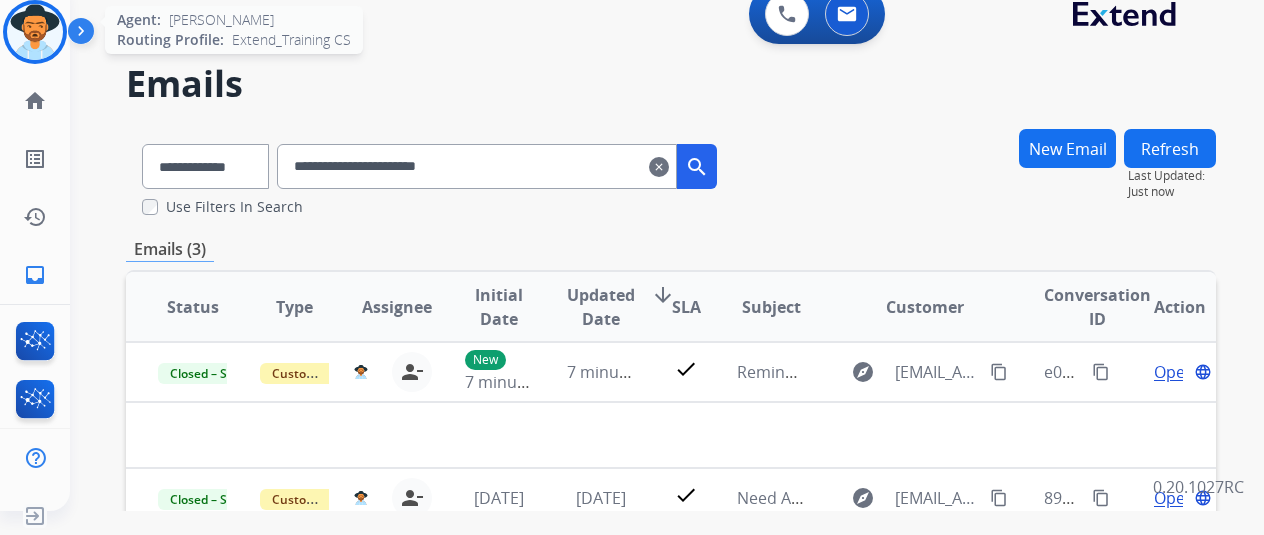 click at bounding box center [35, 32] 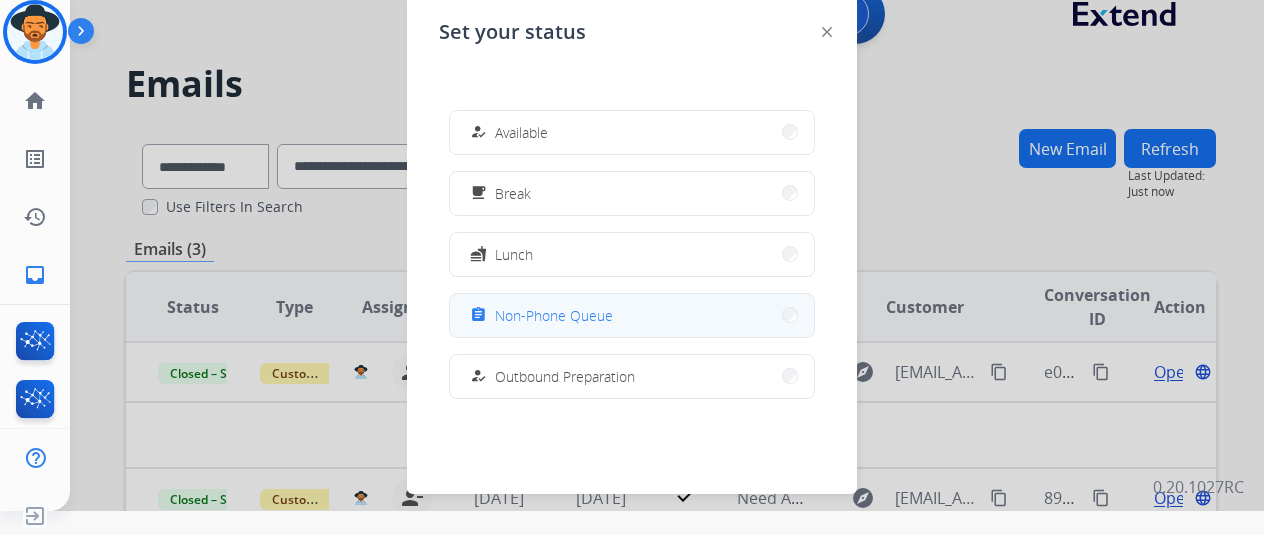click on "Non-Phone Queue" at bounding box center [554, 315] 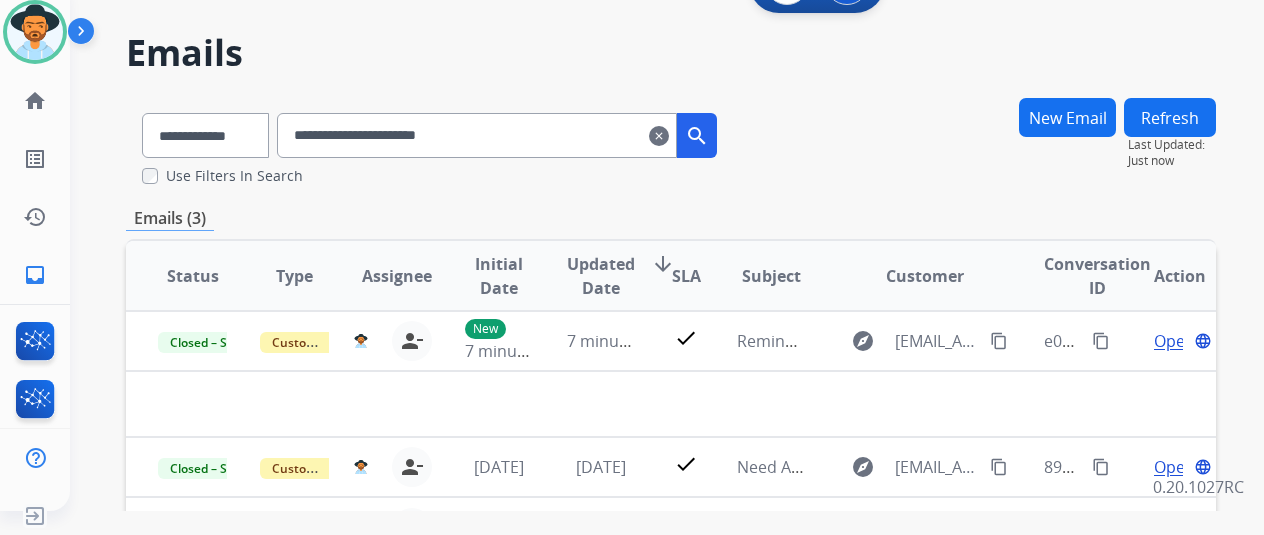 scroll, scrollTop: 0, scrollLeft: 0, axis: both 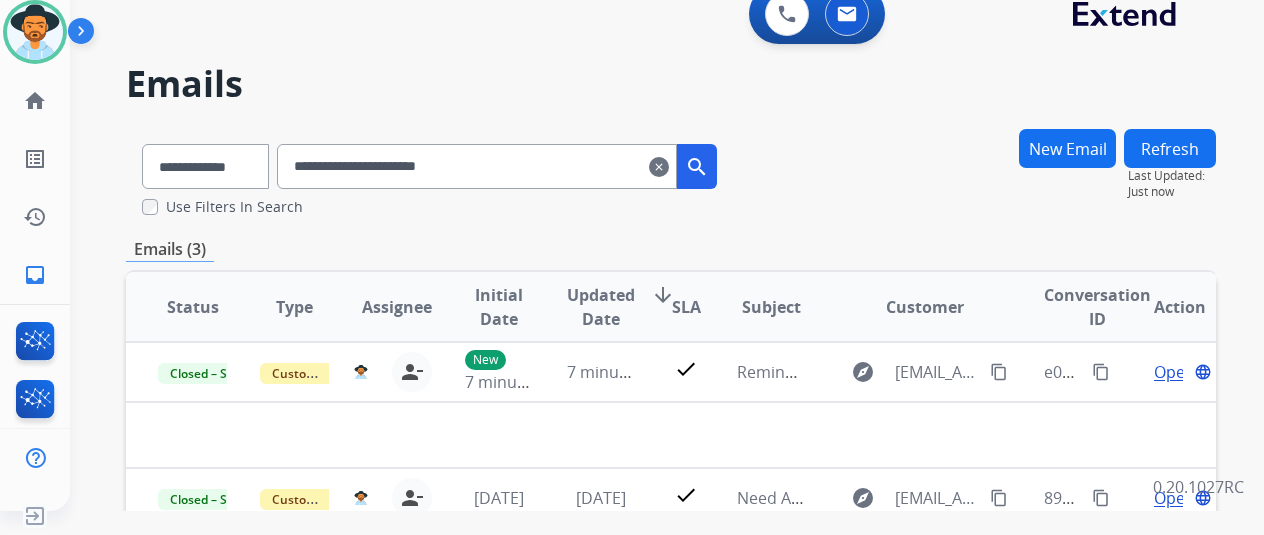 click on "**********" at bounding box center (497, 166) 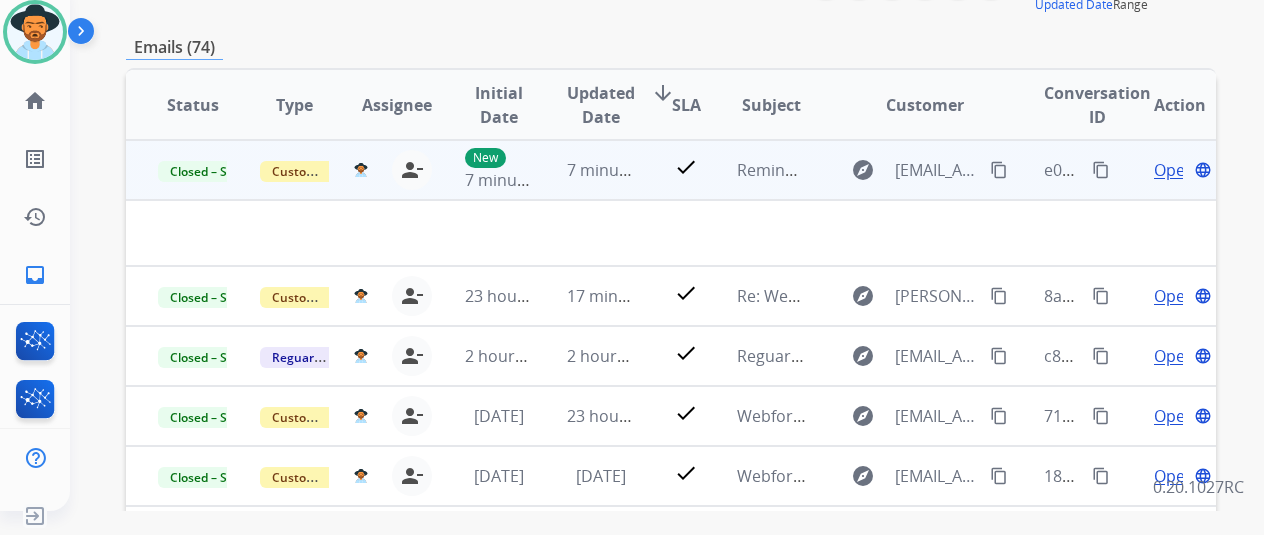 scroll, scrollTop: 300, scrollLeft: 0, axis: vertical 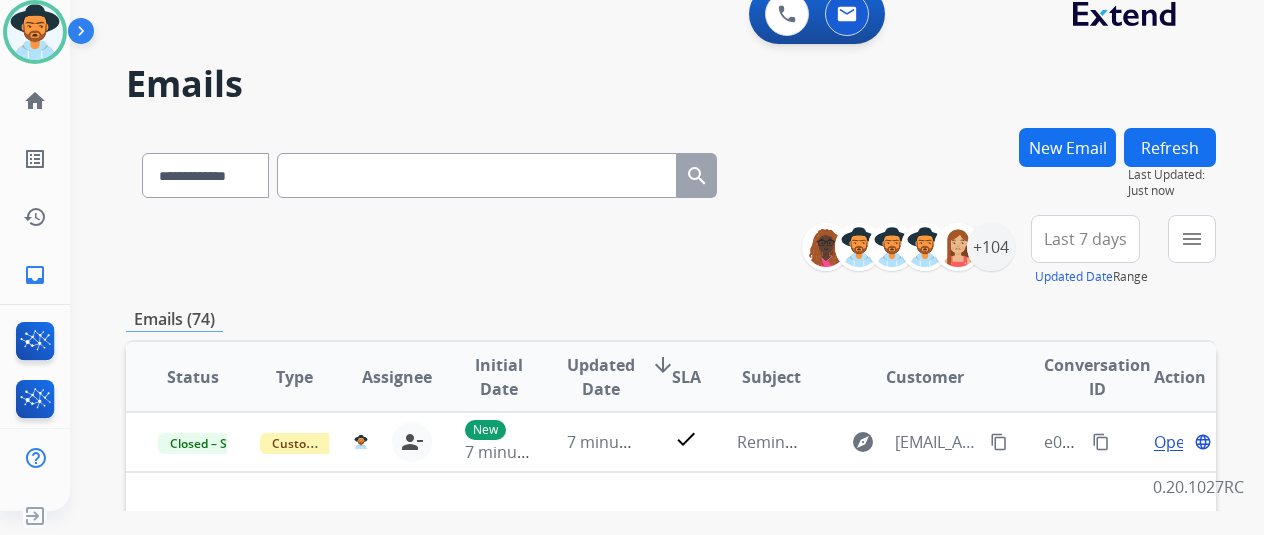 click on "menu Type  Claims Adjudication   Customer Support   Escalation   Service Support   Shipping Protection   Warranty Ops   Dev Test   Spam/Phishing   Merchant Team   Reguard CS  Status  Open - All   Closed - All   New - Initial   New - Reply   On-hold – Internal   On-hold - Customer   On Hold - Pending Parts   On Hold - Servicers   Closed - Unresolved   Closed – Solved   Closed – Merchant Transfer  SLA  Within SLA   Nearing SLA   Past SLA   Critical   On Hold   Closed  Processed  Migration   Webhook   Polling   Extend.com (API)  Apply Clear" at bounding box center (1192, 251) 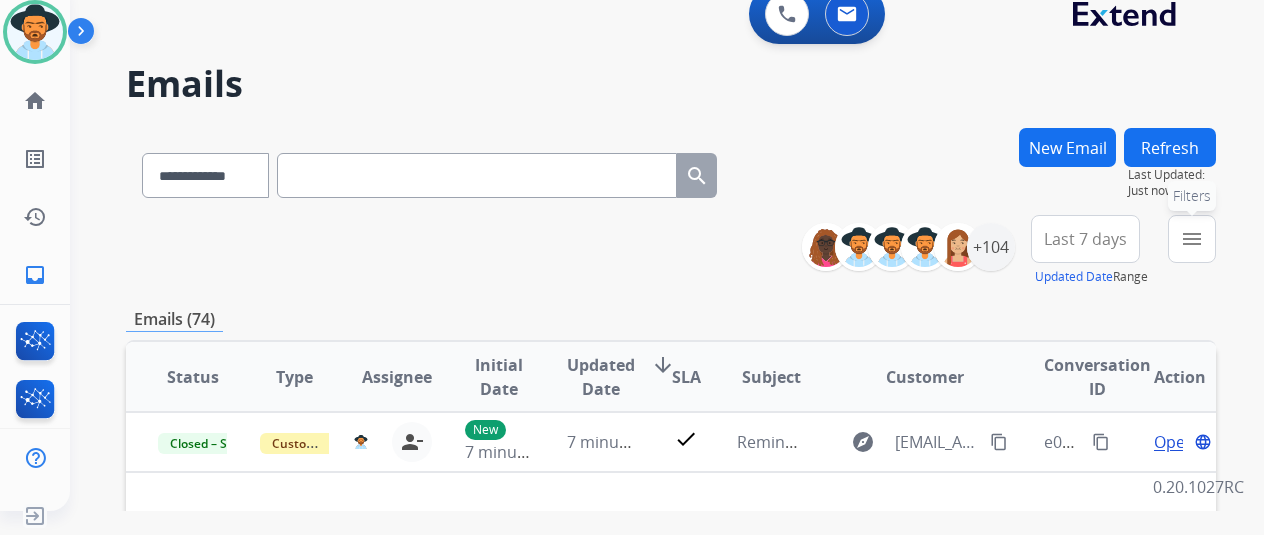 click on "menu  Filters" at bounding box center (1192, 239) 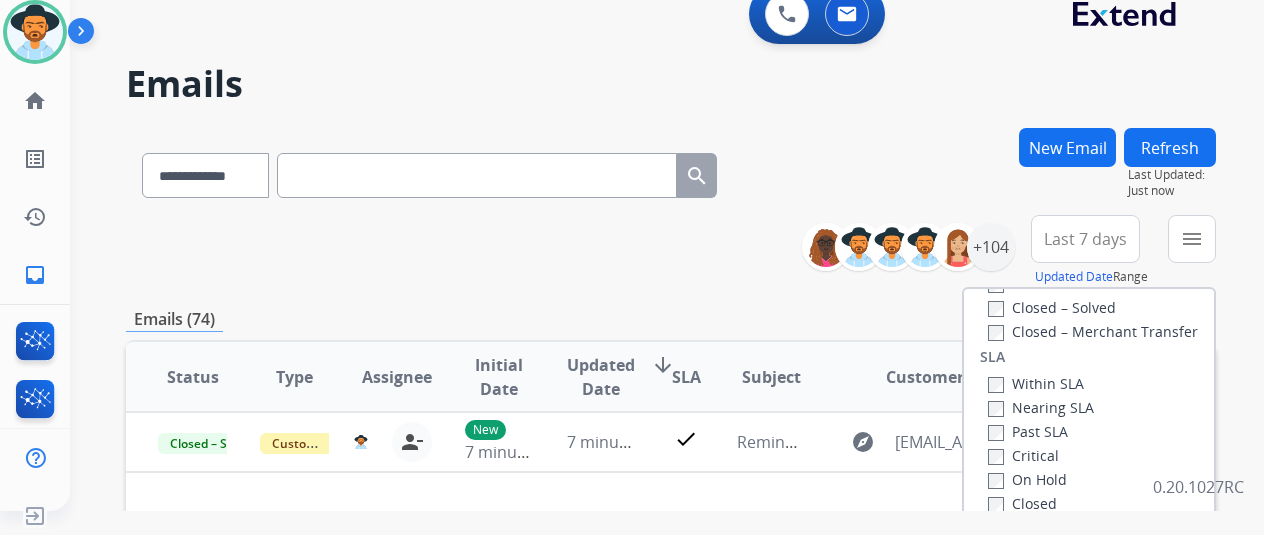scroll, scrollTop: 528, scrollLeft: 0, axis: vertical 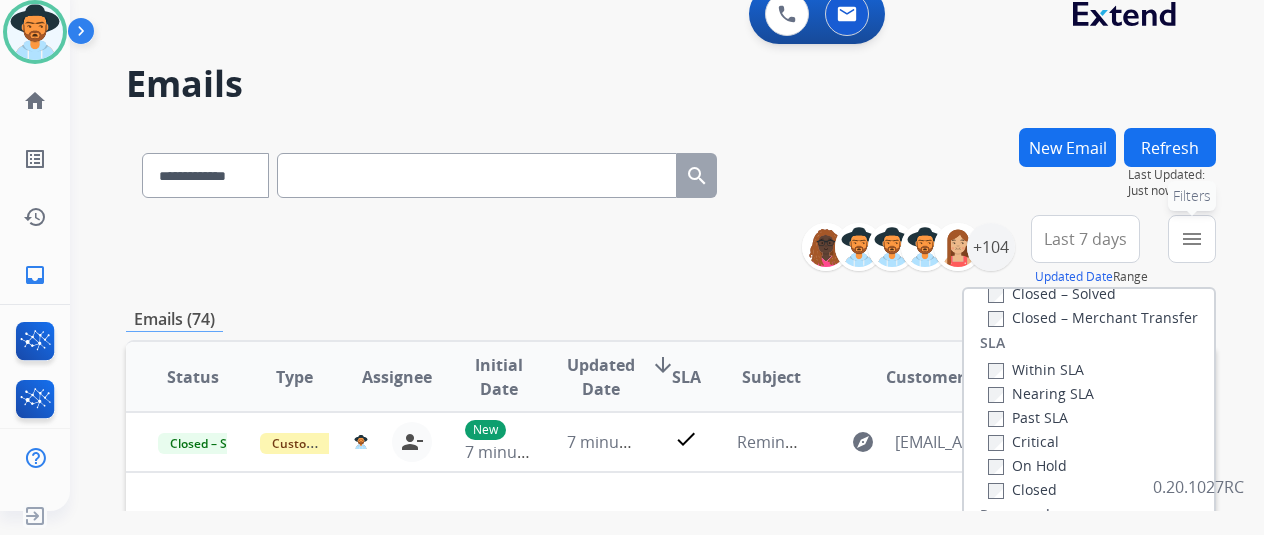 click on "menu  Filters" at bounding box center [1192, 239] 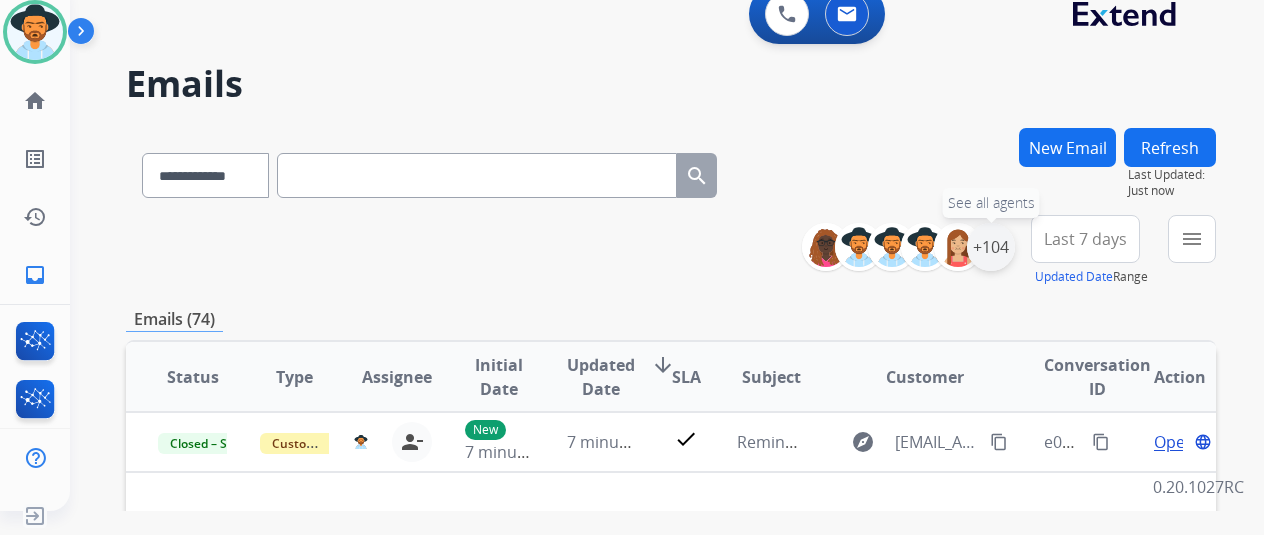 click on "+104" at bounding box center (991, 247) 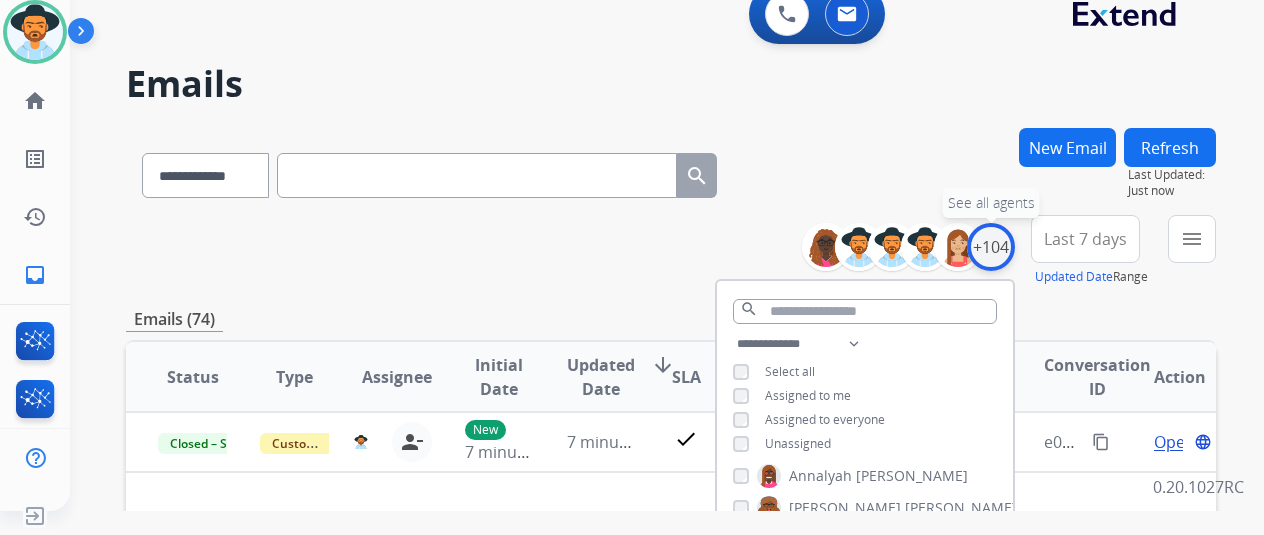 click on "+104" at bounding box center [991, 247] 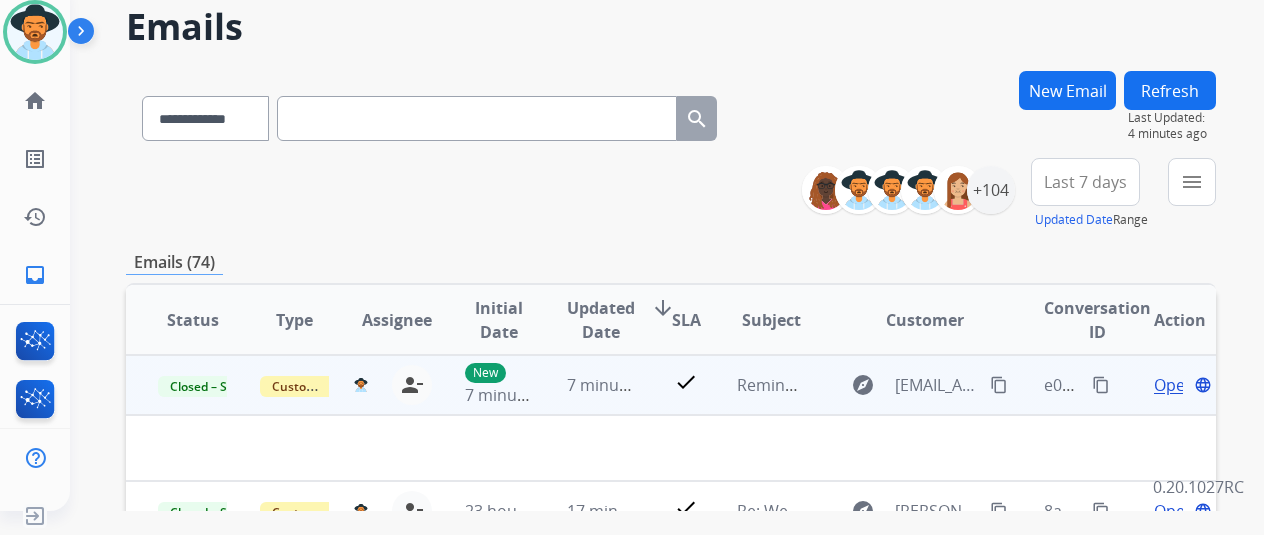 scroll, scrollTop: 100, scrollLeft: 0, axis: vertical 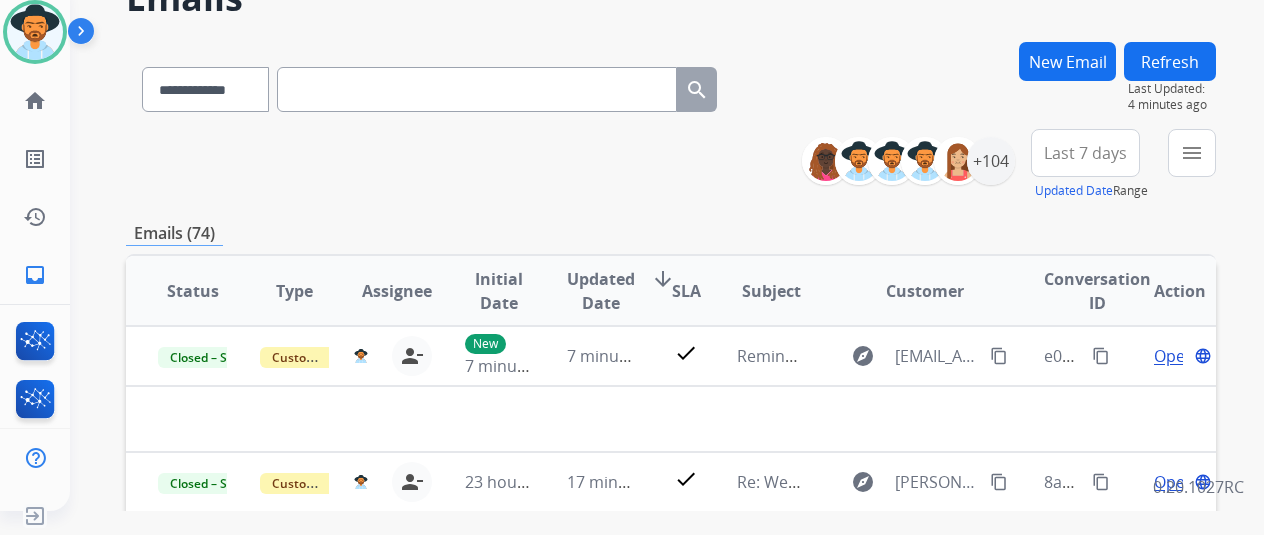 click at bounding box center [477, 89] 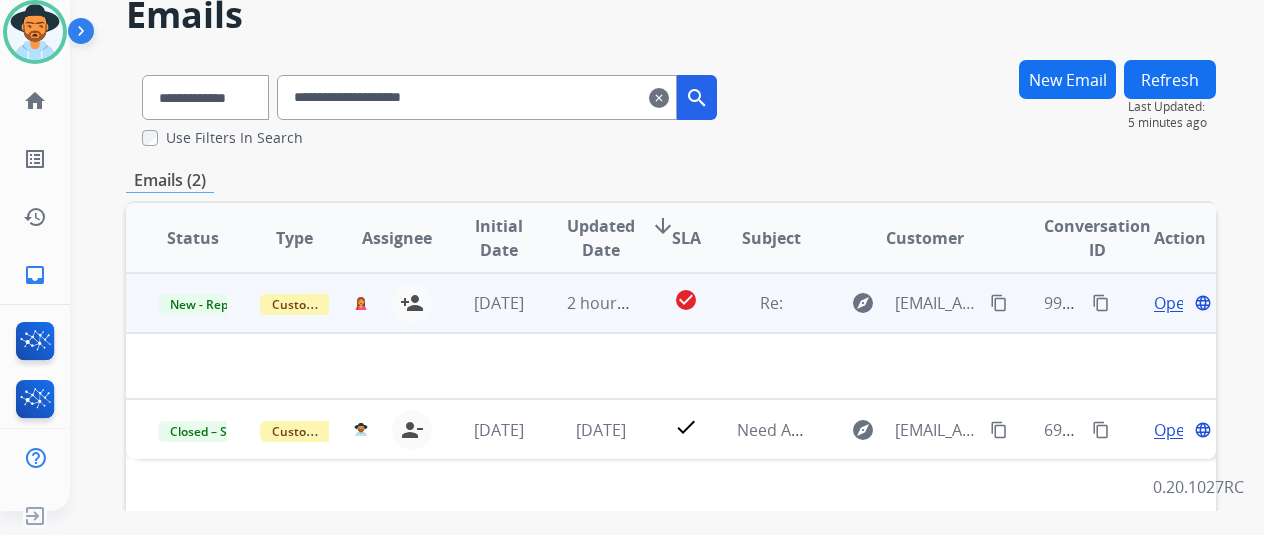 scroll, scrollTop: 100, scrollLeft: 0, axis: vertical 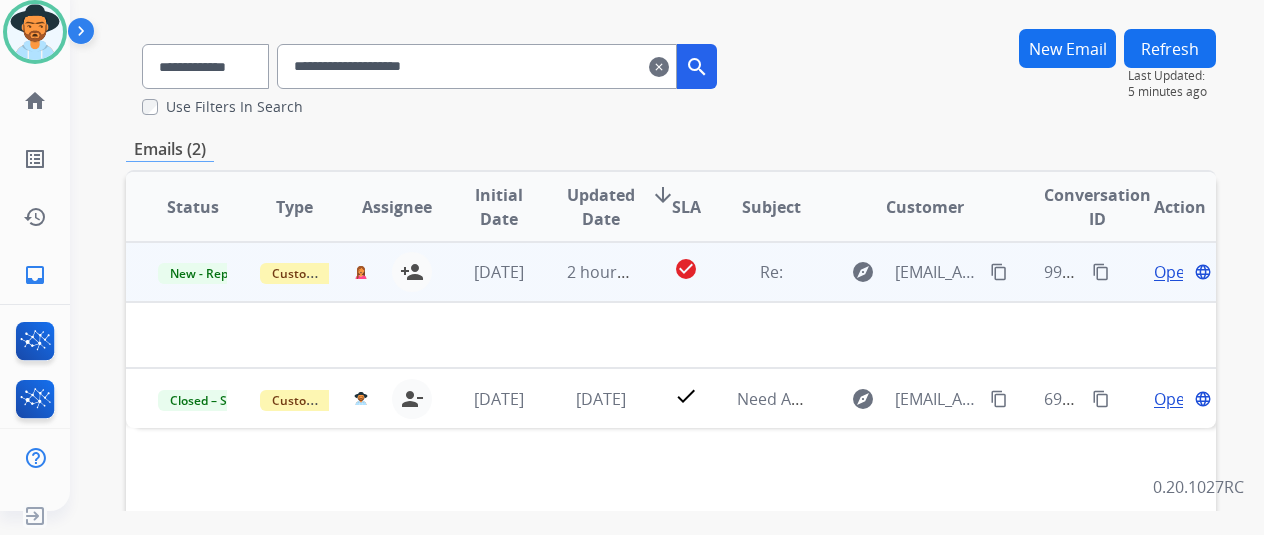click on "Open" at bounding box center (1174, 272) 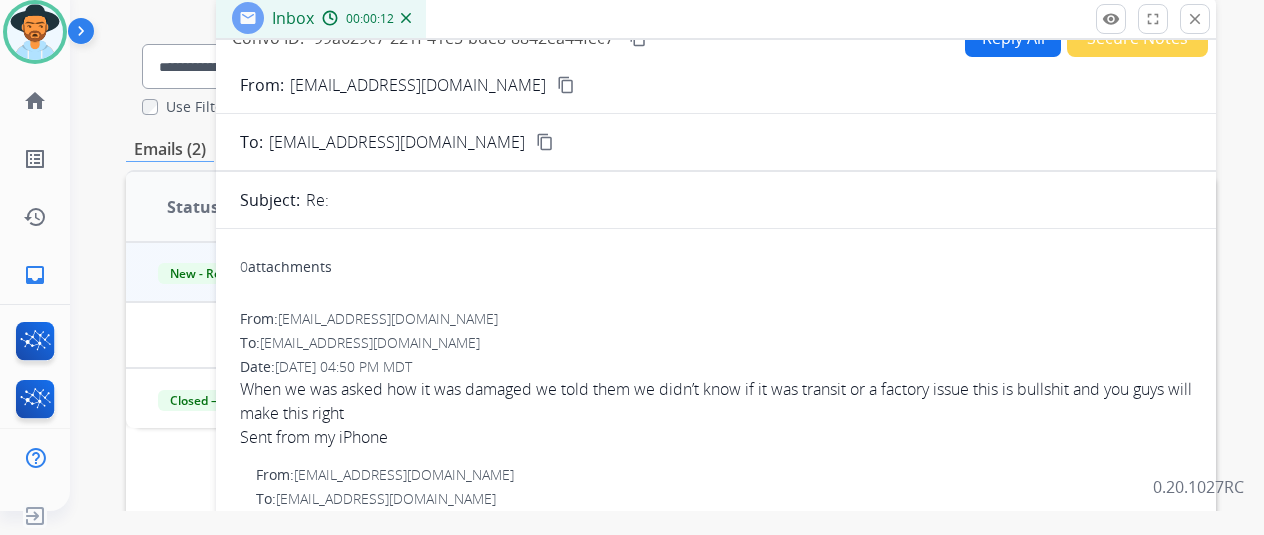 scroll, scrollTop: 0, scrollLeft: 0, axis: both 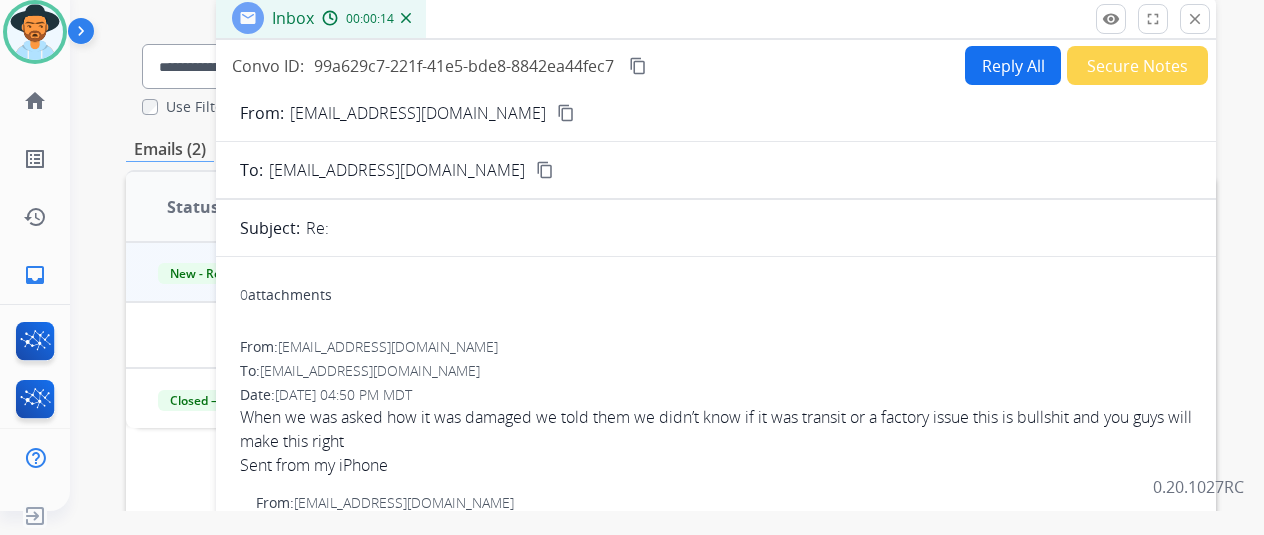 drag, startPoint x: 1208, startPoint y: 30, endPoint x: 1208, endPoint y: 41, distance: 11 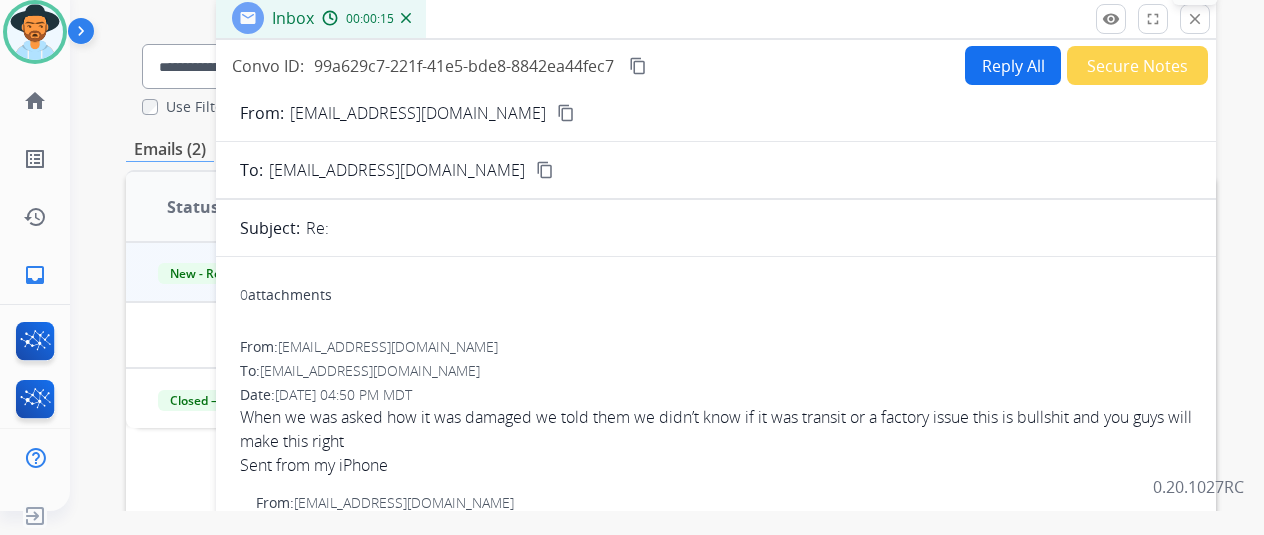 click on "close Close" at bounding box center [1195, 19] 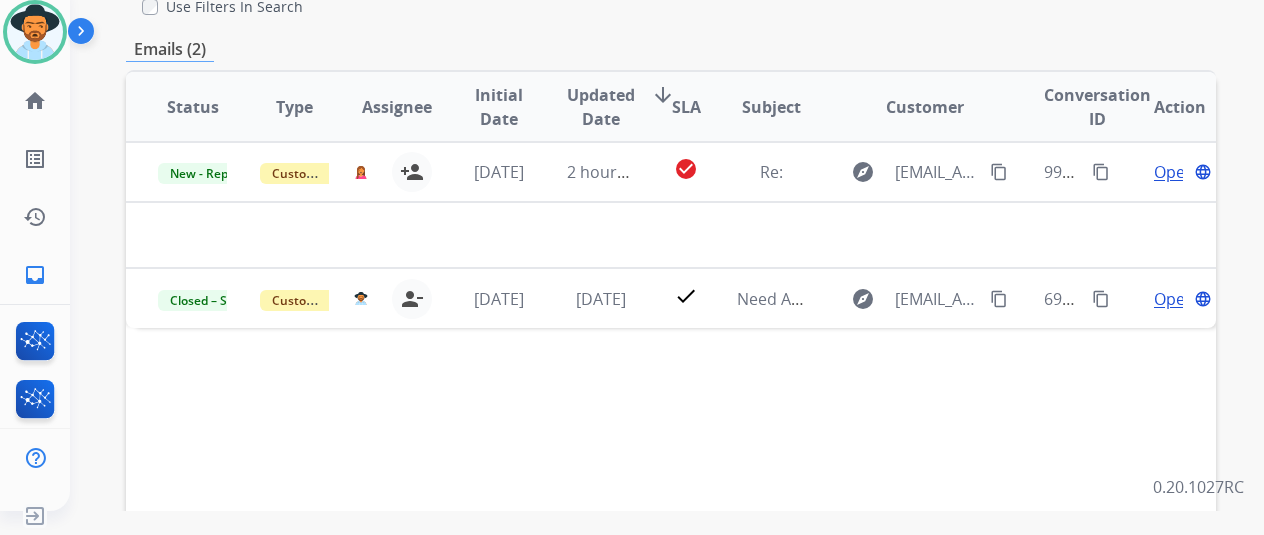 scroll, scrollTop: 0, scrollLeft: 0, axis: both 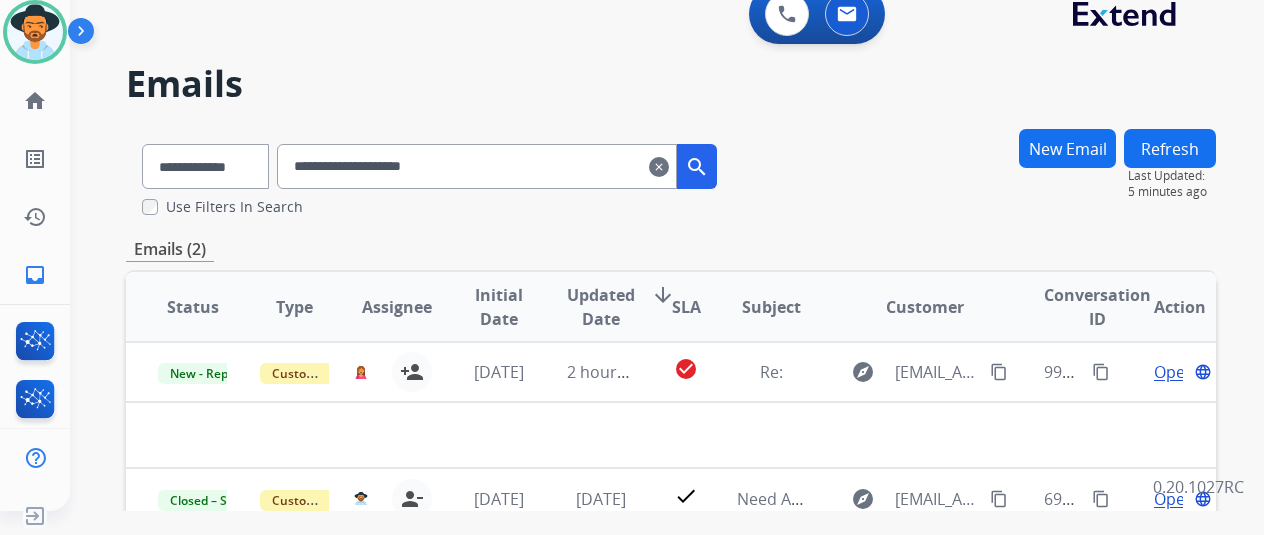 click on "New Email" at bounding box center [1067, 148] 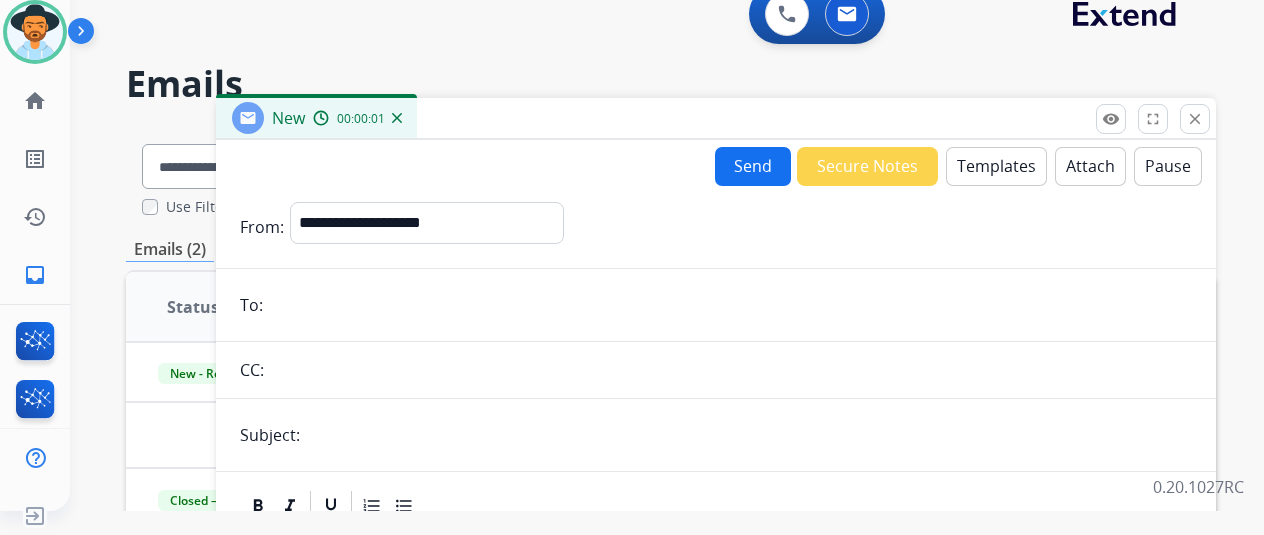 drag, startPoint x: 380, startPoint y: 422, endPoint x: 380, endPoint y: 407, distance: 15 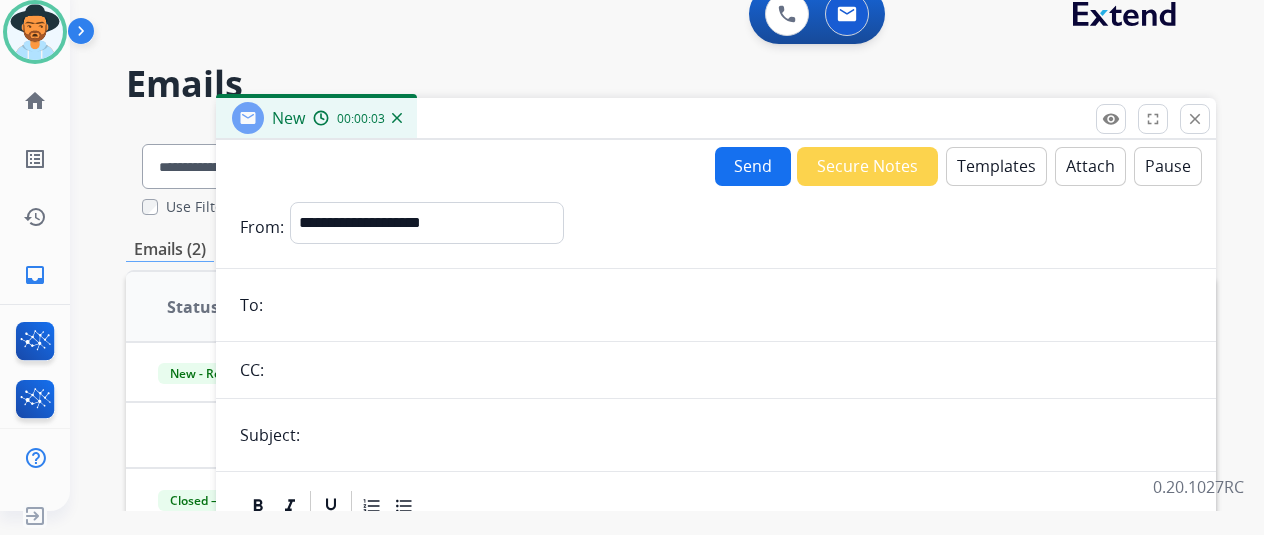 type on "**********" 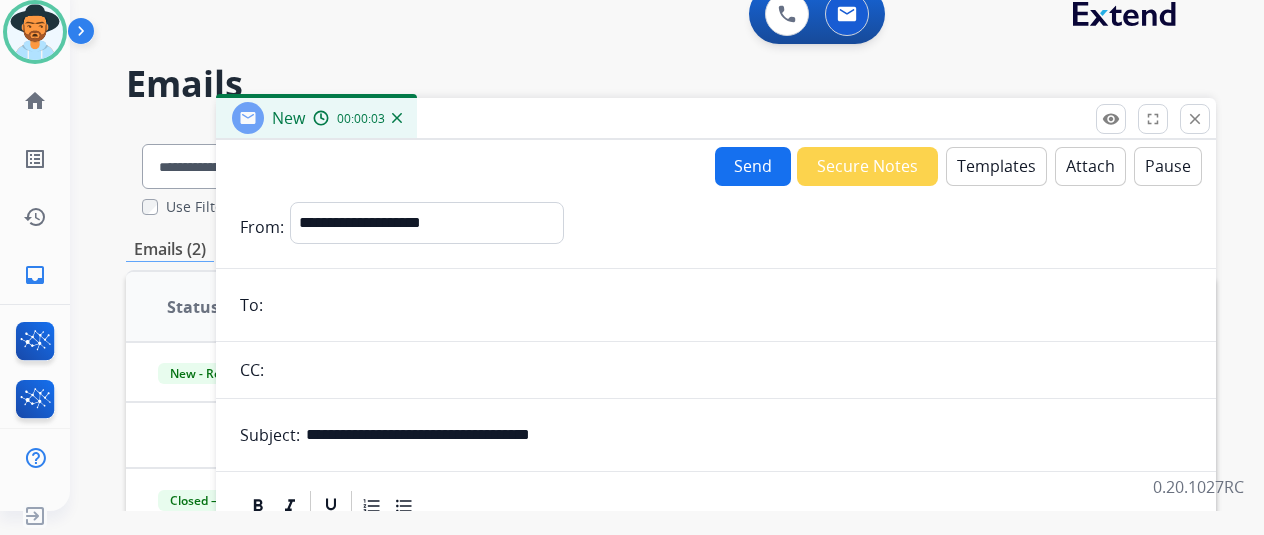 click at bounding box center [730, 305] 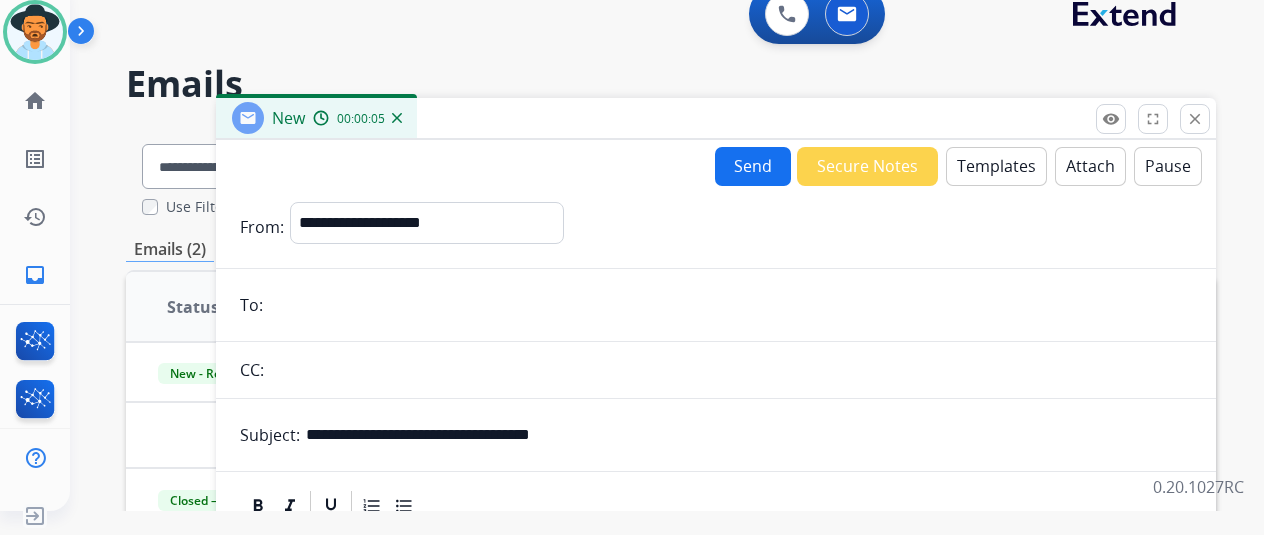 paste on "**********" 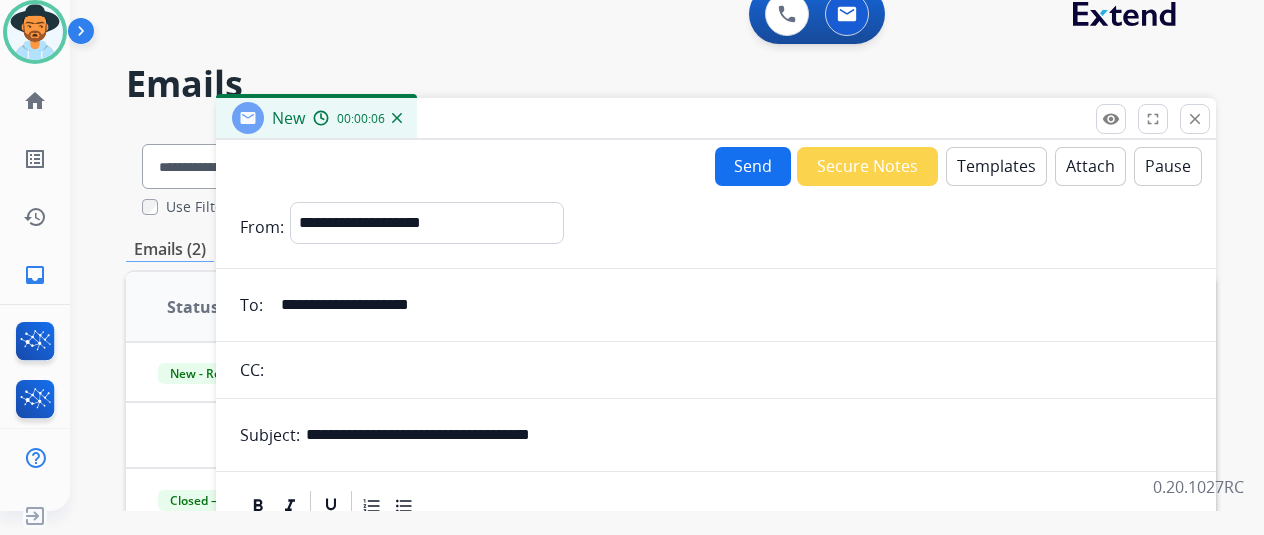 type on "**********" 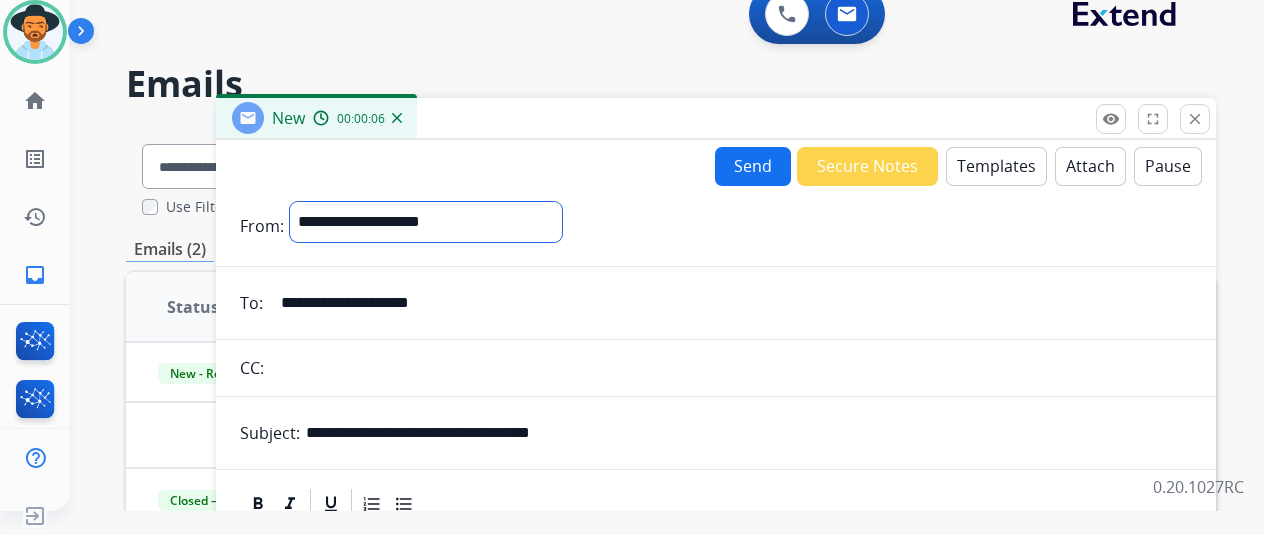 drag, startPoint x: 409, startPoint y: 218, endPoint x: 409, endPoint y: 229, distance: 11 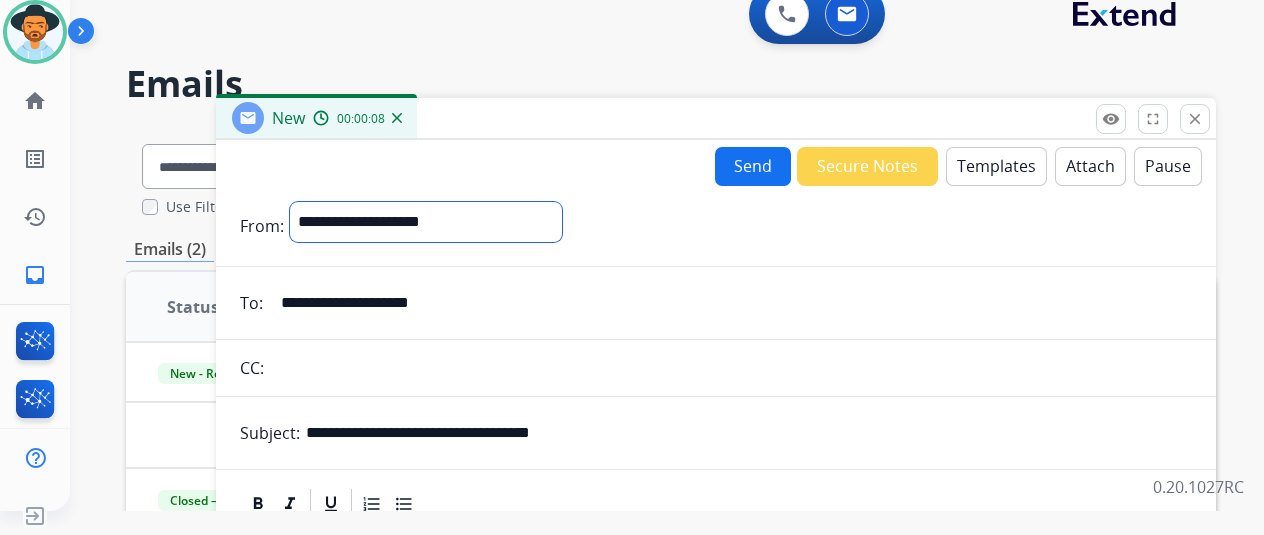 select on "**********" 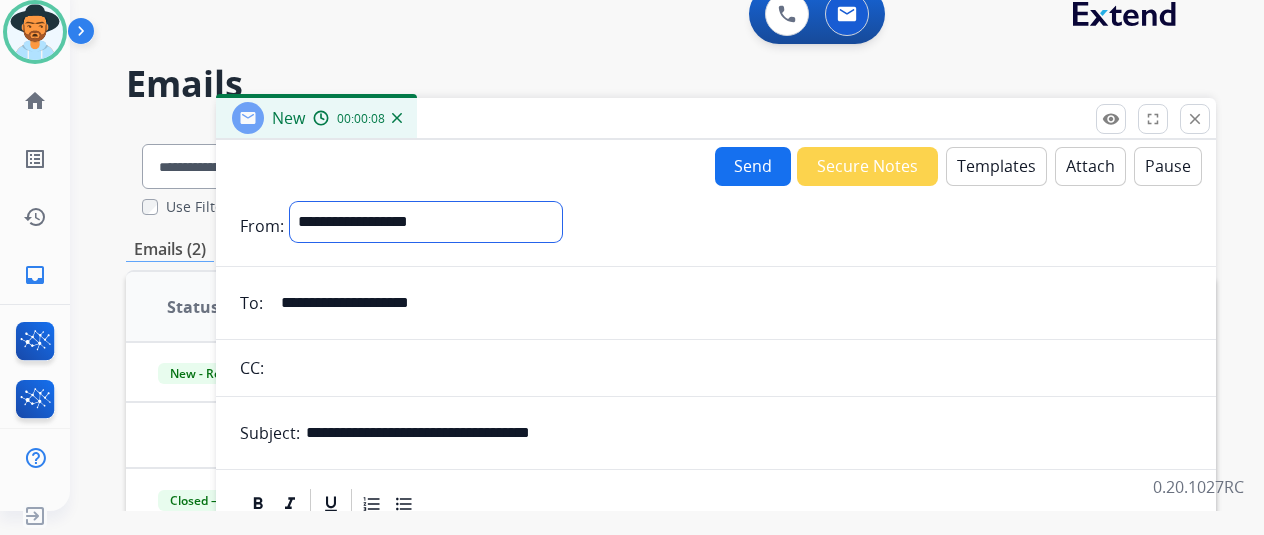 click on "**********" at bounding box center (426, 222) 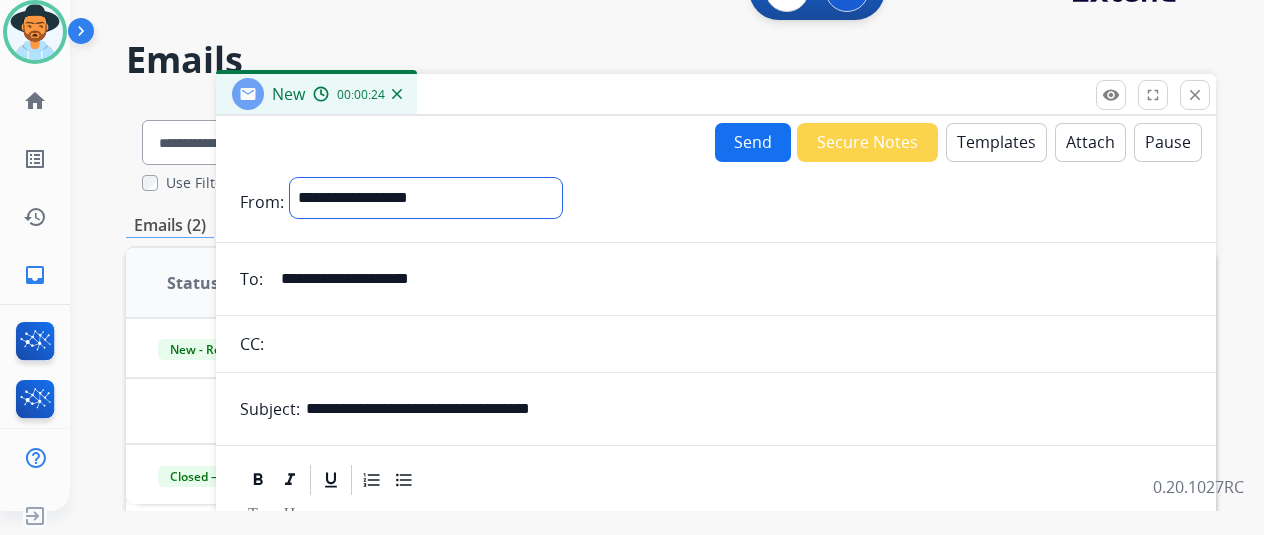 scroll, scrollTop: 0, scrollLeft: 0, axis: both 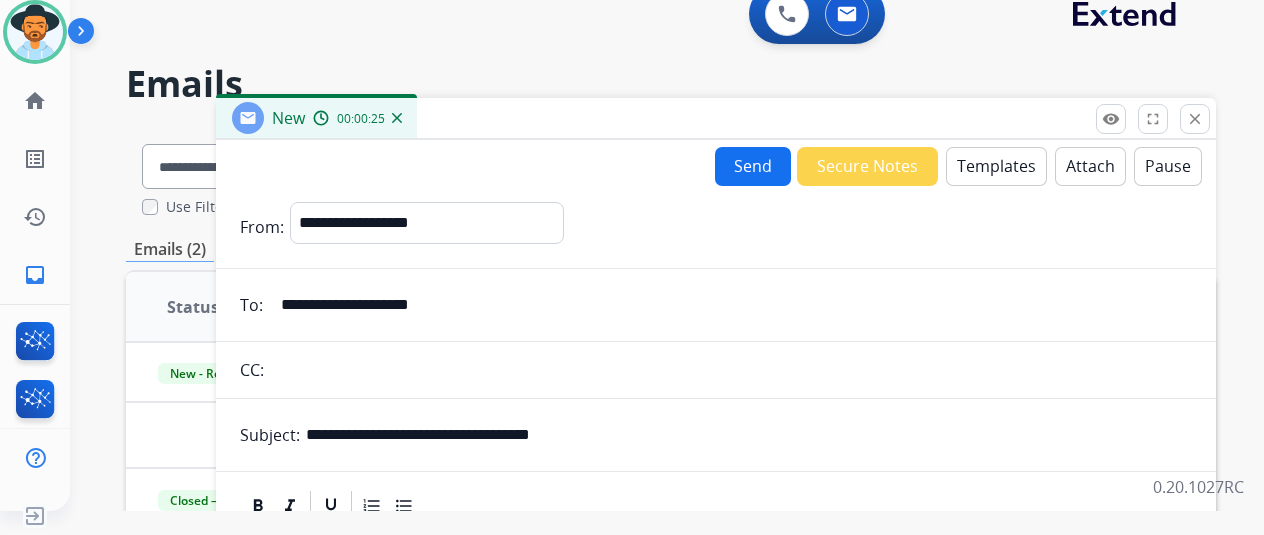 click on "Templates" at bounding box center [996, 166] 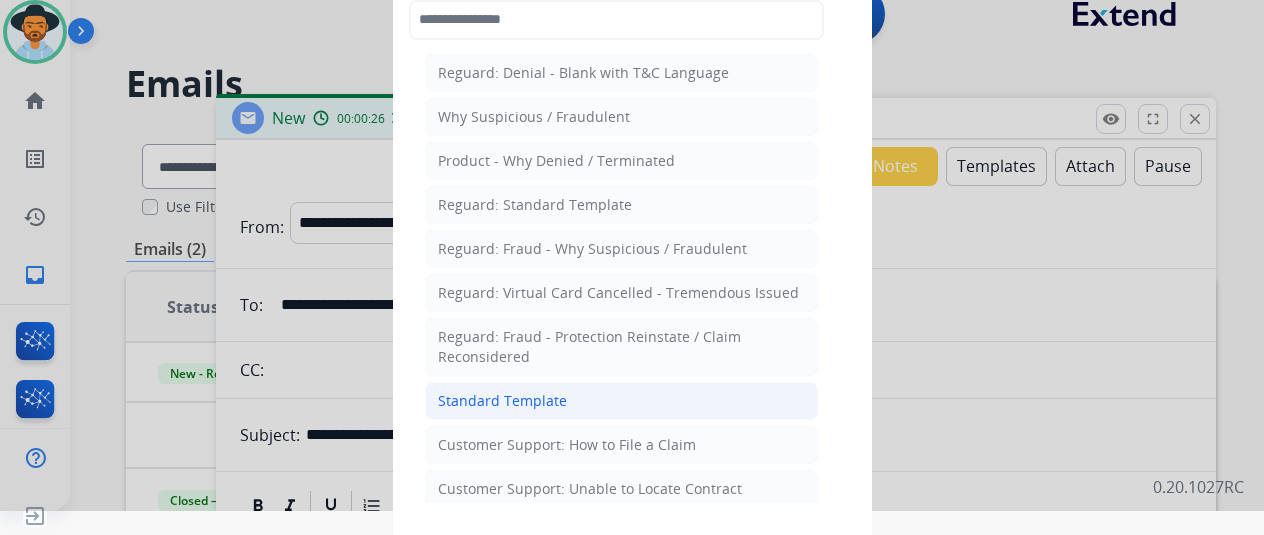 click on "Standard Template" 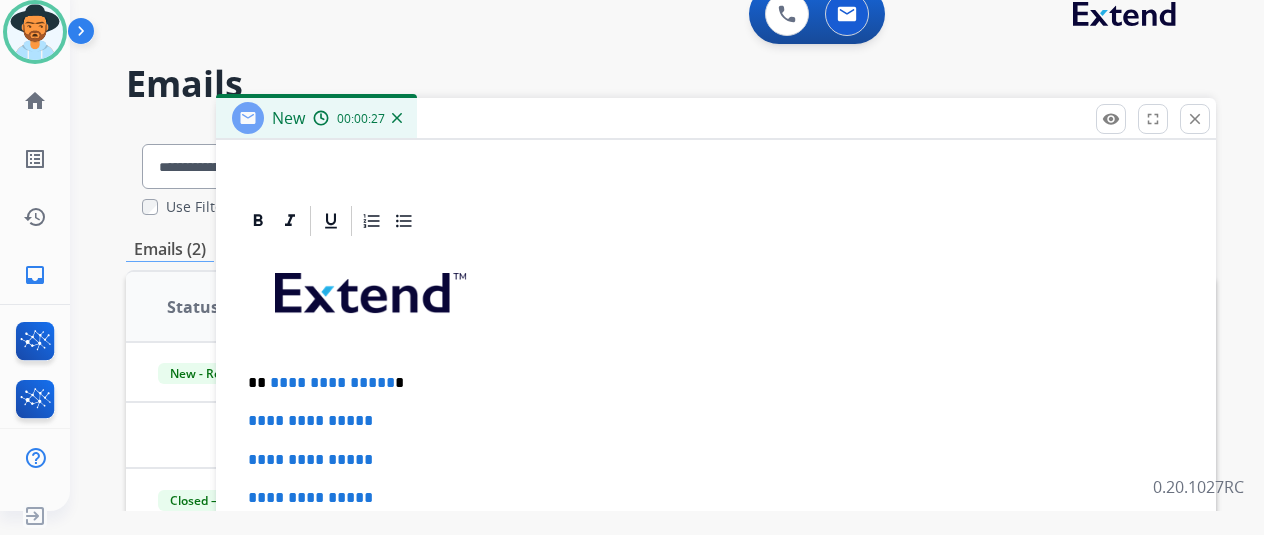 scroll, scrollTop: 500, scrollLeft: 0, axis: vertical 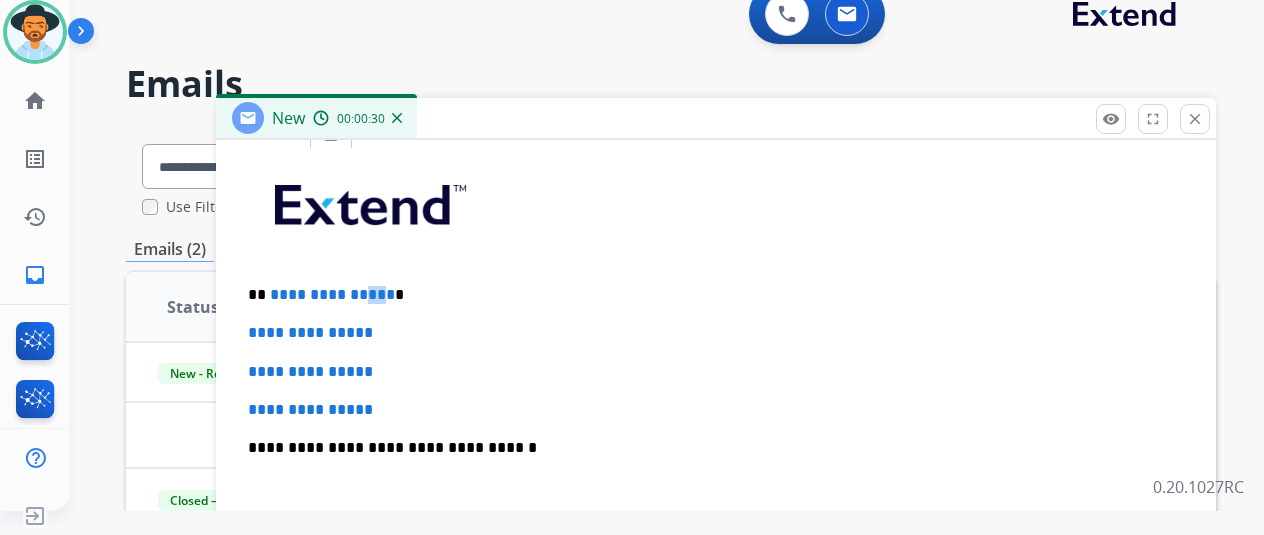 drag, startPoint x: 396, startPoint y: 292, endPoint x: 371, endPoint y: 292, distance: 25 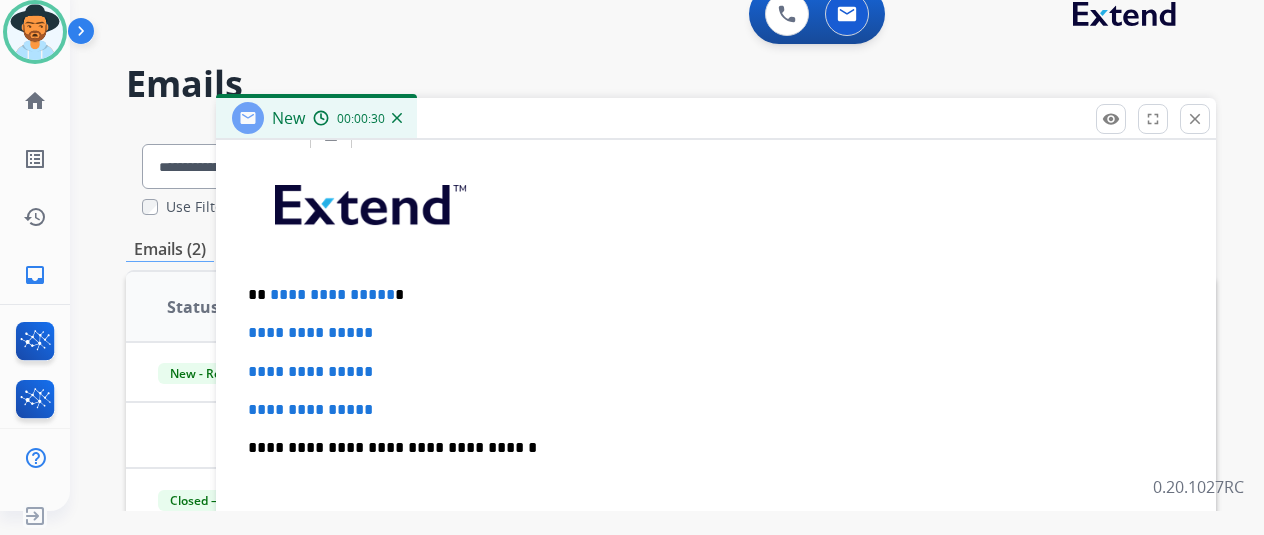 click on "**********" at bounding box center (716, 495) 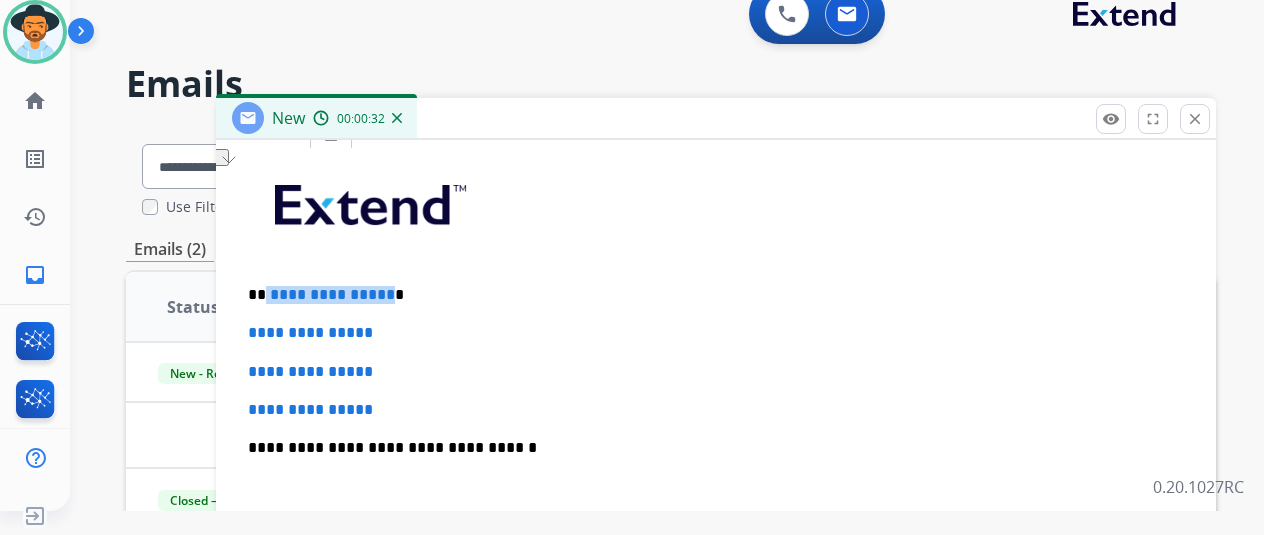 drag, startPoint x: 400, startPoint y: 282, endPoint x: 280, endPoint y: 286, distance: 120.06665 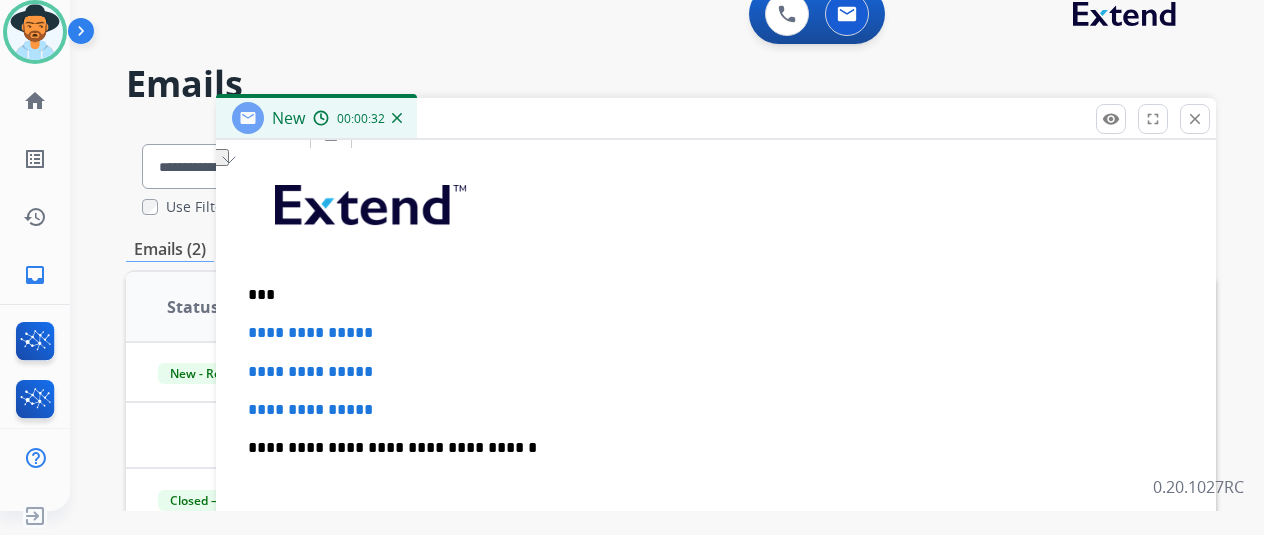 type 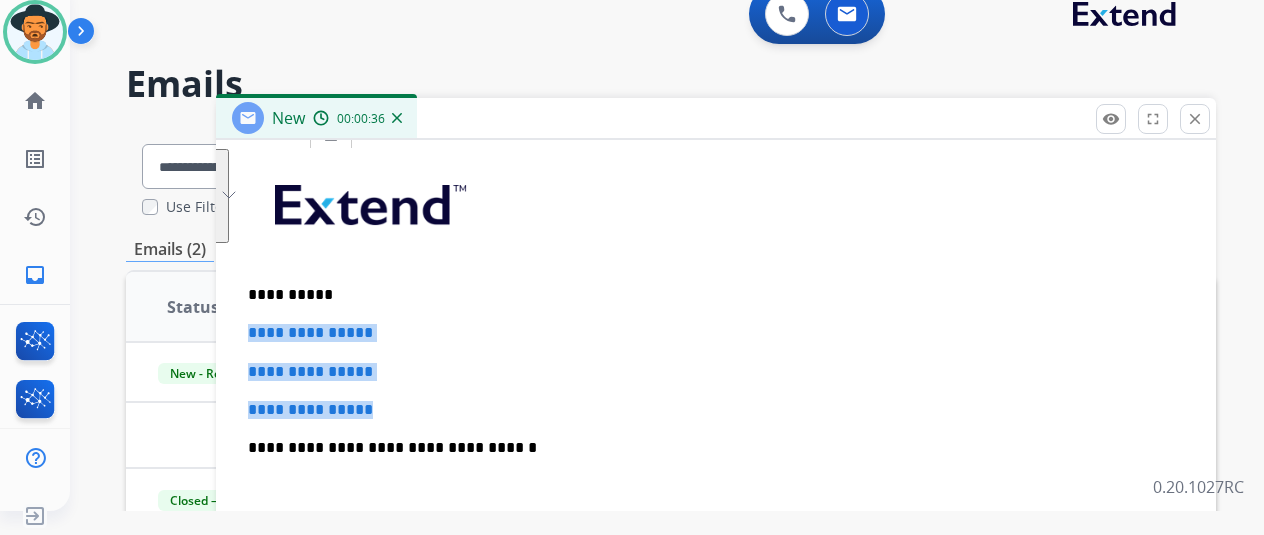 drag, startPoint x: 432, startPoint y: 403, endPoint x: 467, endPoint y: 363, distance: 53.15073 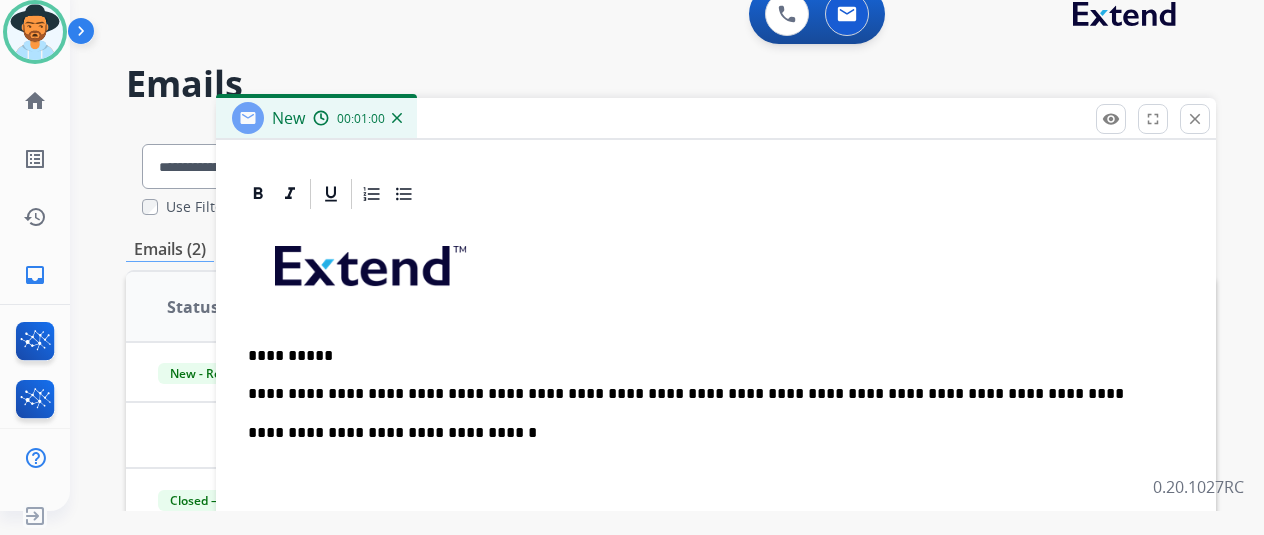 scroll, scrollTop: 478, scrollLeft: 0, axis: vertical 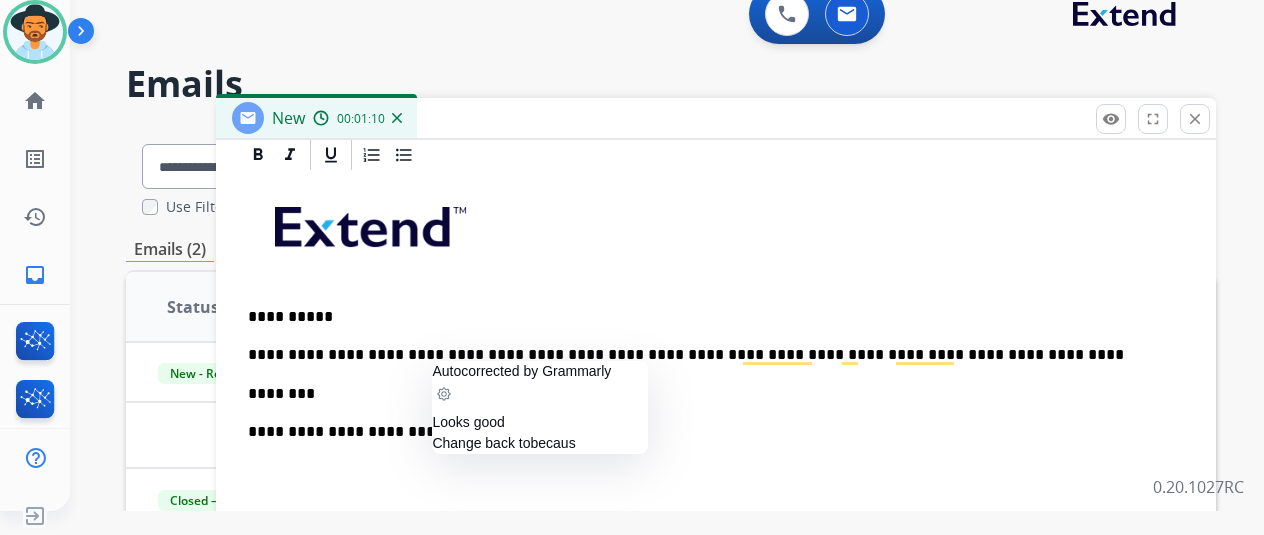 click on "**********" at bounding box center [708, 355] 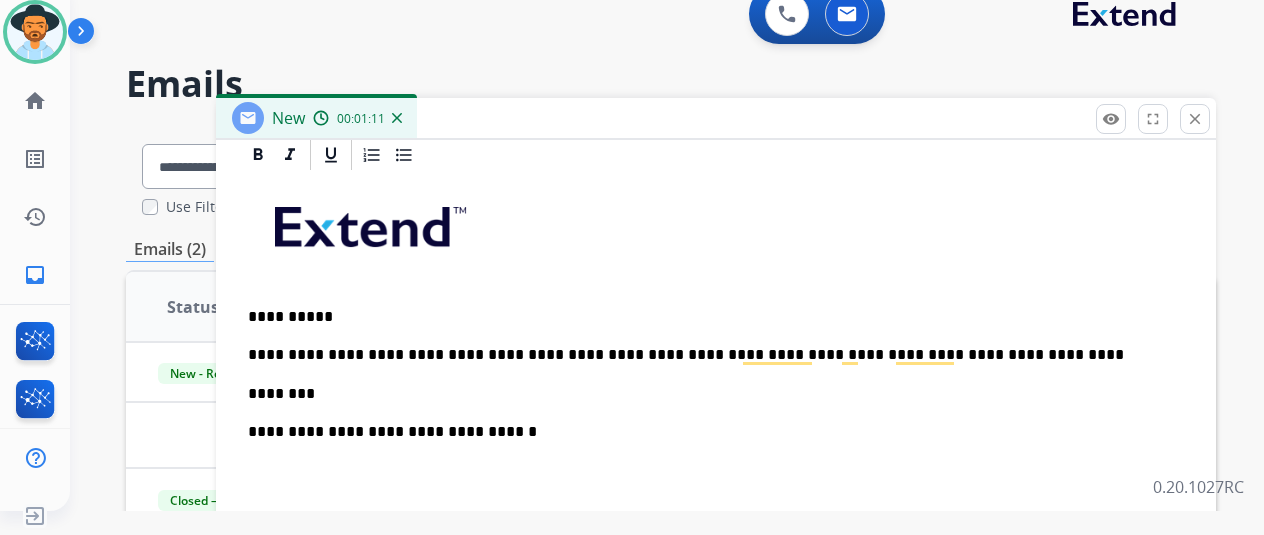 click on "**********" at bounding box center (708, 355) 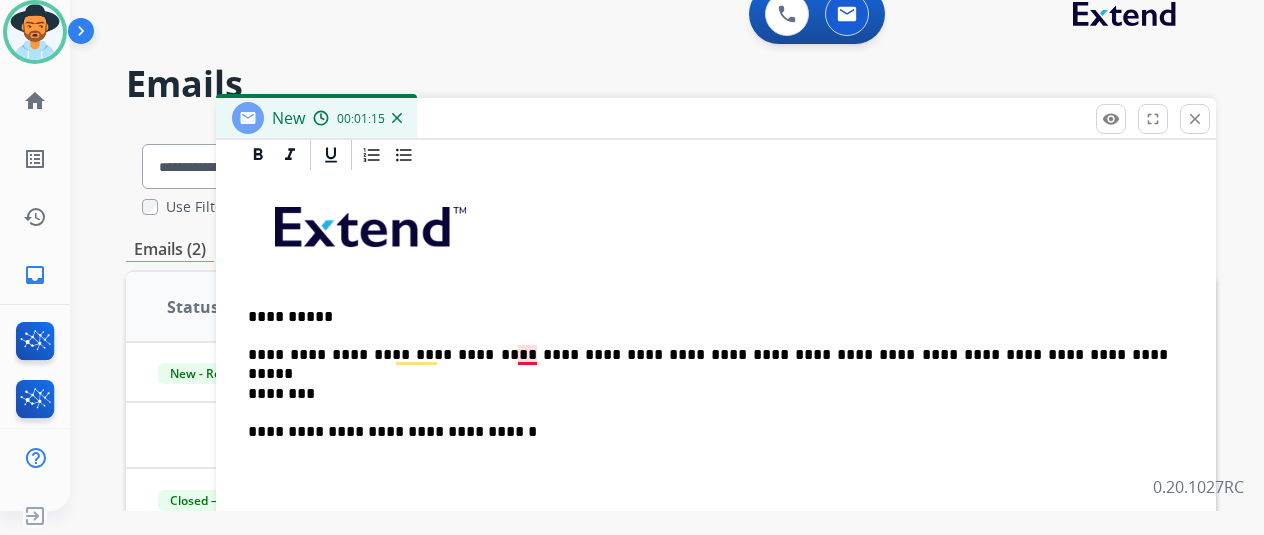 click on "**********" at bounding box center [708, 355] 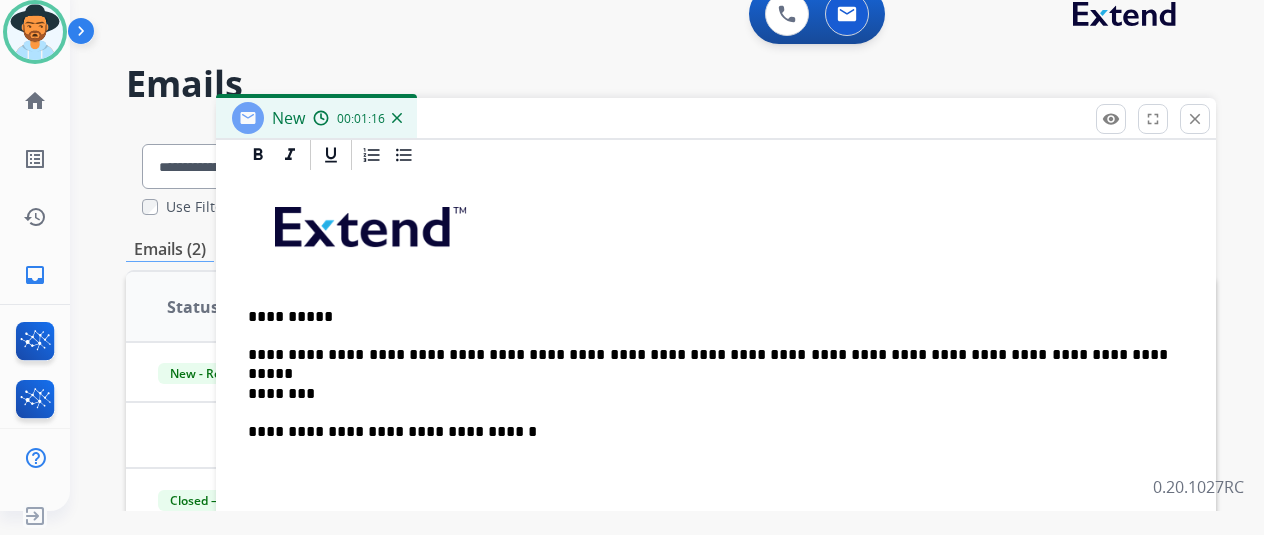click on "********" at bounding box center (708, 394) 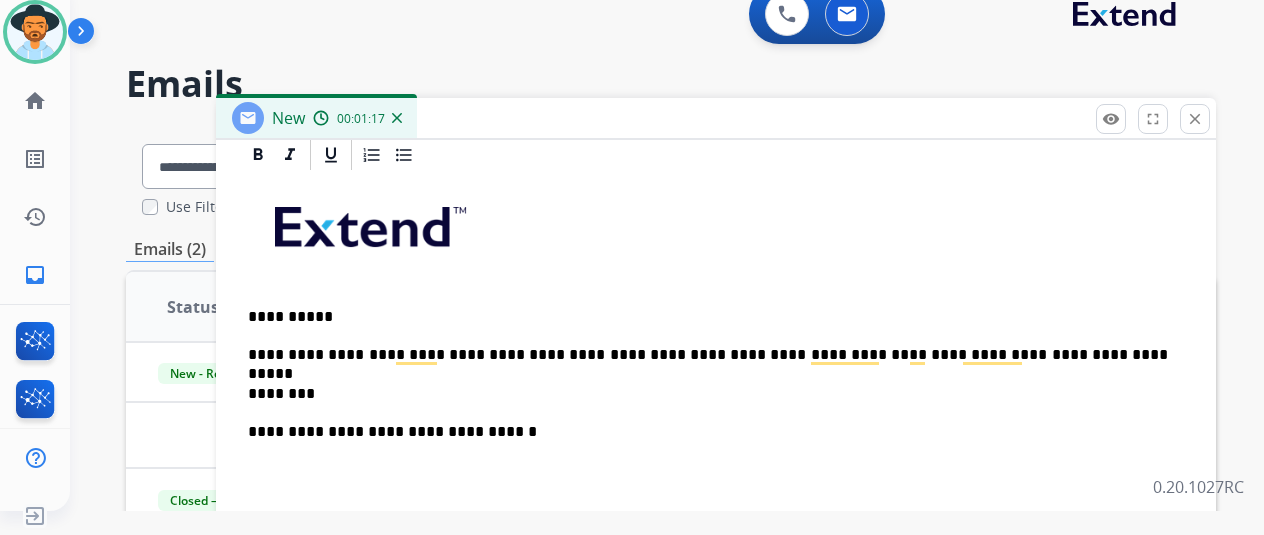 click on "********" at bounding box center [708, 394] 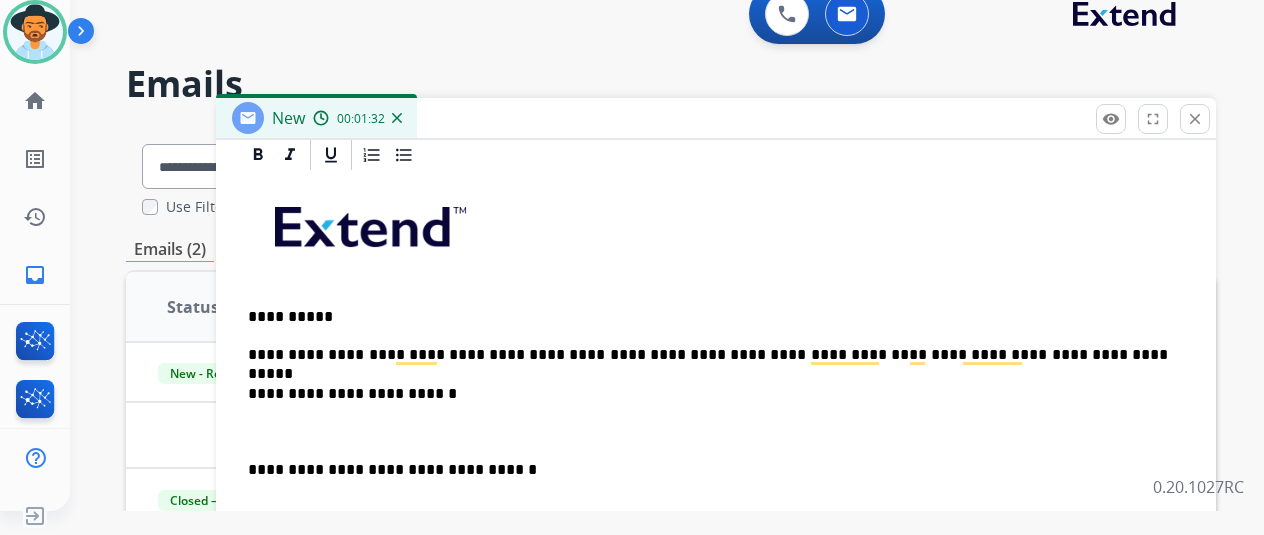 click at bounding box center [716, 432] 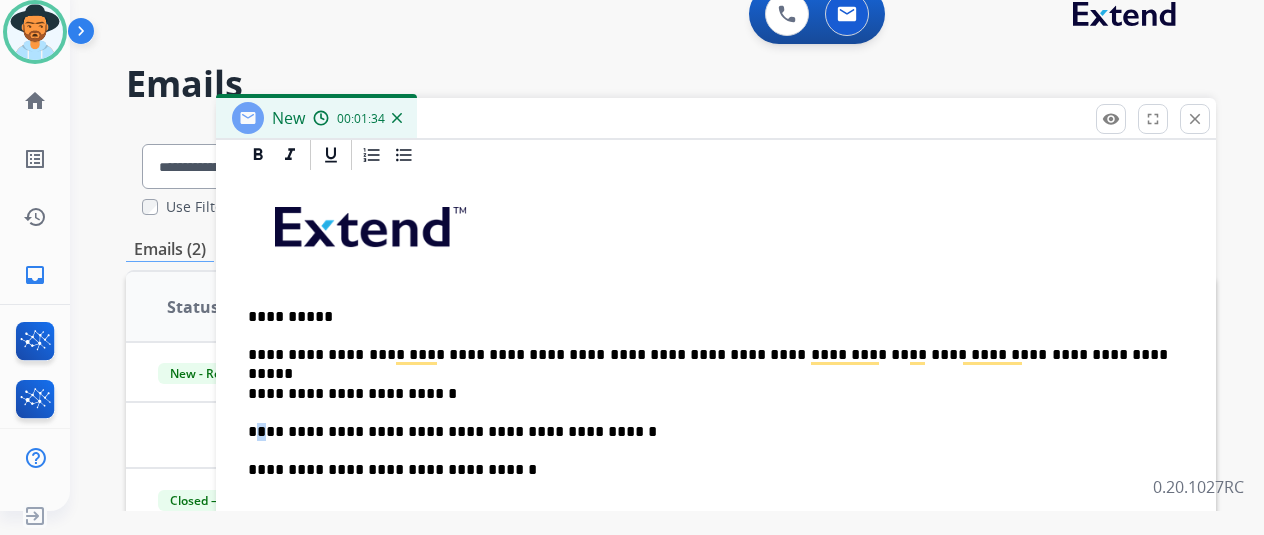 click on "**********" at bounding box center [708, 432] 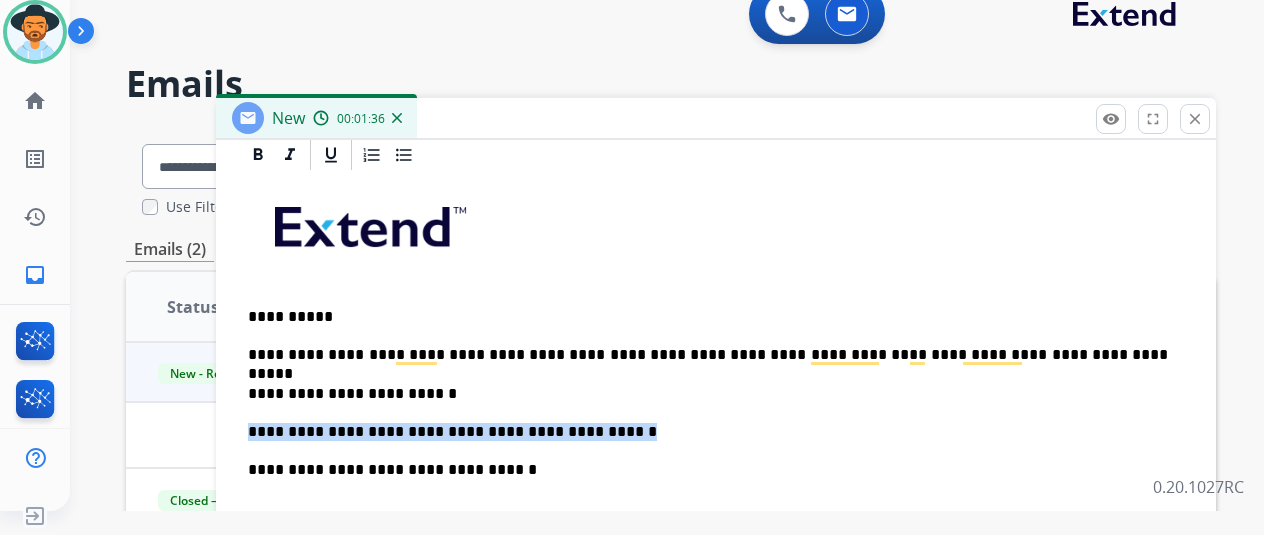 drag, startPoint x: 608, startPoint y: 425, endPoint x: 212, endPoint y: 421, distance: 396.0202 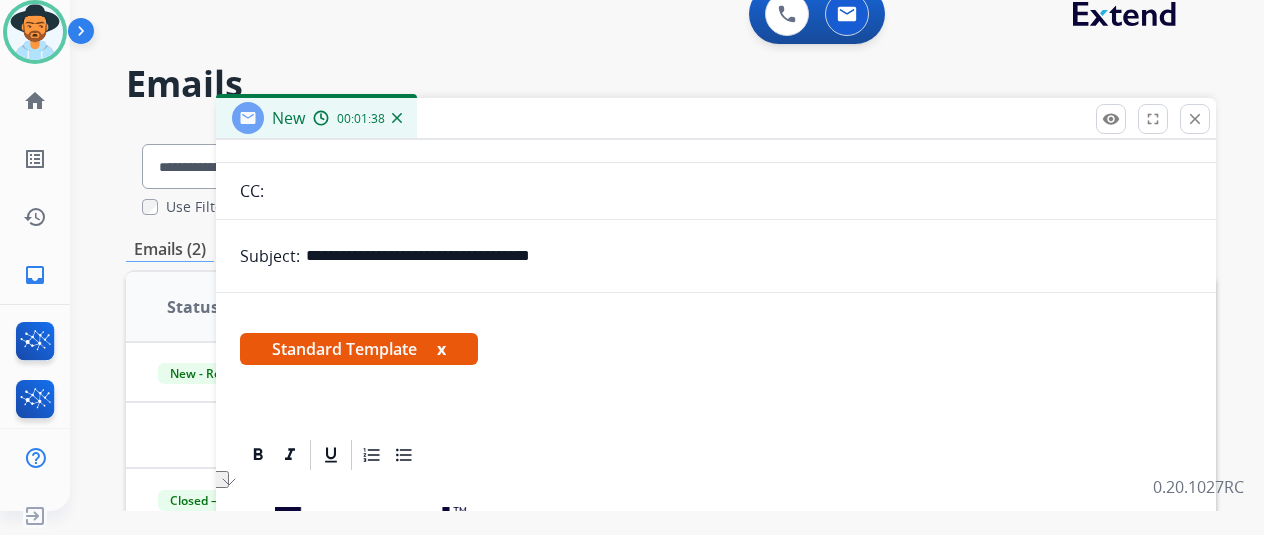 scroll, scrollTop: 0, scrollLeft: 0, axis: both 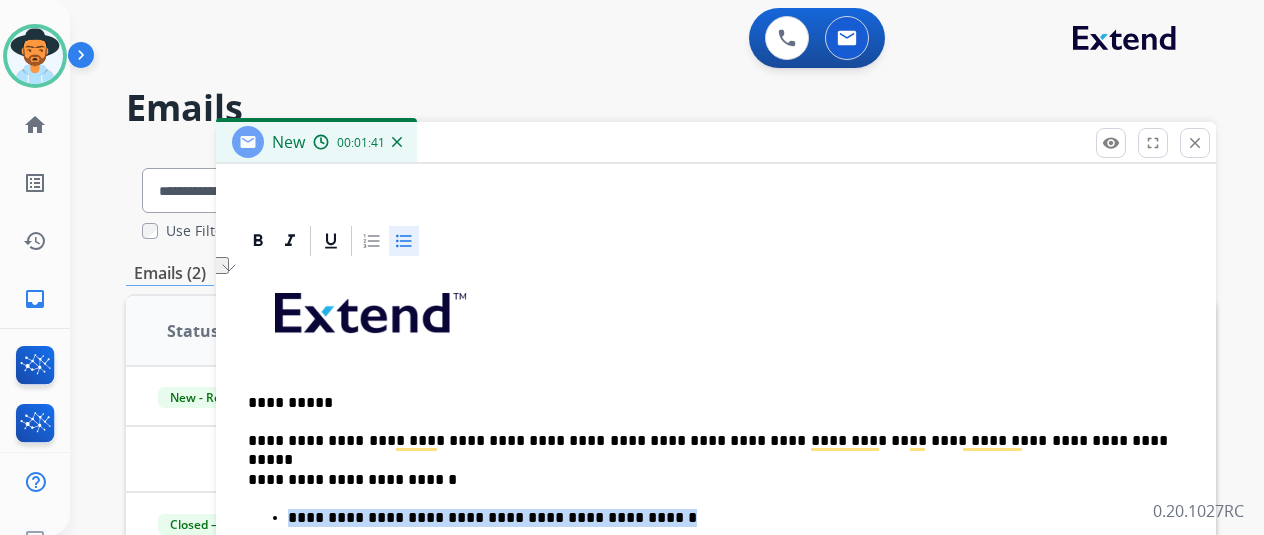 click at bounding box center [404, 241] 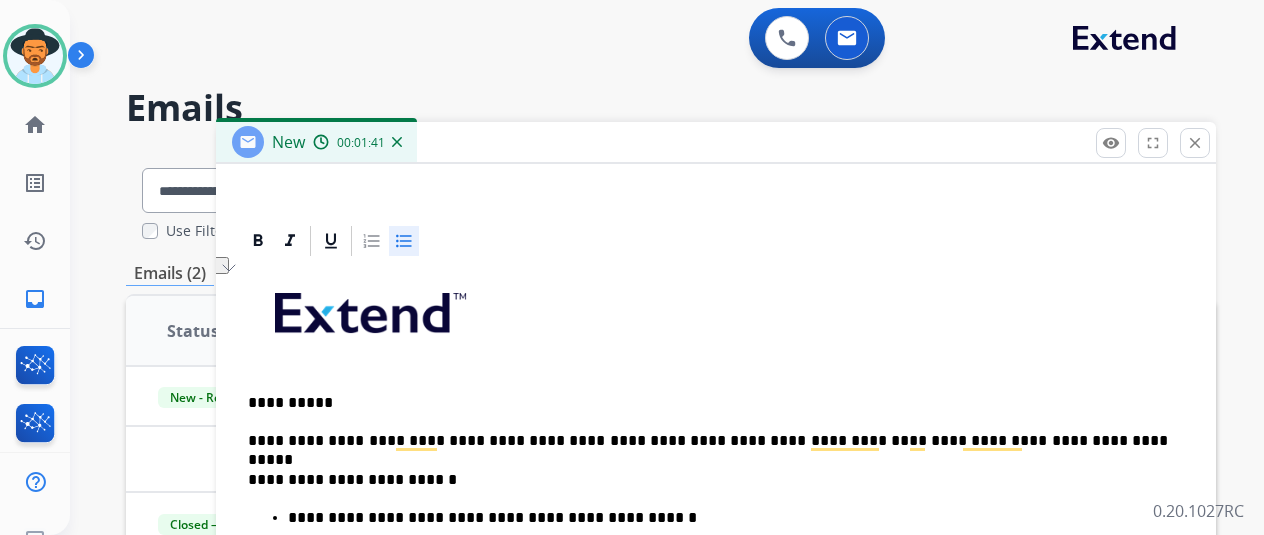 click on "**********" at bounding box center [708, 441] 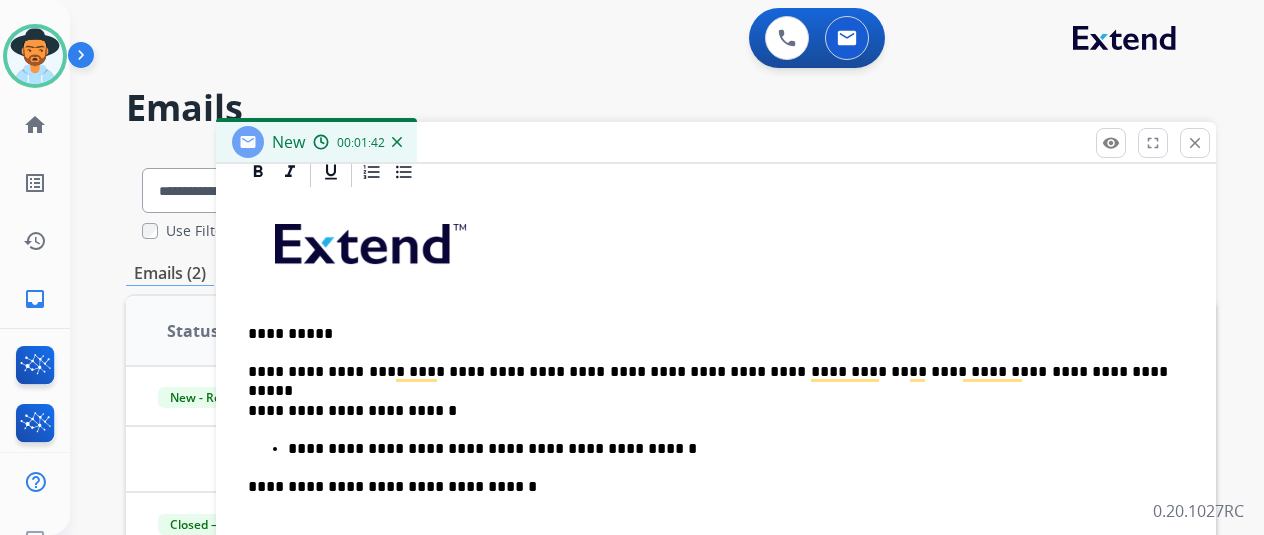 scroll, scrollTop: 516, scrollLeft: 0, axis: vertical 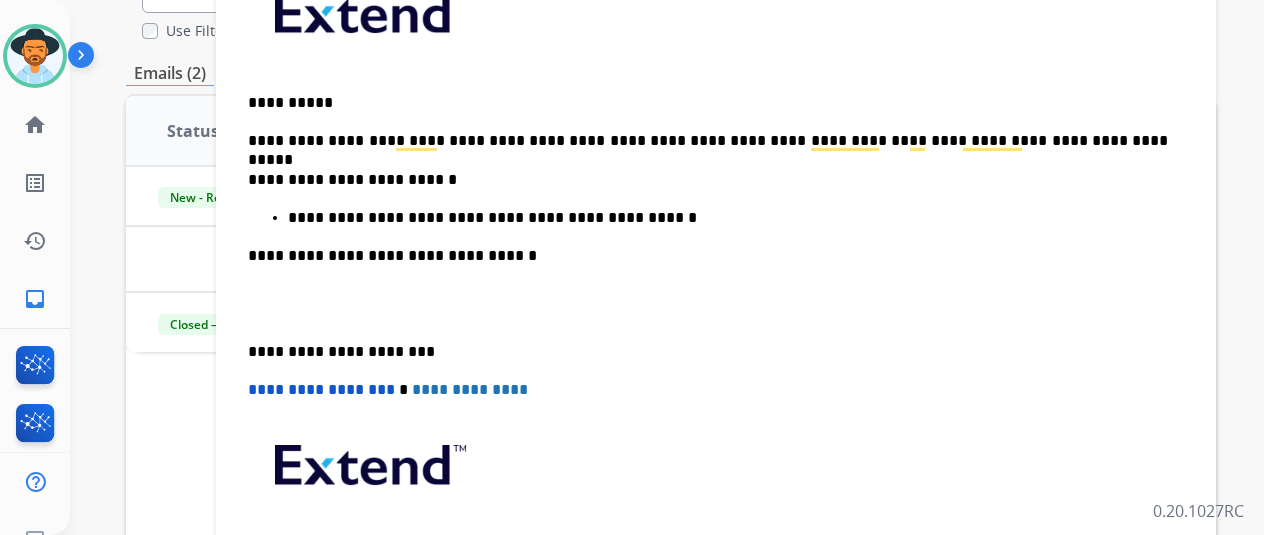 click on "**********" at bounding box center (728, 218) 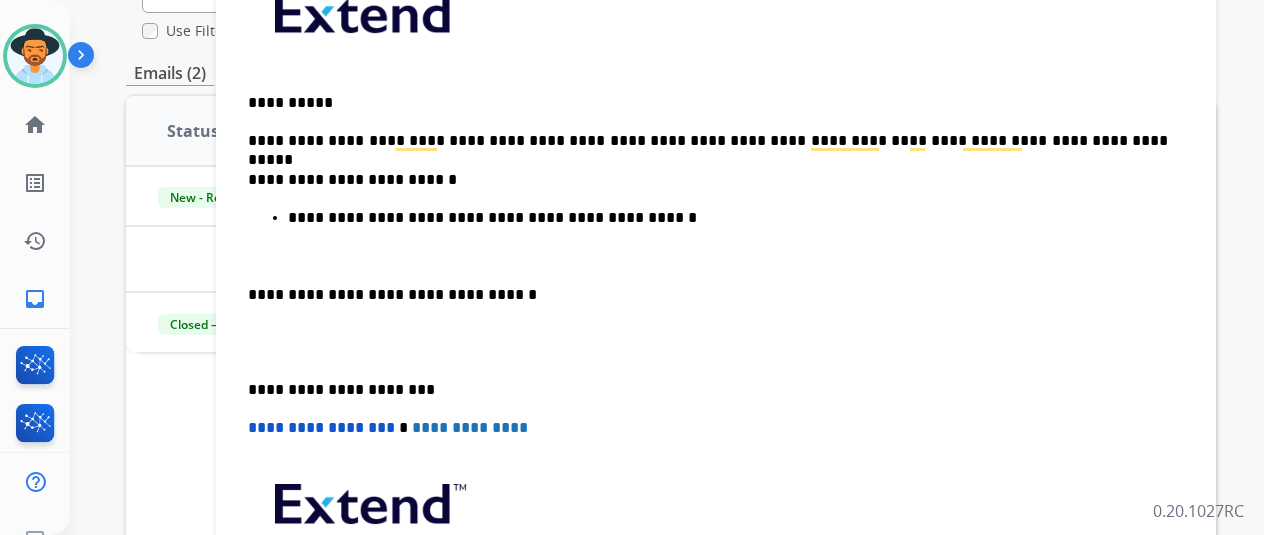 click at bounding box center (708, 256) 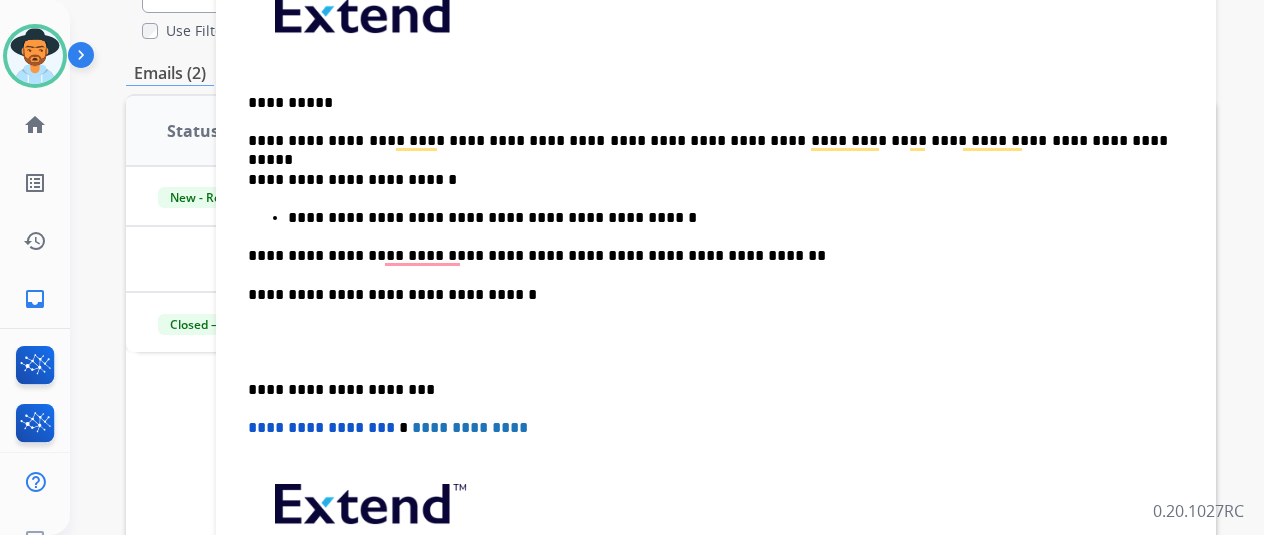 click on "**********" at bounding box center [708, 256] 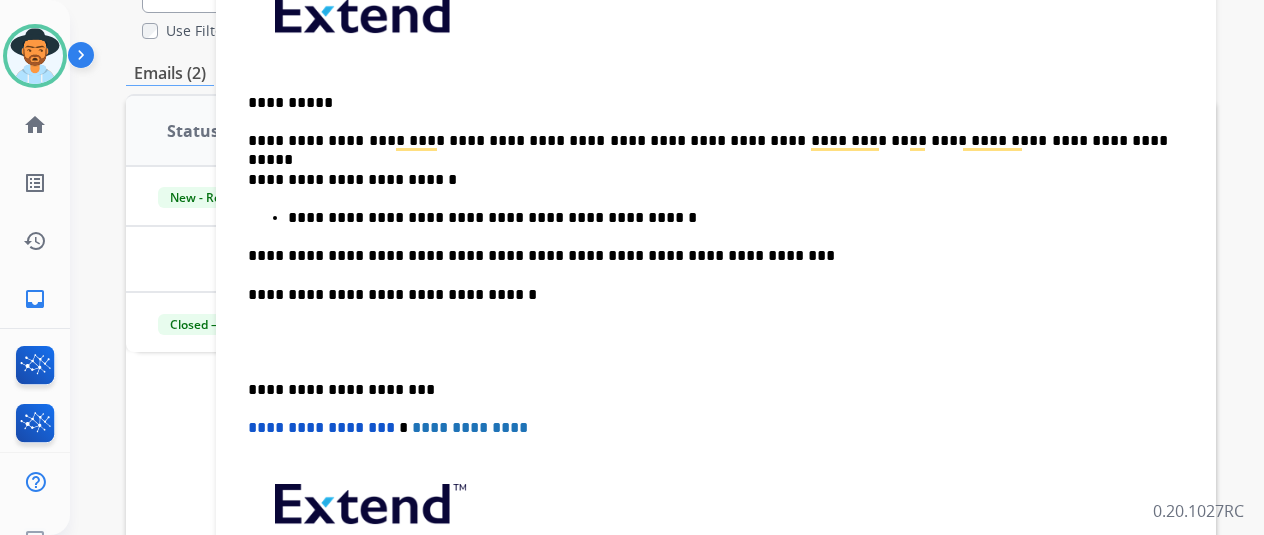 click on "**********" at bounding box center (716, 322) 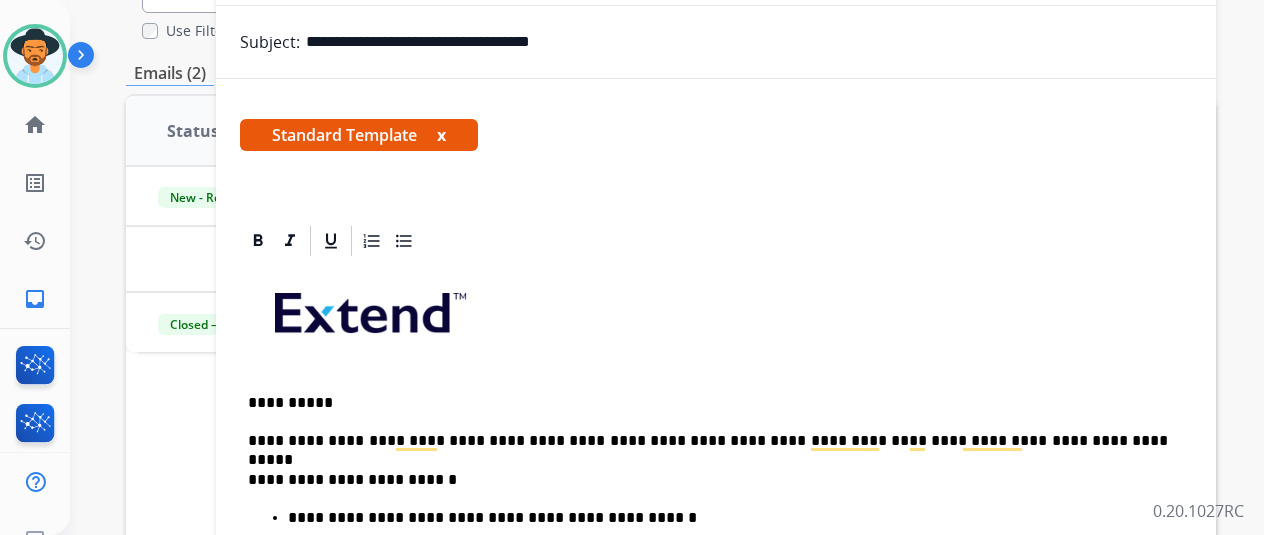 scroll, scrollTop: 0, scrollLeft: 0, axis: both 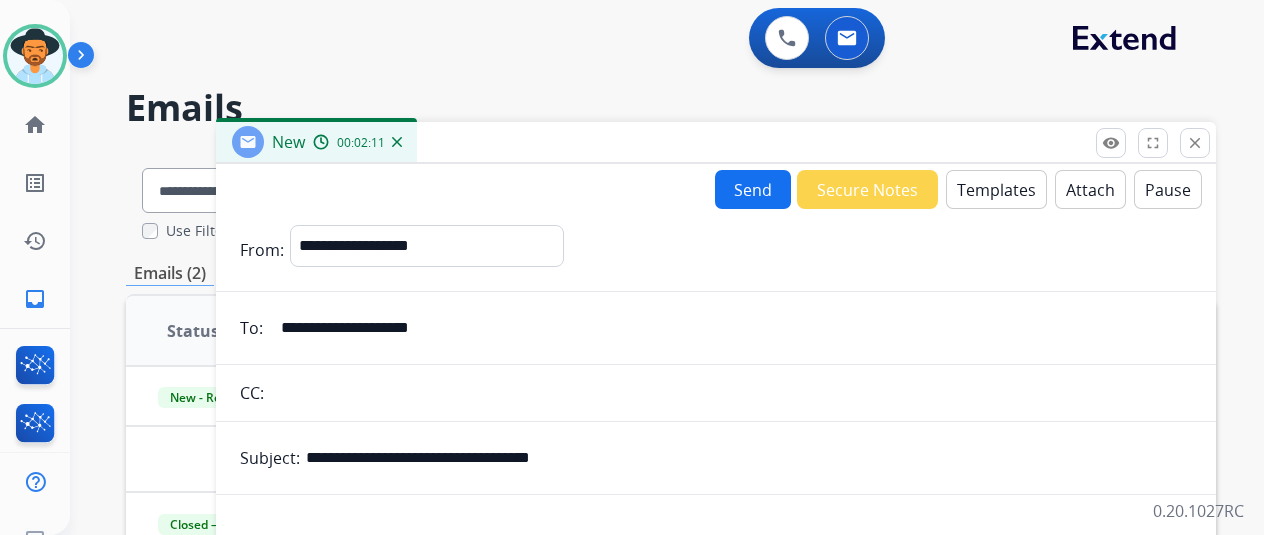 click on "Send" at bounding box center (753, 189) 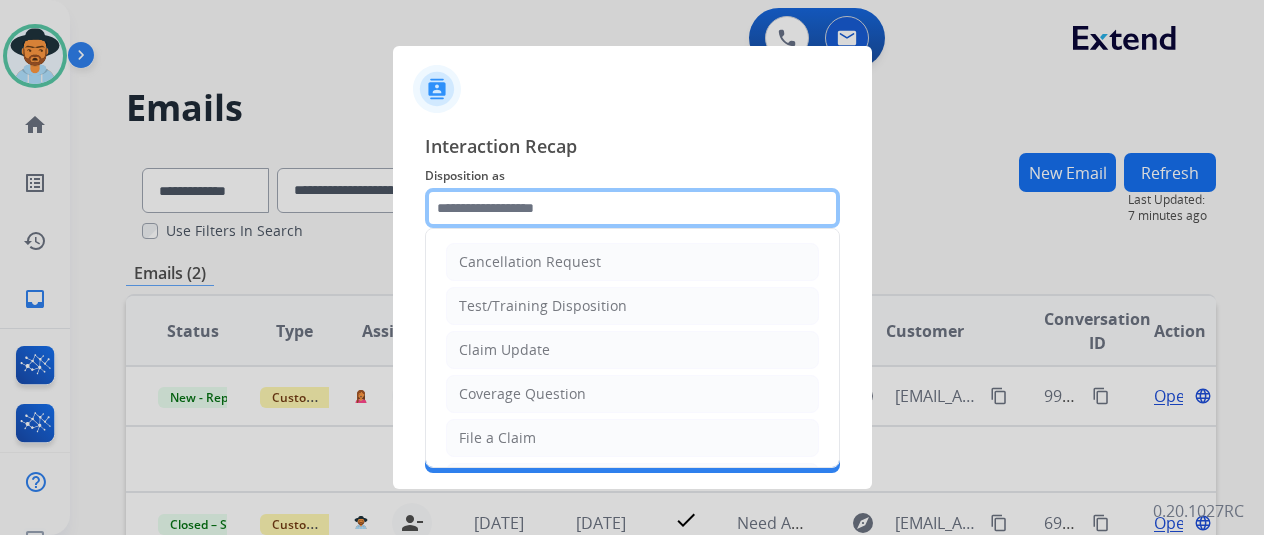 click 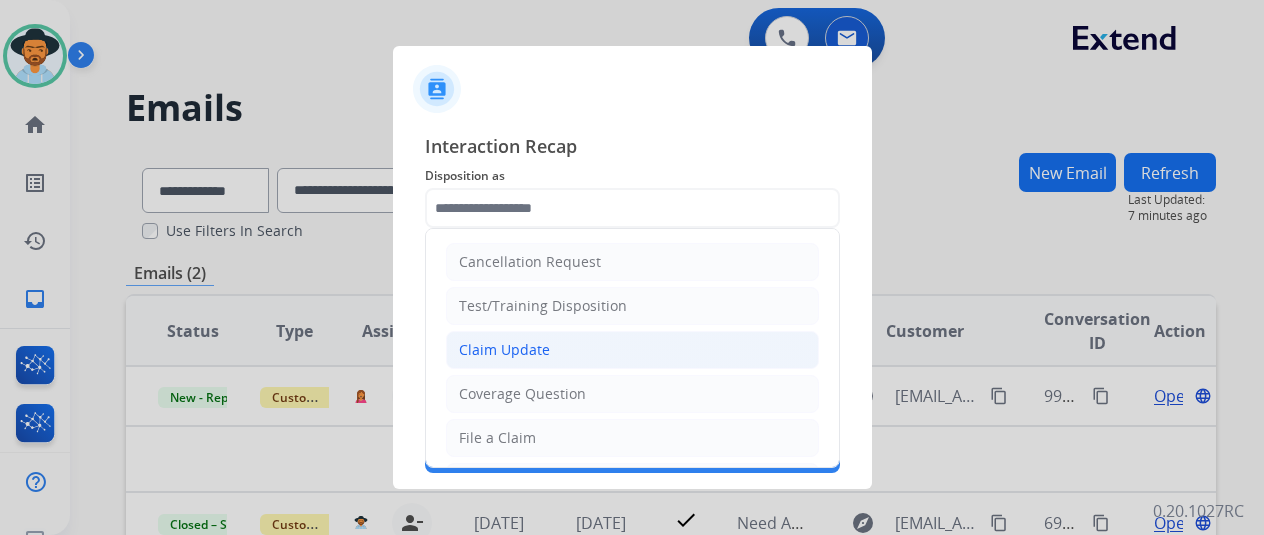click on "Claim Update" 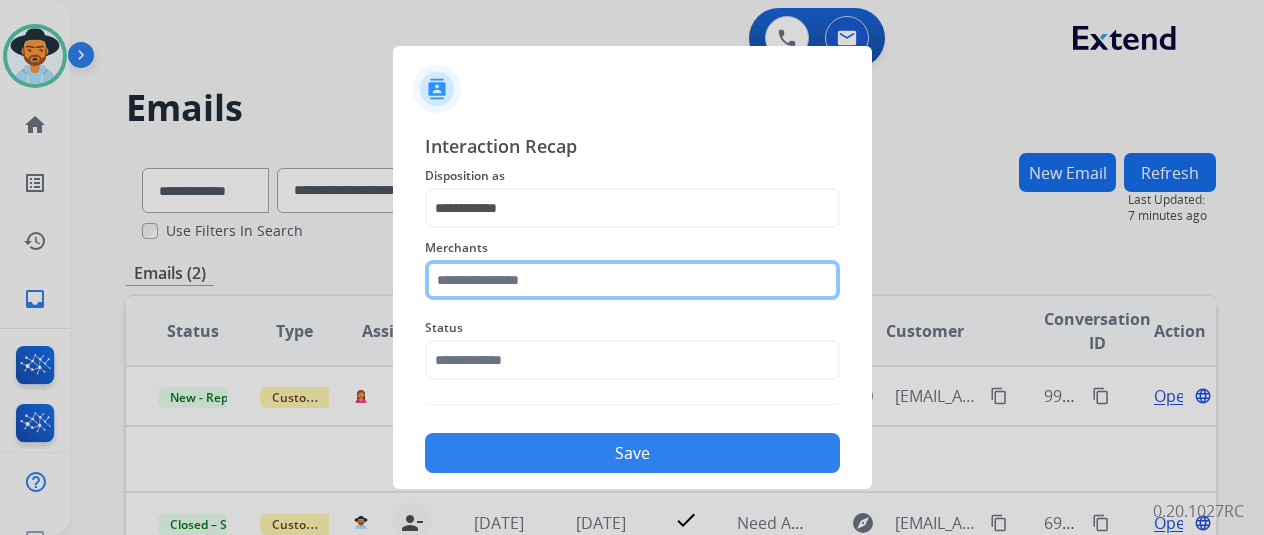 click 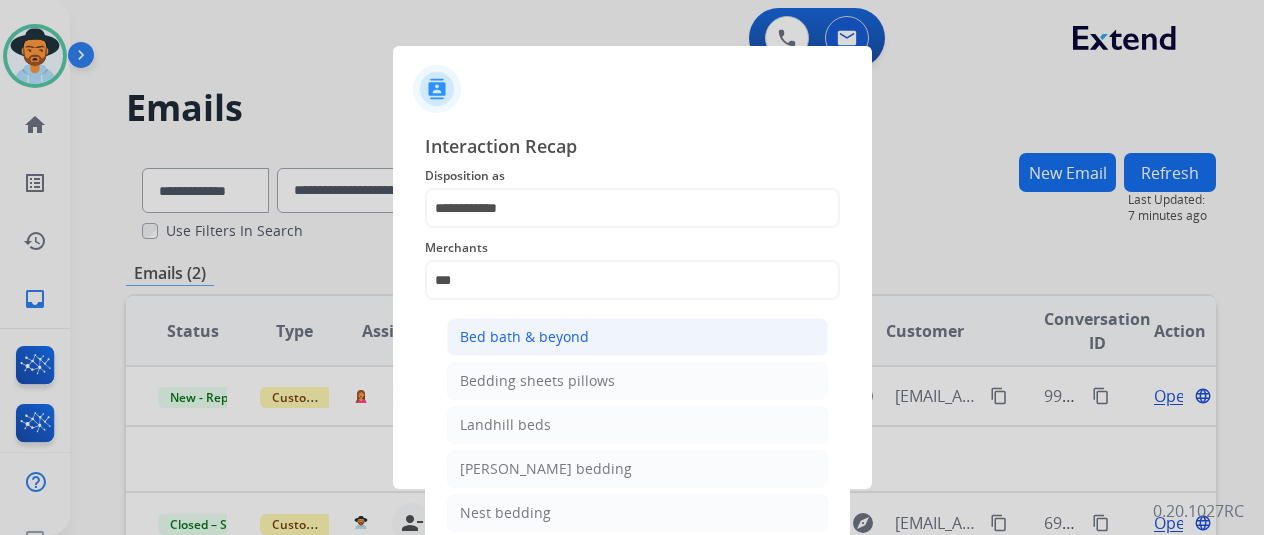 click on "Bed bath & beyond" 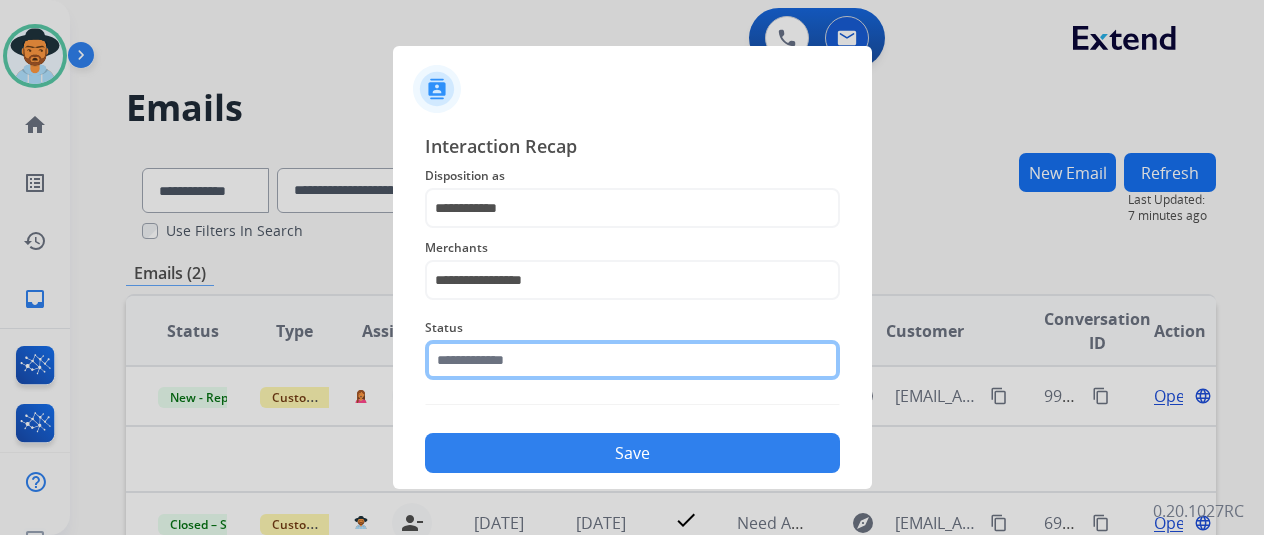 click 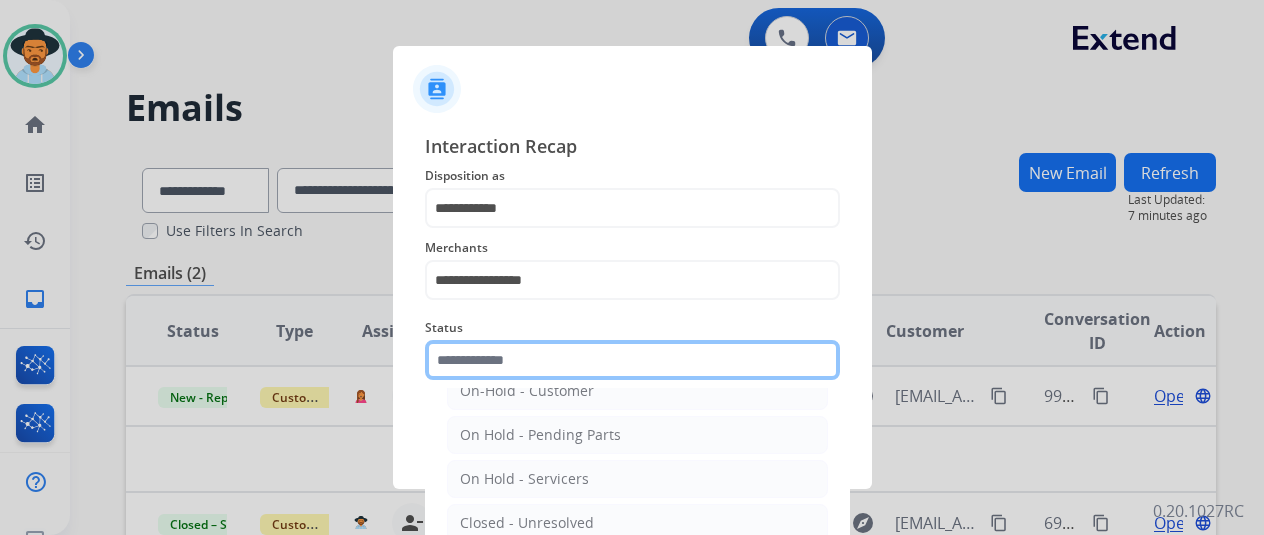 scroll, scrollTop: 114, scrollLeft: 0, axis: vertical 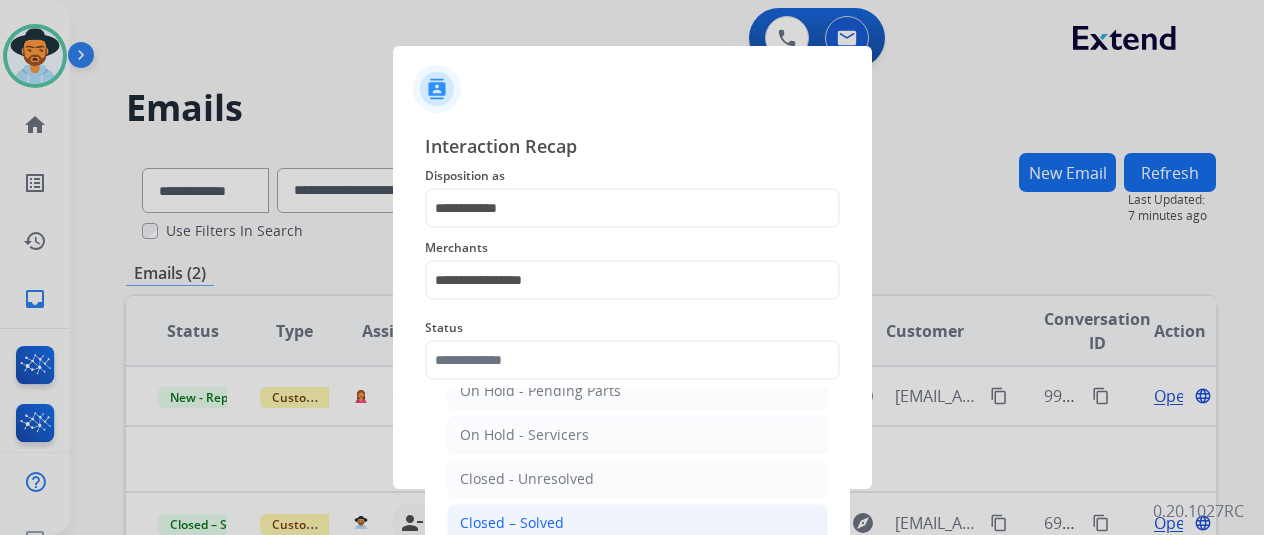 click on "Closed – Solved" 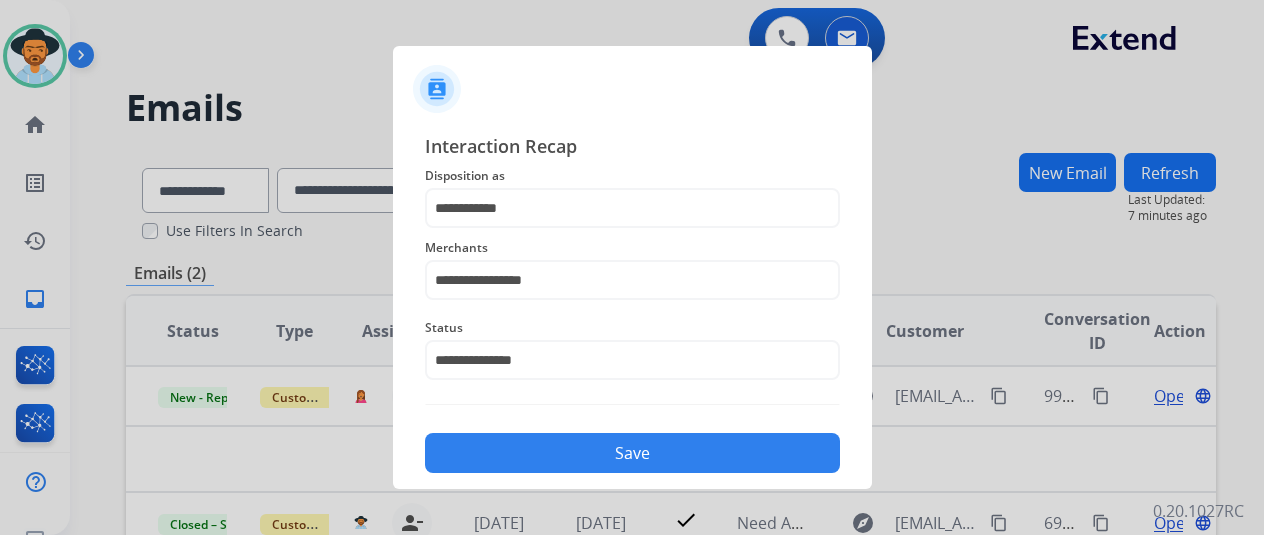 click on "Save" 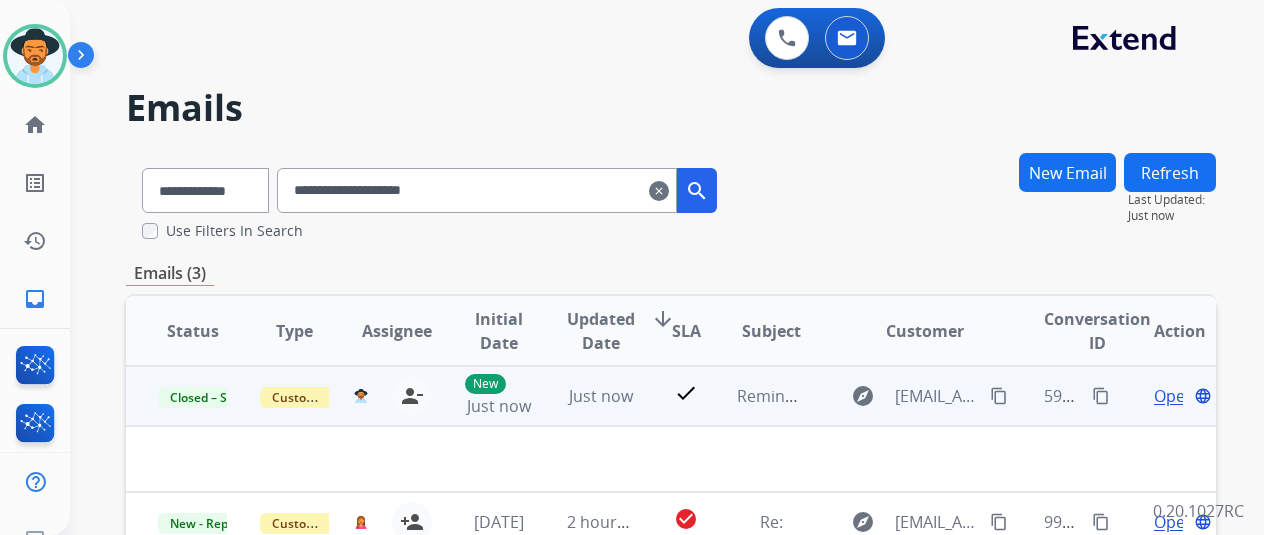 click on "content_copy" at bounding box center [1101, 396] 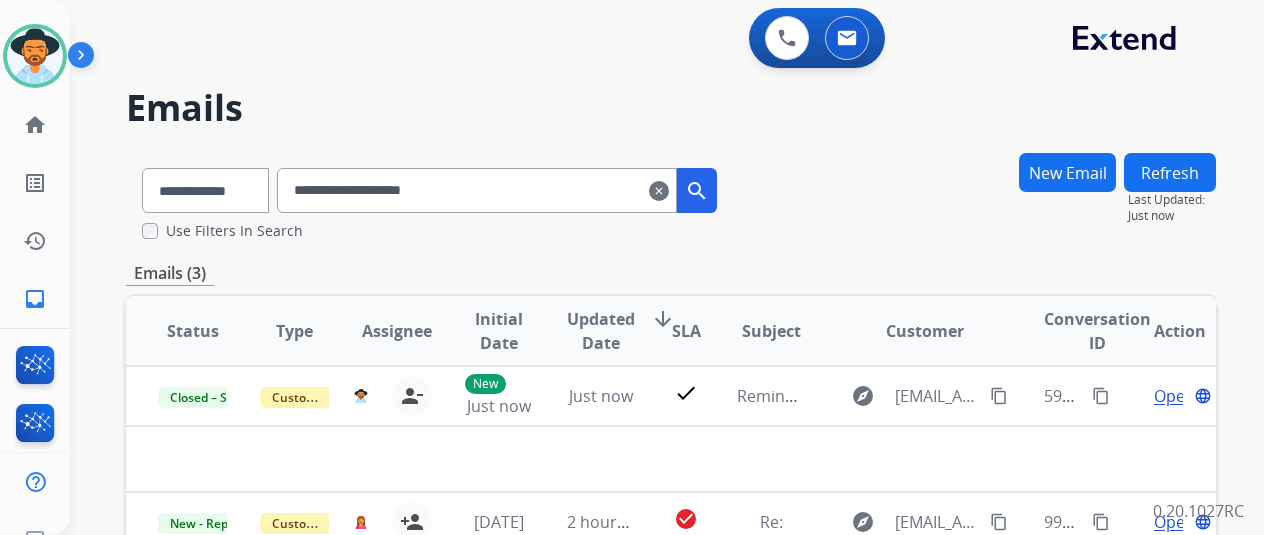 click on "clear" at bounding box center (659, 191) 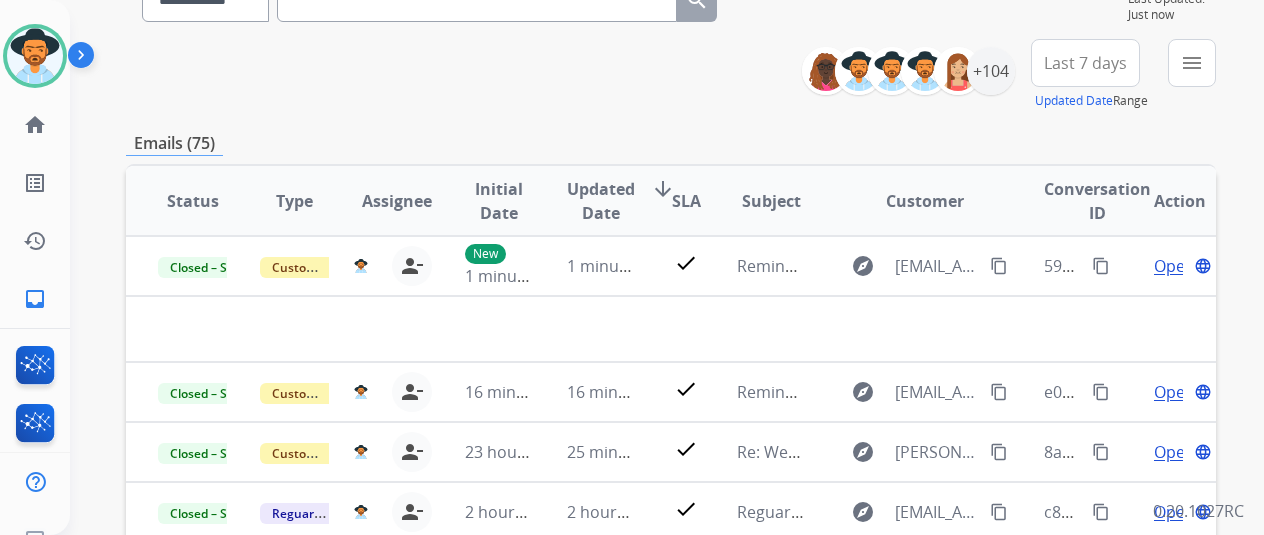 click on "**********" at bounding box center [429, -5] 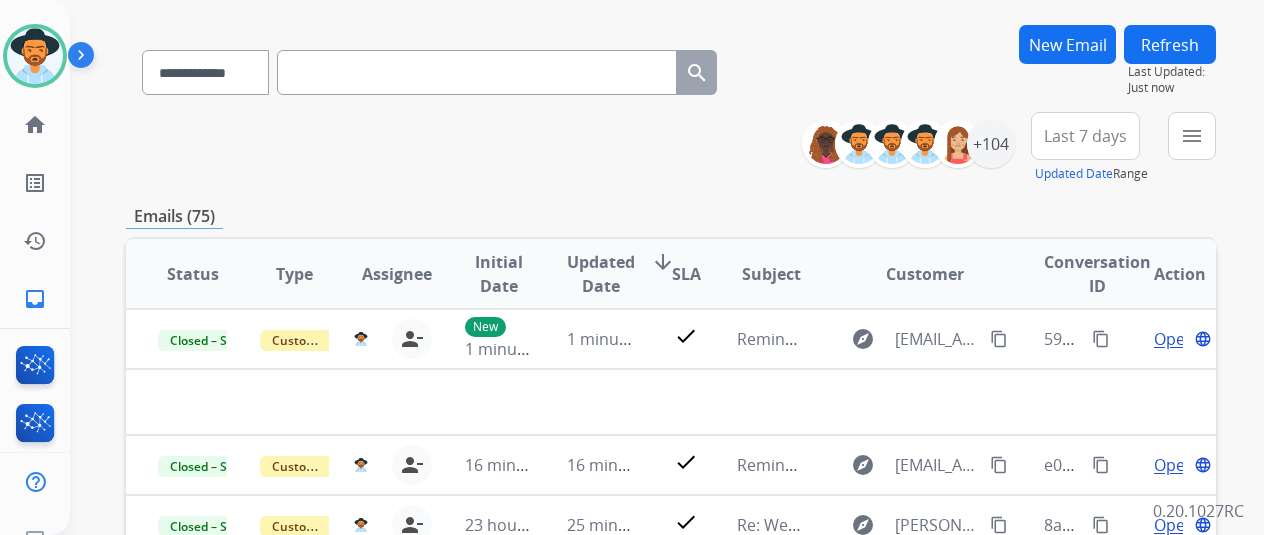 scroll, scrollTop: 100, scrollLeft: 0, axis: vertical 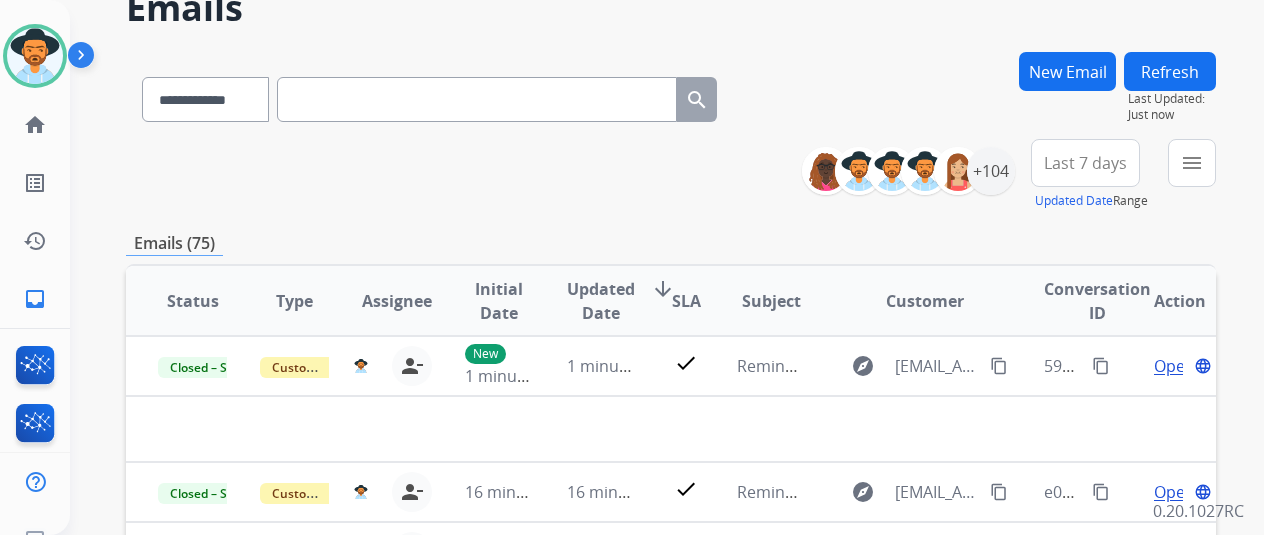 click at bounding box center (477, 99) 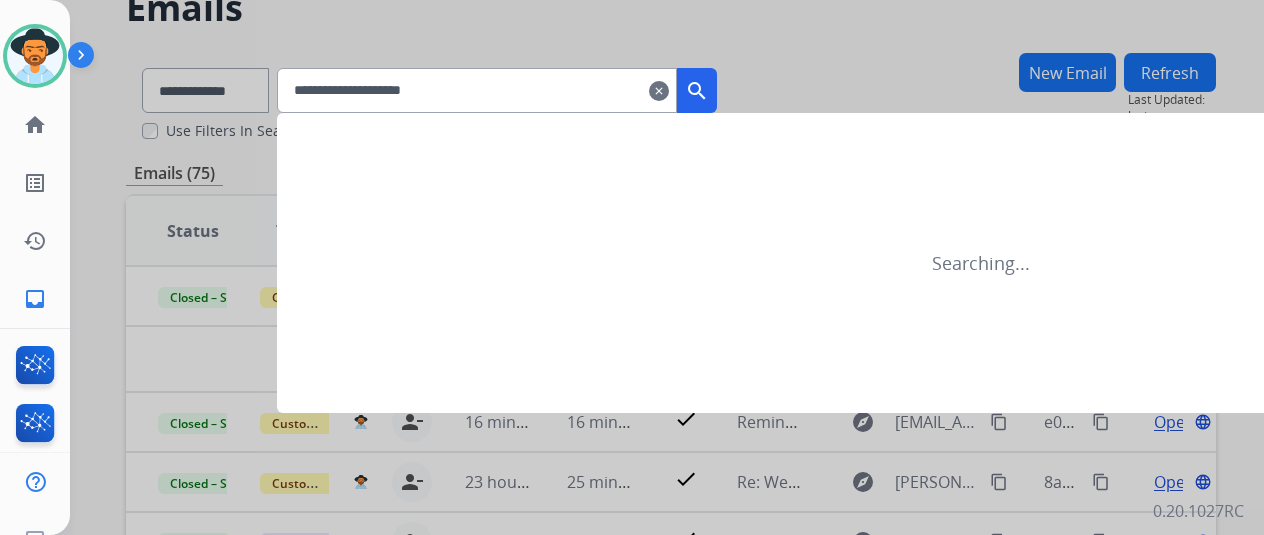 type on "**********" 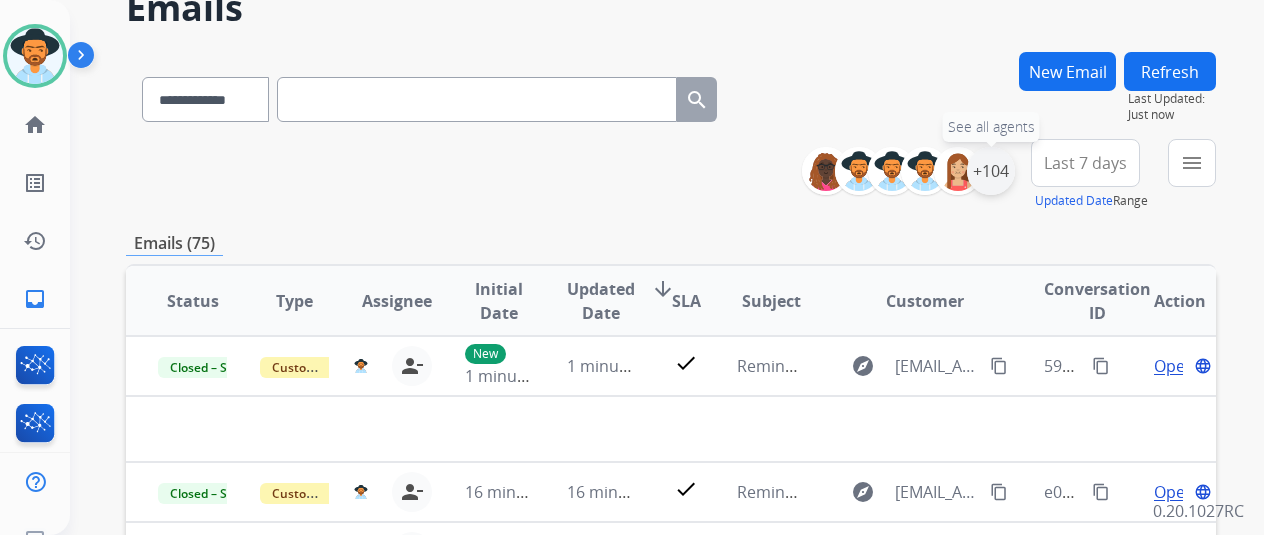 click on "+104" at bounding box center (991, 171) 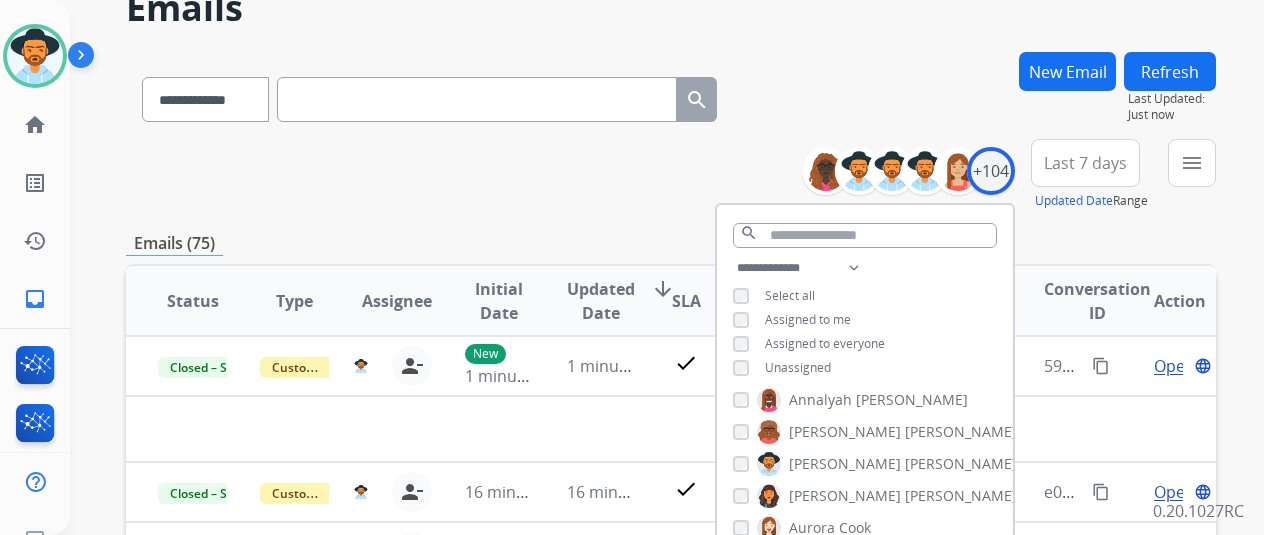 click at bounding box center [477, 99] 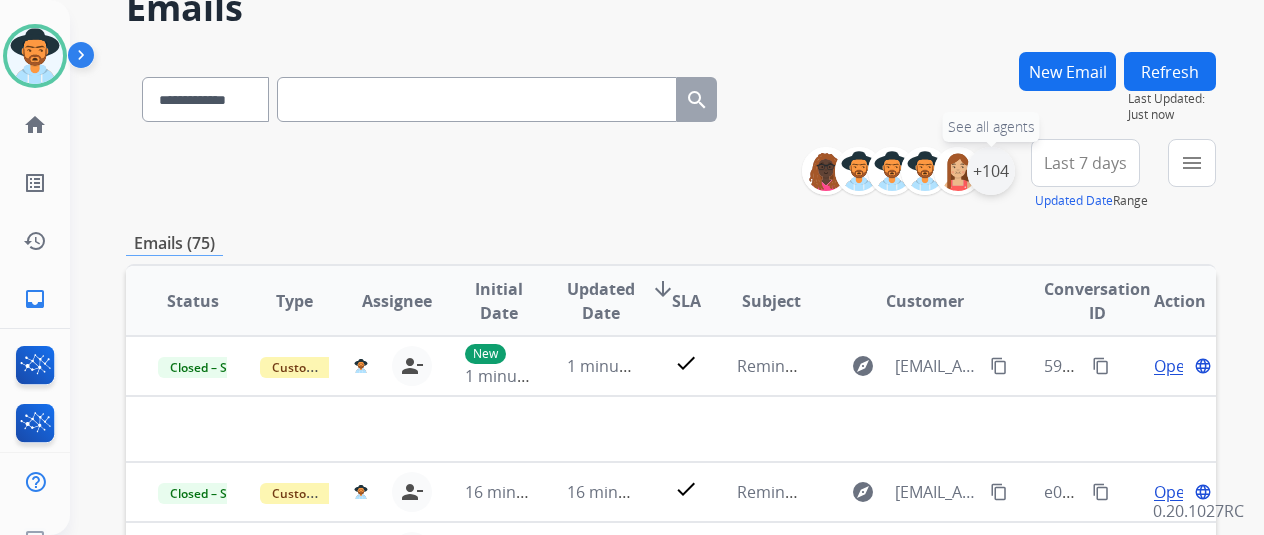 click on "+104" at bounding box center (991, 171) 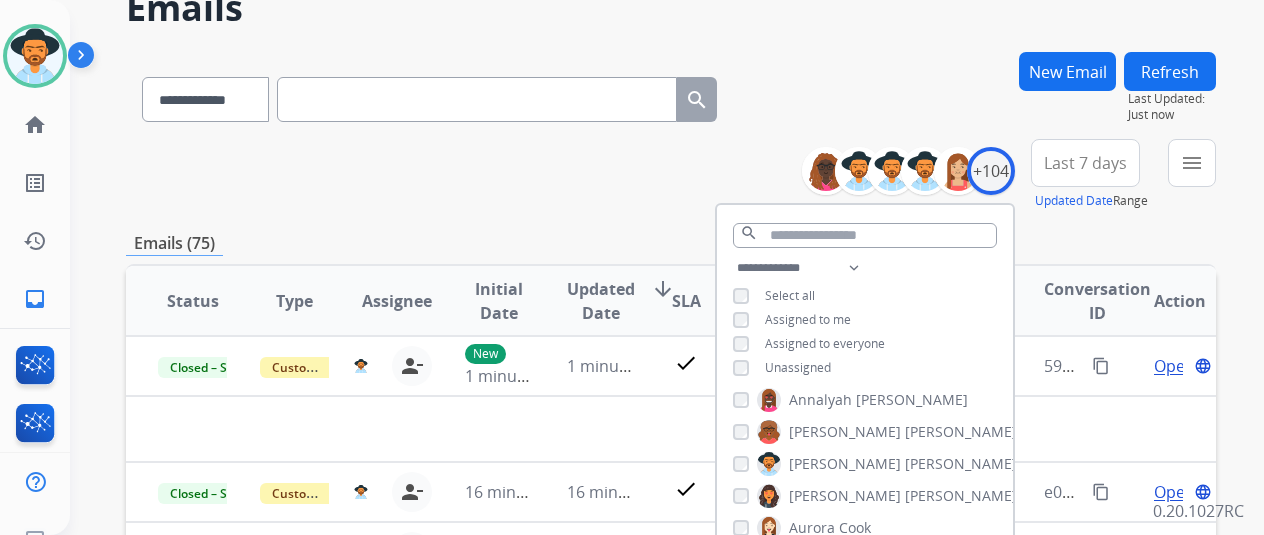 click at bounding box center [477, 99] 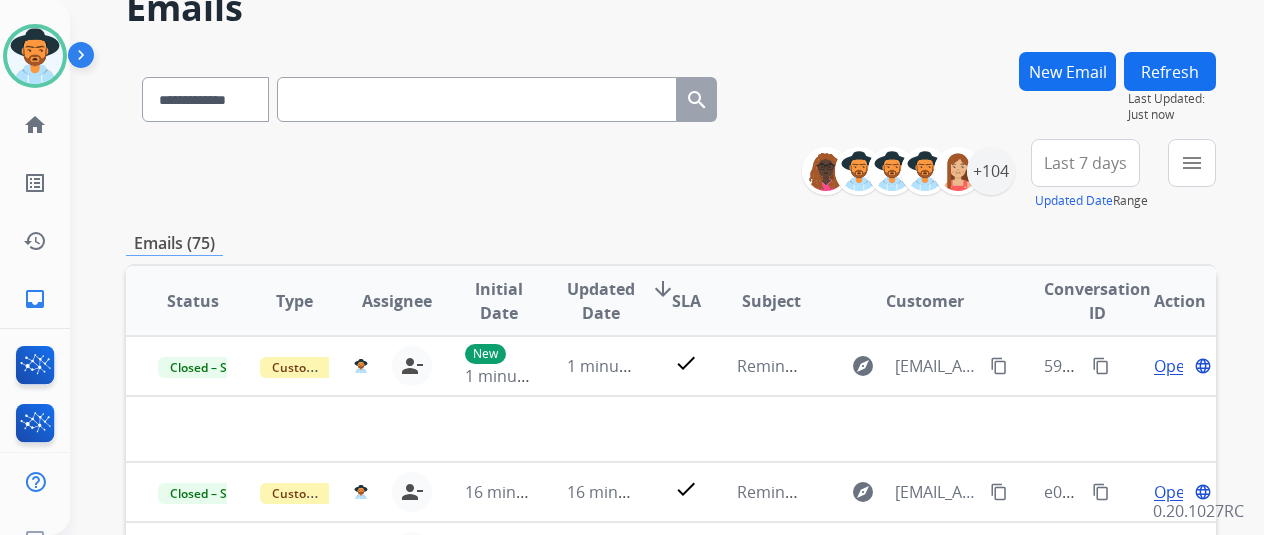 paste on "**********" 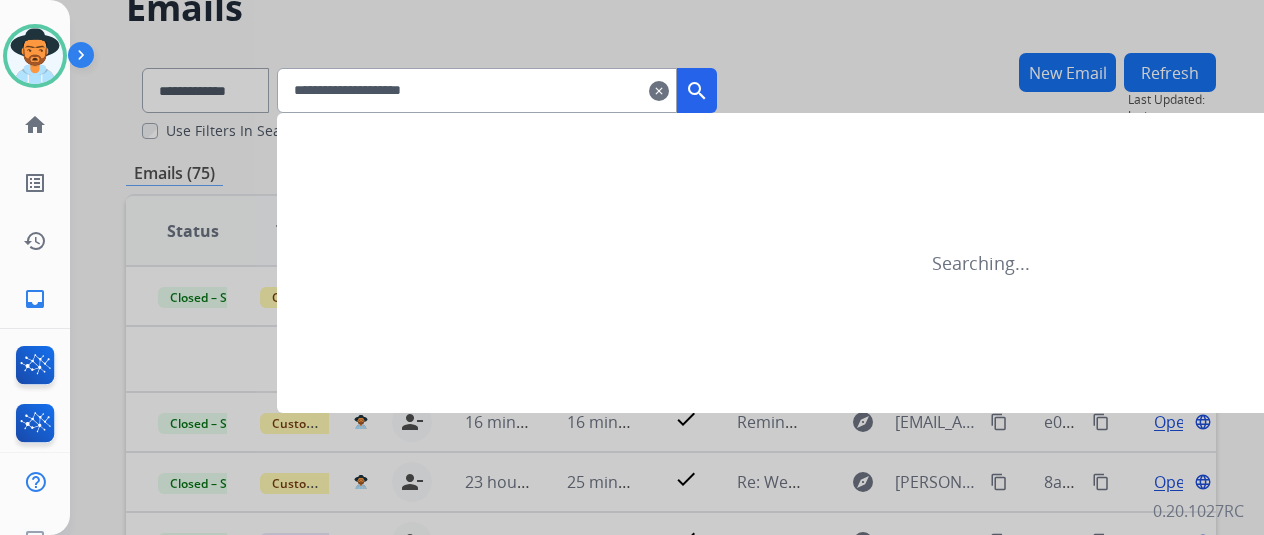 type on "**********" 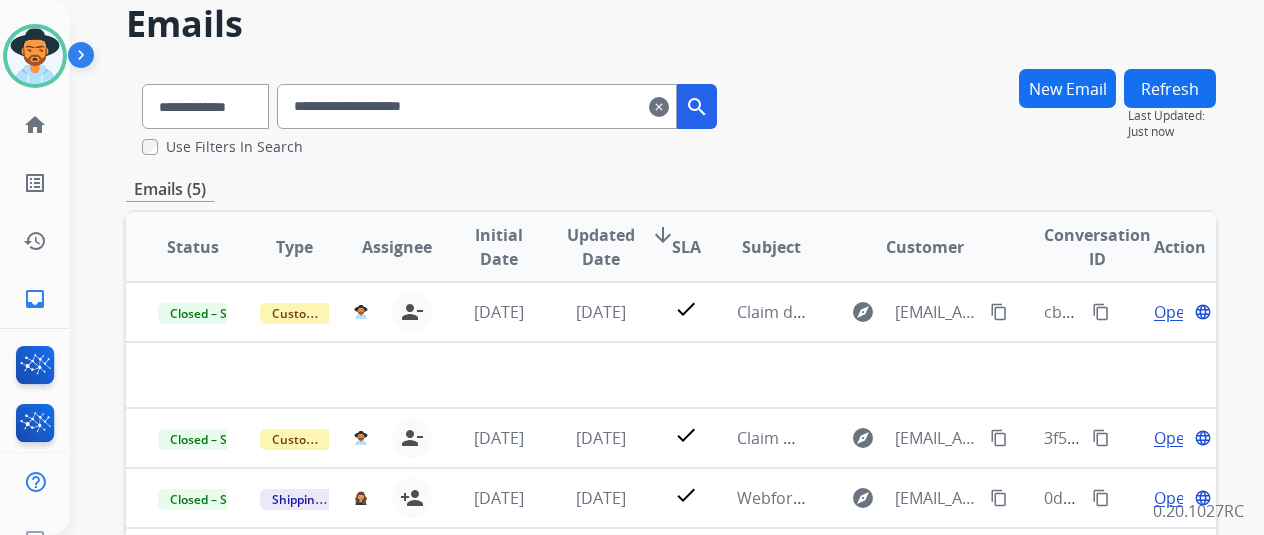 scroll, scrollTop: 0, scrollLeft: 0, axis: both 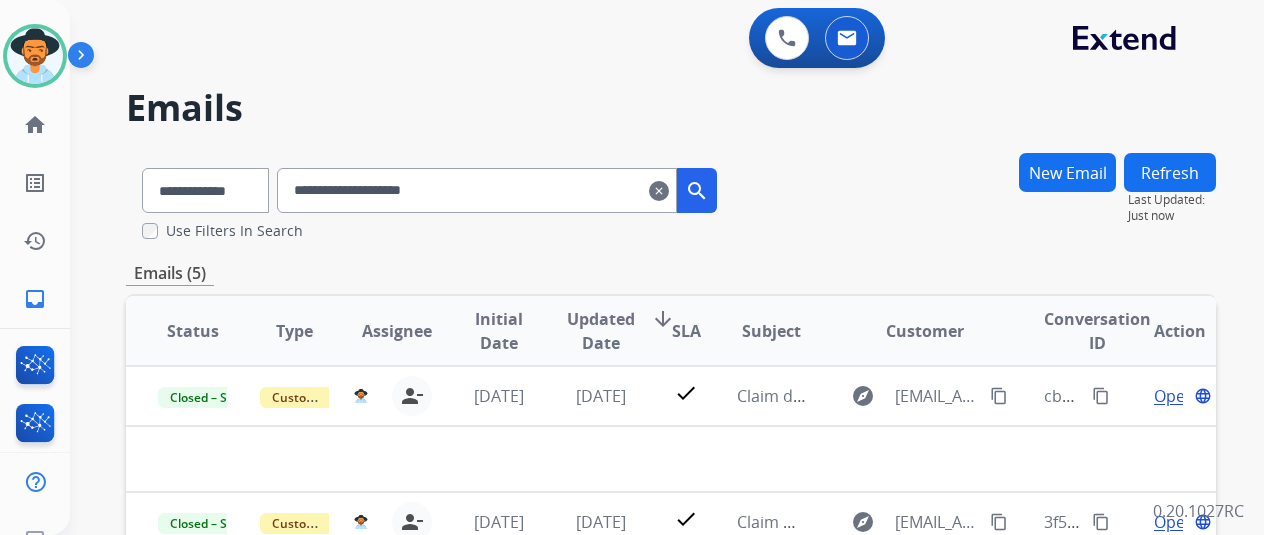 click on "clear" at bounding box center (659, 191) 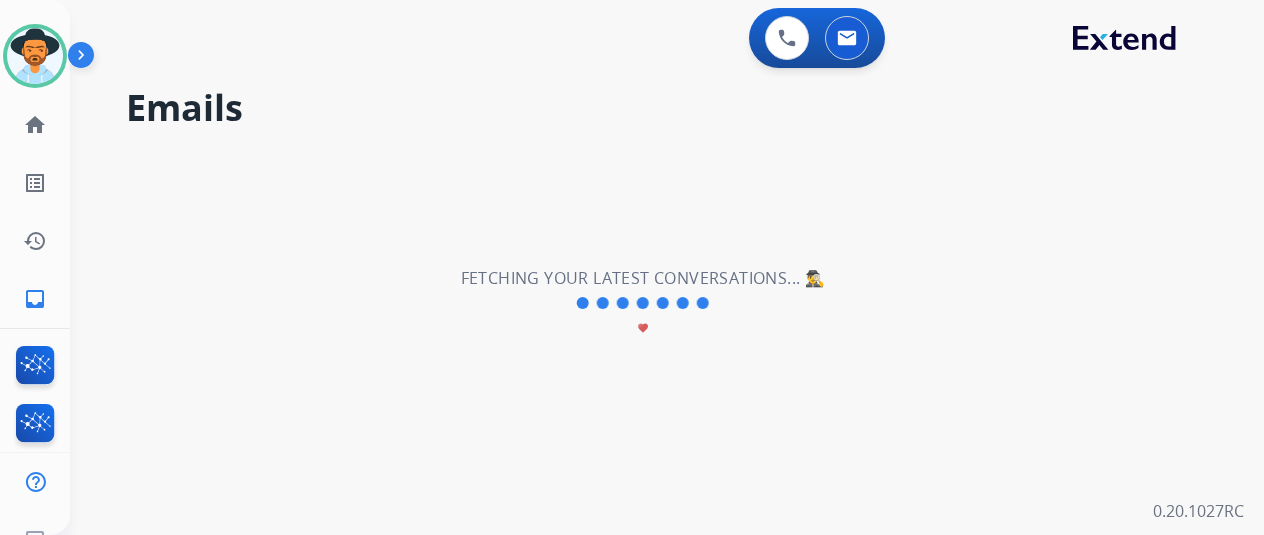 type 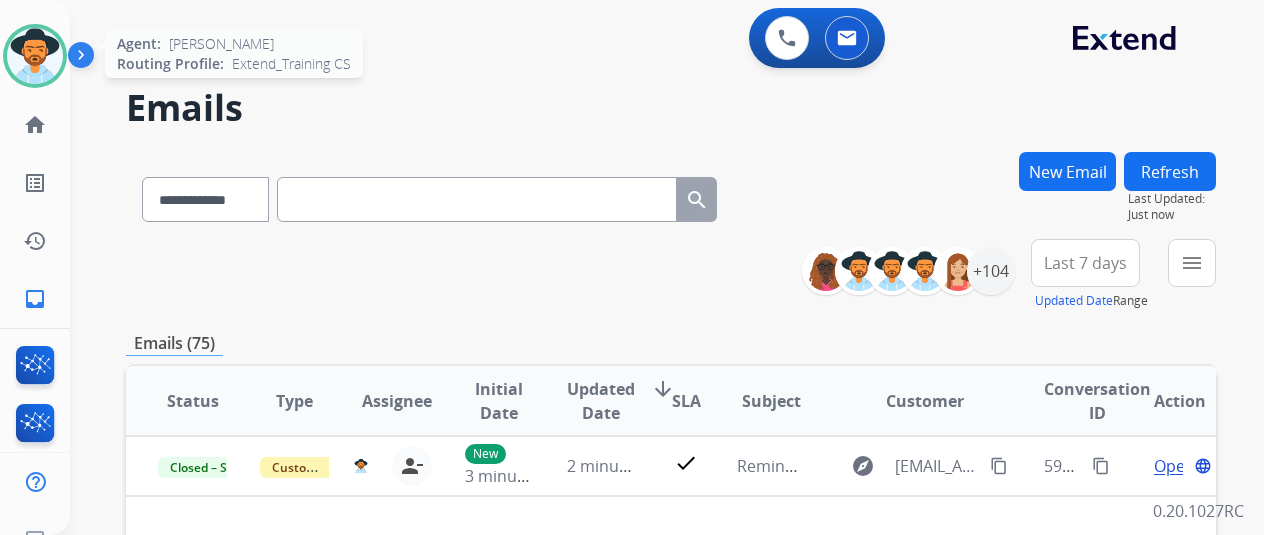 click at bounding box center [35, 56] 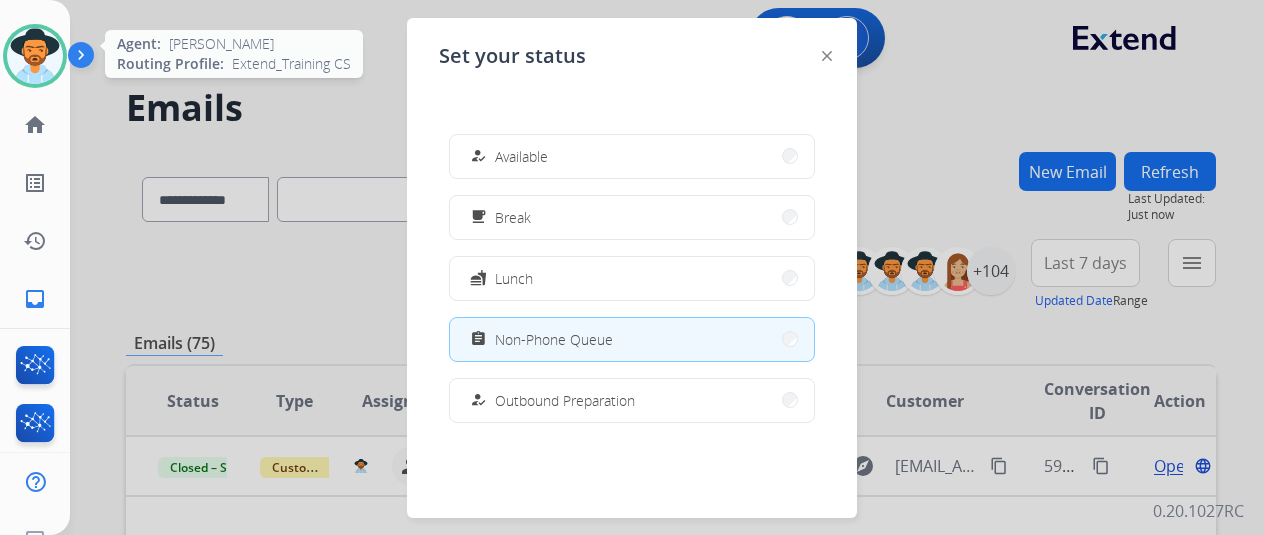 click at bounding box center (35, 56) 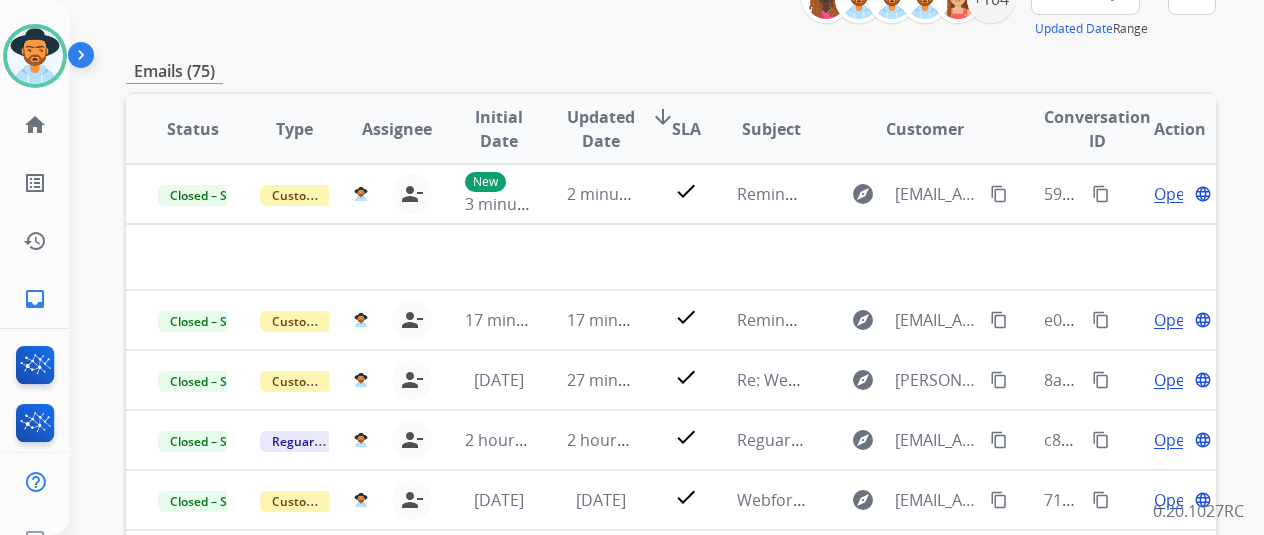 scroll, scrollTop: 300, scrollLeft: 0, axis: vertical 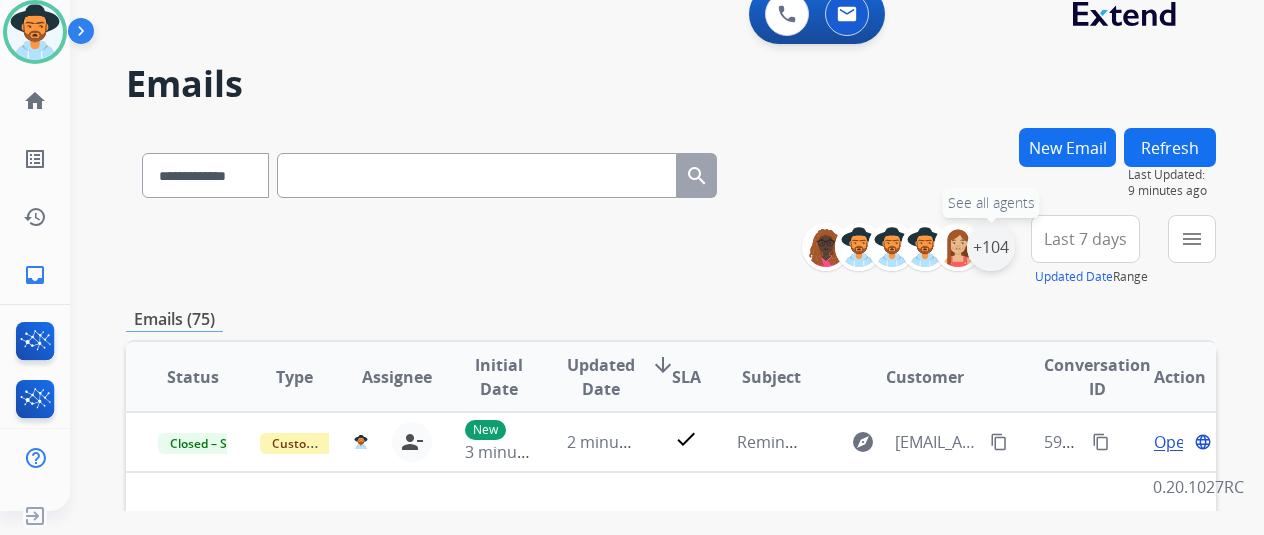 click on "+104" at bounding box center (991, 247) 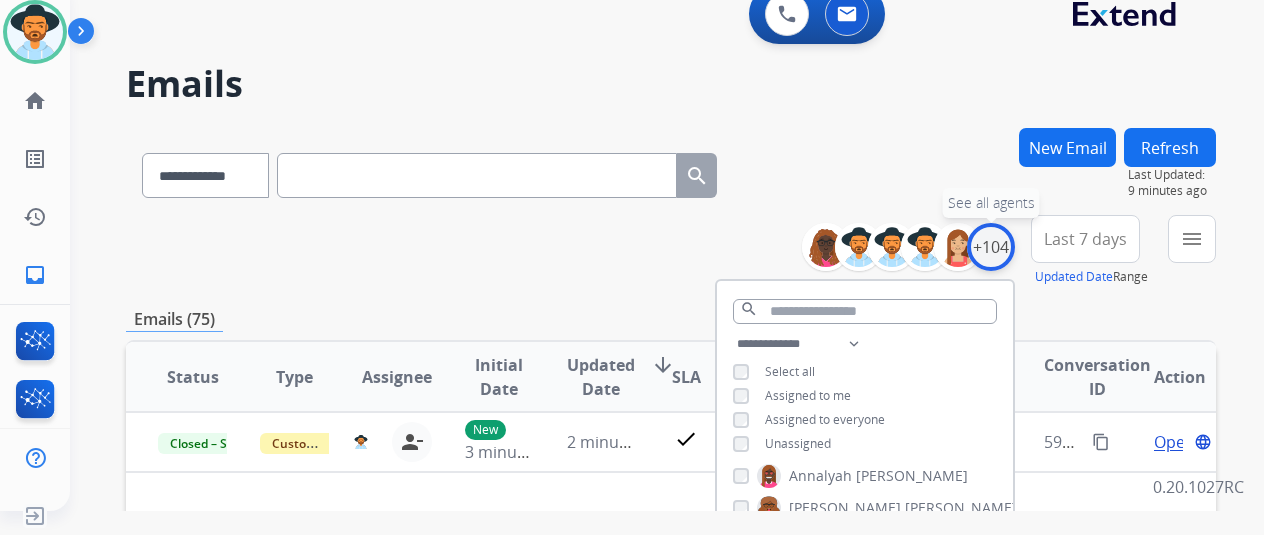 click on "+104" at bounding box center [991, 247] 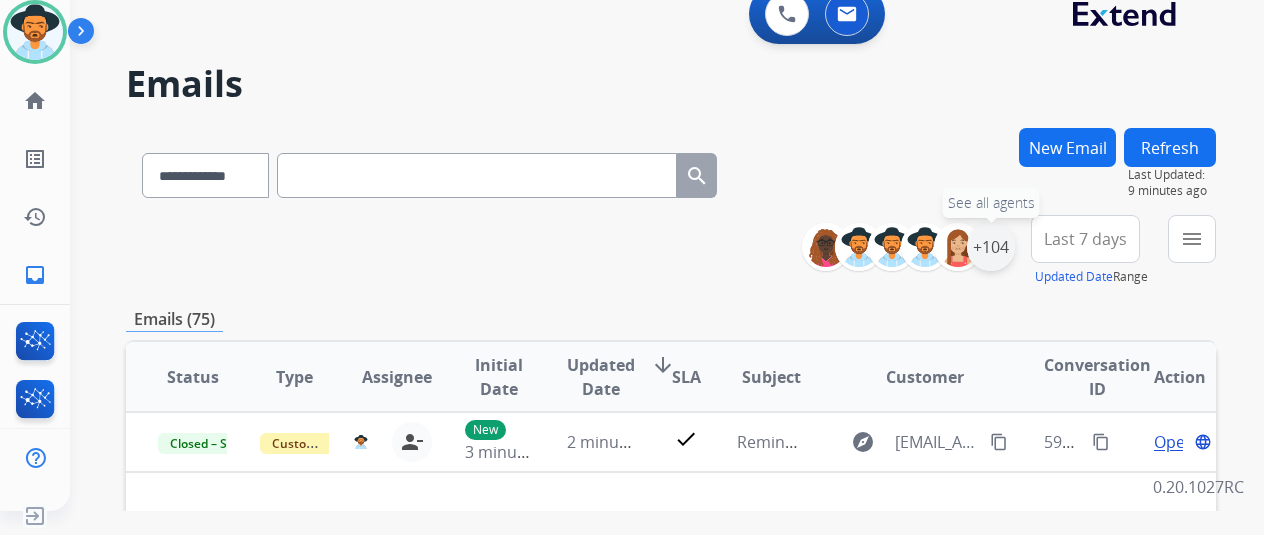 click on "+104" at bounding box center [991, 247] 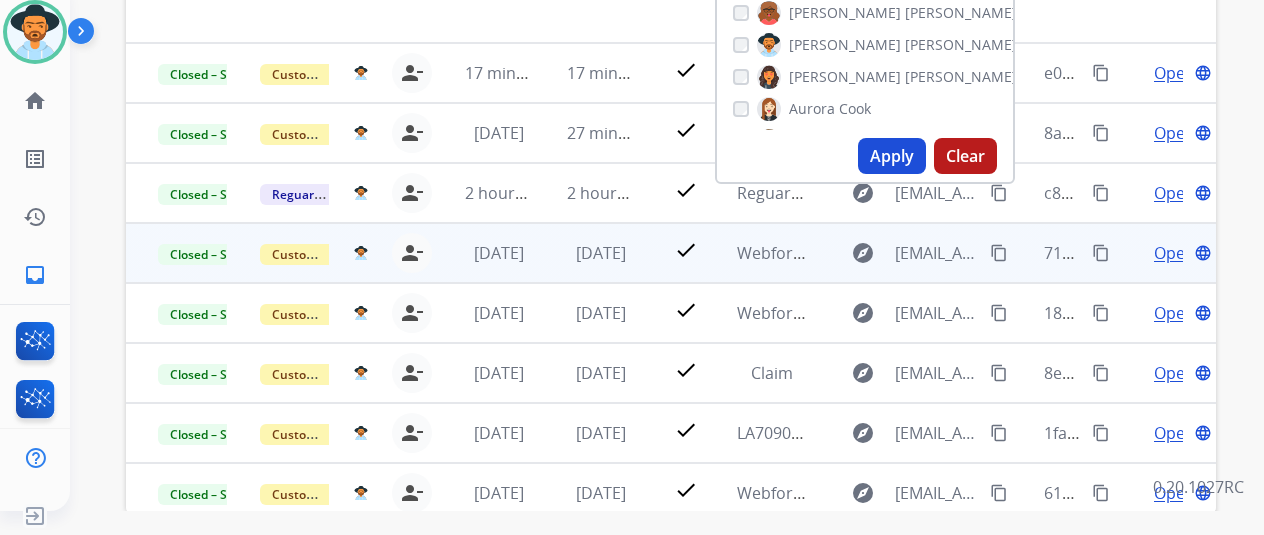 scroll, scrollTop: 500, scrollLeft: 0, axis: vertical 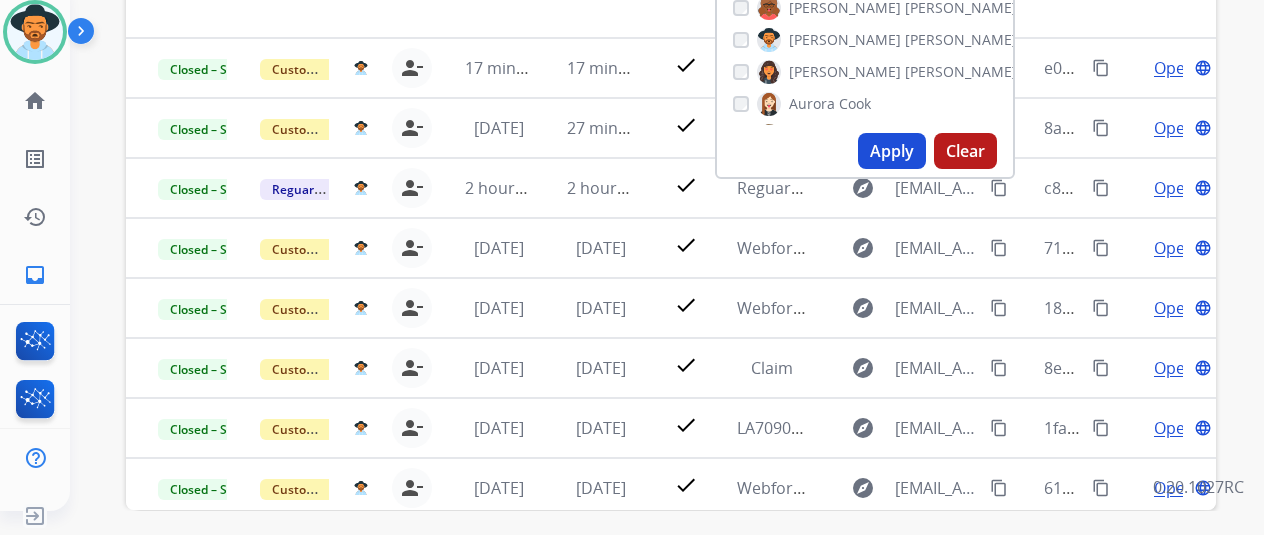 click on "Apply" at bounding box center (892, 151) 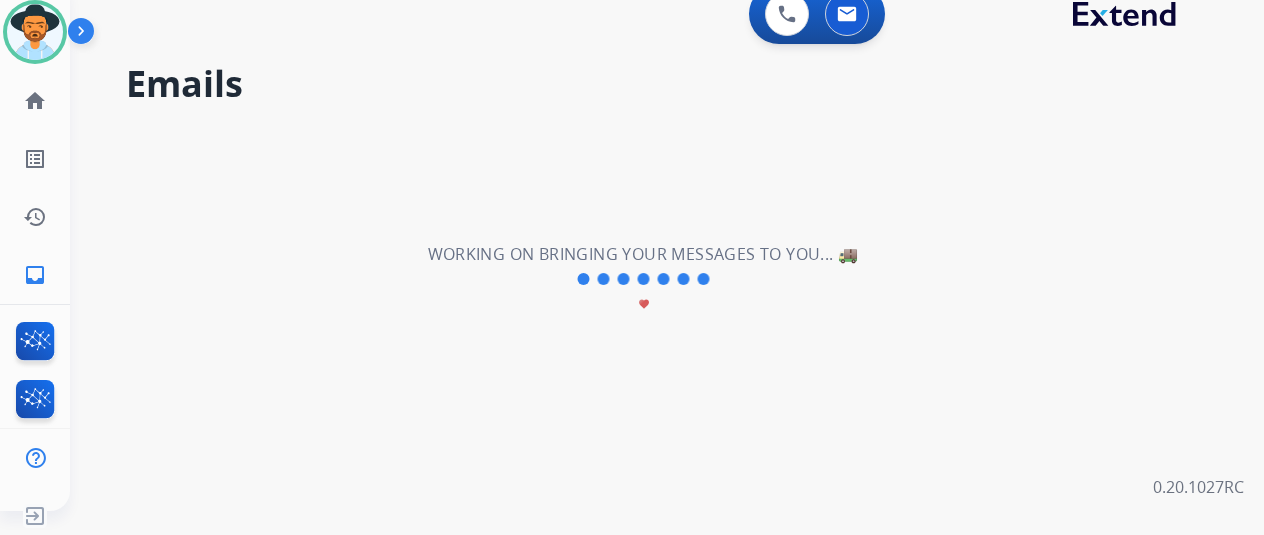 scroll, scrollTop: 0, scrollLeft: 0, axis: both 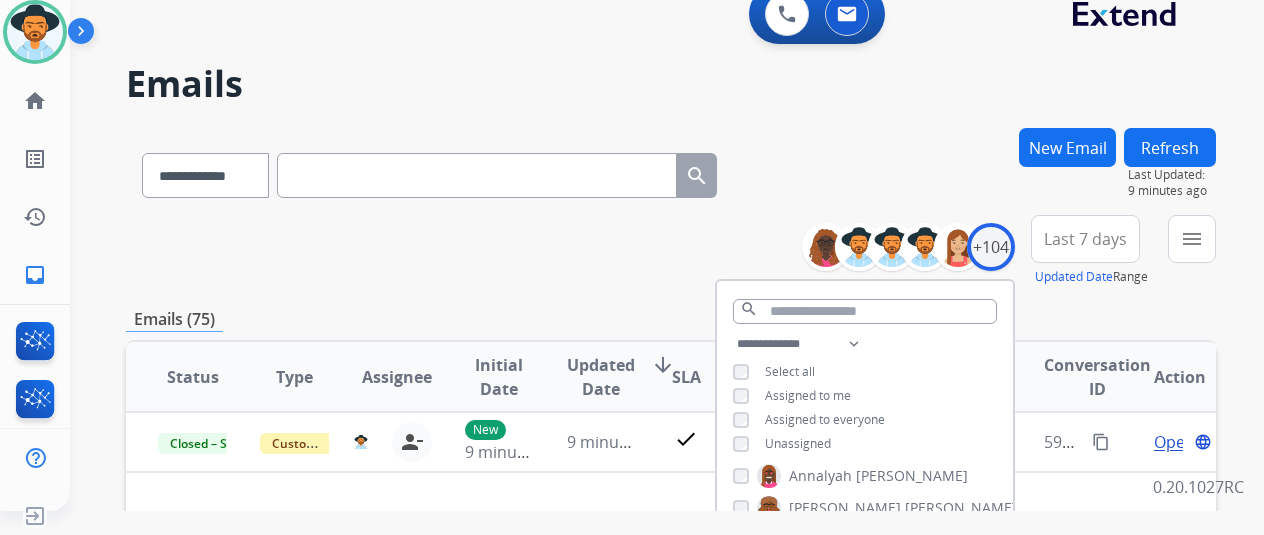 click on "**********" at bounding box center (671, 251) 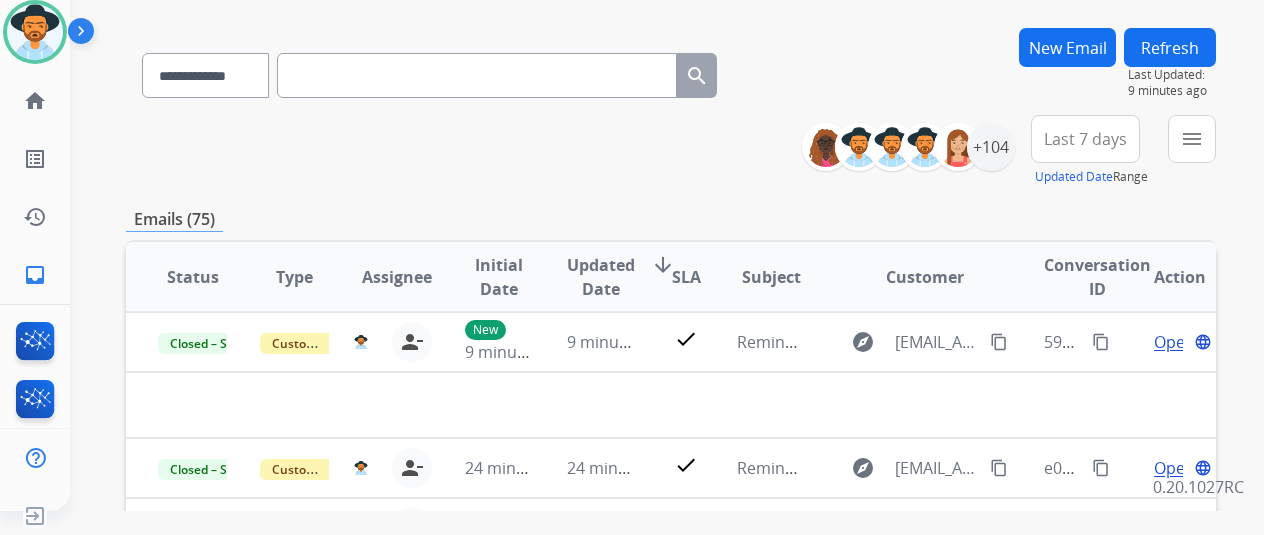 scroll, scrollTop: 200, scrollLeft: 0, axis: vertical 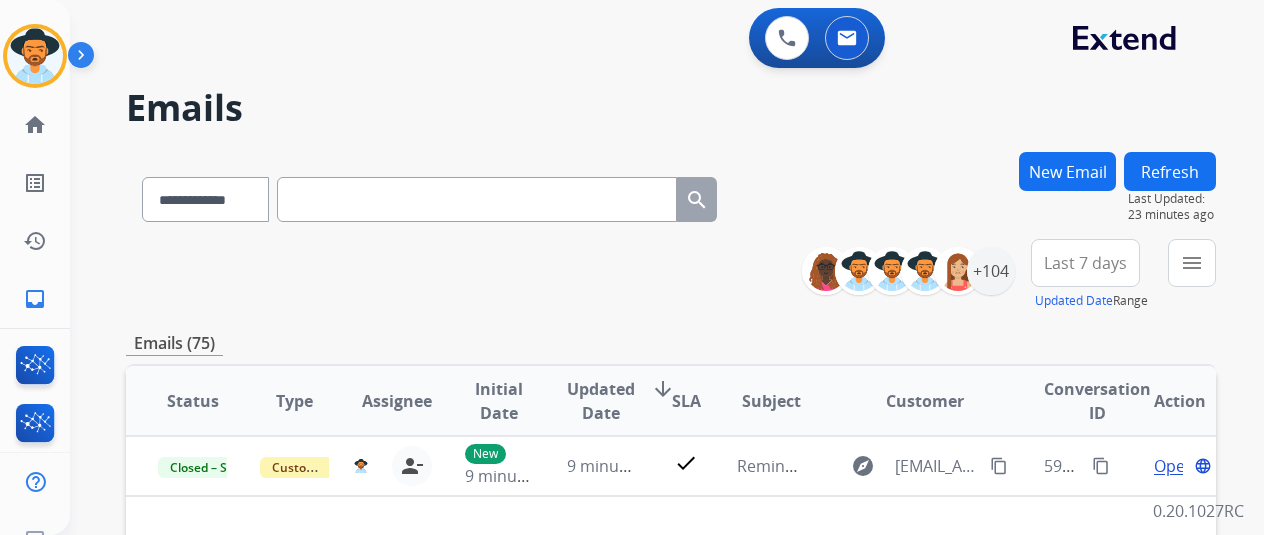 click on "Refresh" at bounding box center [1170, 171] 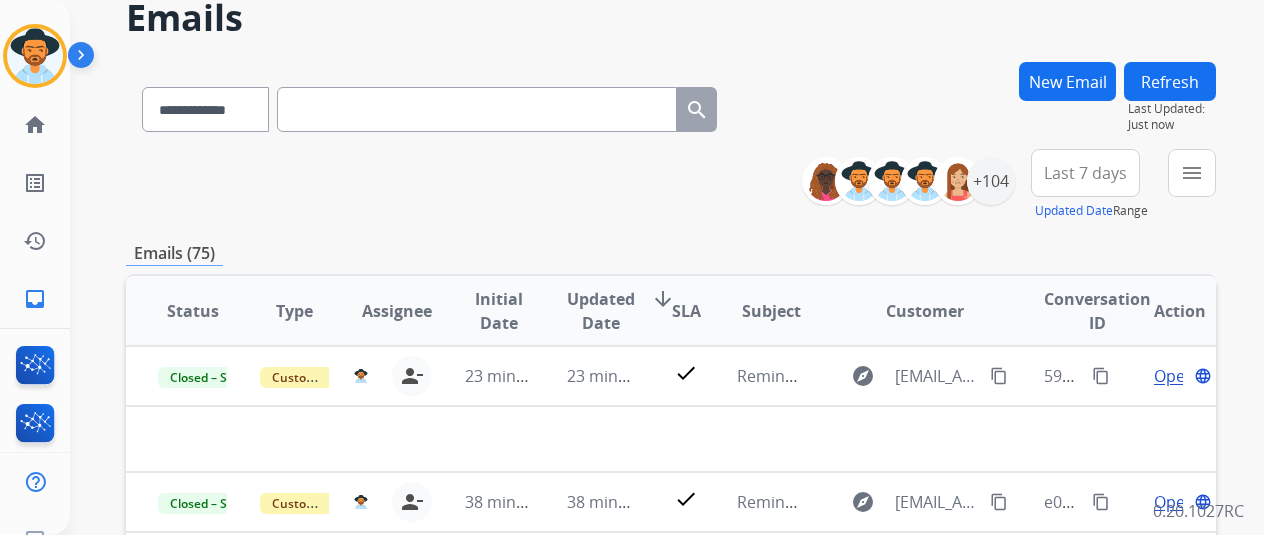 scroll, scrollTop: 86, scrollLeft: 0, axis: vertical 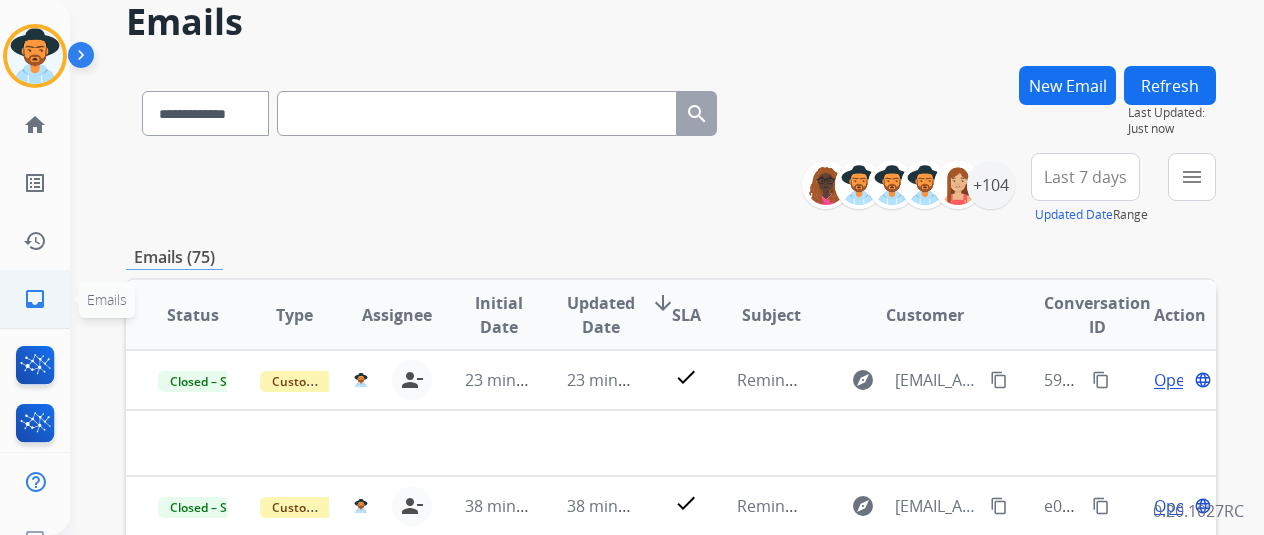 click on "inbox  Emails" 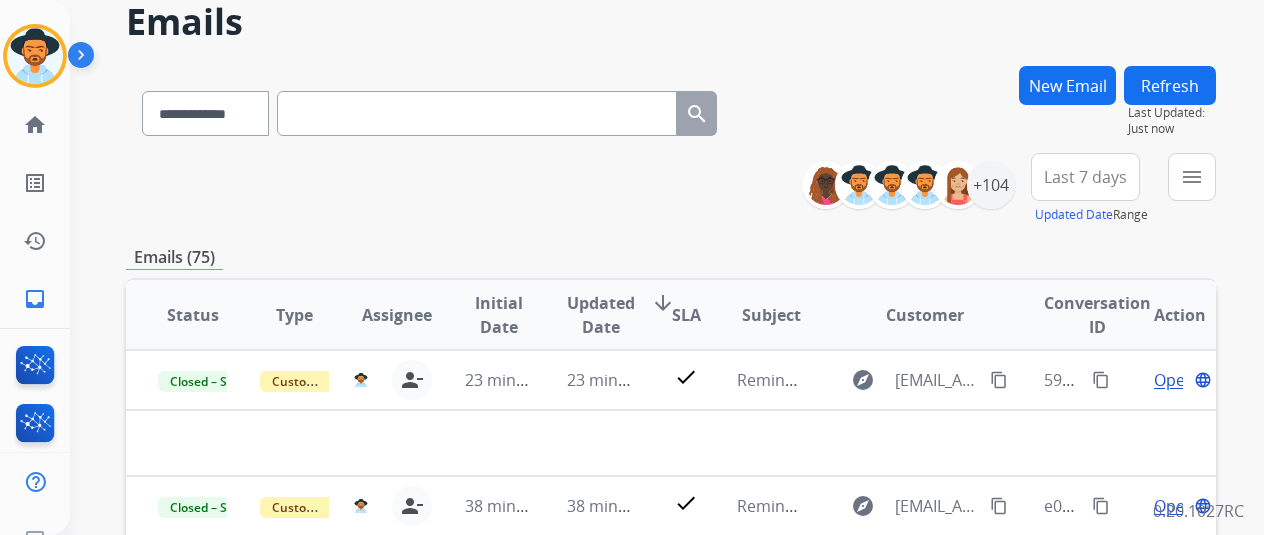 click on "Refresh" at bounding box center [1170, 85] 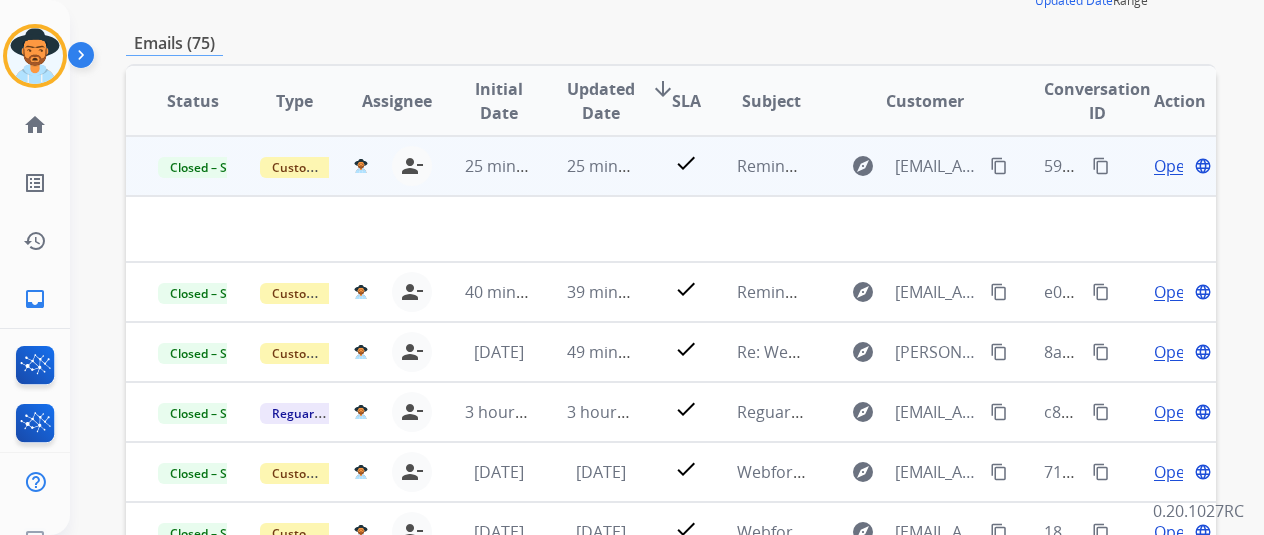 scroll, scrollTop: 0, scrollLeft: 0, axis: both 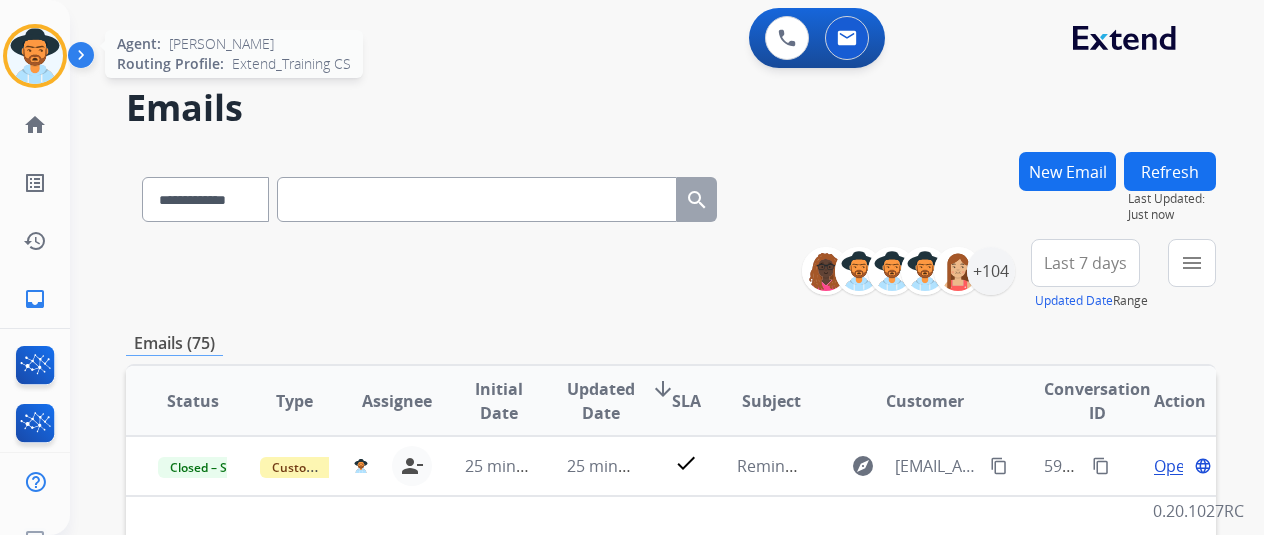 click at bounding box center [35, 56] 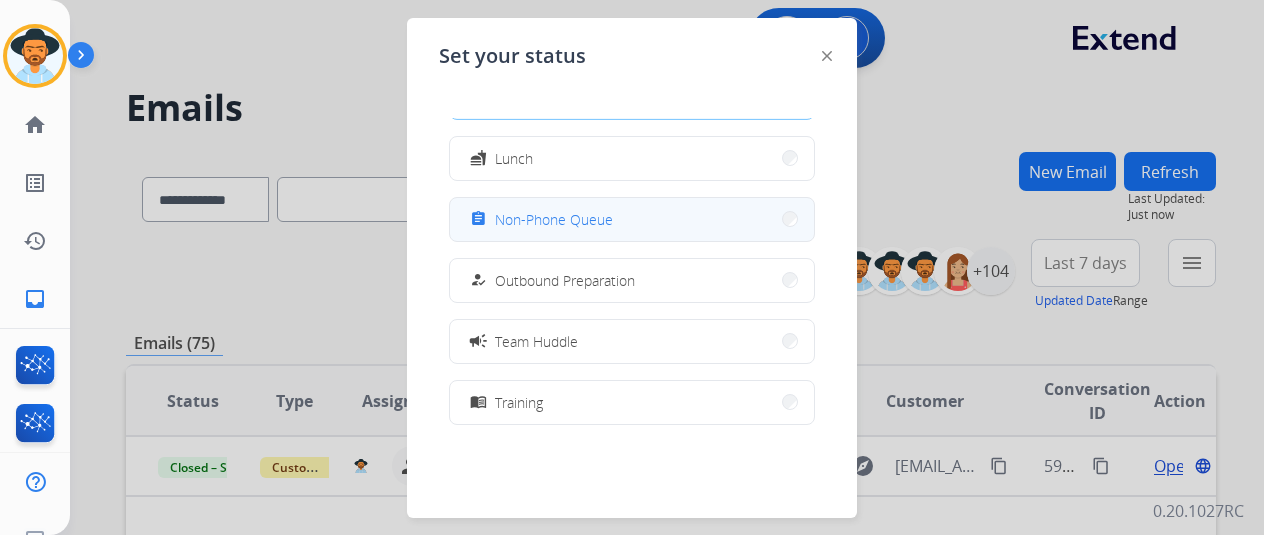 scroll, scrollTop: 0, scrollLeft: 0, axis: both 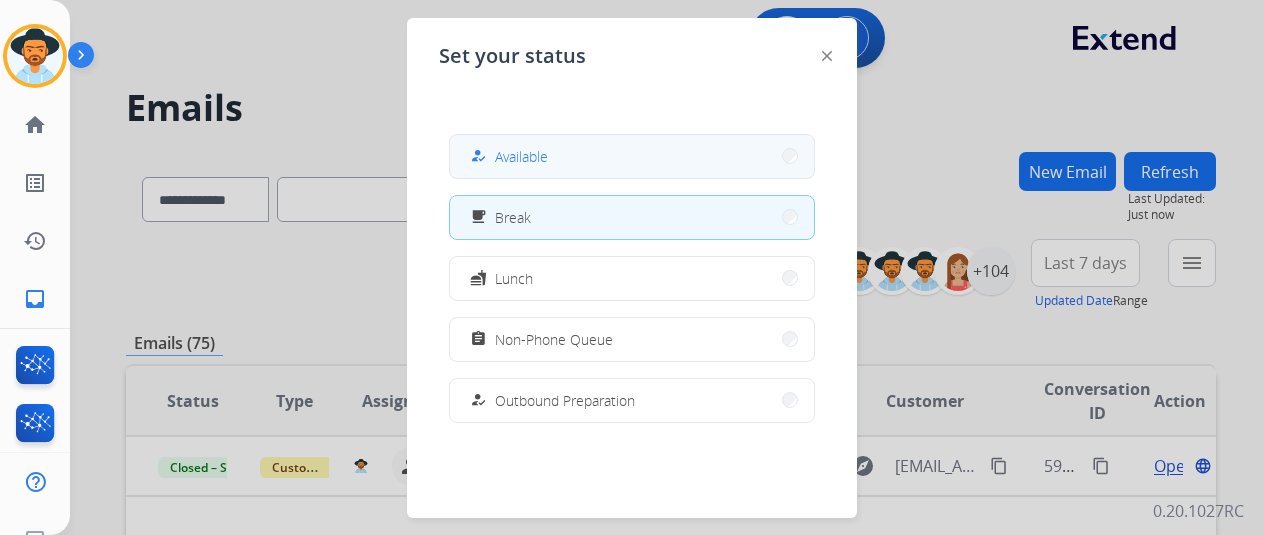 click on "Available" at bounding box center [521, 156] 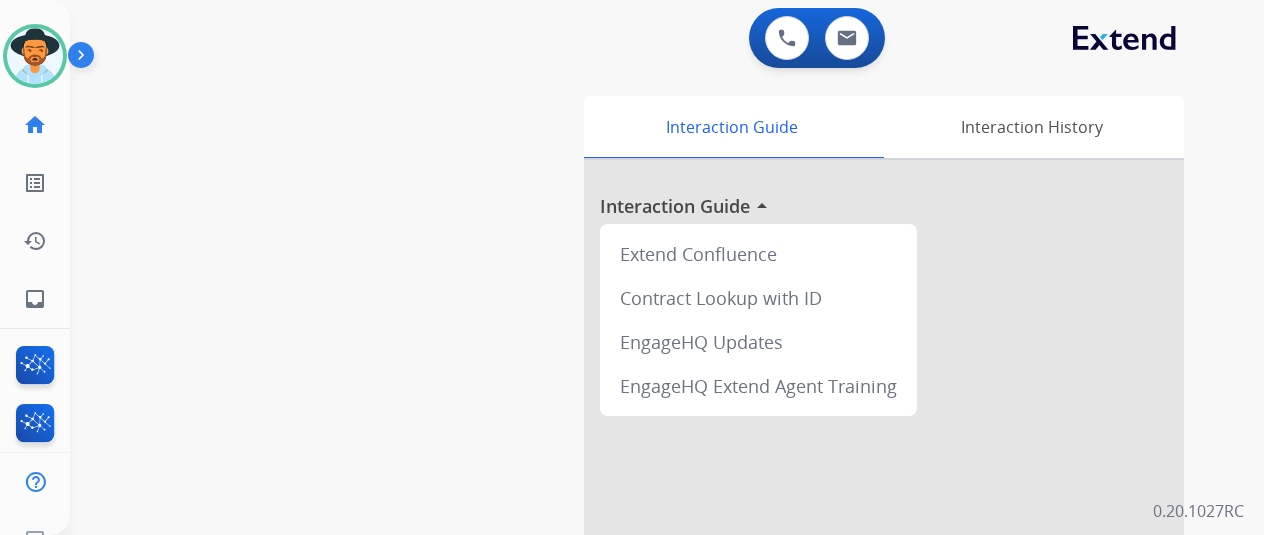 click on "swap_horiz Break voice bridge close_fullscreen Connect 3-Way Call merge_type Separate 3-Way Call  Interaction Guide   Interaction History  Interaction Guide arrow_drop_up  Extend Confluence   Contract Lookup with ID   EngageHQ Updates   EngageHQ Extend Agent Training" at bounding box center (643, 489) 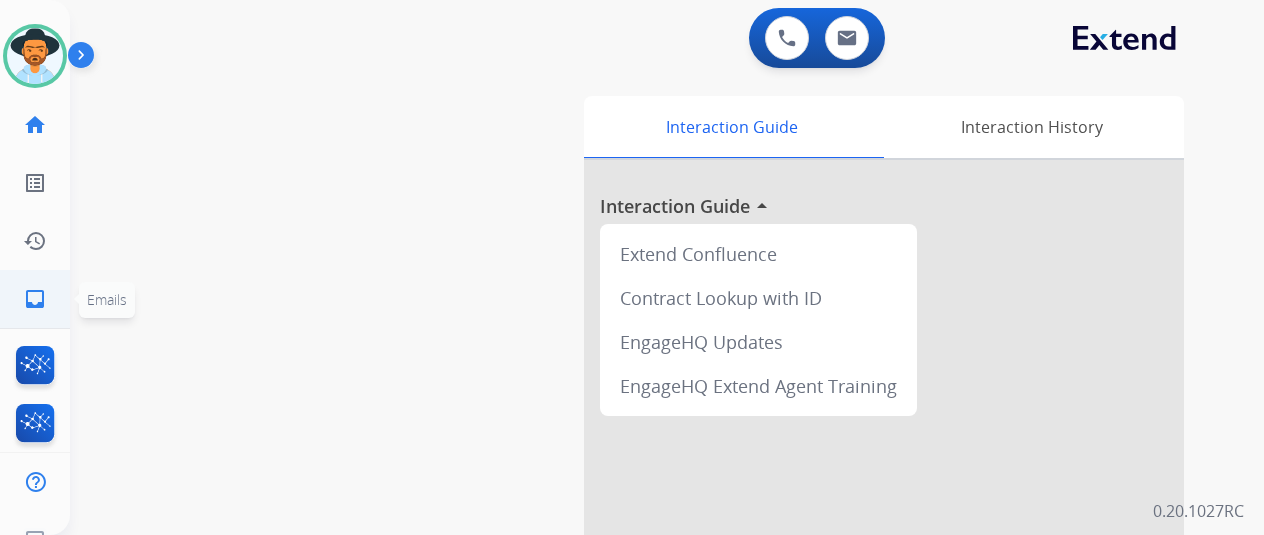 click on "inbox  Emails" 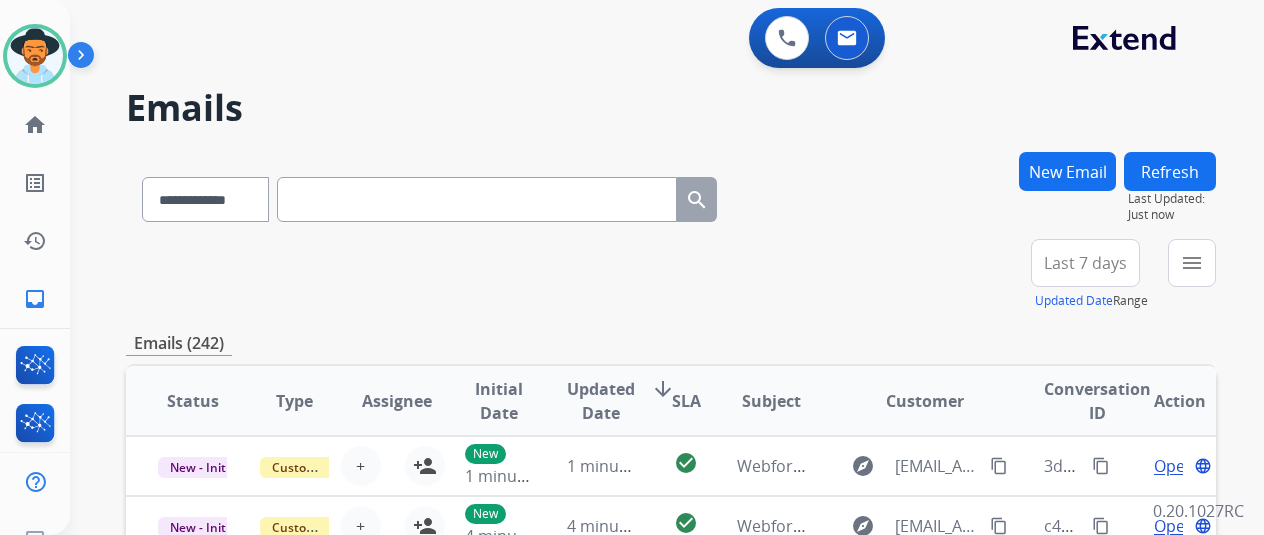 click on "Last 7 days" at bounding box center (1085, 263) 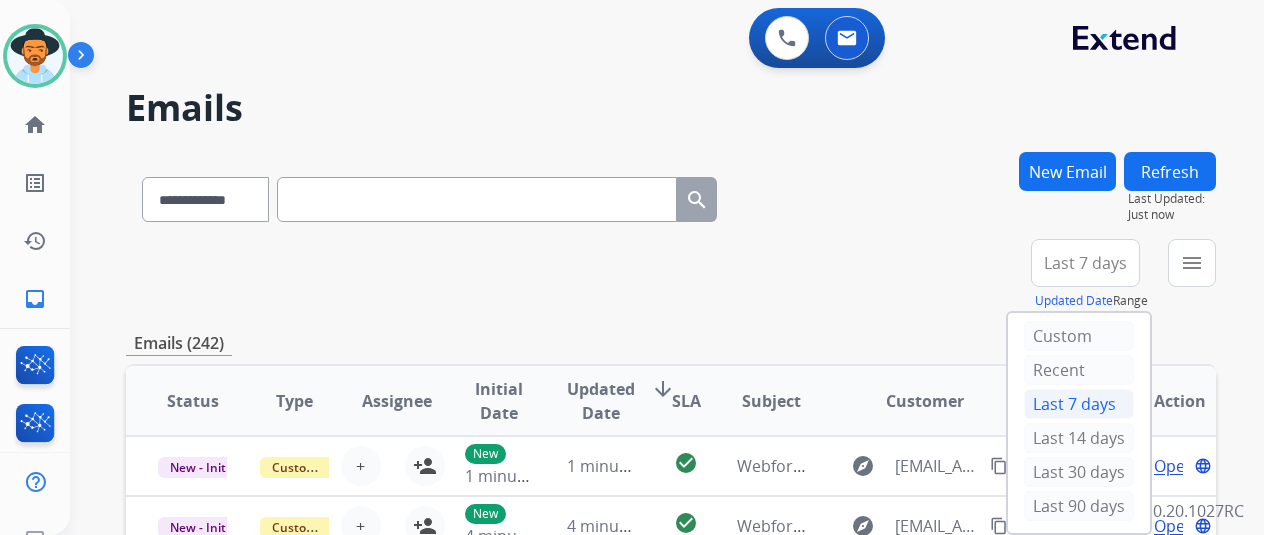 click on "Last 7 days" at bounding box center (1085, 263) 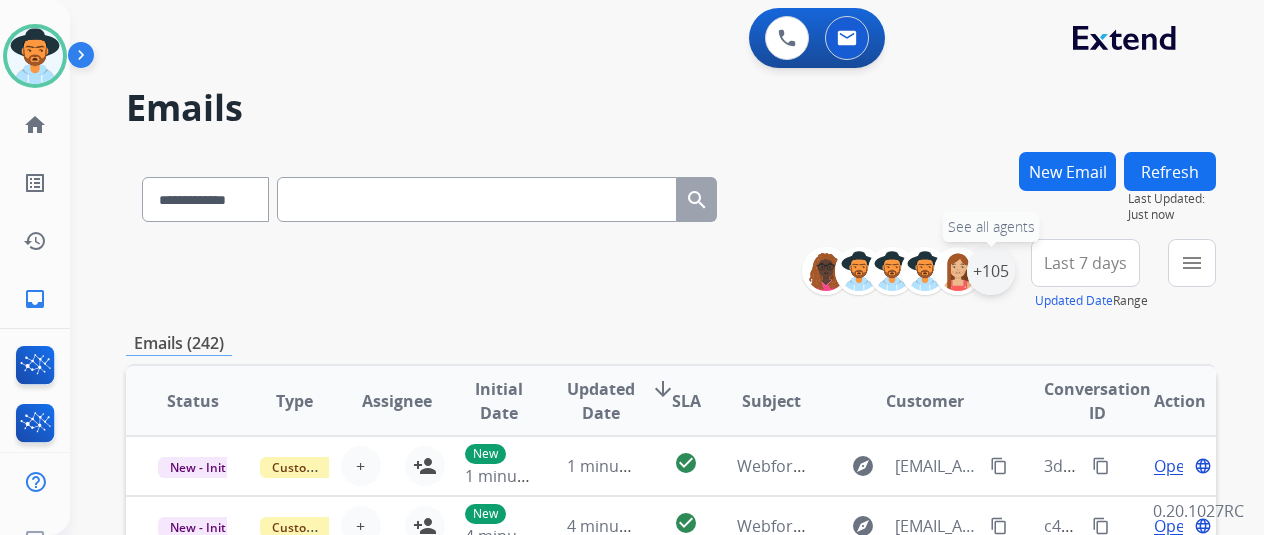 click on "+105" at bounding box center (991, 271) 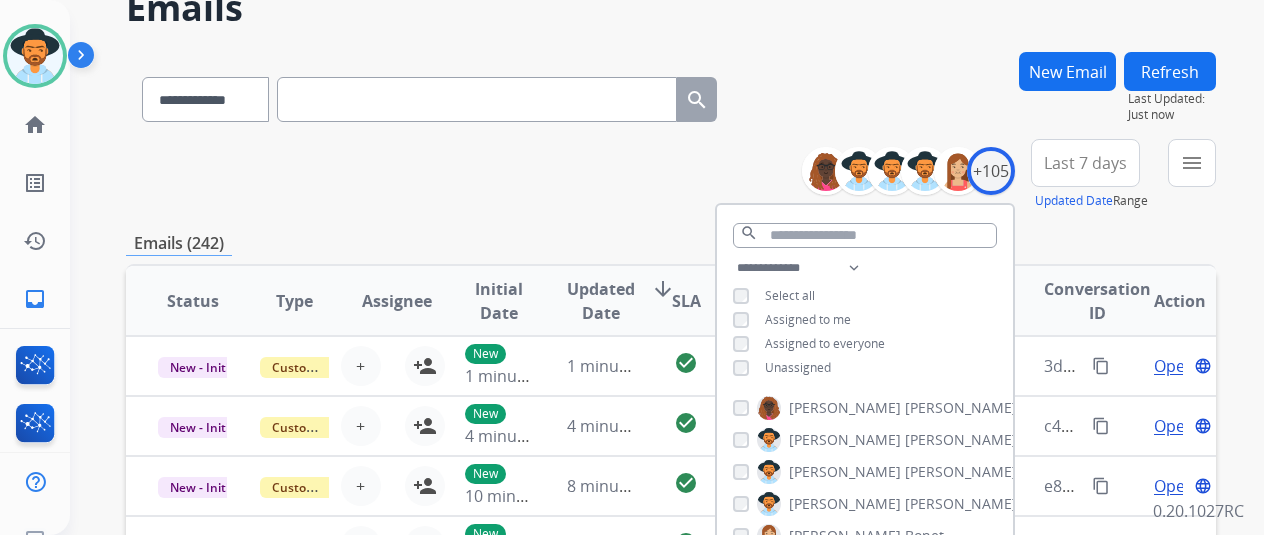 click on "Unassigned" at bounding box center (798, 367) 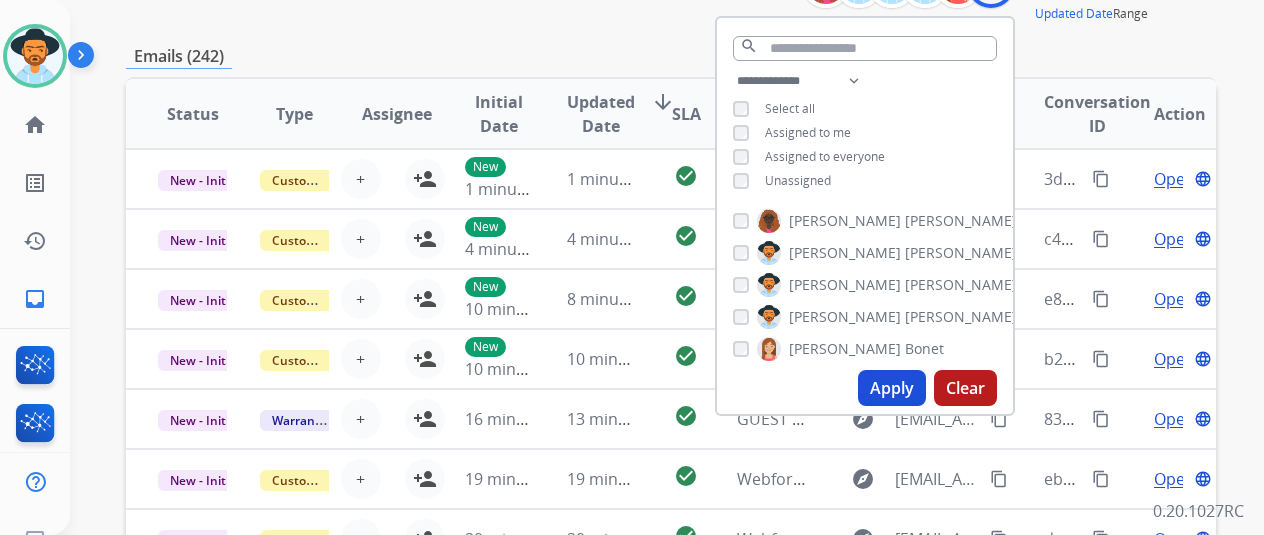 scroll, scrollTop: 300, scrollLeft: 0, axis: vertical 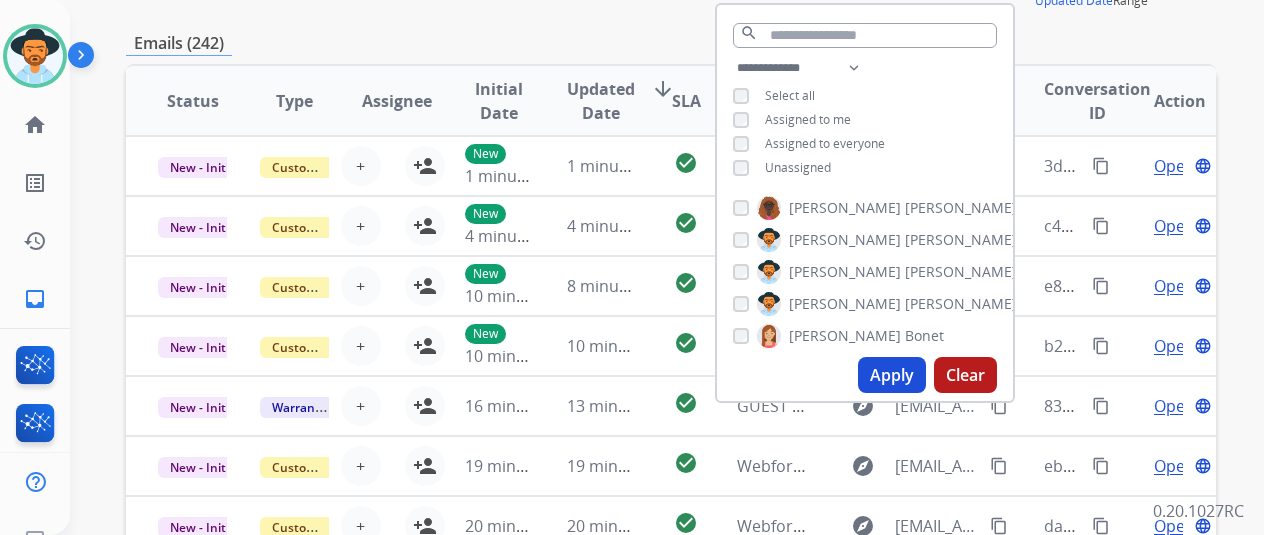 click on "Apply" at bounding box center (892, 375) 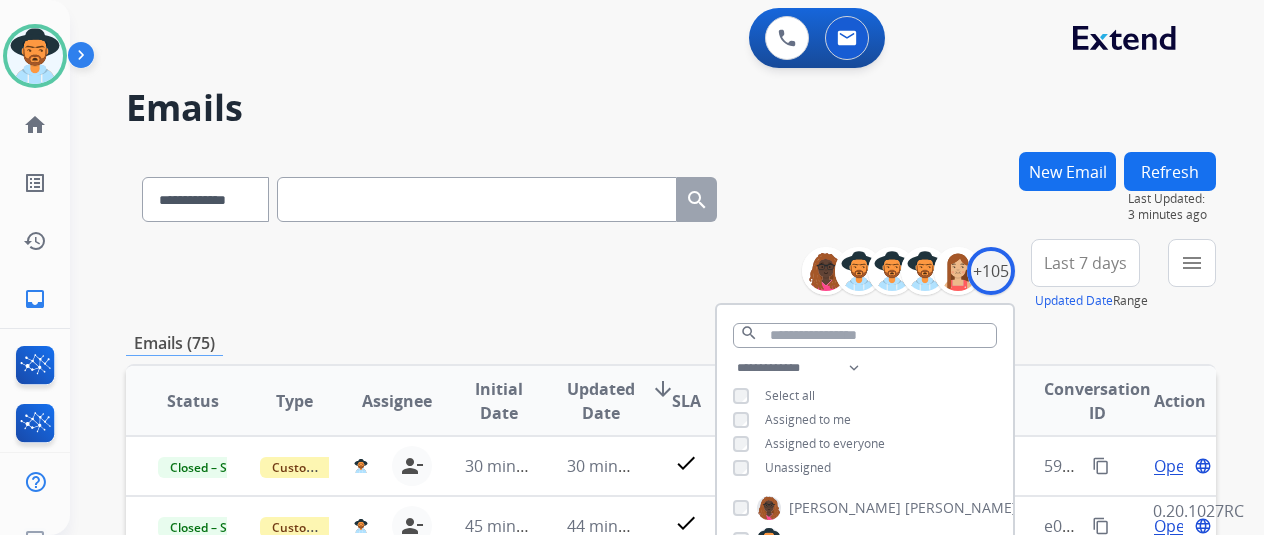 click on "**********" at bounding box center [671, 275] 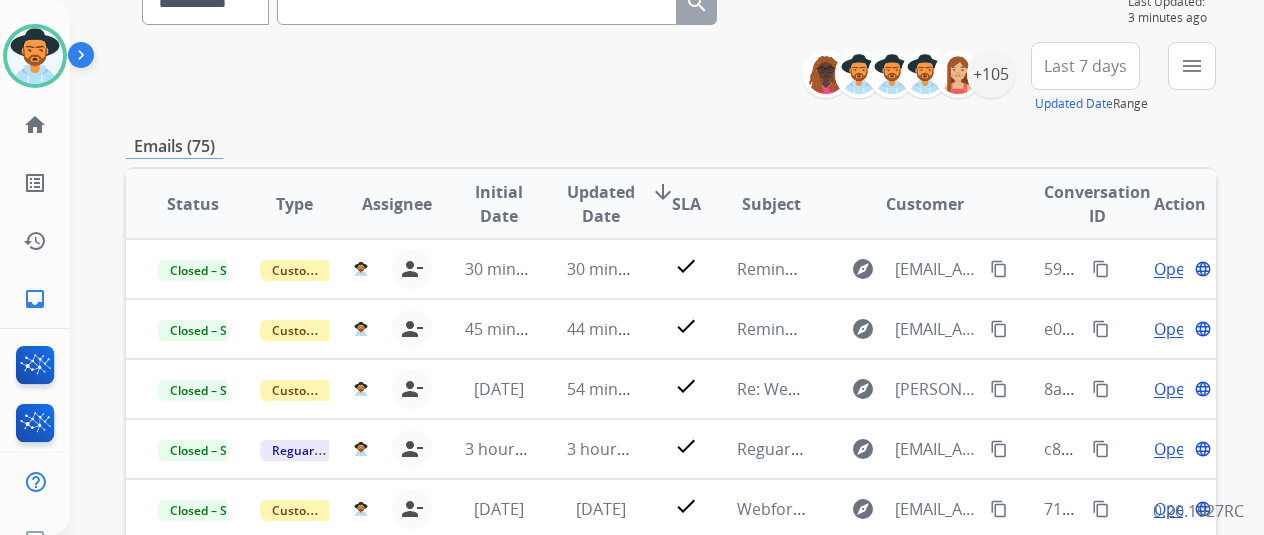 scroll, scrollTop: 200, scrollLeft: 0, axis: vertical 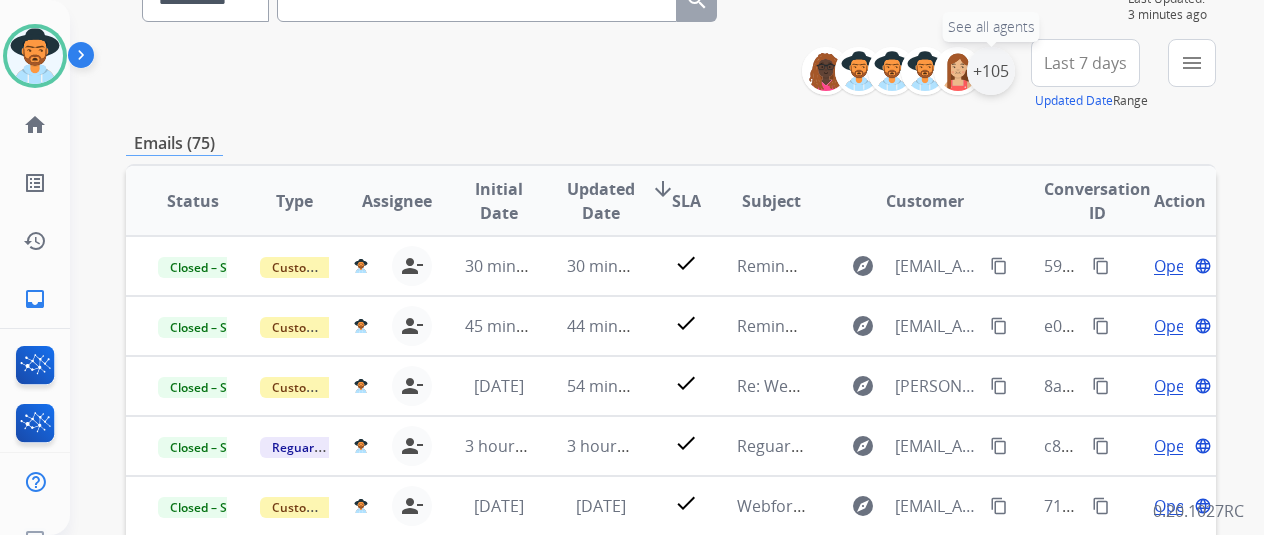 click on "+105" at bounding box center [991, 71] 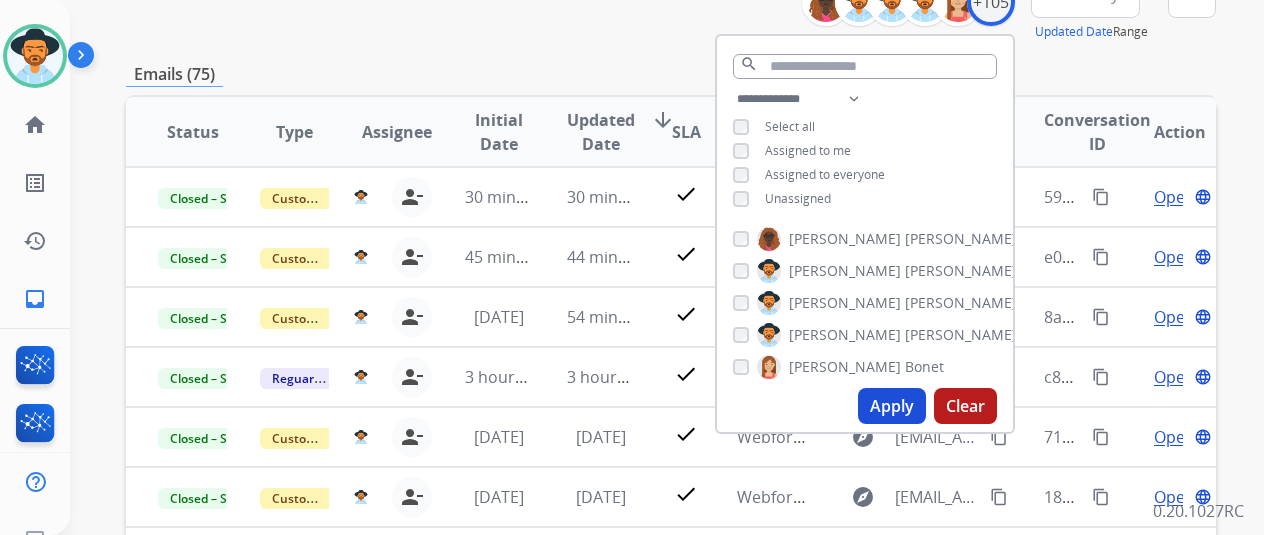 scroll, scrollTop: 300, scrollLeft: 0, axis: vertical 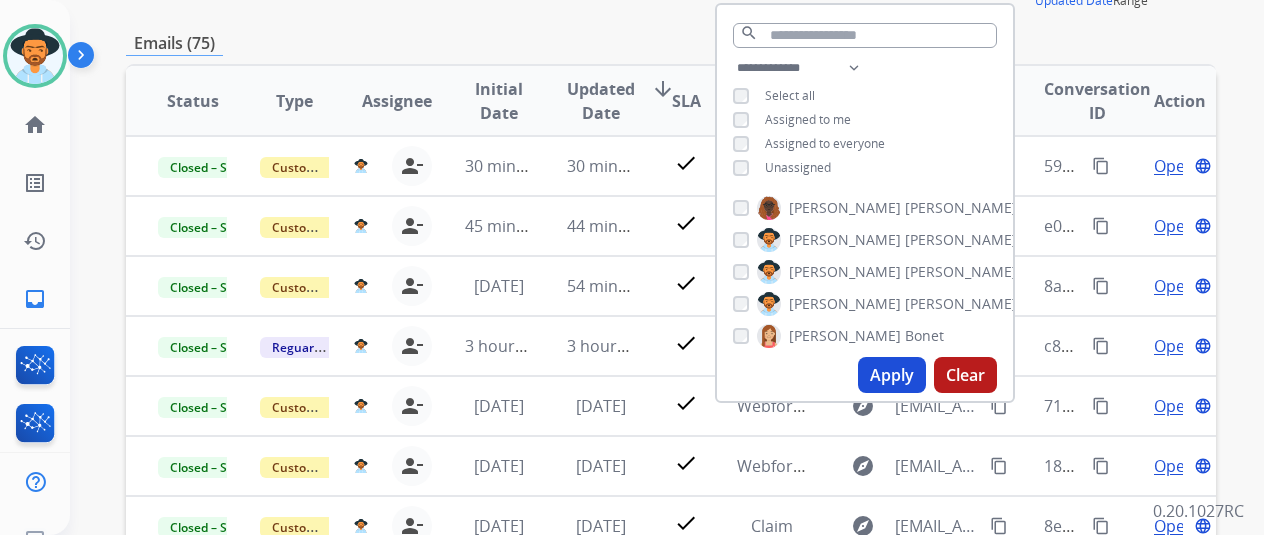 click on "Apply" at bounding box center (892, 375) 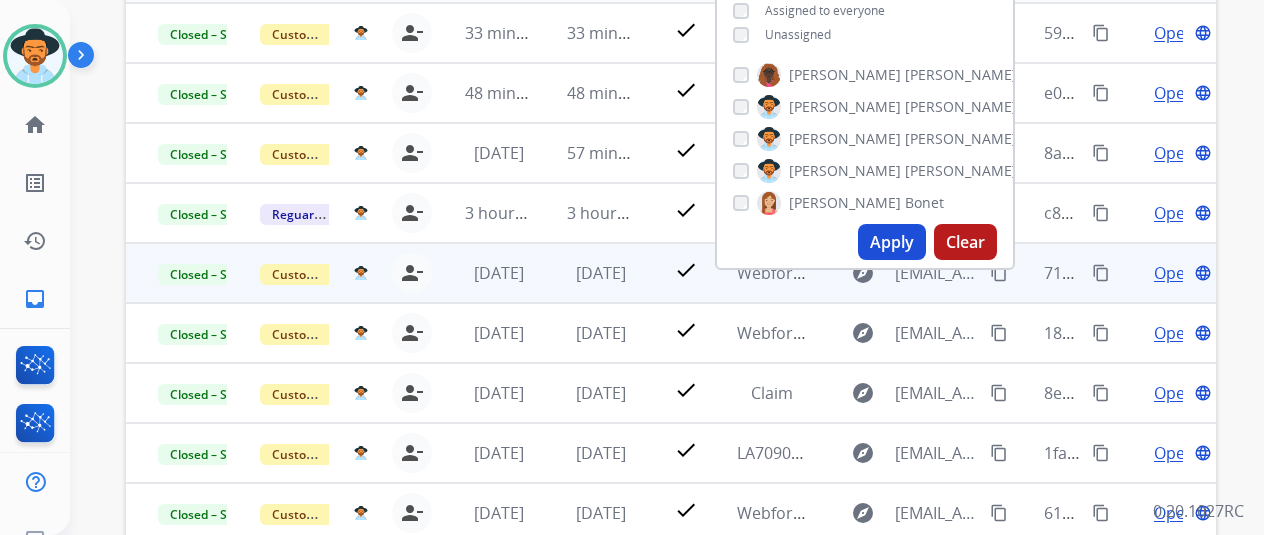 scroll, scrollTop: 500, scrollLeft: 0, axis: vertical 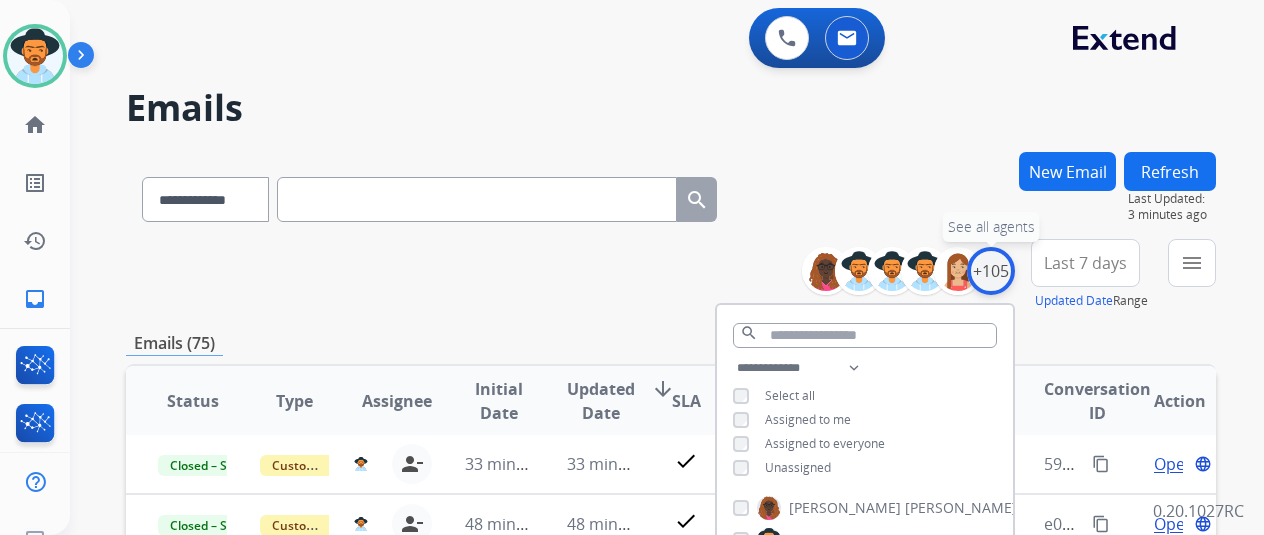 click on "+105" at bounding box center (991, 271) 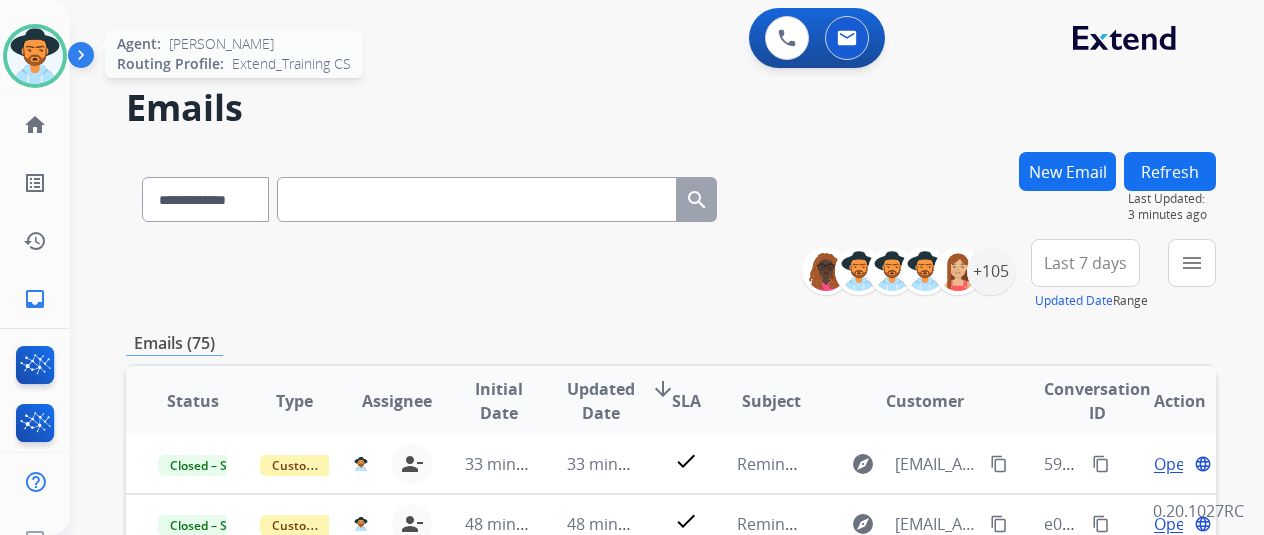click at bounding box center (35, 56) 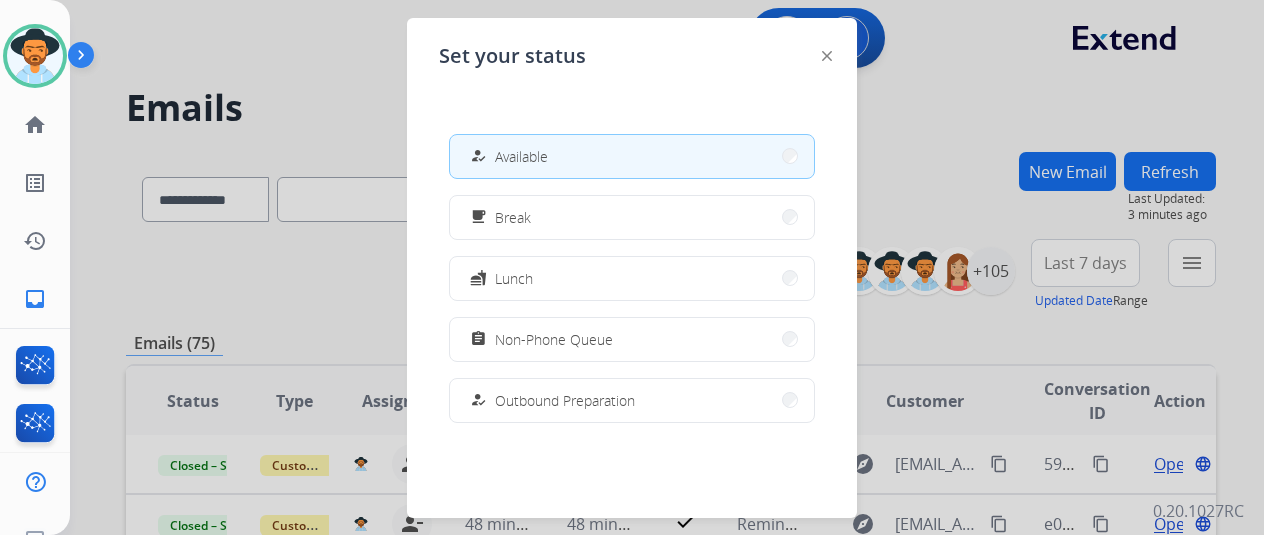 click on "how_to_reg Available" at bounding box center (632, 156) 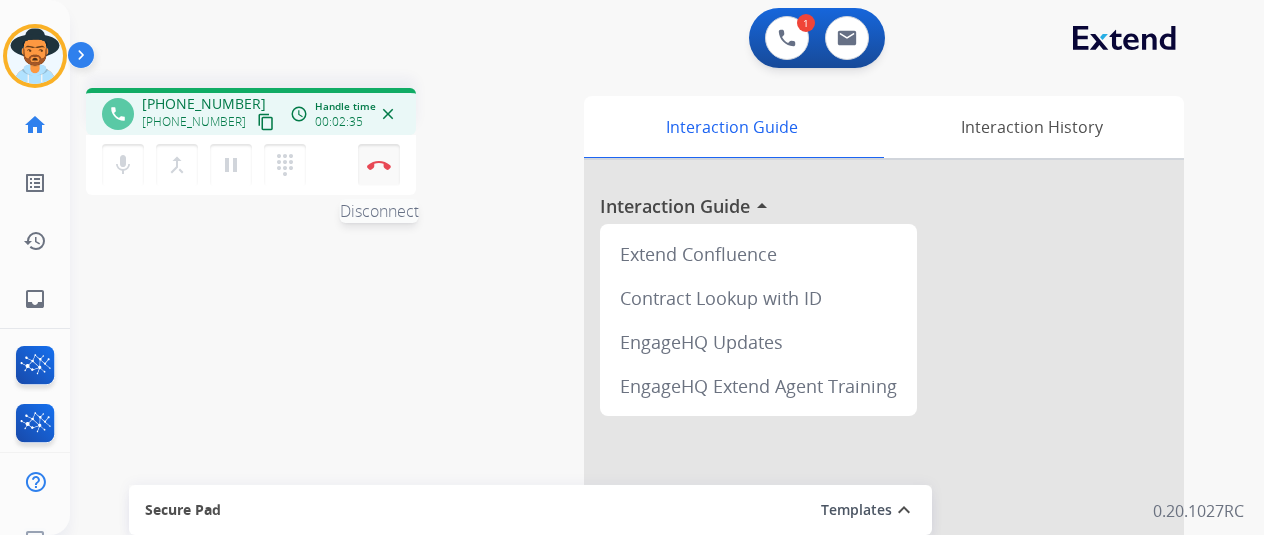 click on "Disconnect" at bounding box center (379, 165) 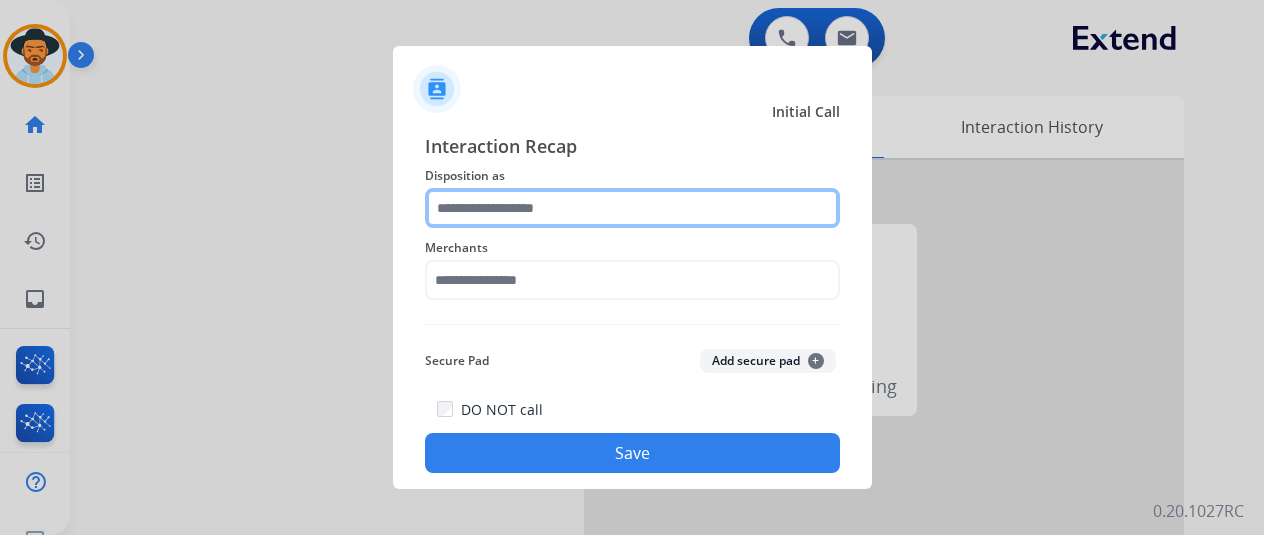 click 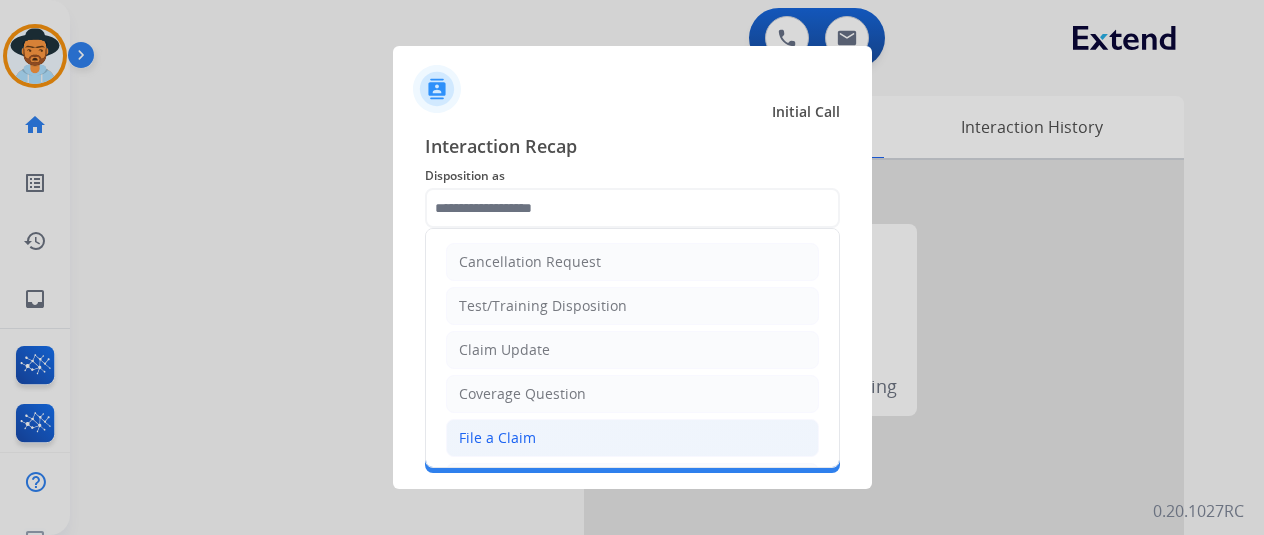 click on "File a Claim" 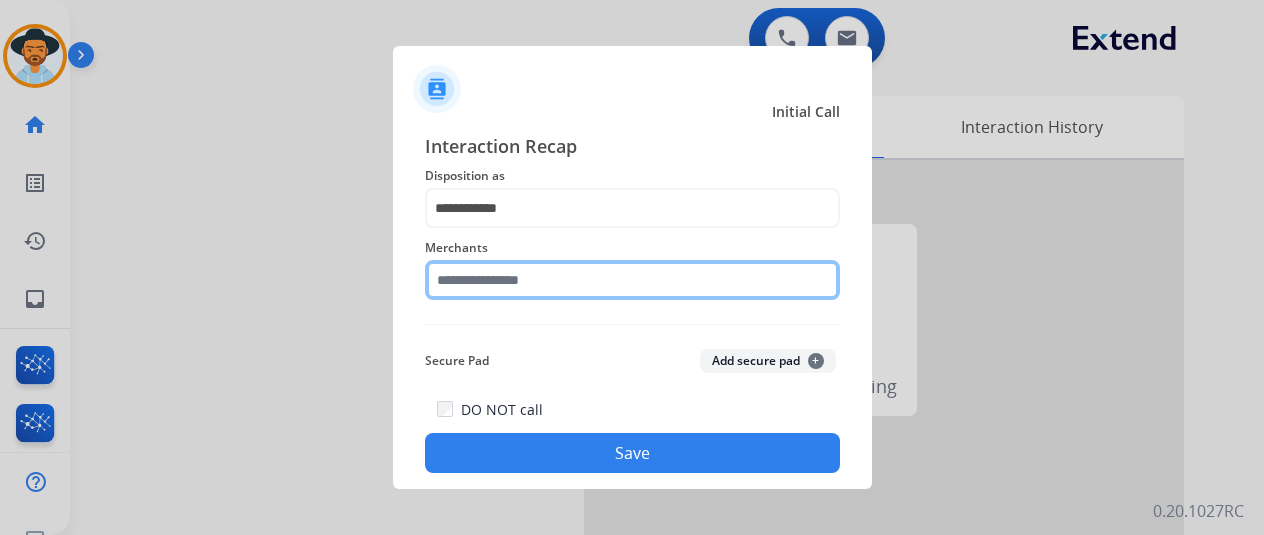 click 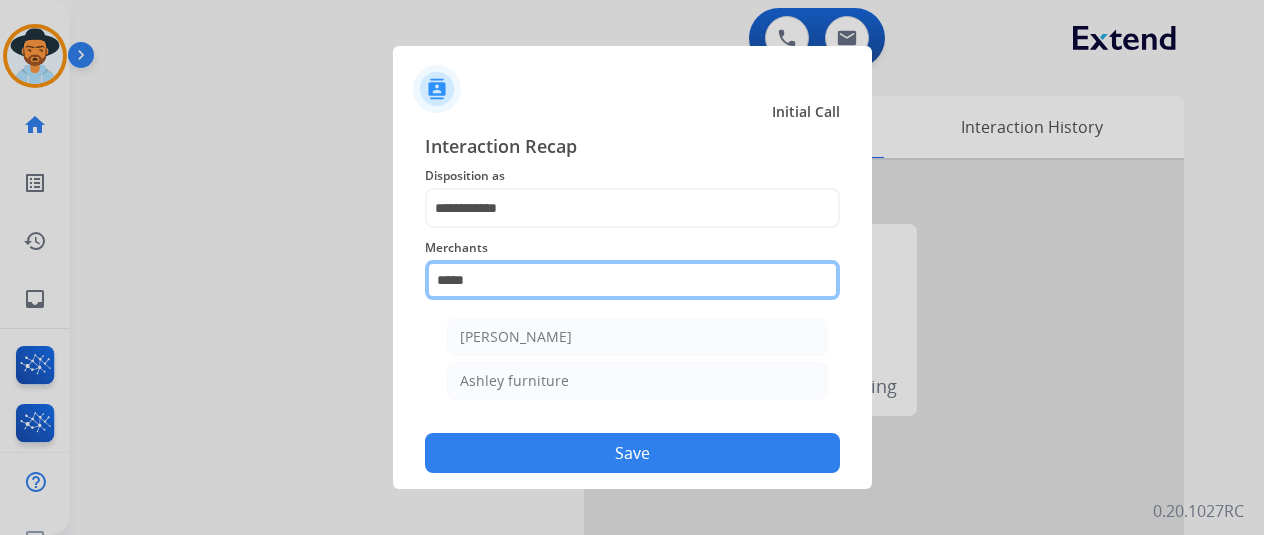 type on "******" 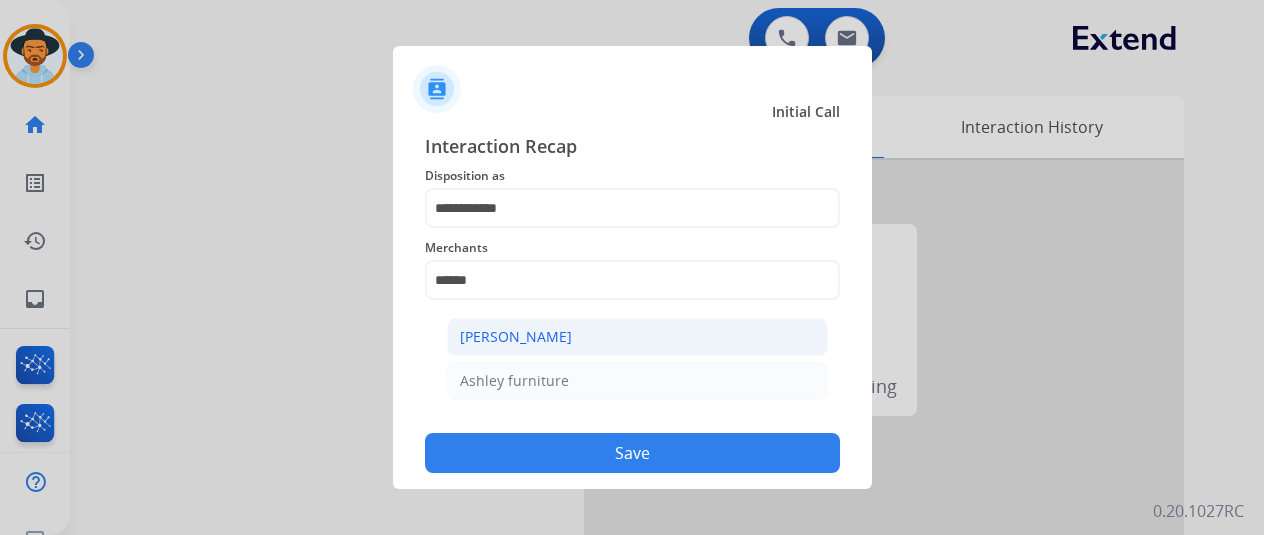 scroll, scrollTop: 0, scrollLeft: 0, axis: both 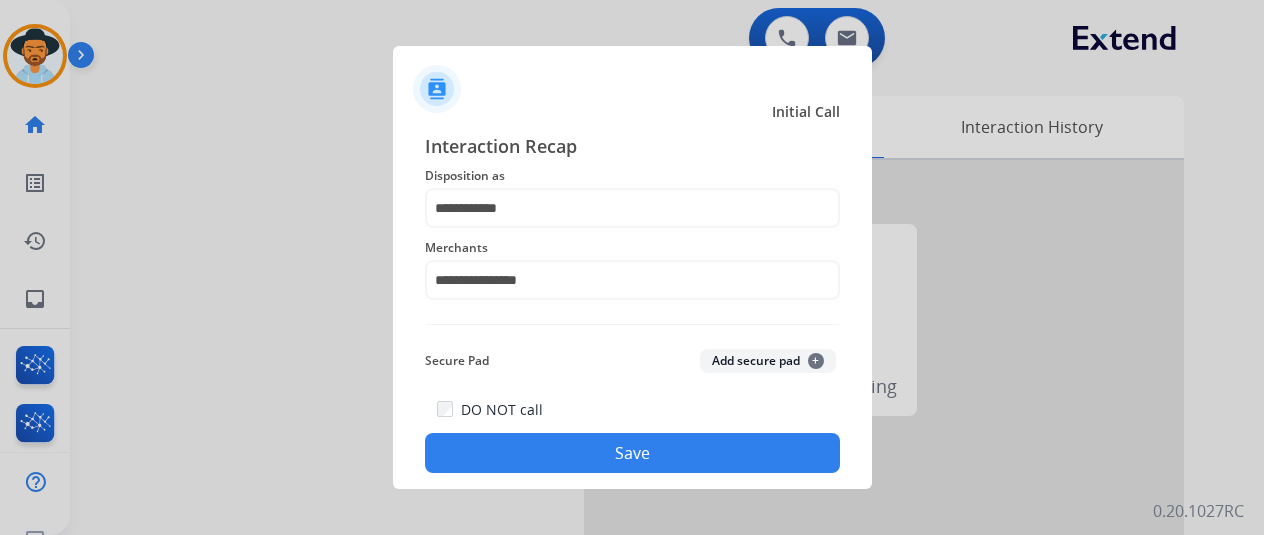 click on "Save" 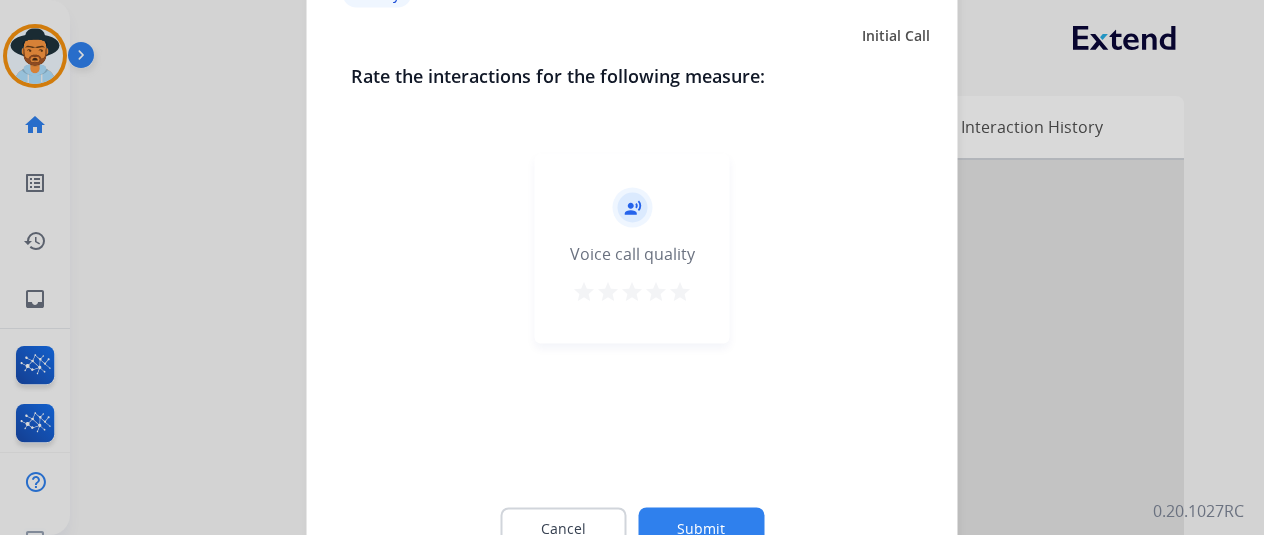 drag, startPoint x: 681, startPoint y: 287, endPoint x: 688, endPoint y: 321, distance: 34.713108 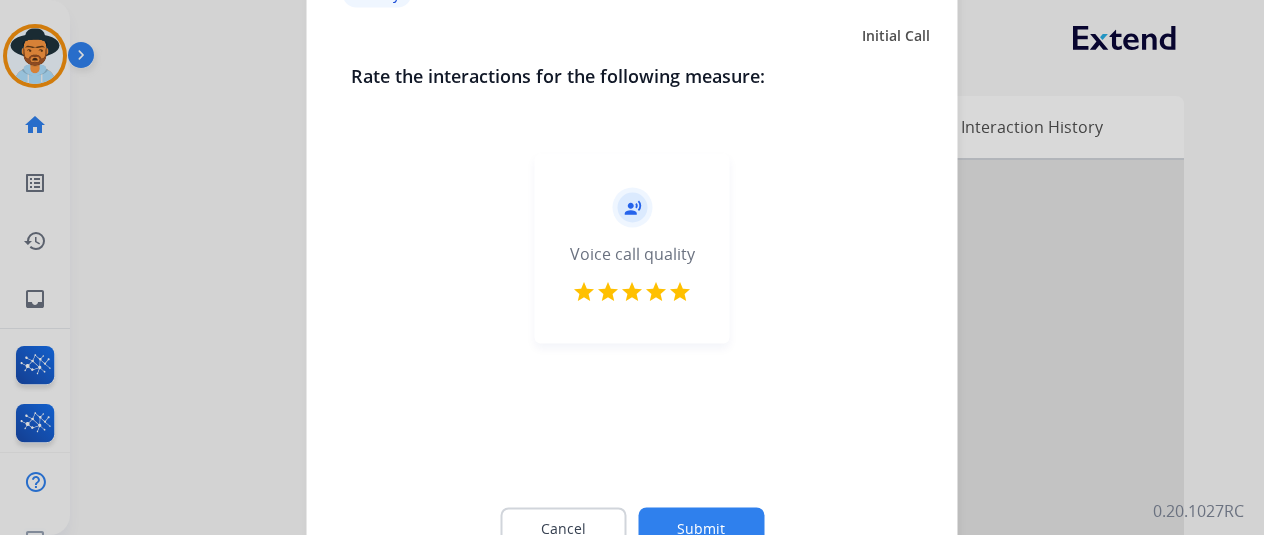 click on "Submit" 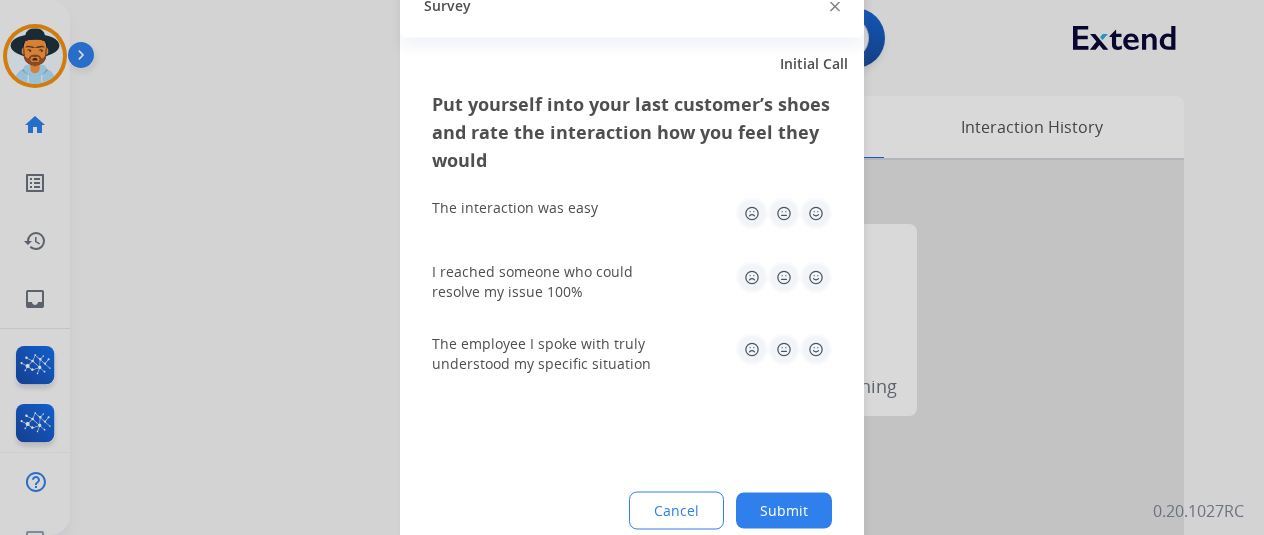 click 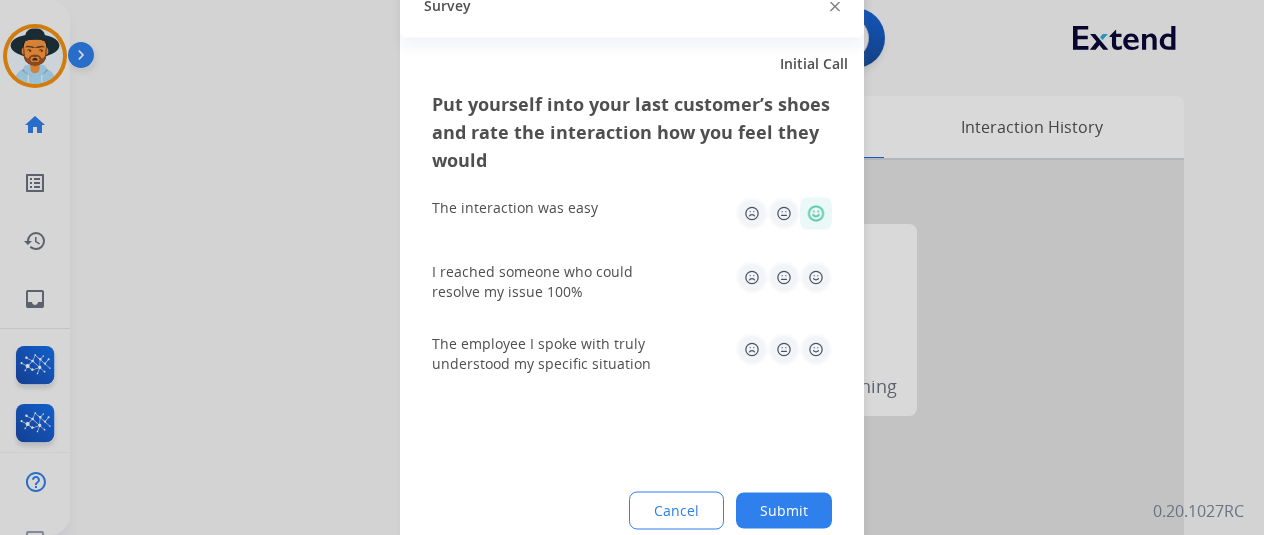 click on "I reached someone who could resolve my issue 100%" 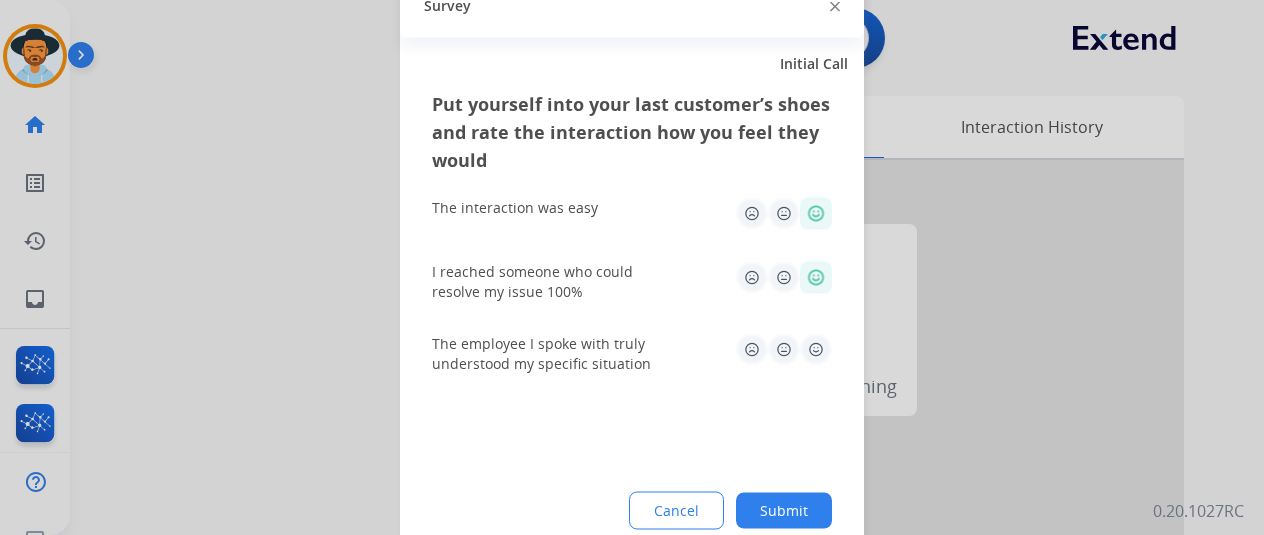 click 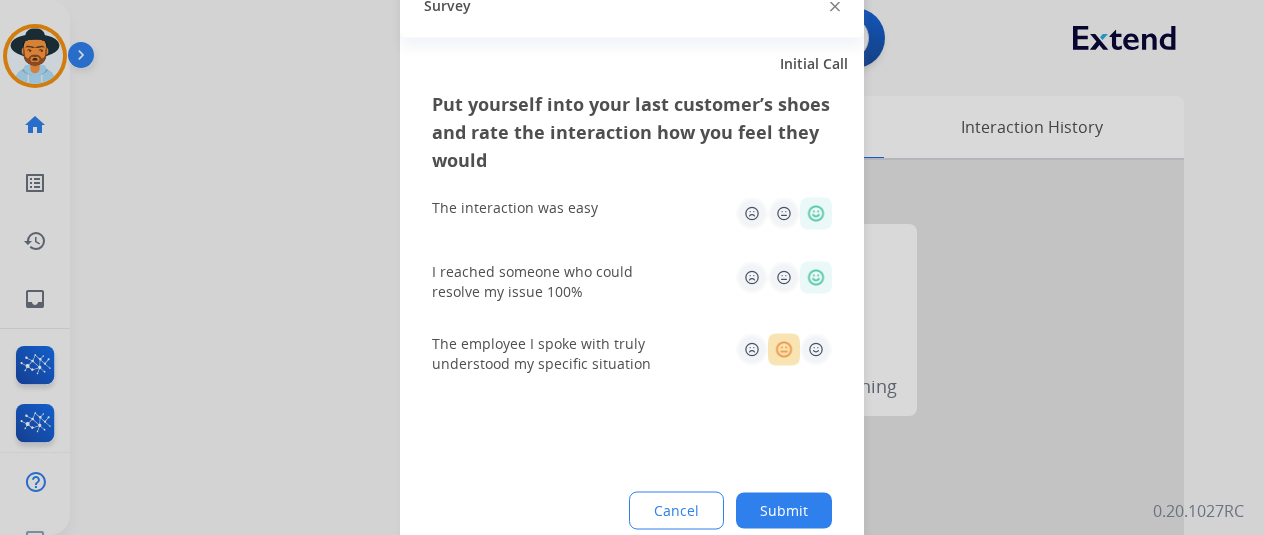 click 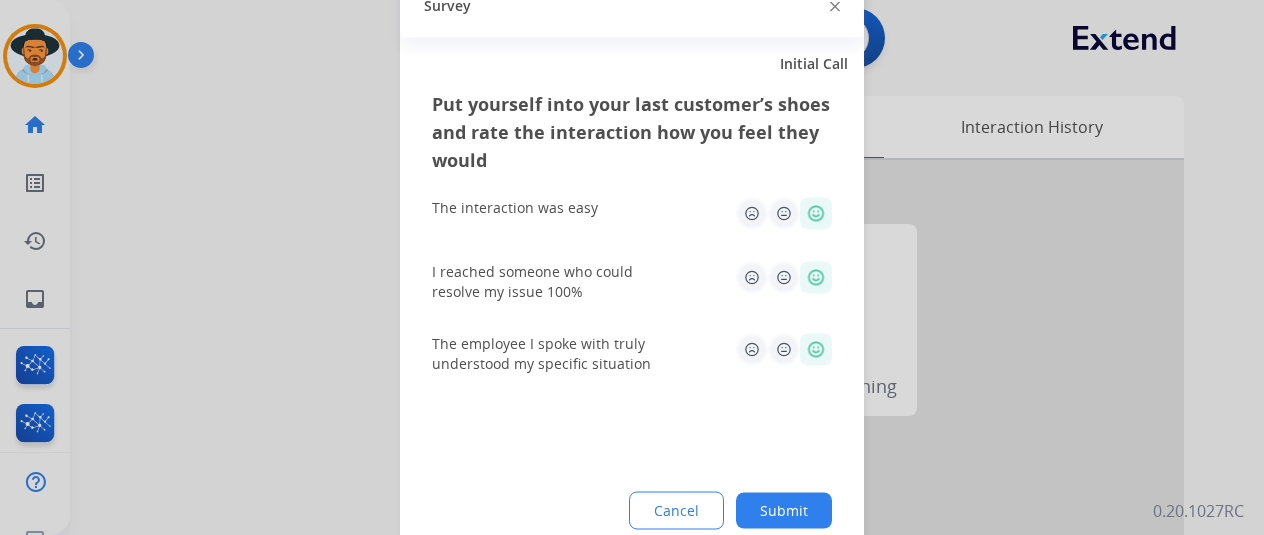 click 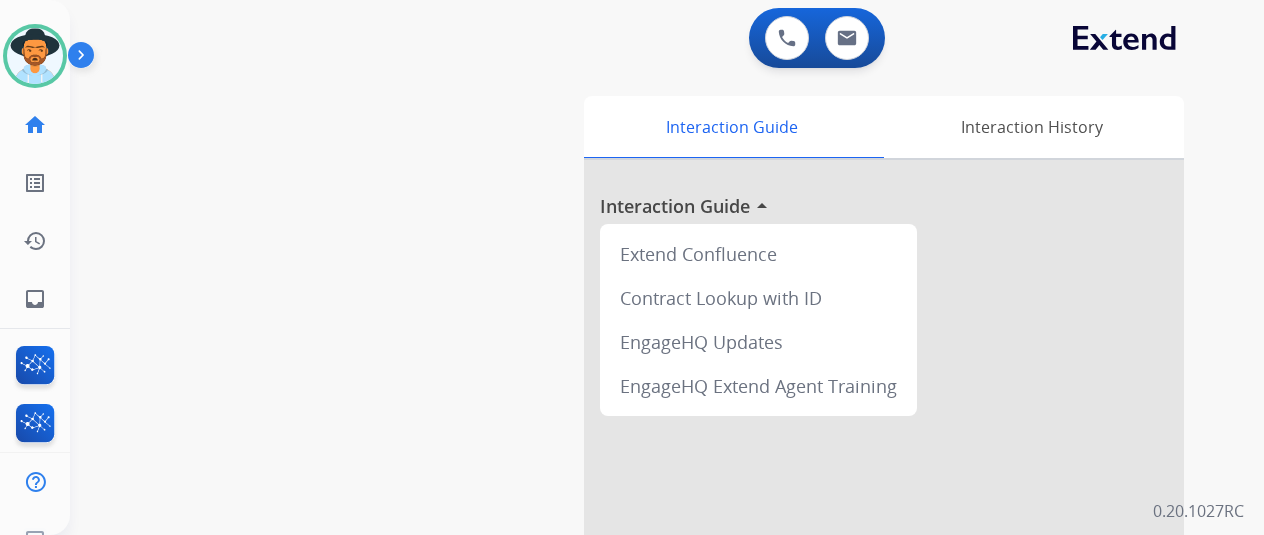 click on "swap_horiz Break voice bridge close_fullscreen Connect 3-Way Call merge_type Separate 3-Way Call  Interaction Guide   Interaction History  Interaction Guide arrow_drop_up  Extend Confluence   Contract Lookup with ID   EngageHQ Updates   EngageHQ Extend Agent Training" at bounding box center (643, 489) 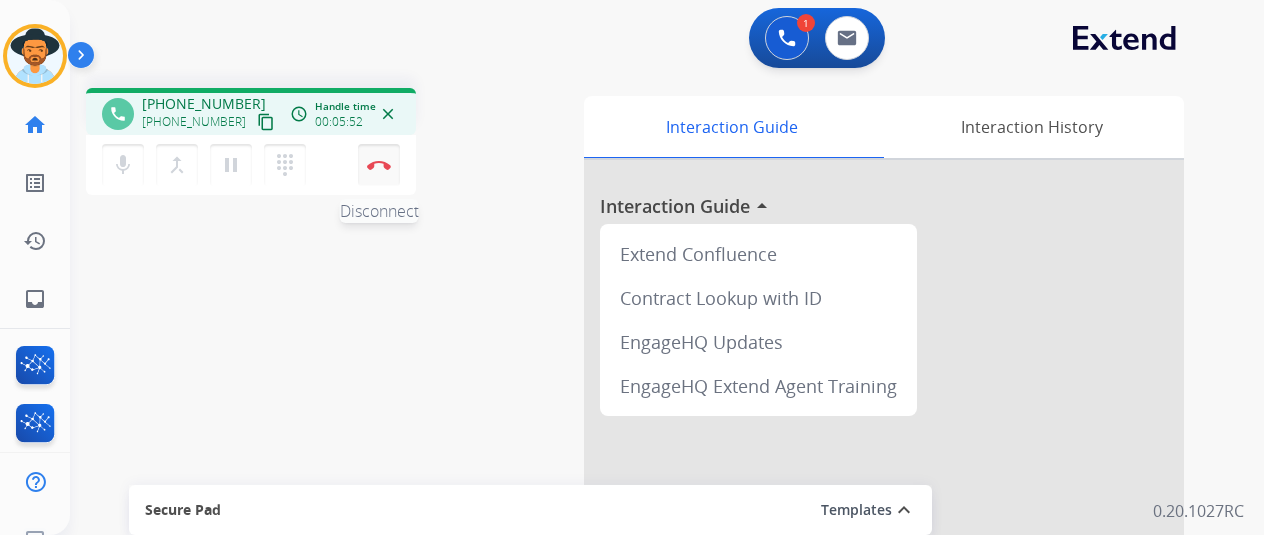 click on "Disconnect" at bounding box center [379, 165] 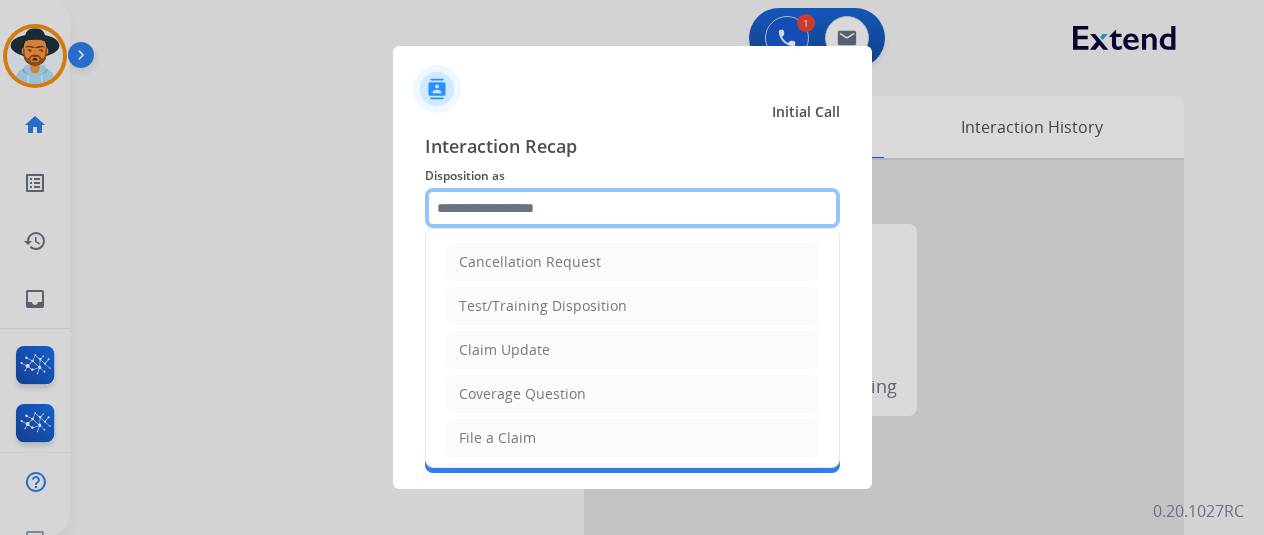 click 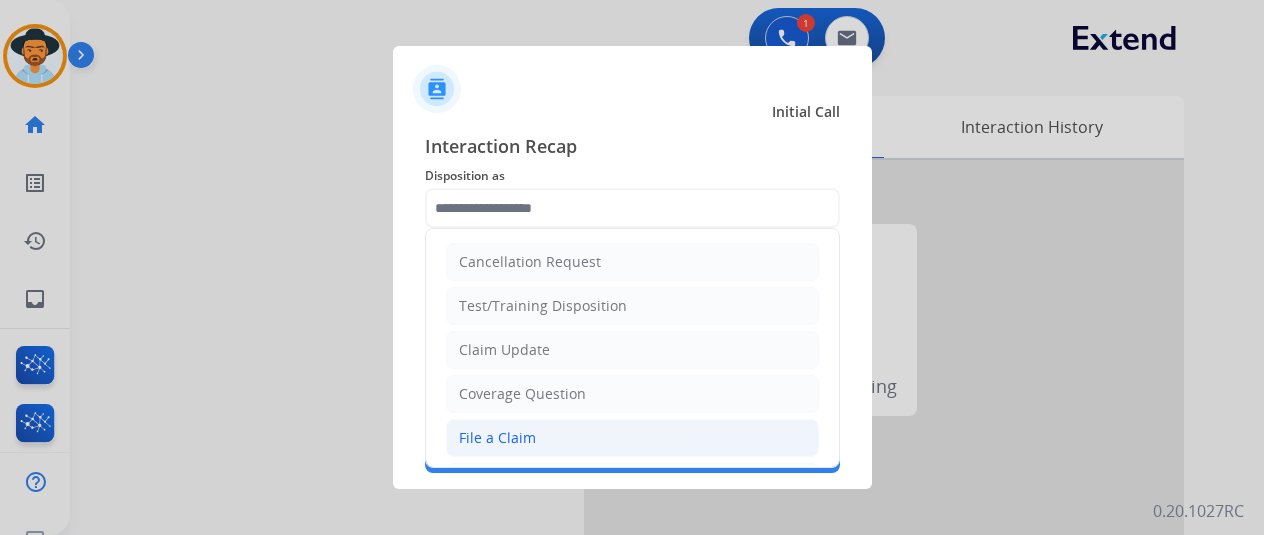click on "File a Claim" 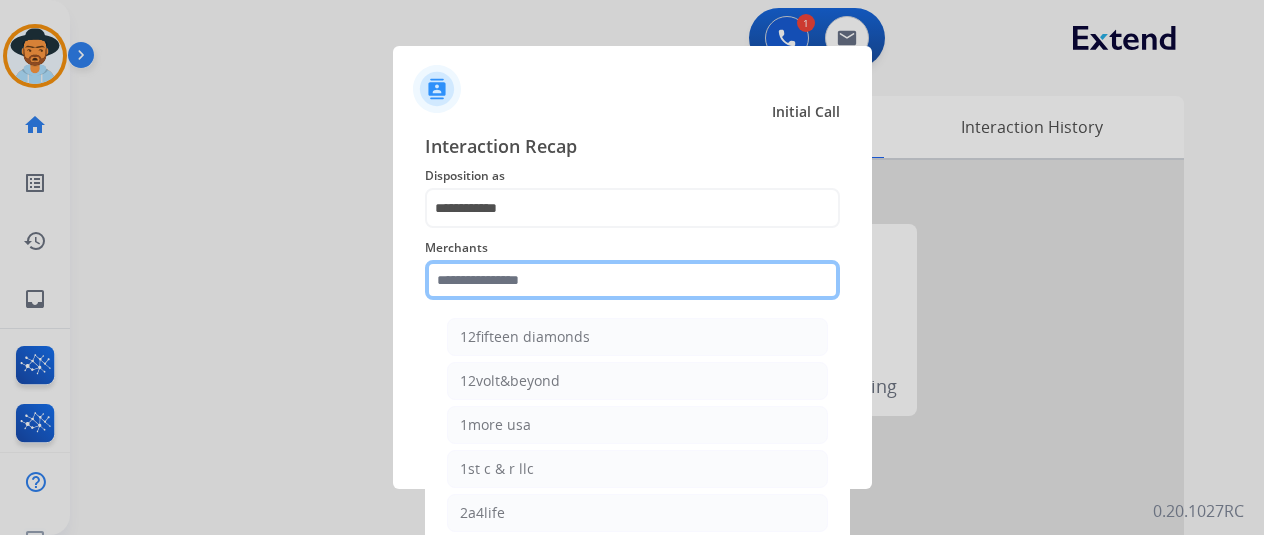 click 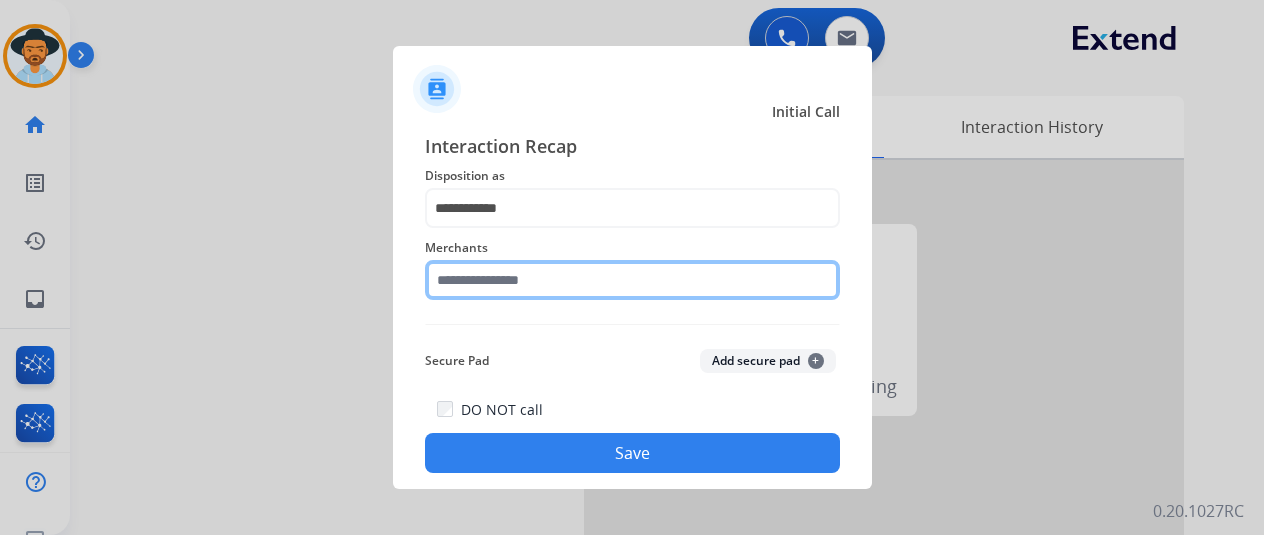 click 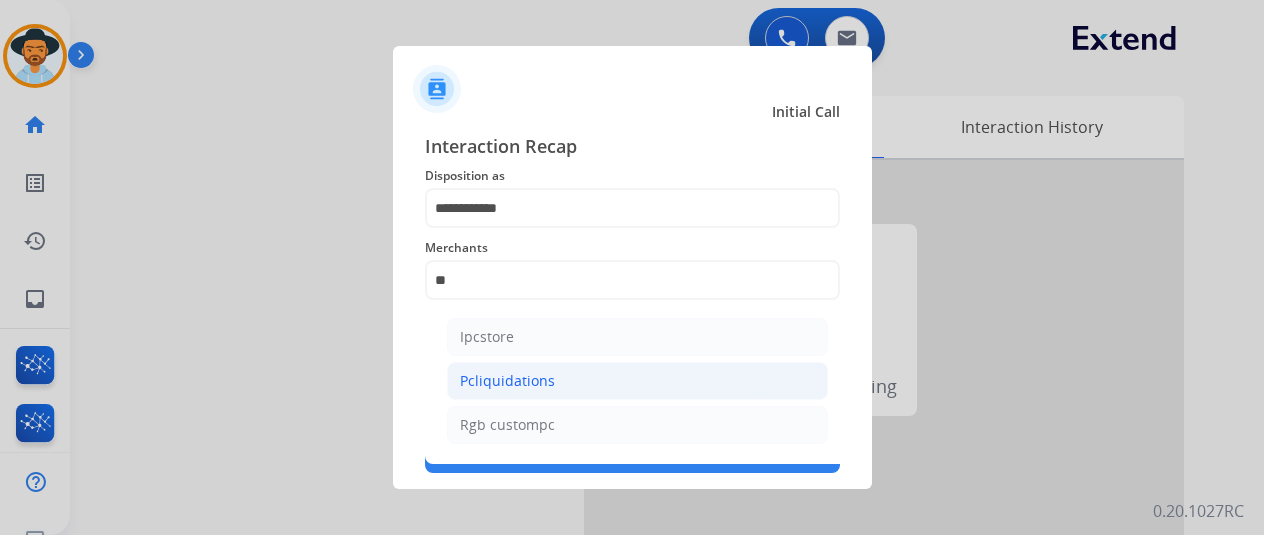 click on "Pcliquidations" 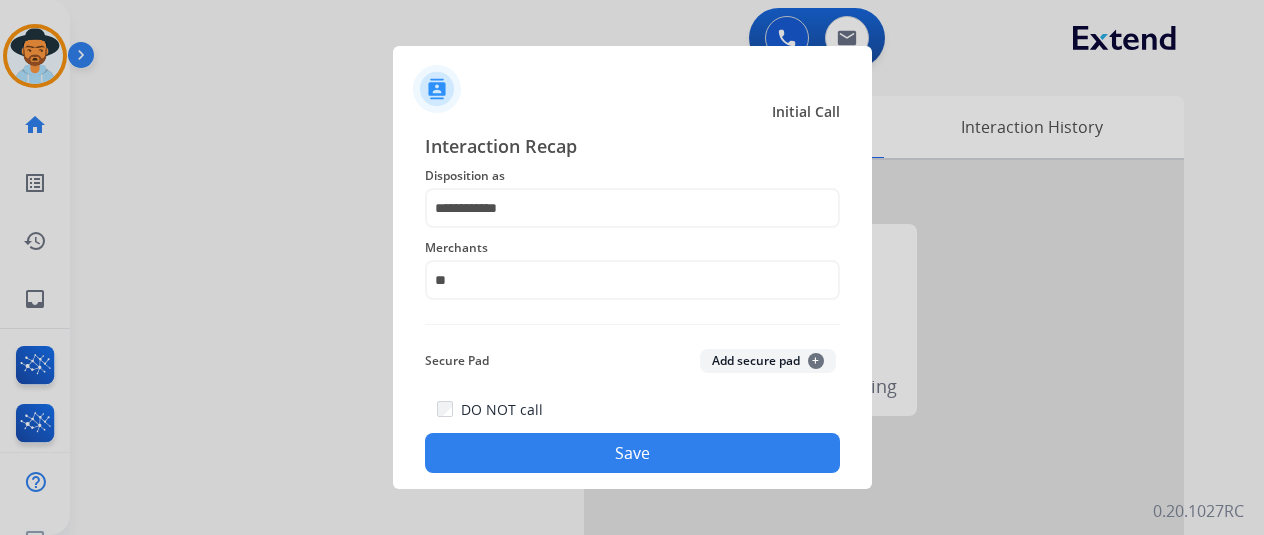 type on "**********" 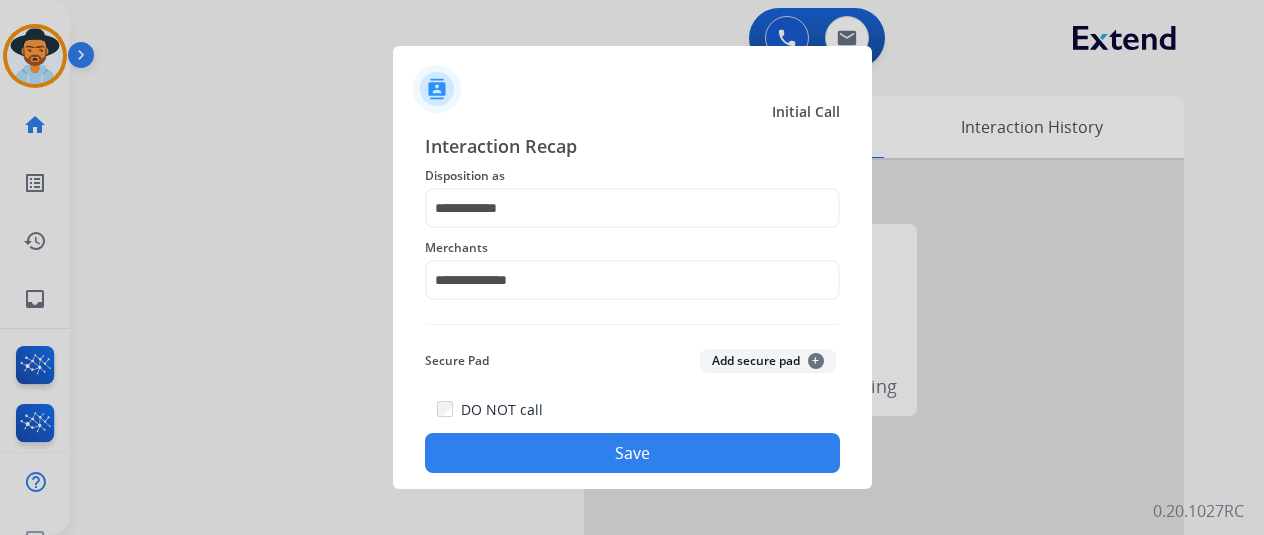 click on "Save" 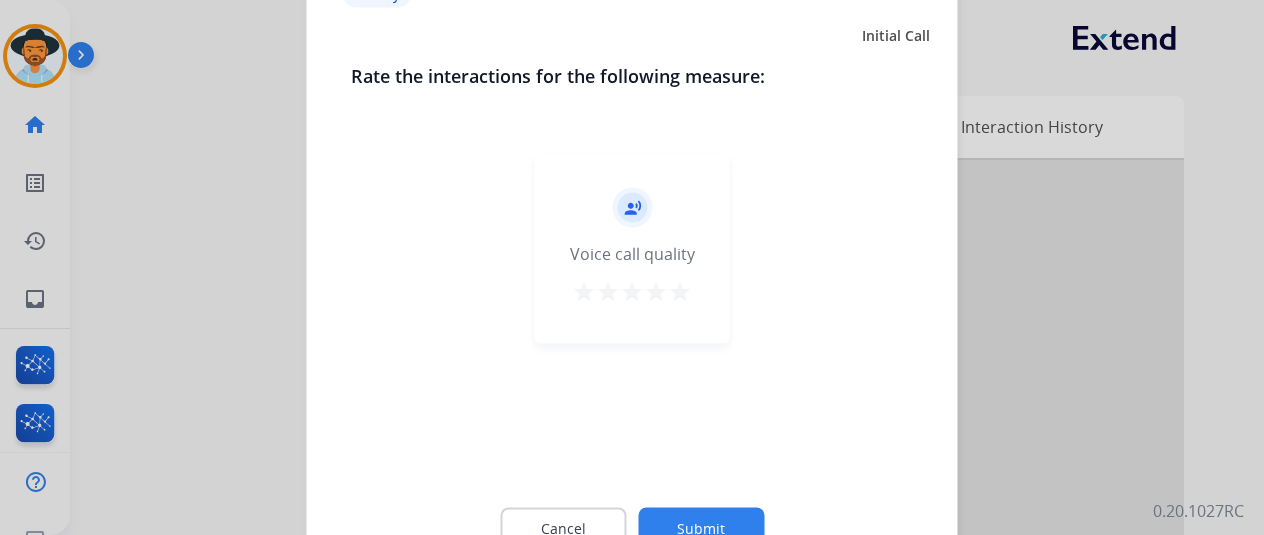 drag, startPoint x: 684, startPoint y: 301, endPoint x: 692, endPoint y: 312, distance: 13.601471 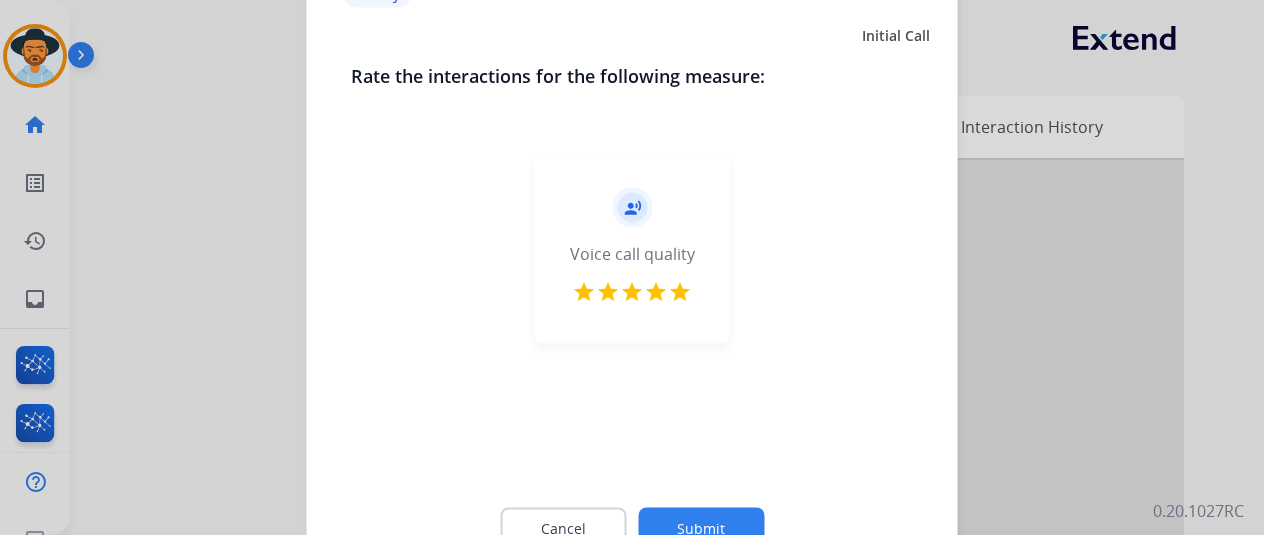 click on "Submit" 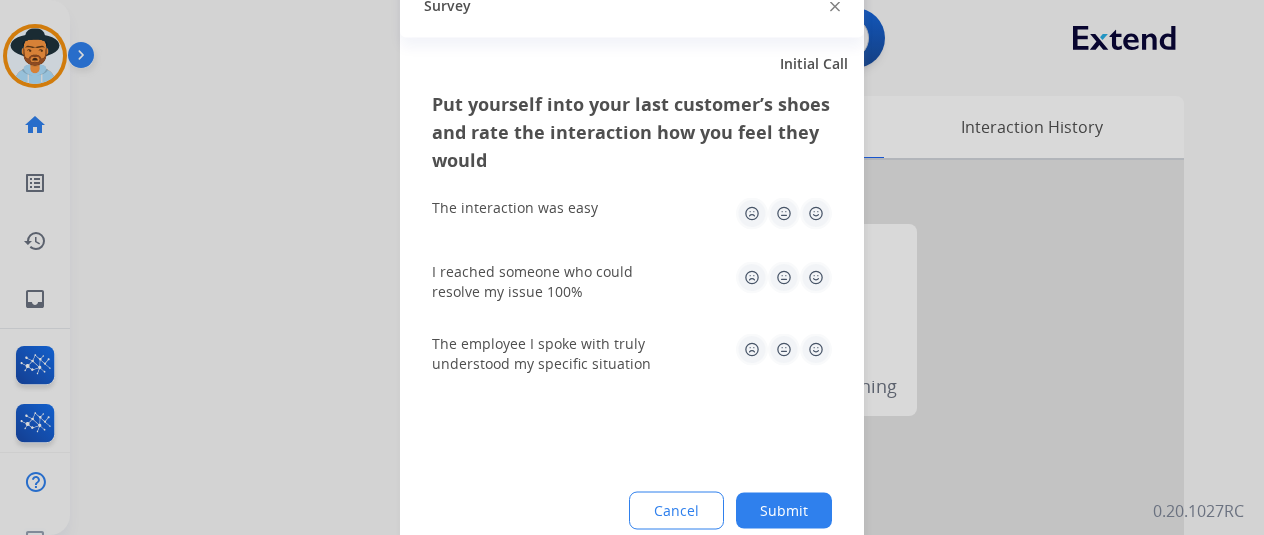 click 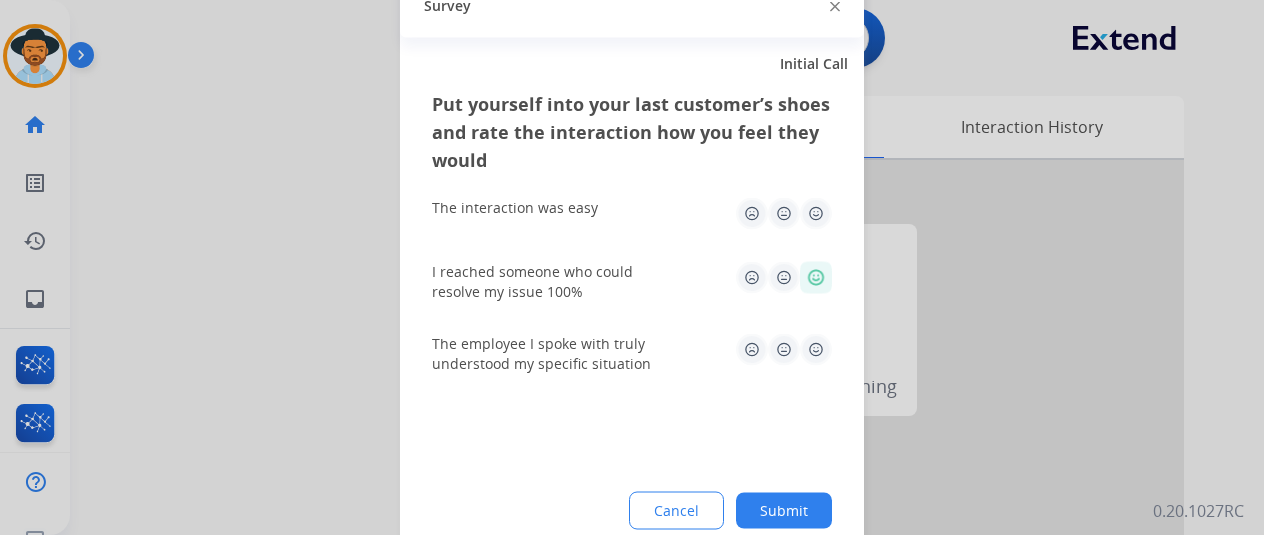 click on "The employee I spoke with truly understood my specific situation" 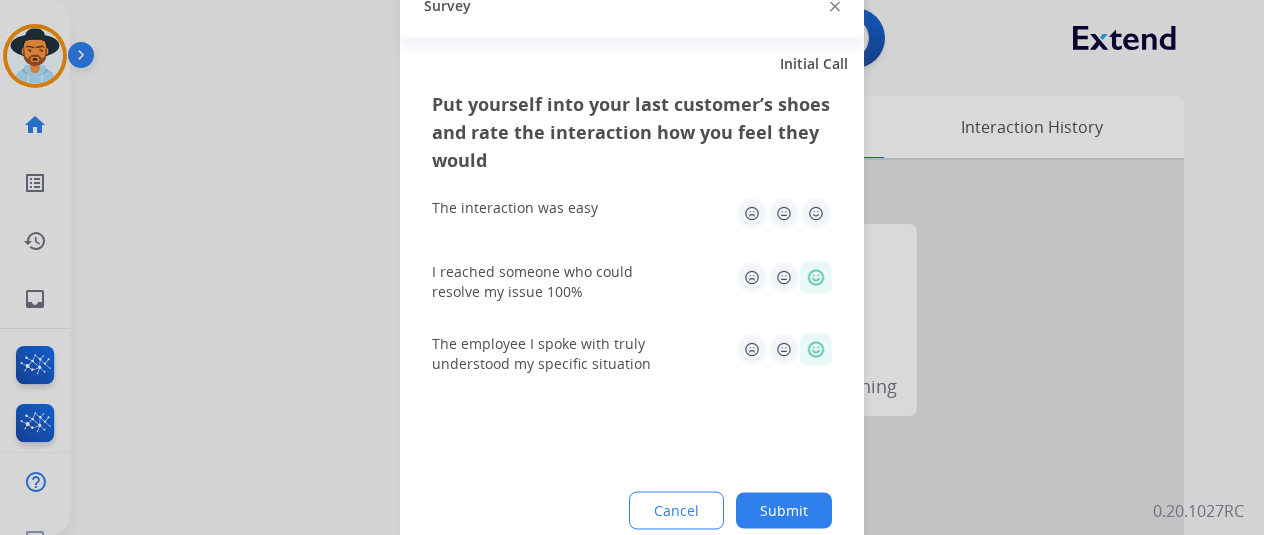 click 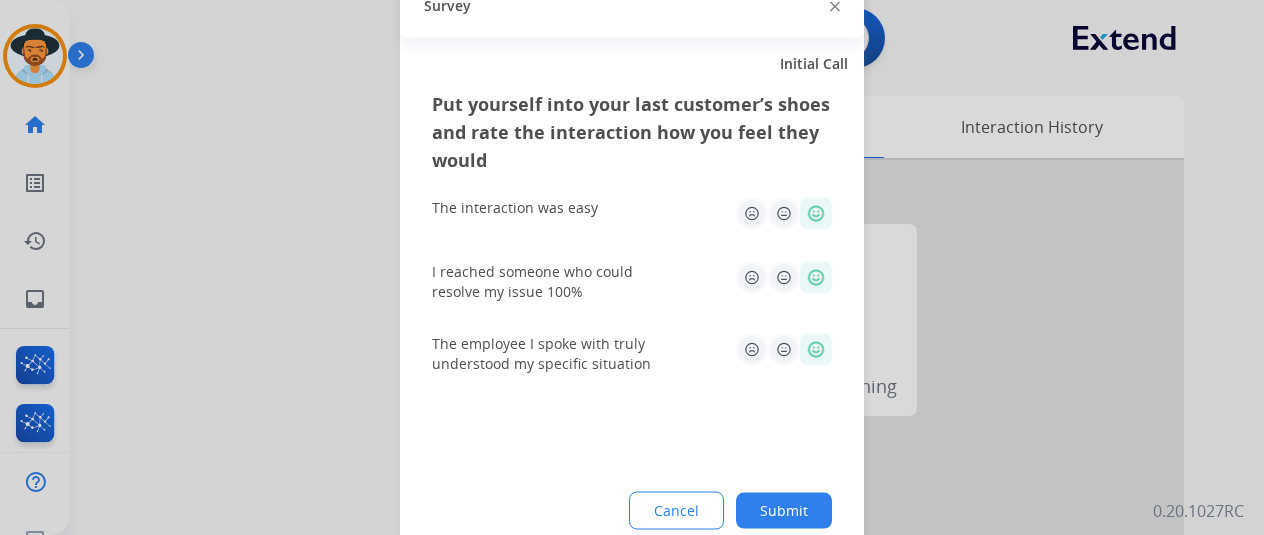 click on "Submit" 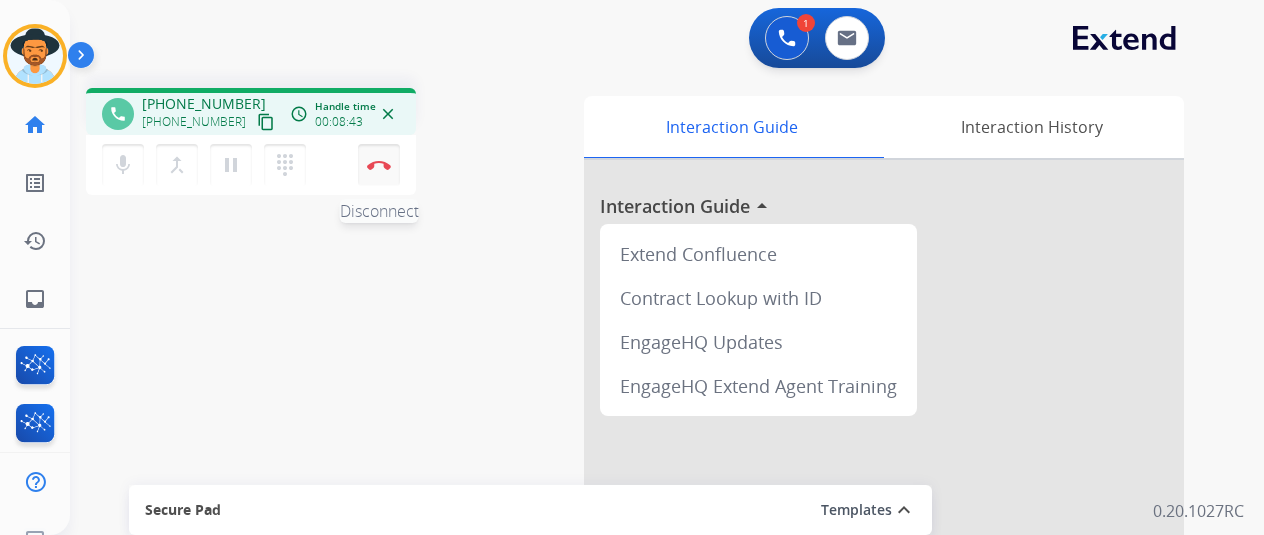 click on "Disconnect" at bounding box center [379, 165] 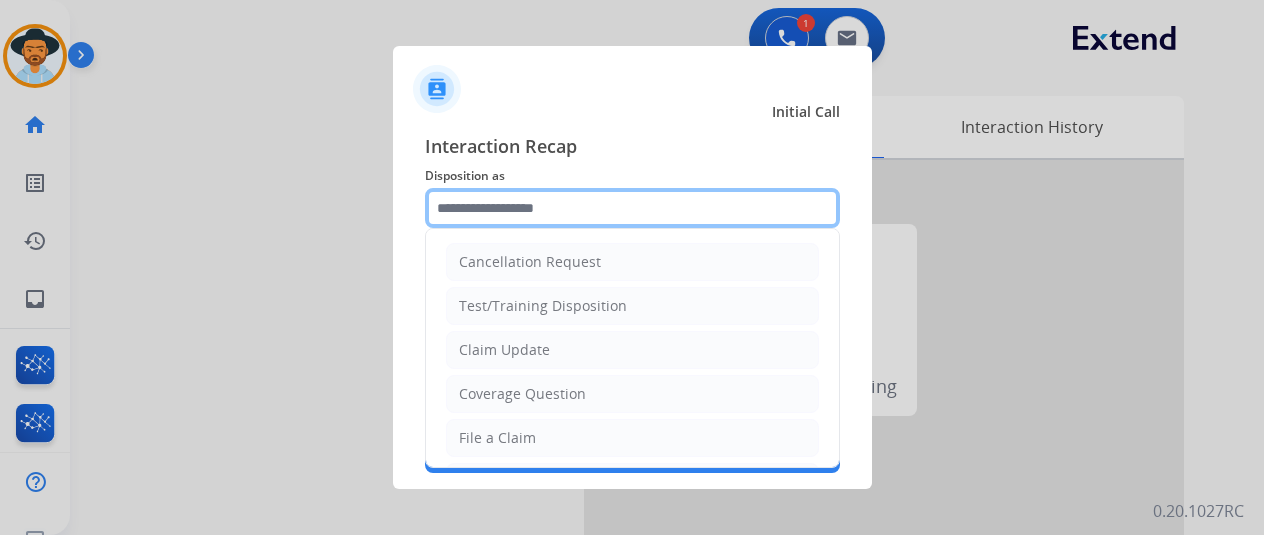 click 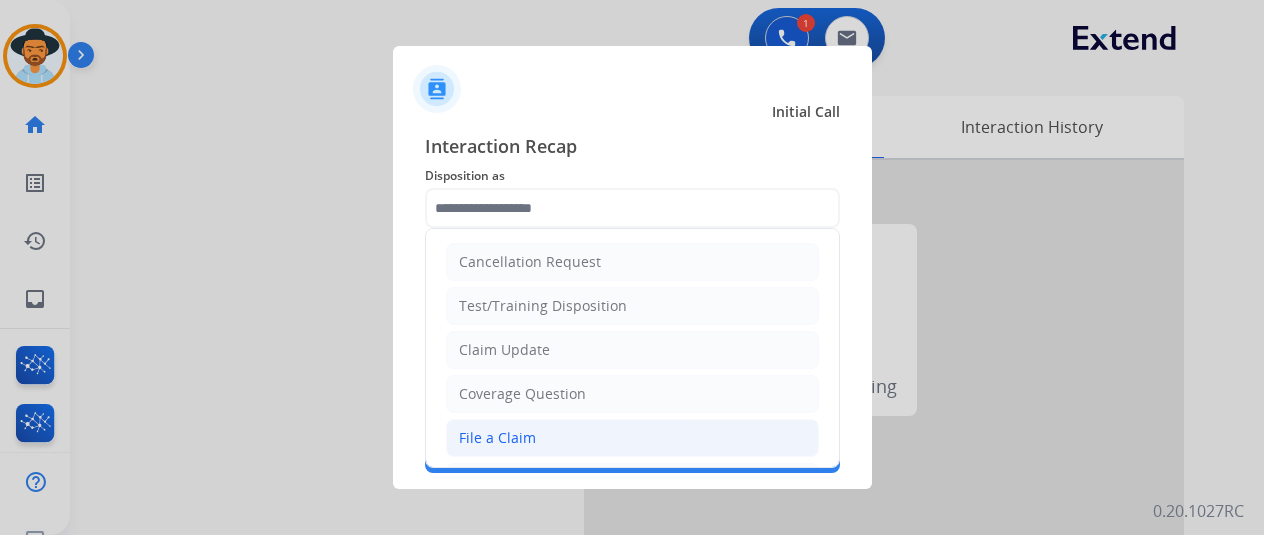 click on "File a Claim" 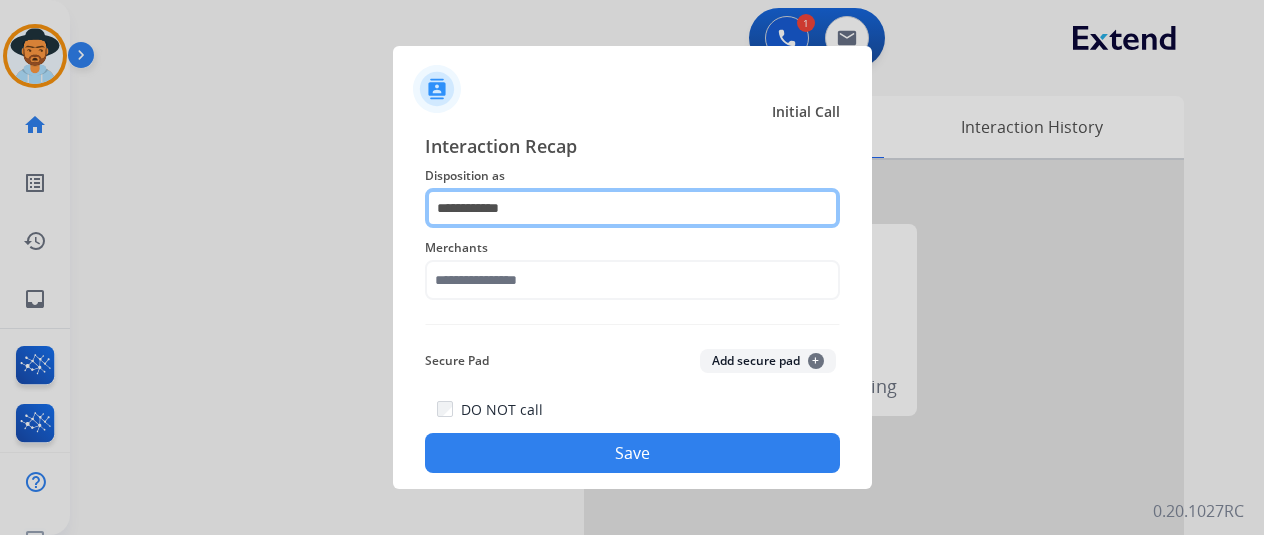 click on "**********" 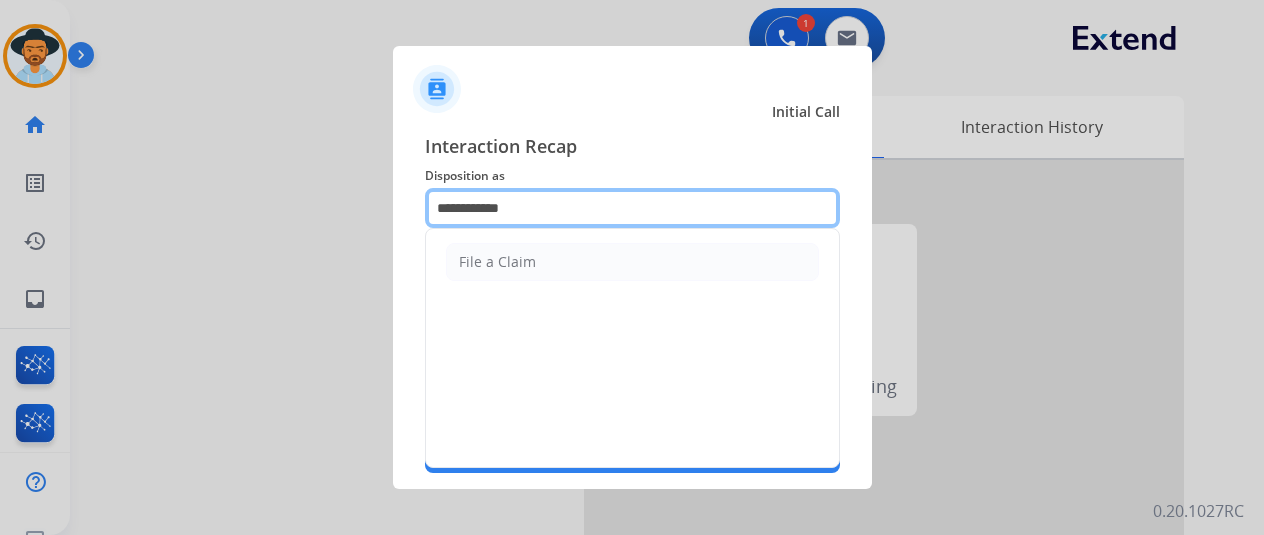 click on "**********" 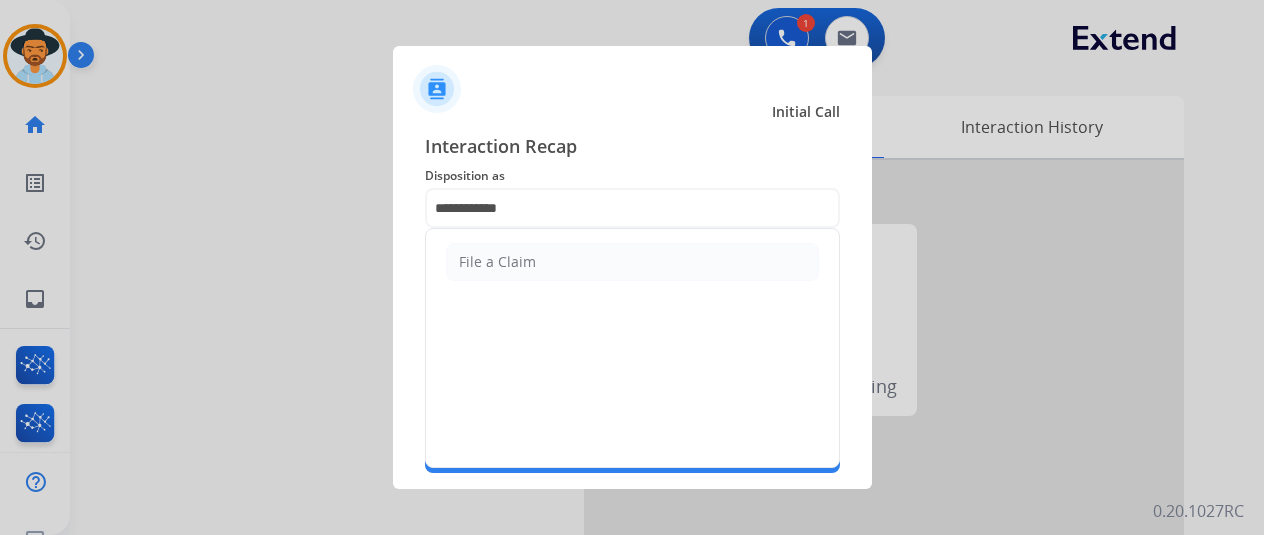 click on "Disposition as" 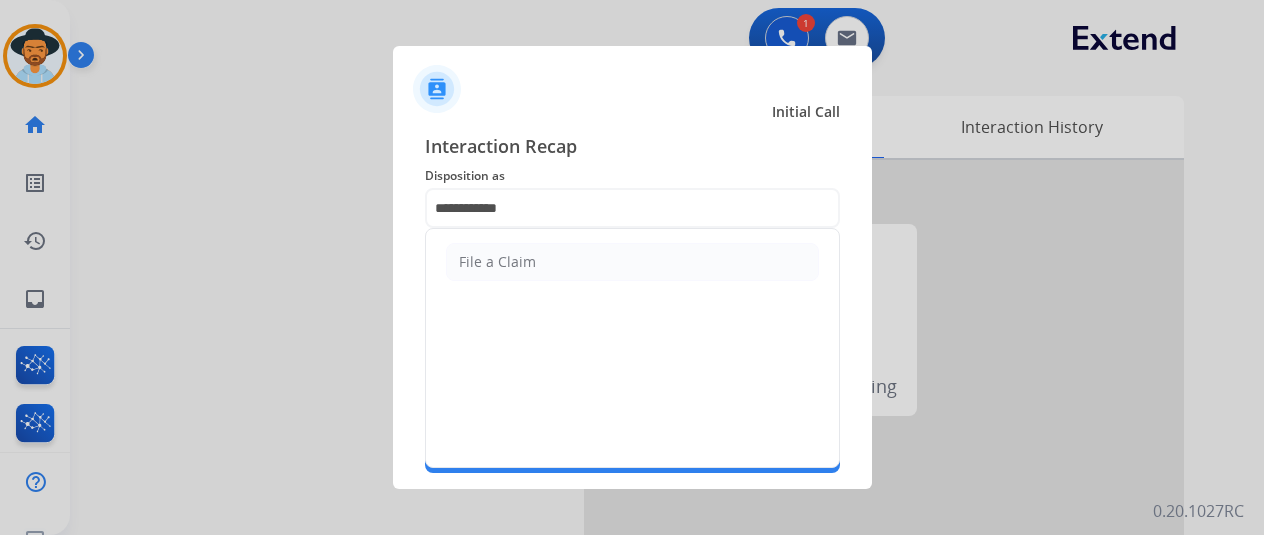 click 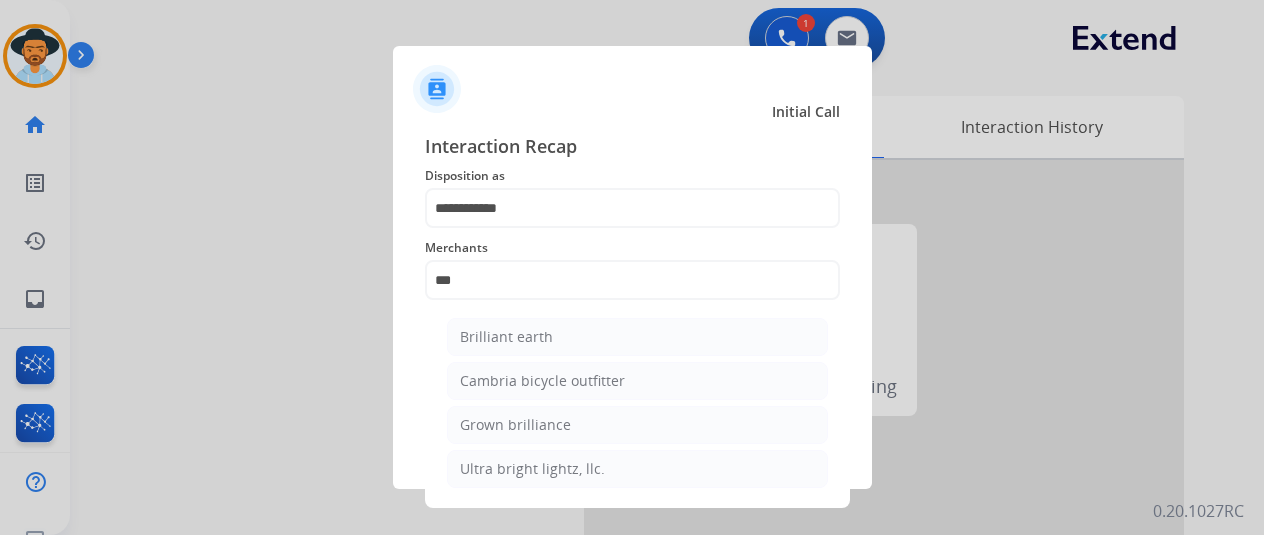 click on "Brilliant earth" 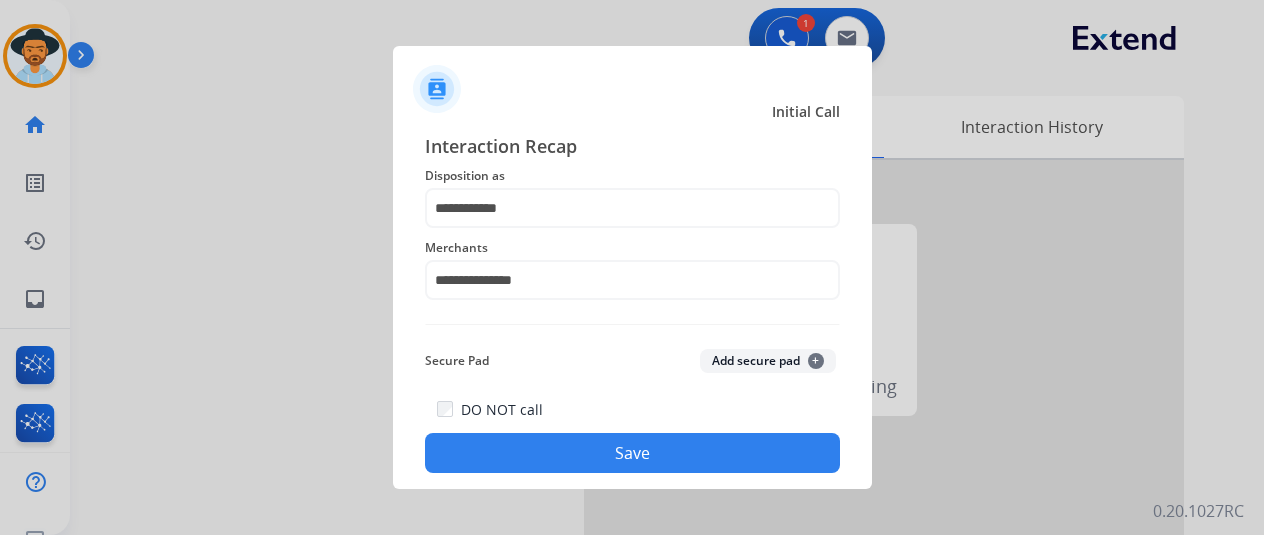 click on "Save" 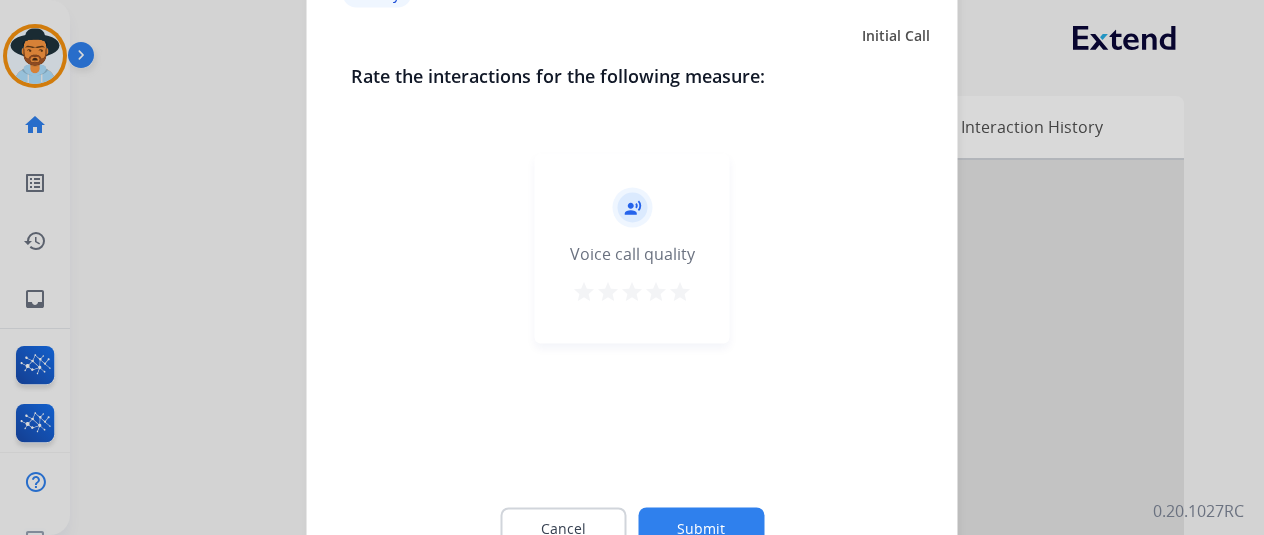 click on "star" at bounding box center (680, 291) 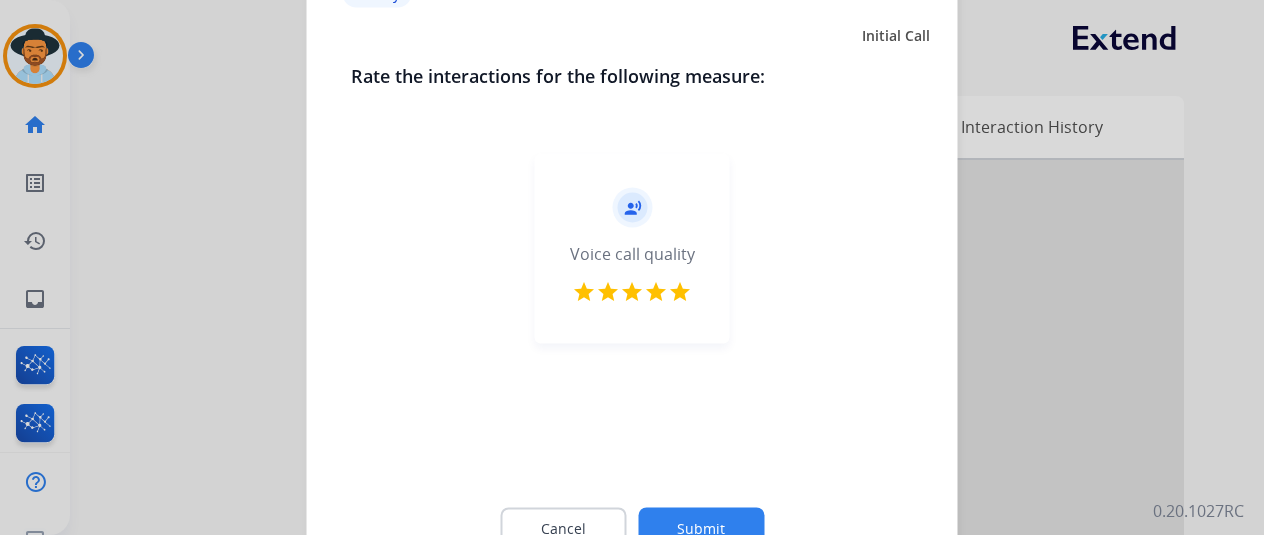 click on "Submit" 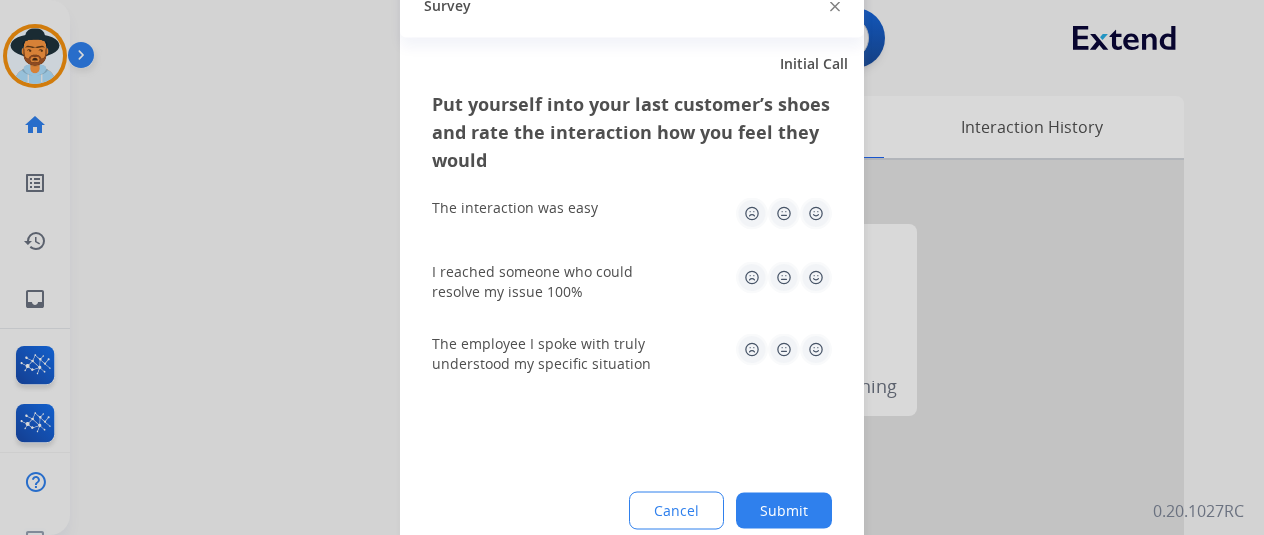 click 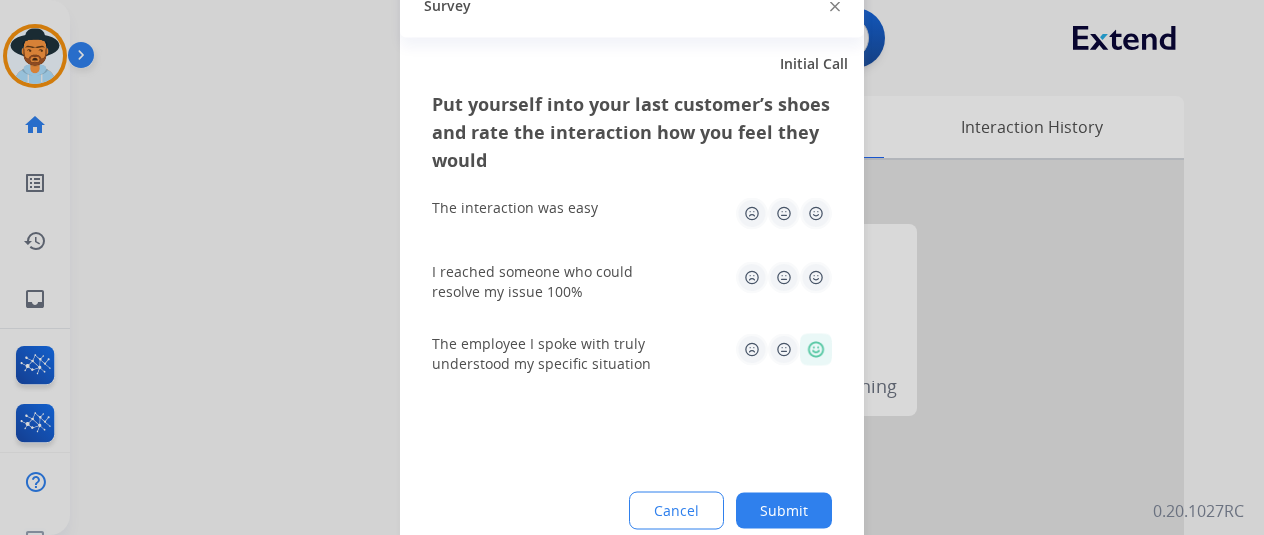 click 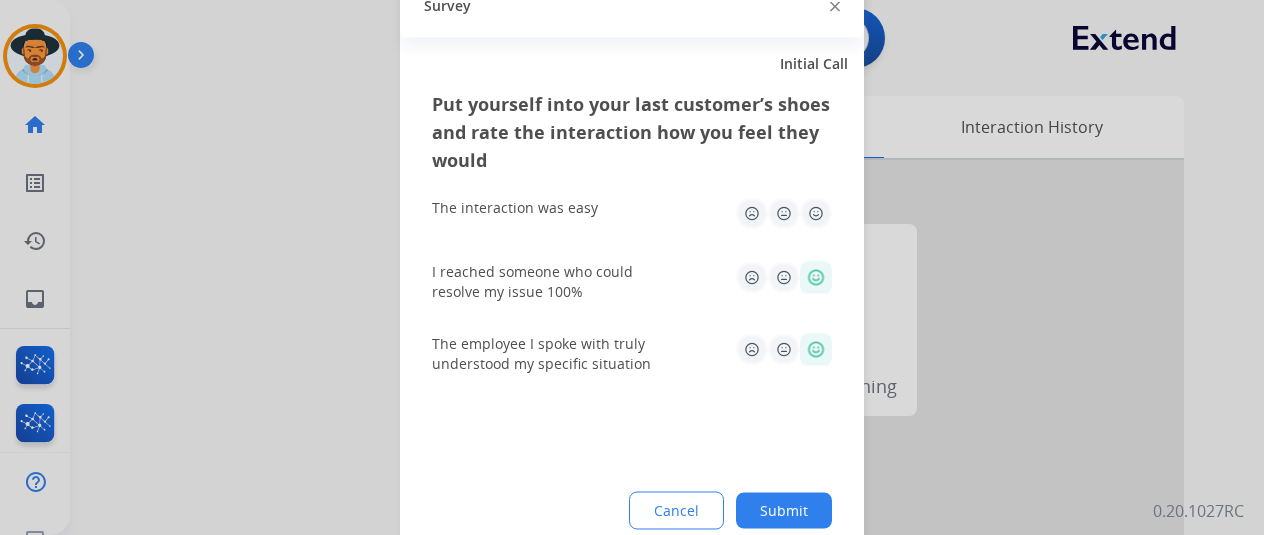 click on "The interaction was easy" 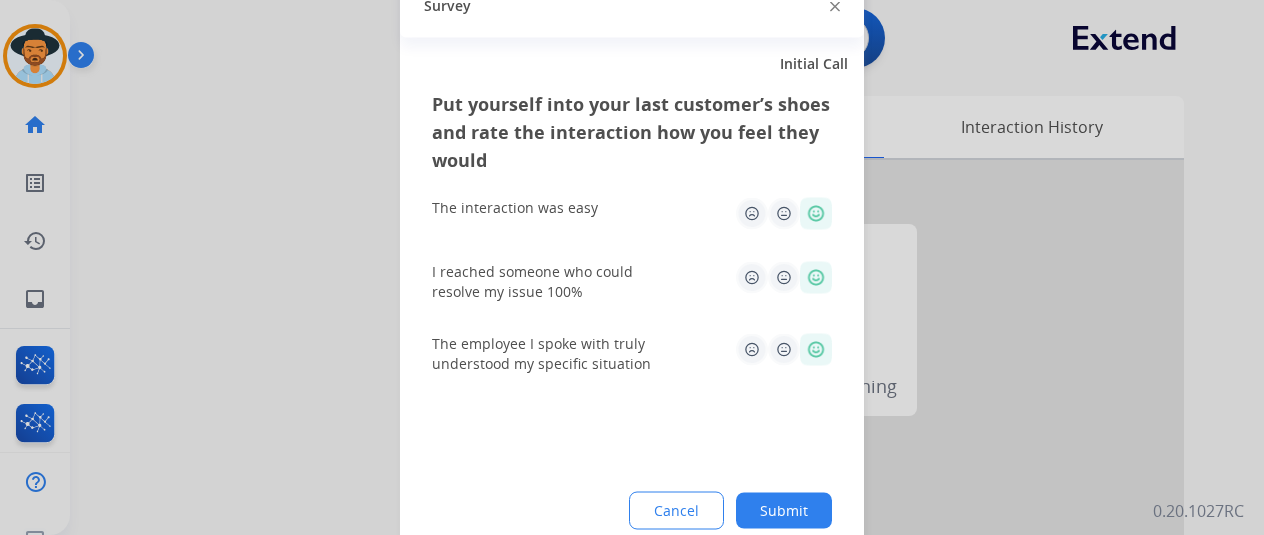 click on "Submit" 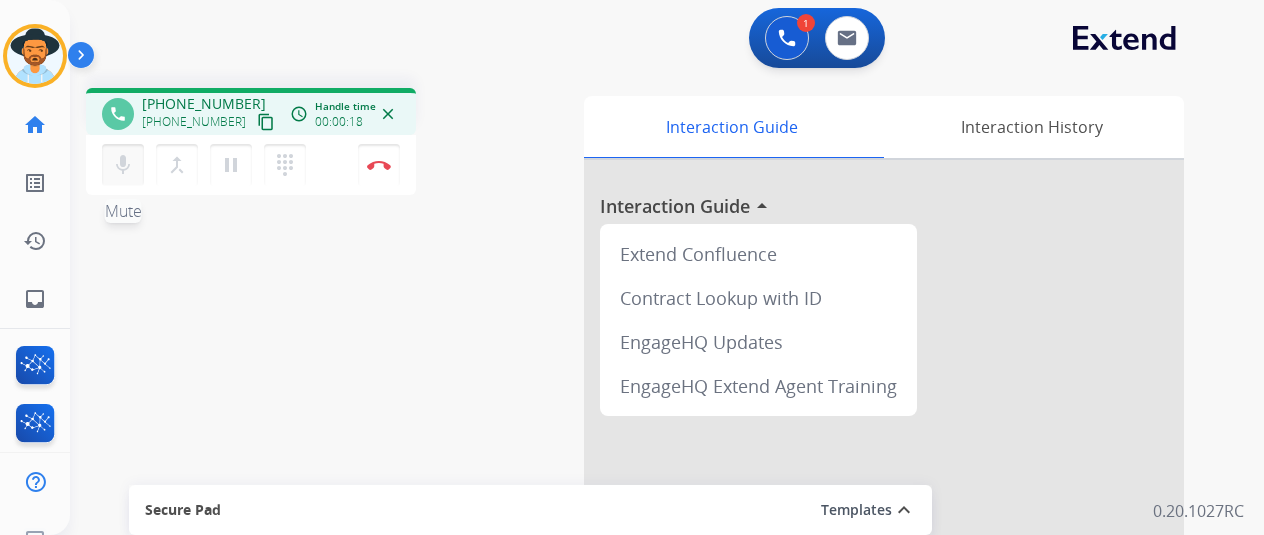 click on "mic" at bounding box center (123, 165) 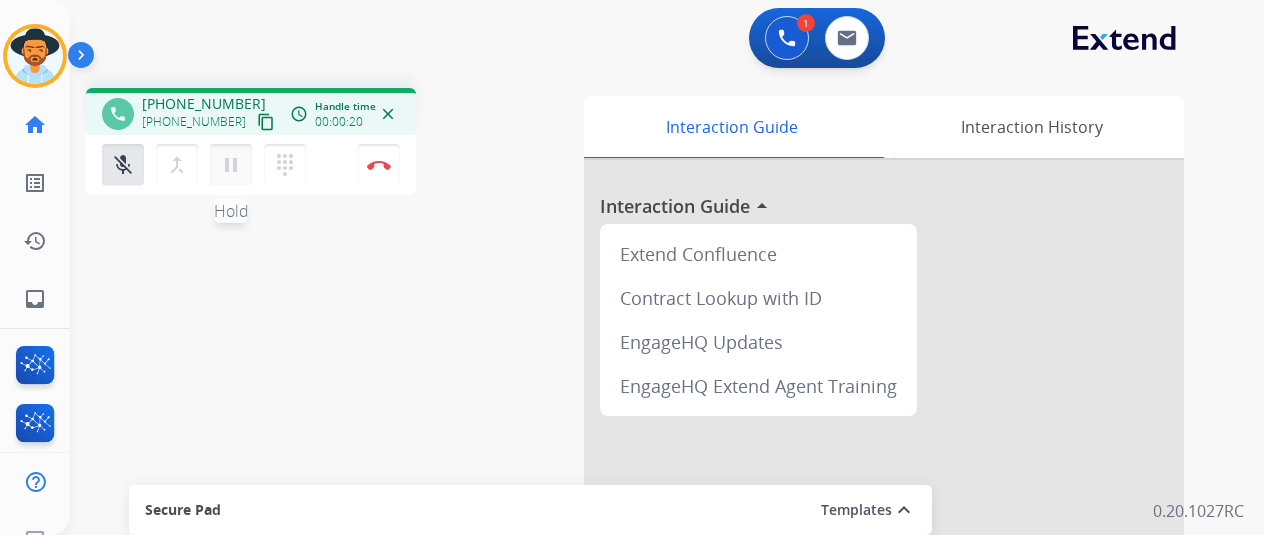 click on "pause" at bounding box center (231, 165) 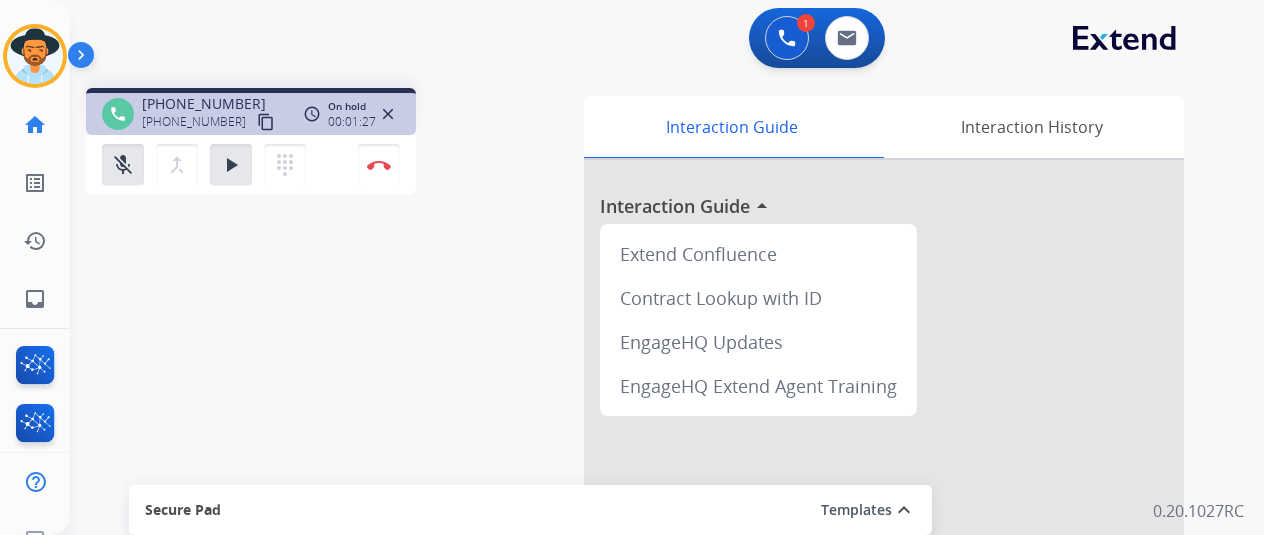 click on "dialpad Dialpad" at bounding box center (291, 165) 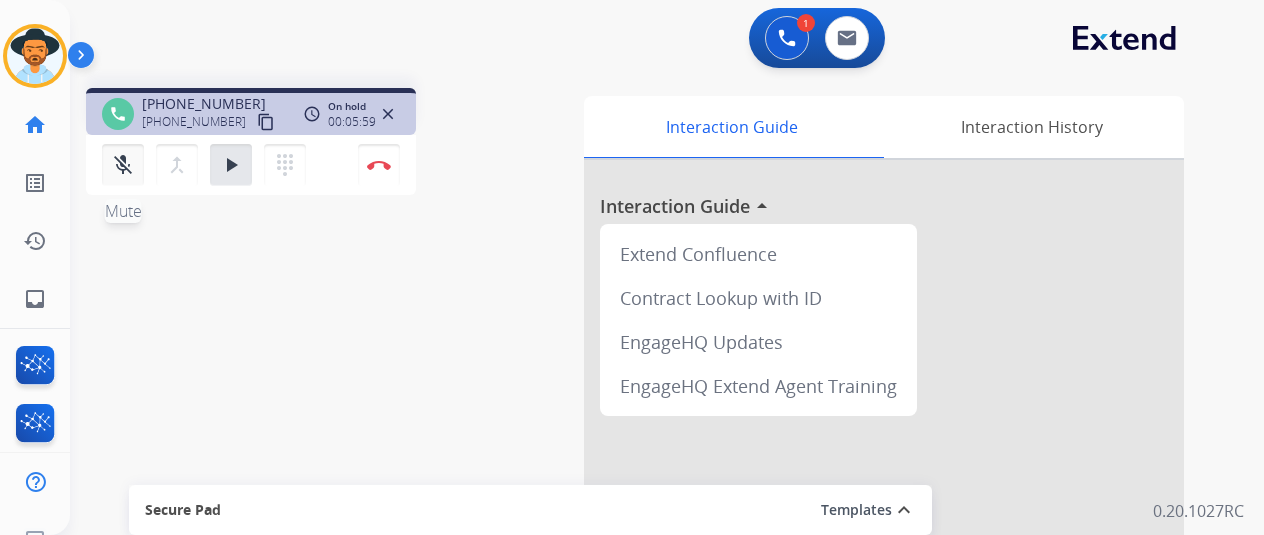 click on "mic_off Mute" at bounding box center (123, 165) 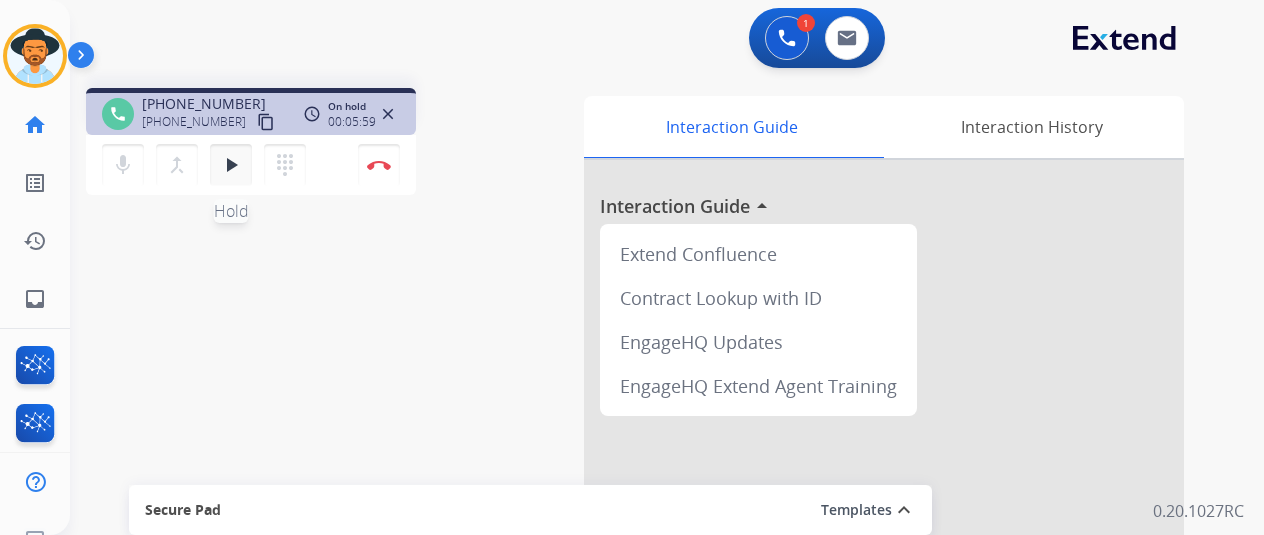 click on "play_arrow" at bounding box center [231, 165] 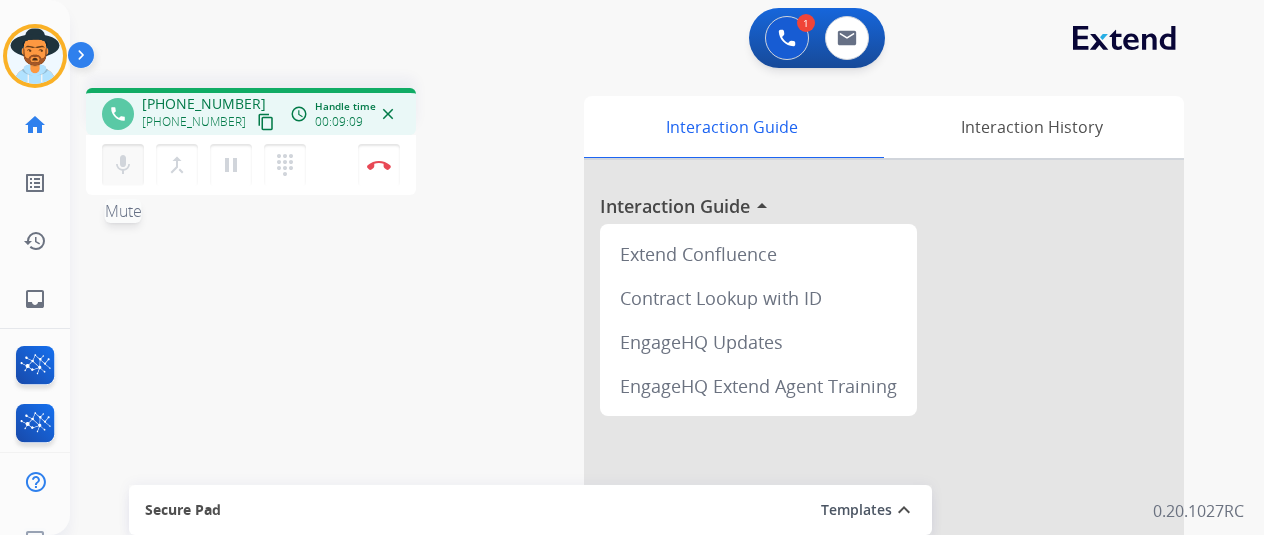 click on "mic Mute" at bounding box center (123, 165) 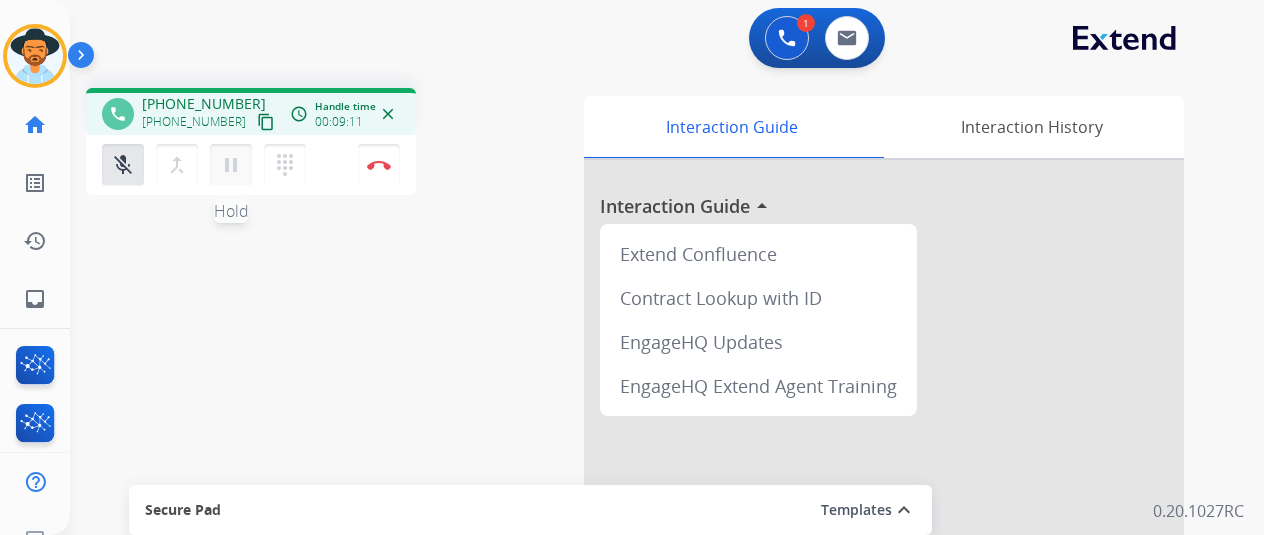 click on "pause Hold" at bounding box center (231, 165) 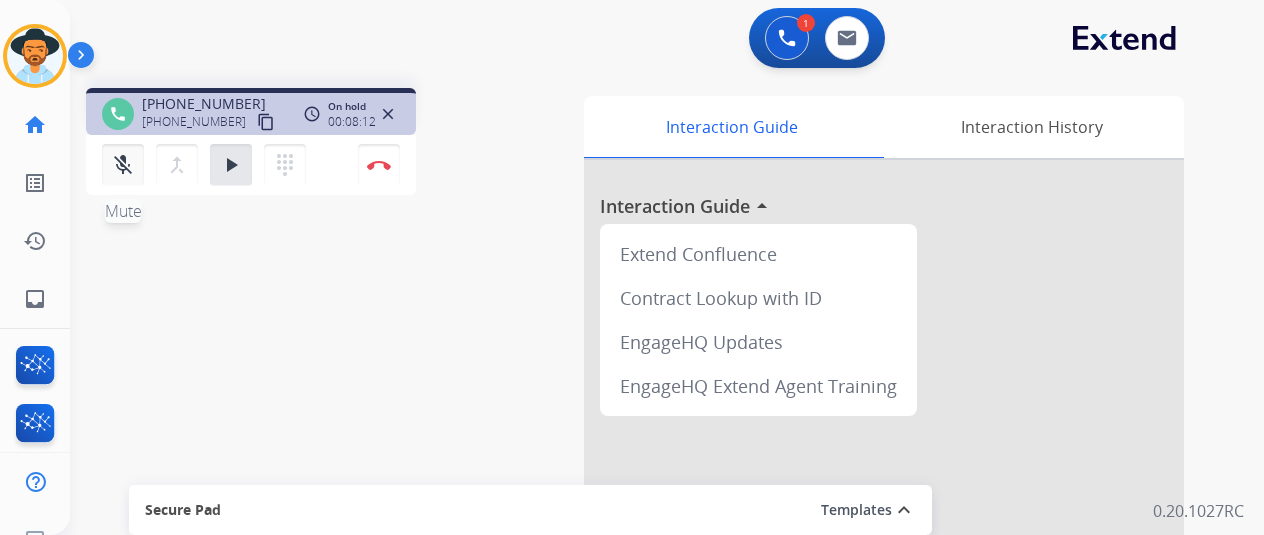click on "mic_off" at bounding box center [123, 165] 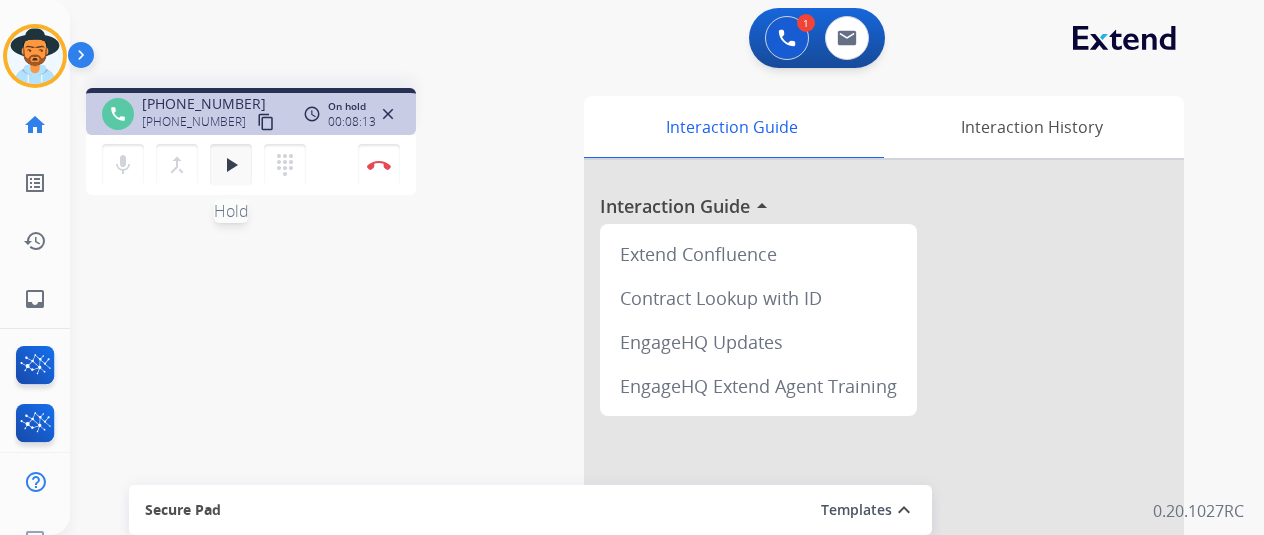 click on "play_arrow Hold" at bounding box center (231, 165) 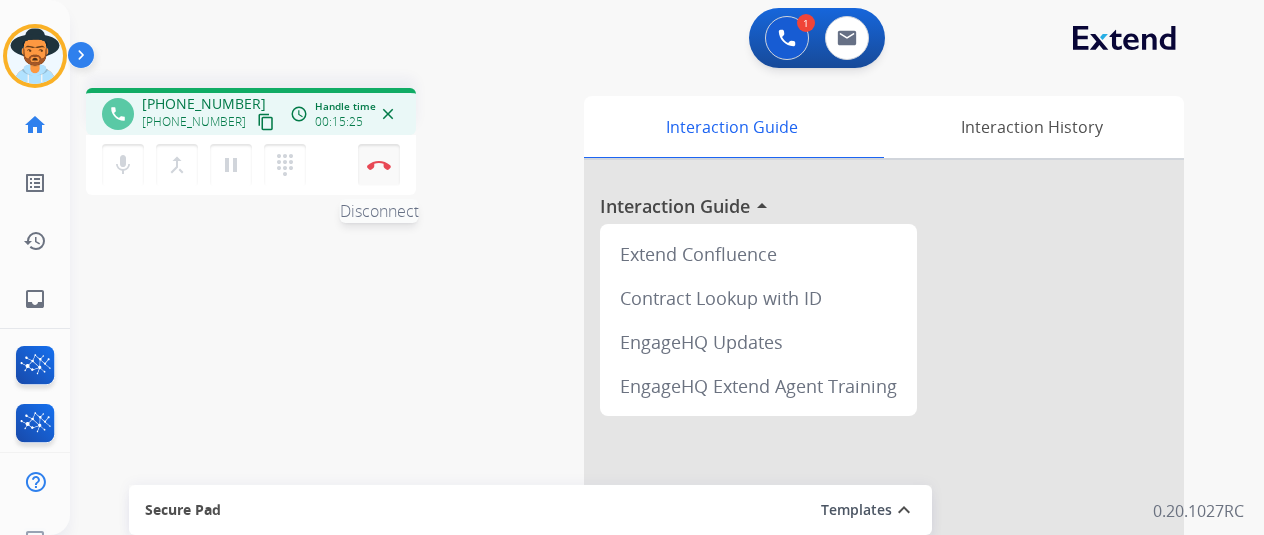 click on "Disconnect" at bounding box center [379, 165] 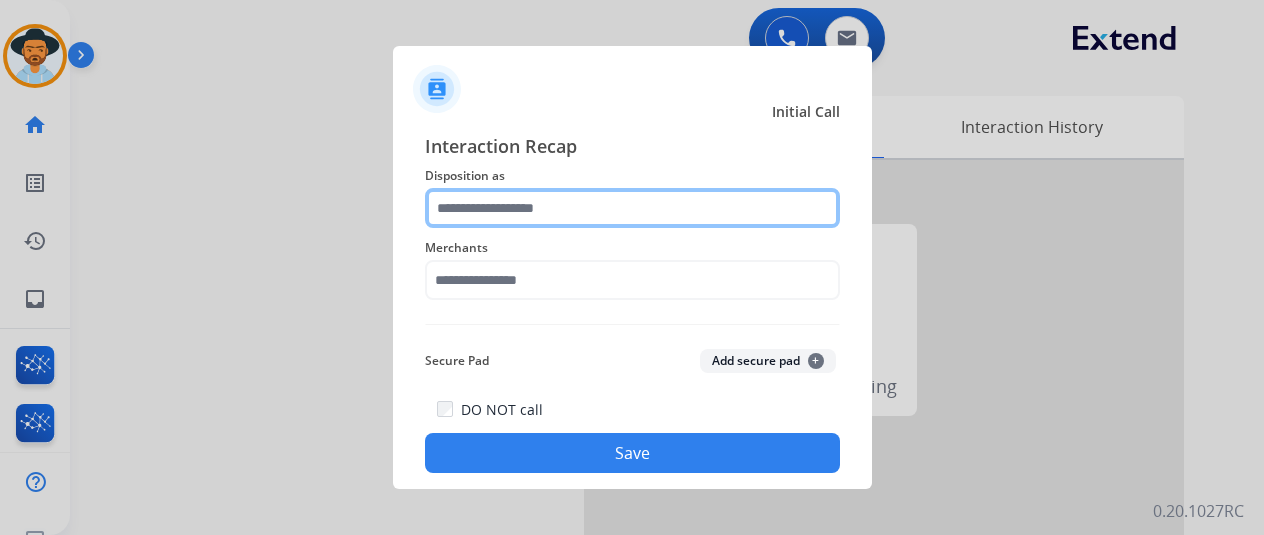 click 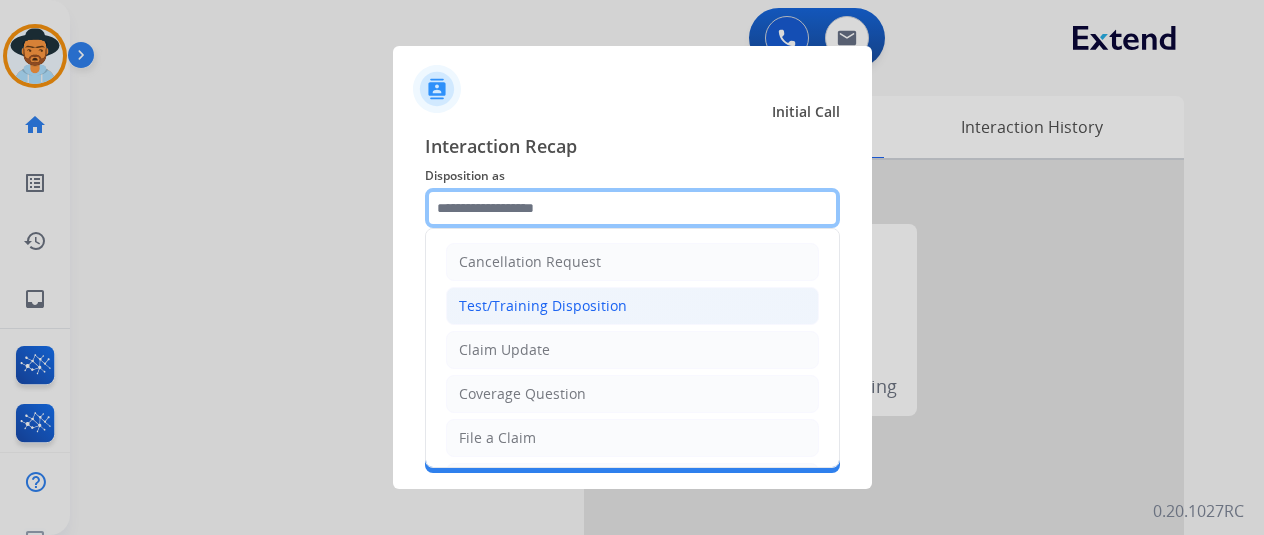 scroll, scrollTop: 100, scrollLeft: 0, axis: vertical 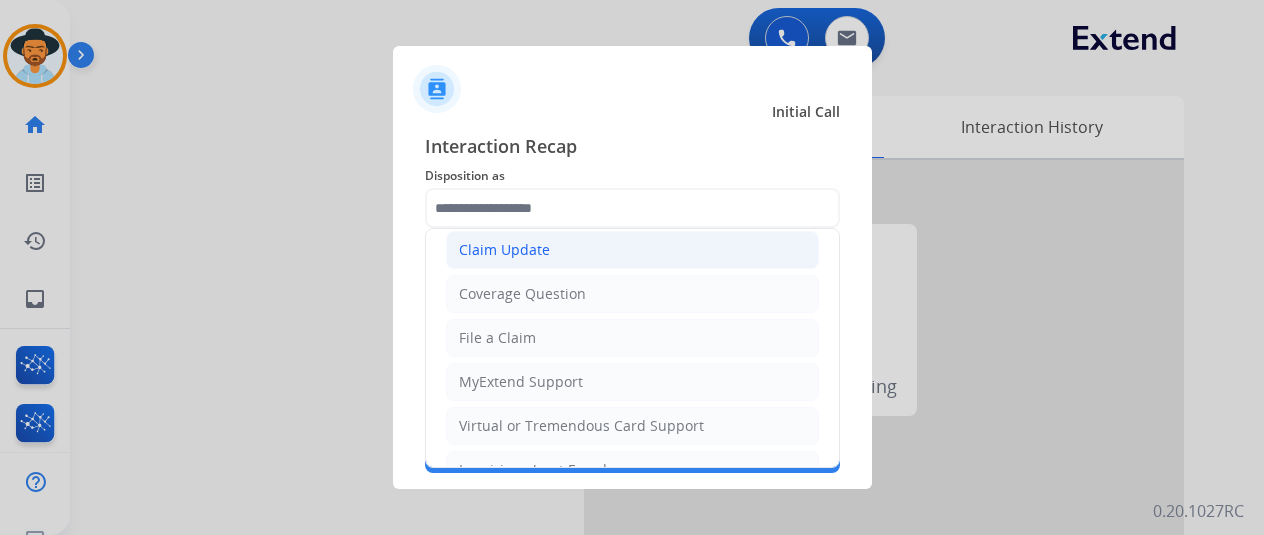 click on "Claim Update" 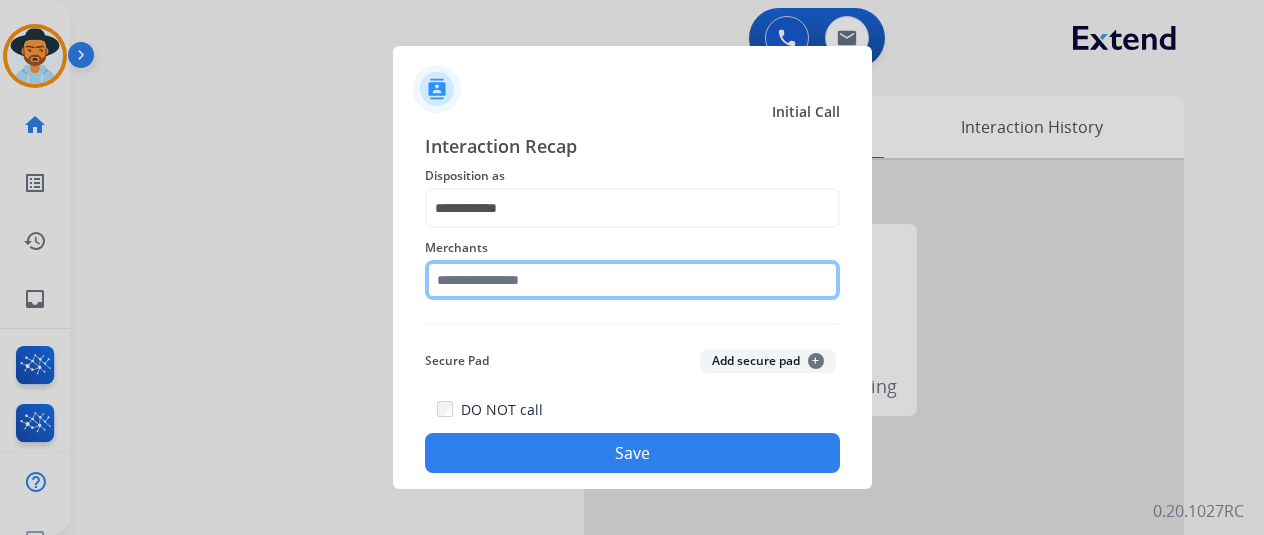 click 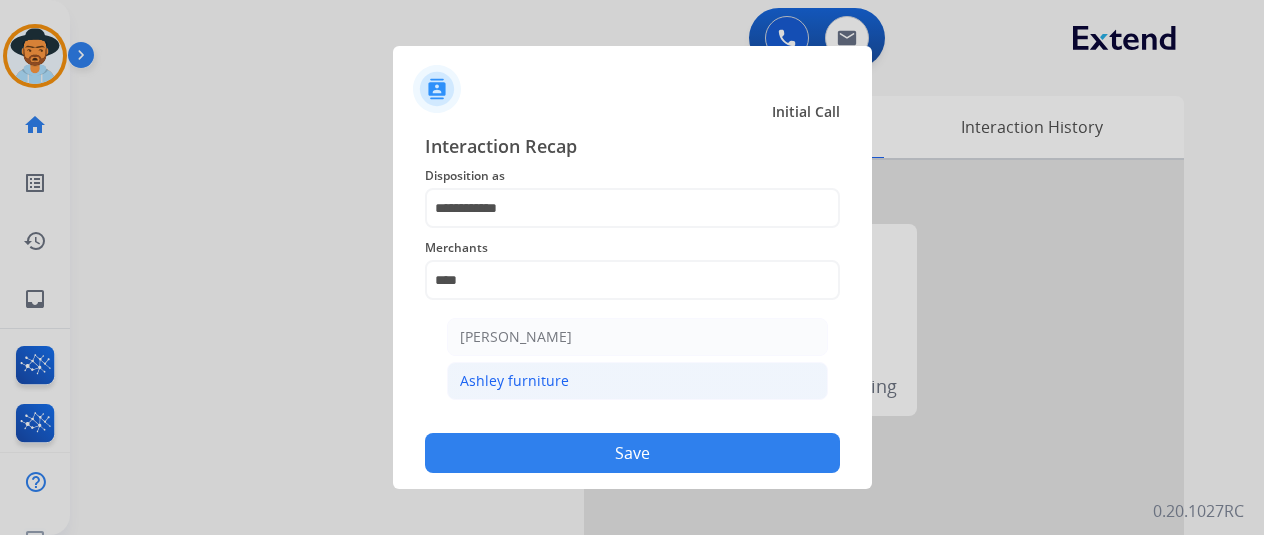 click on "Ashley furniture" 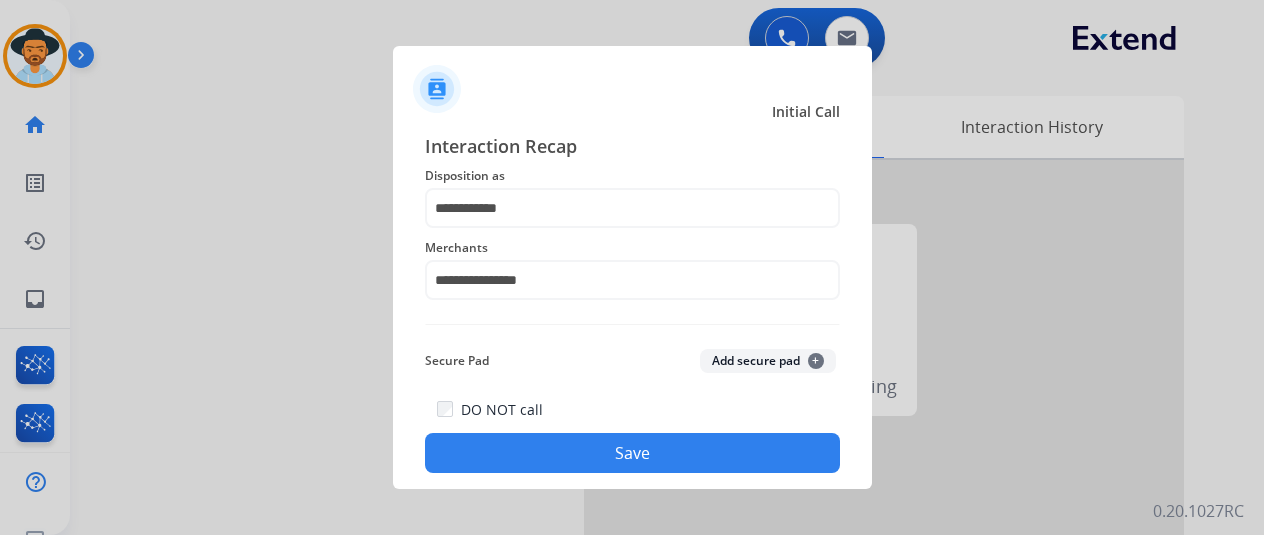 click on "Save" 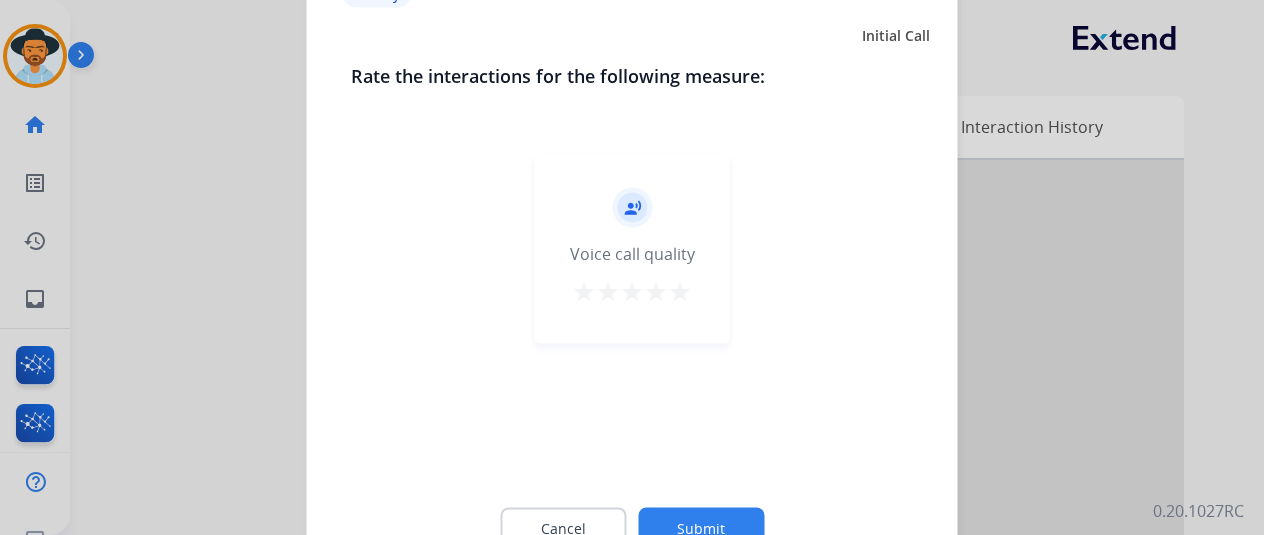 click on "star" at bounding box center (680, 291) 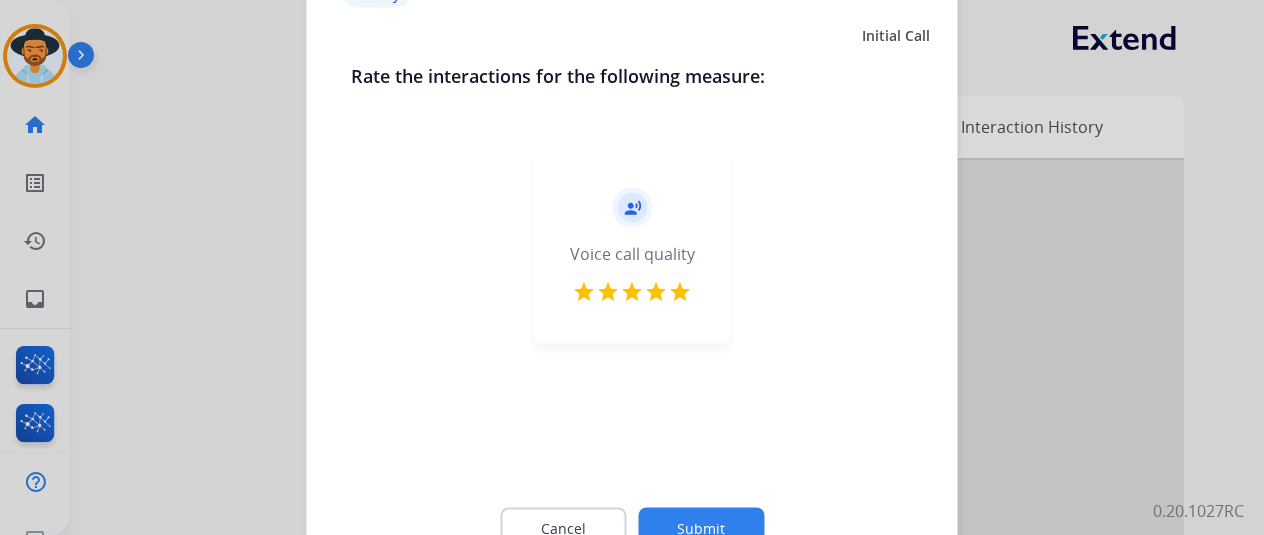 click on "Submit" 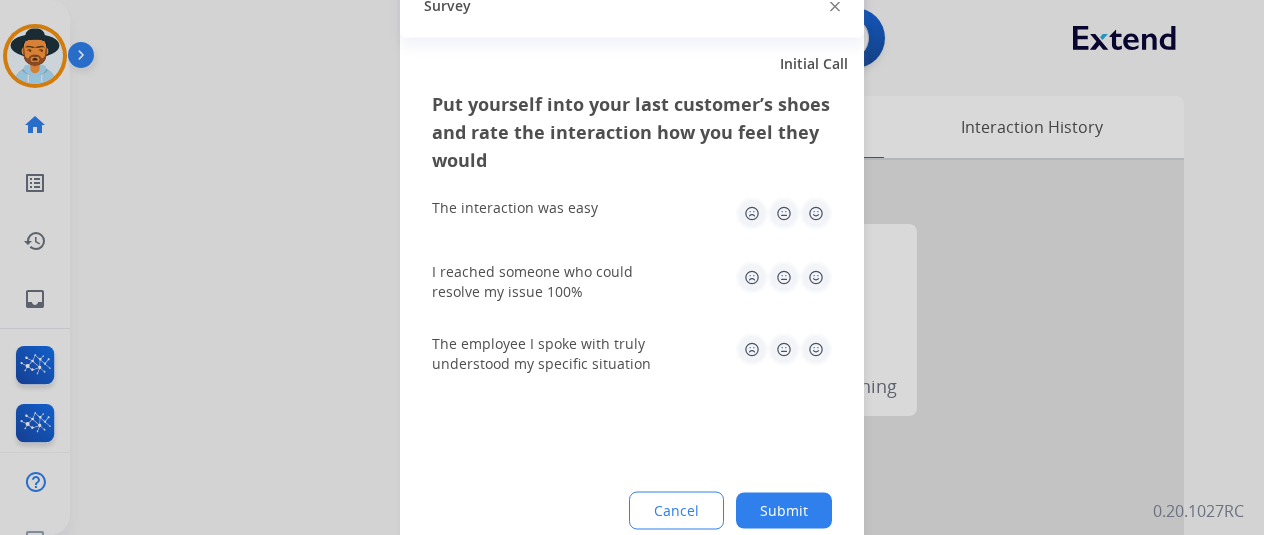 click 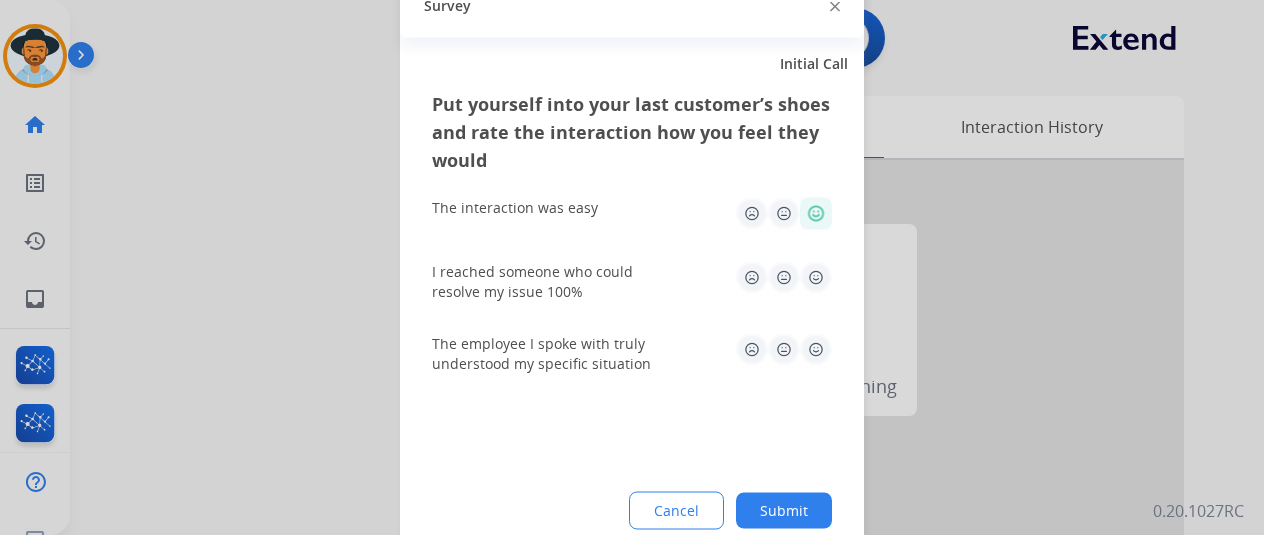 drag, startPoint x: 814, startPoint y: 259, endPoint x: 812, endPoint y: 283, distance: 24.083189 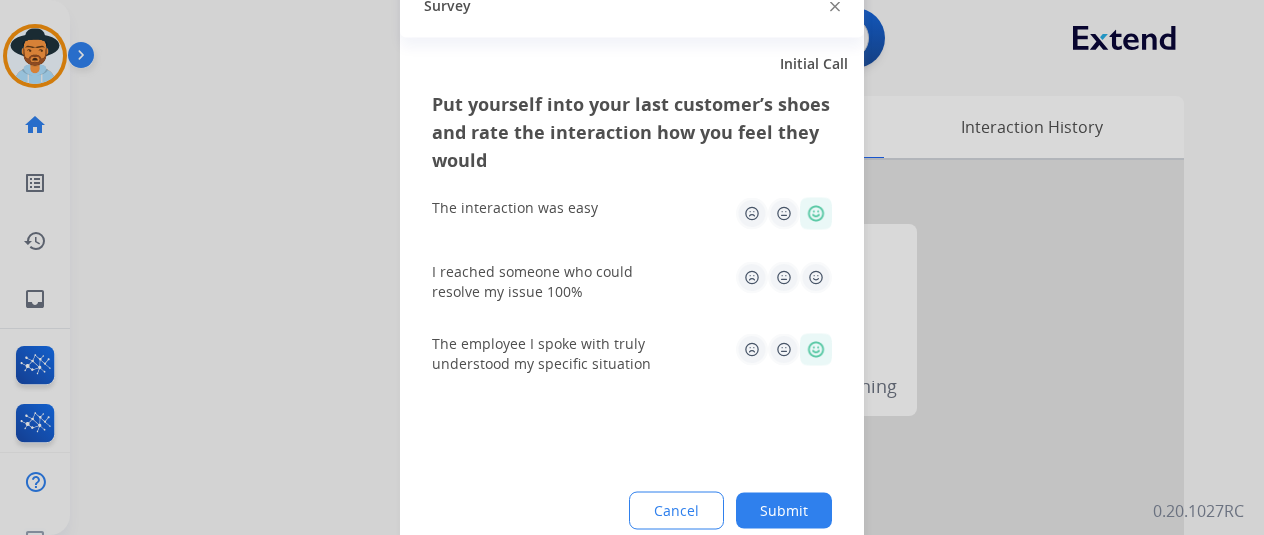 click 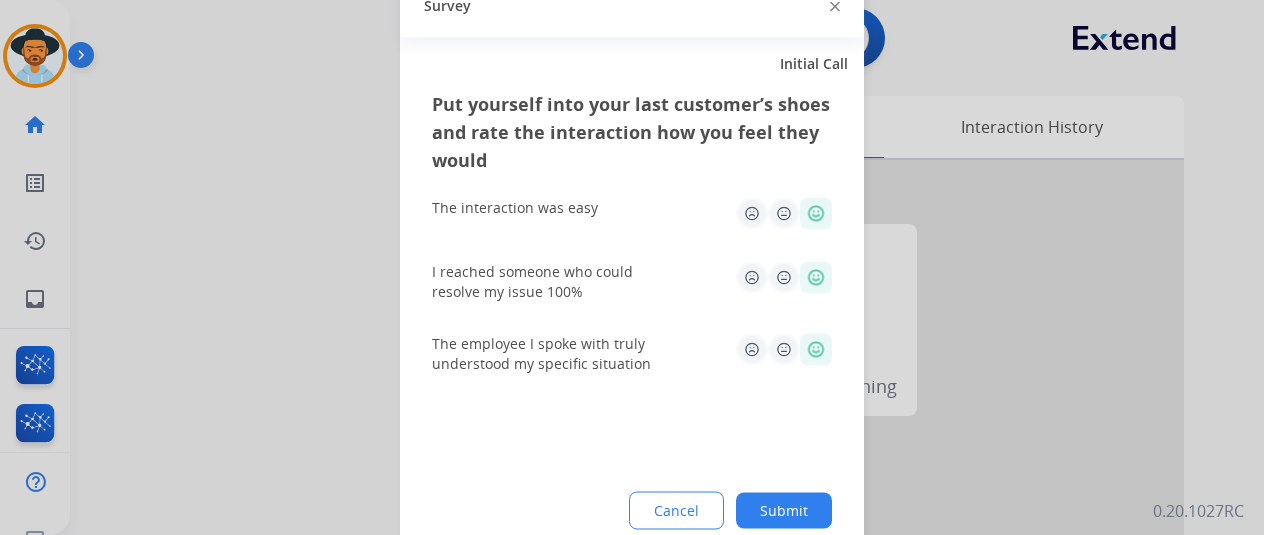 drag, startPoint x: 783, startPoint y: 503, endPoint x: 642, endPoint y: 342, distance: 214.01402 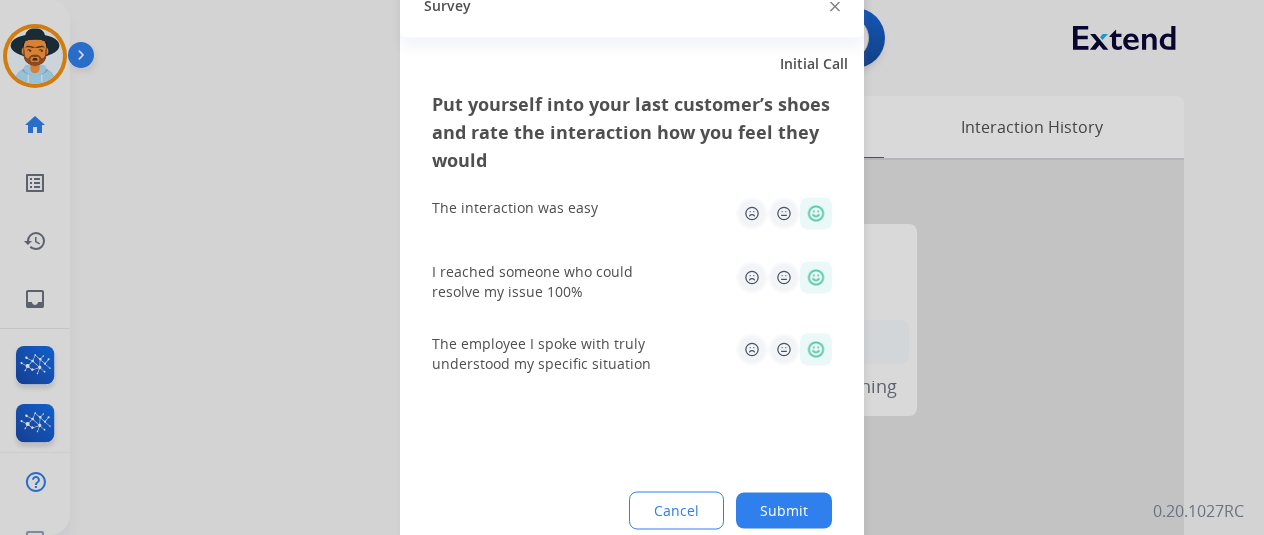 click on "Submit" 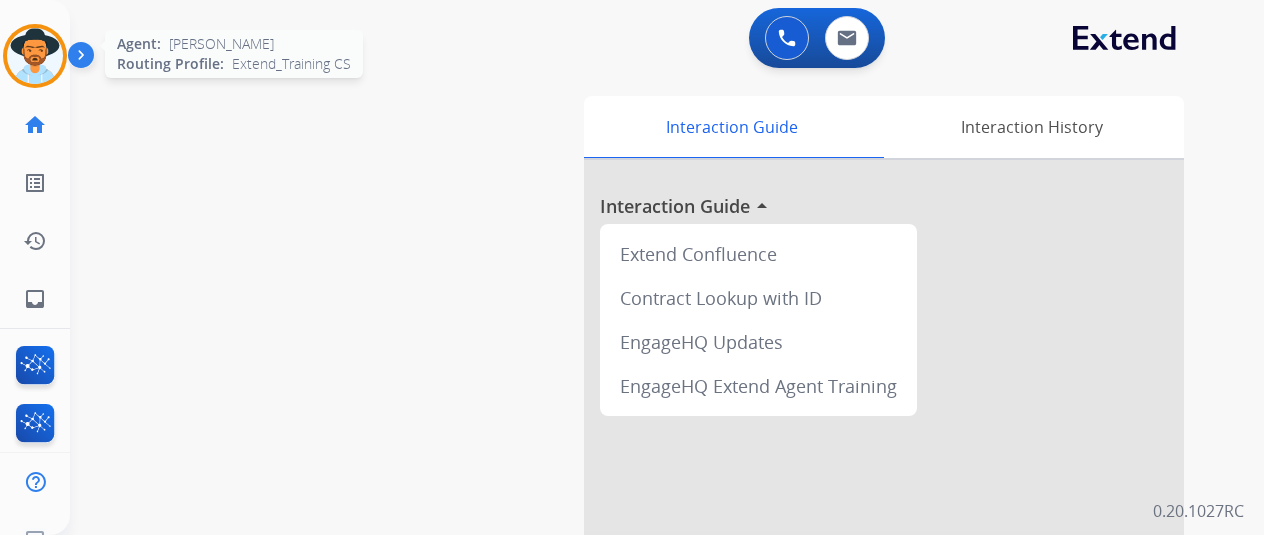 drag, startPoint x: 27, startPoint y: 56, endPoint x: 40, endPoint y: 56, distance: 13 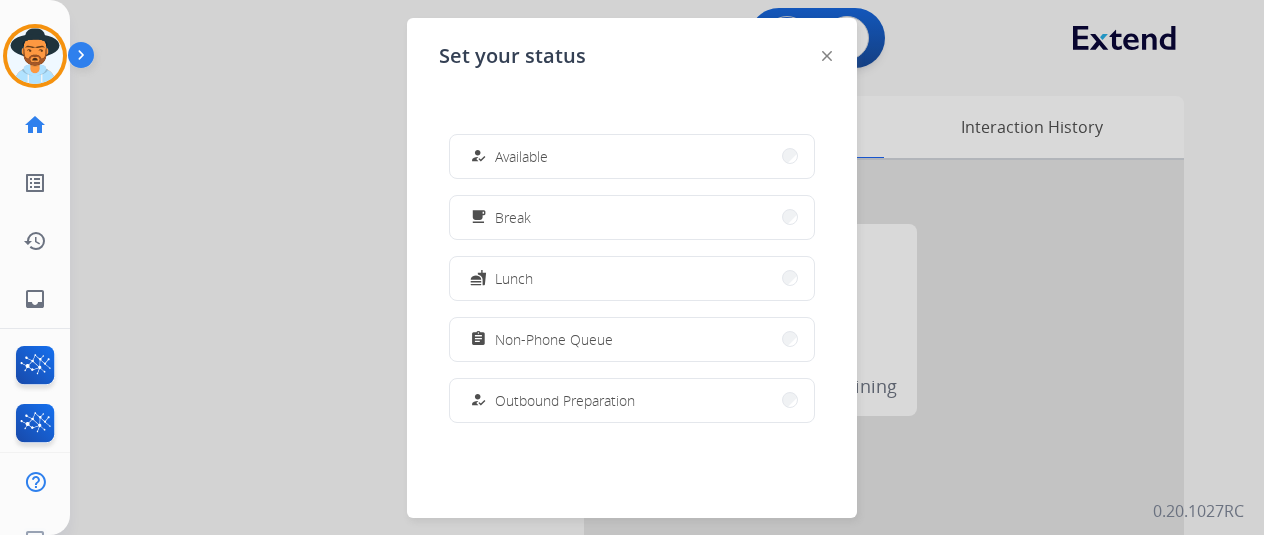 click on "assignment Non-Phone Queue" at bounding box center [539, 339] 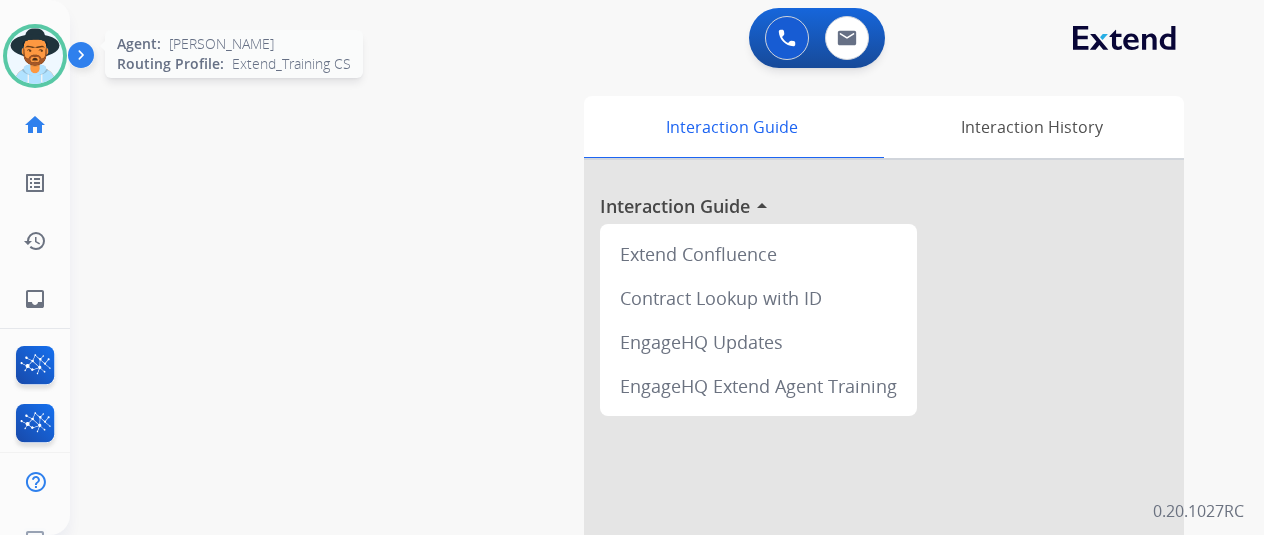 click at bounding box center (35, 56) 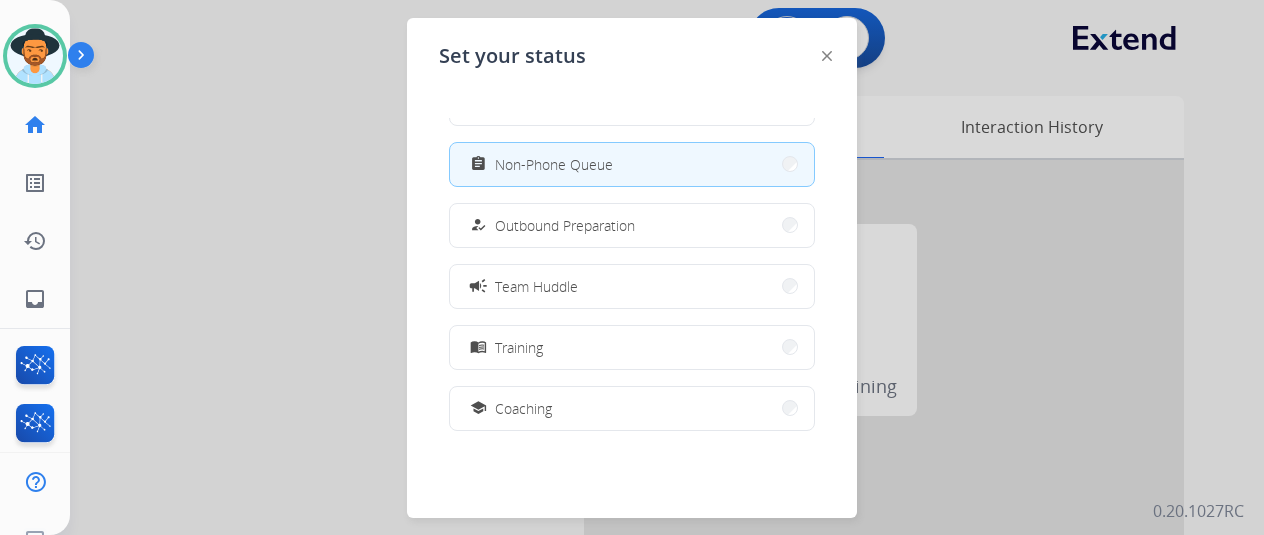 scroll, scrollTop: 300, scrollLeft: 0, axis: vertical 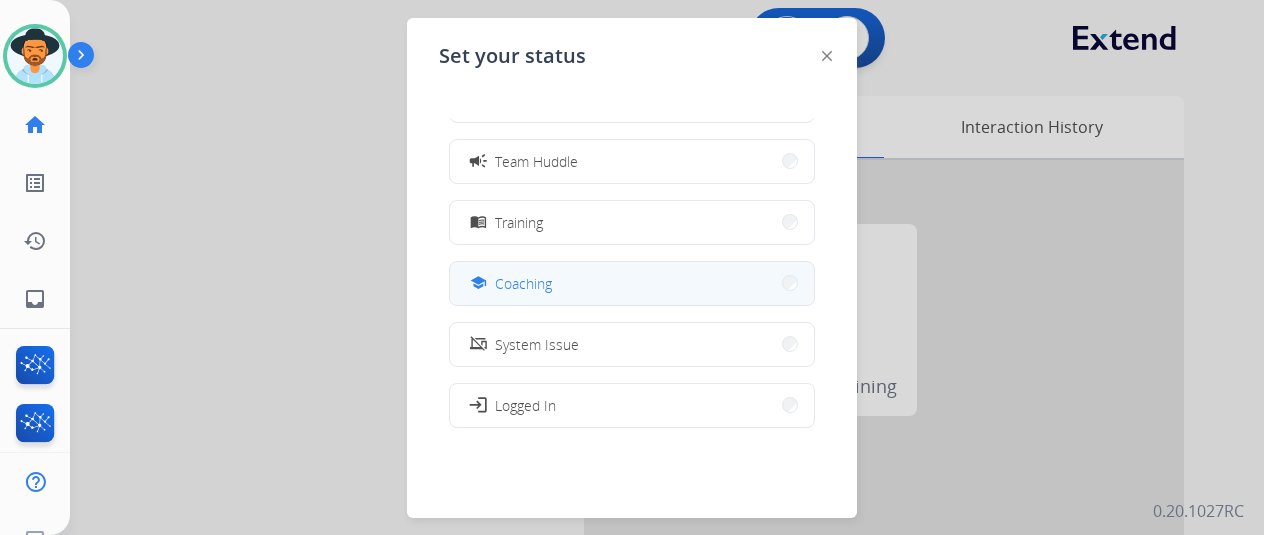 click on "school Coaching" at bounding box center (632, 283) 